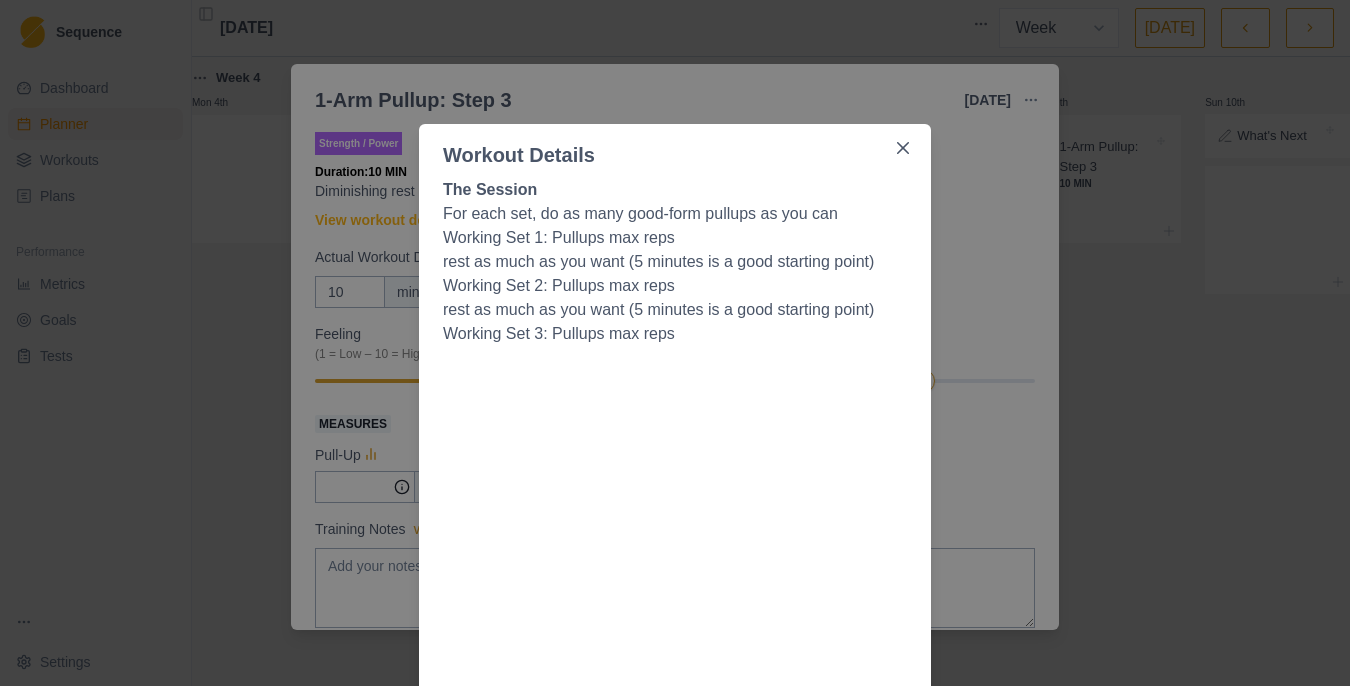 scroll, scrollTop: 0, scrollLeft: 0, axis: both 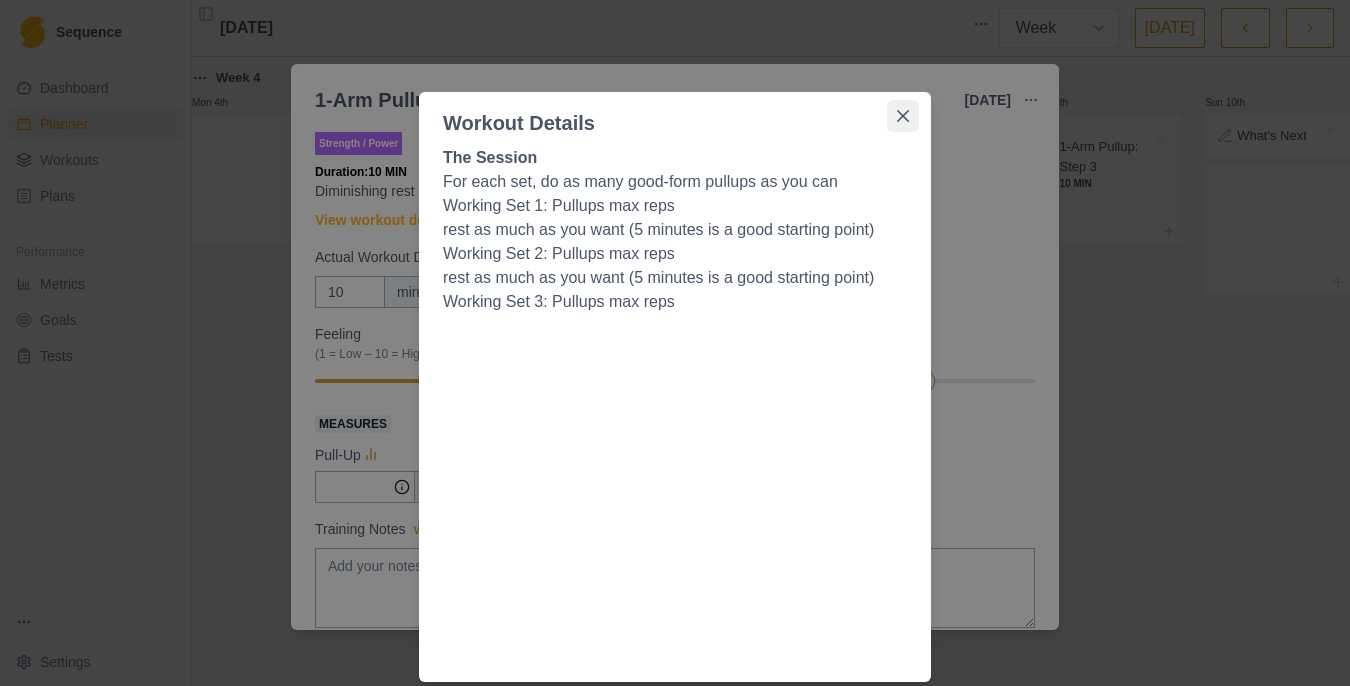 click at bounding box center (903, 116) 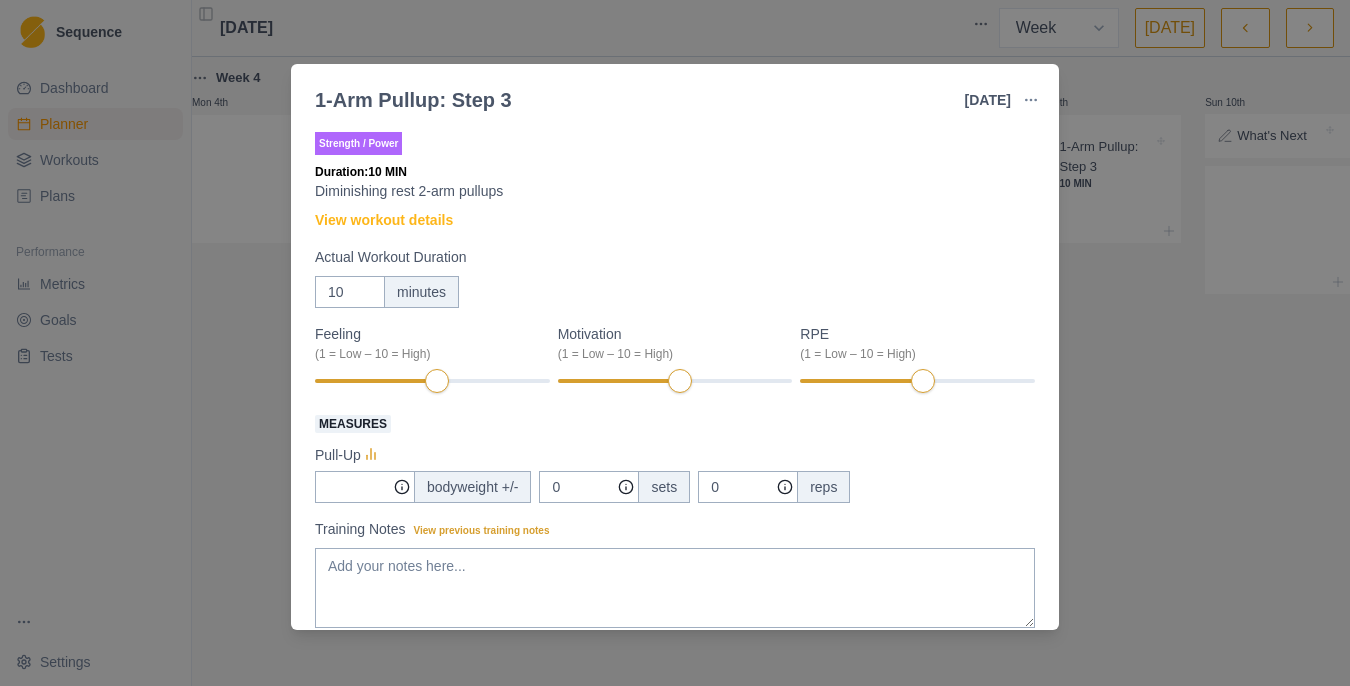 click on "1-Arm Pullup: Step 3 [DATE] Link To Goal View Workout Metrics Edit Original Workout Reschedule Workout Remove From Schedule Strength / Power Duration:  10 MIN Diminishing rest 2-arm pullups View workout details Actual Workout Duration 10 minutes Feeling (1 = Low – 10 = High) Motivation (1 = Low – 10 = High) RPE (1 = Low – 10 = High) Measures Pull-Up bodyweight +/- 0 sets 0 reps Training Notes View previous training notes Mark as Incomplete Complete Workout" at bounding box center (675, 343) 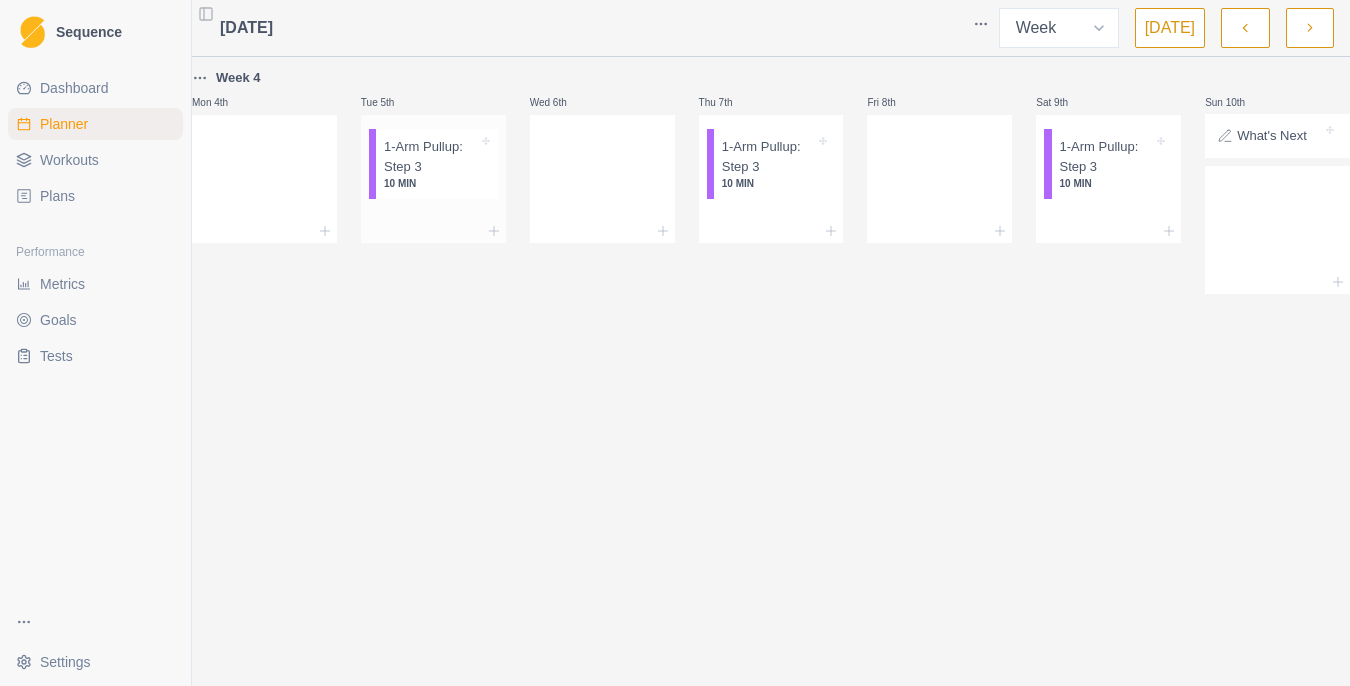 click on "1-Arm Pullup: Step 3" at bounding box center (431, 156) 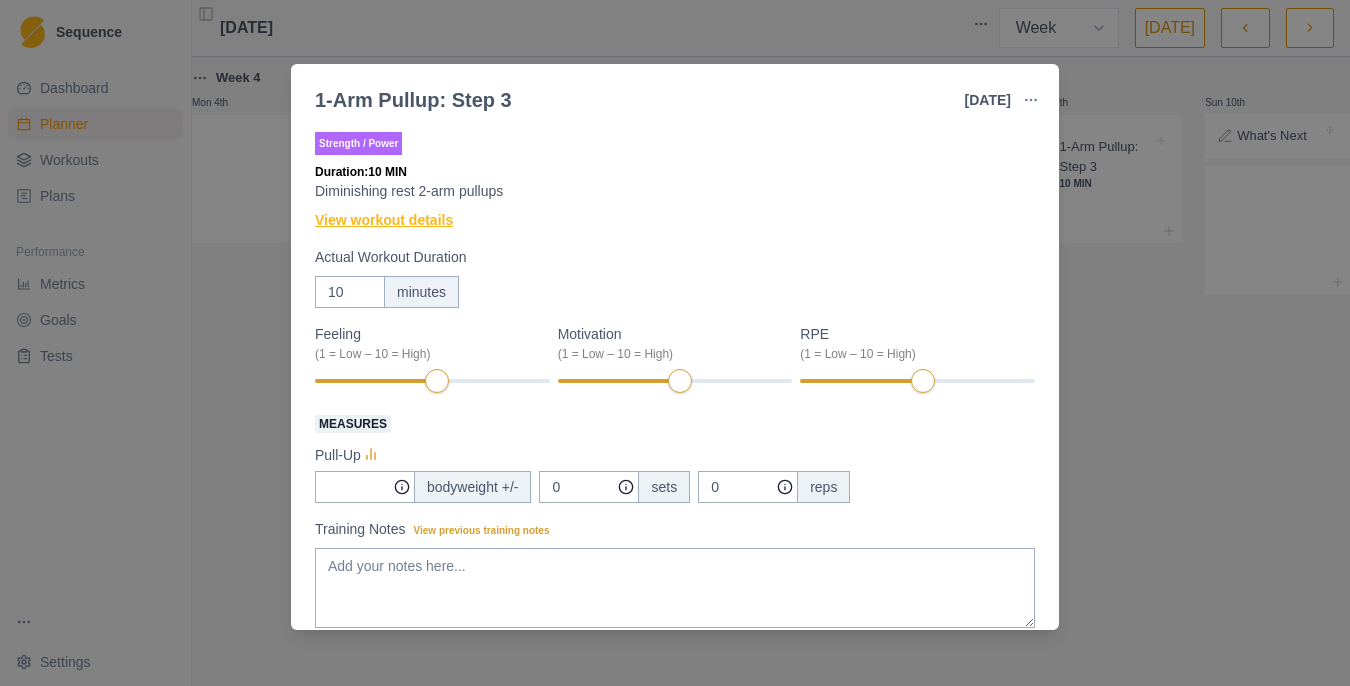 click on "View workout details" at bounding box center (384, 220) 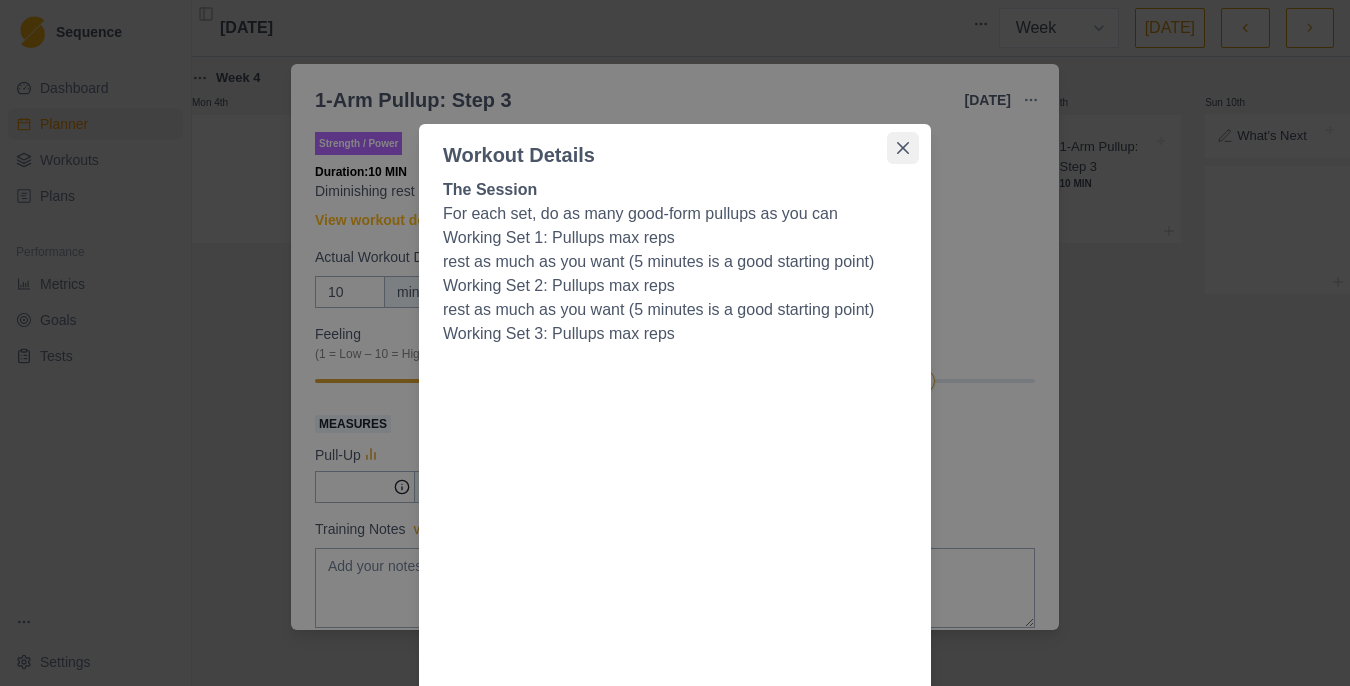 click 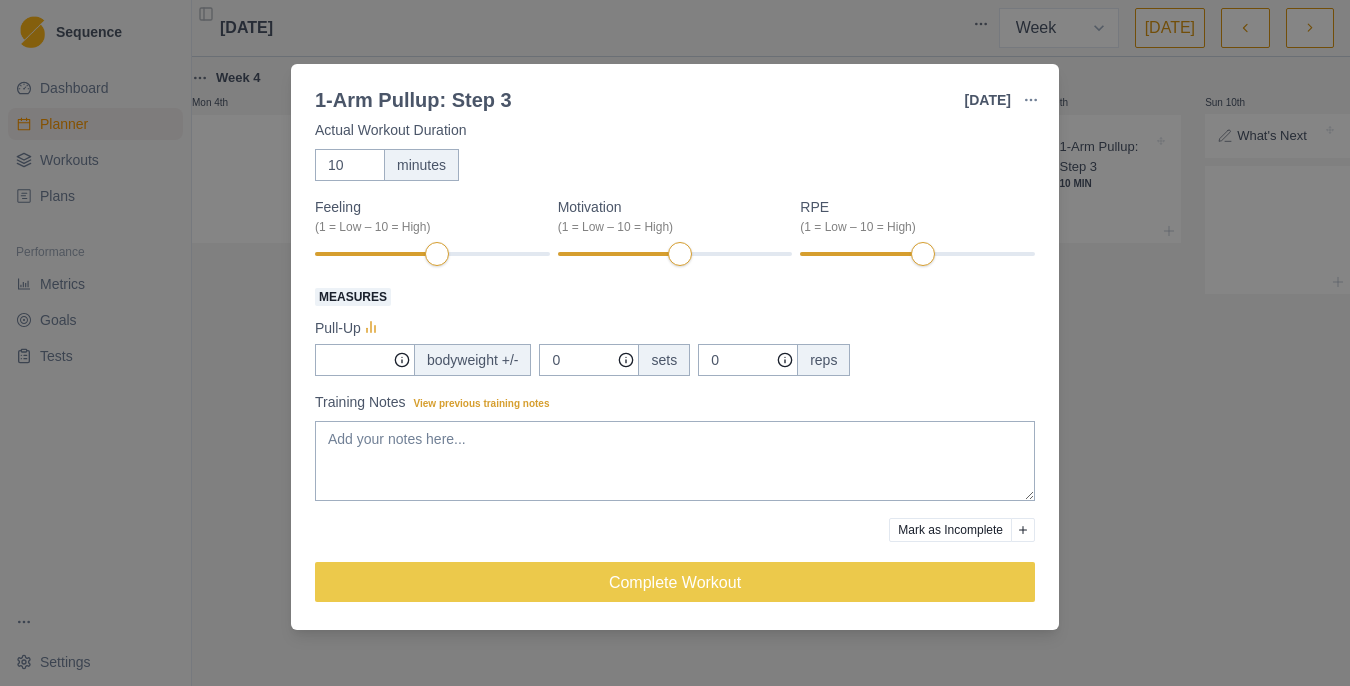 scroll, scrollTop: 0, scrollLeft: 0, axis: both 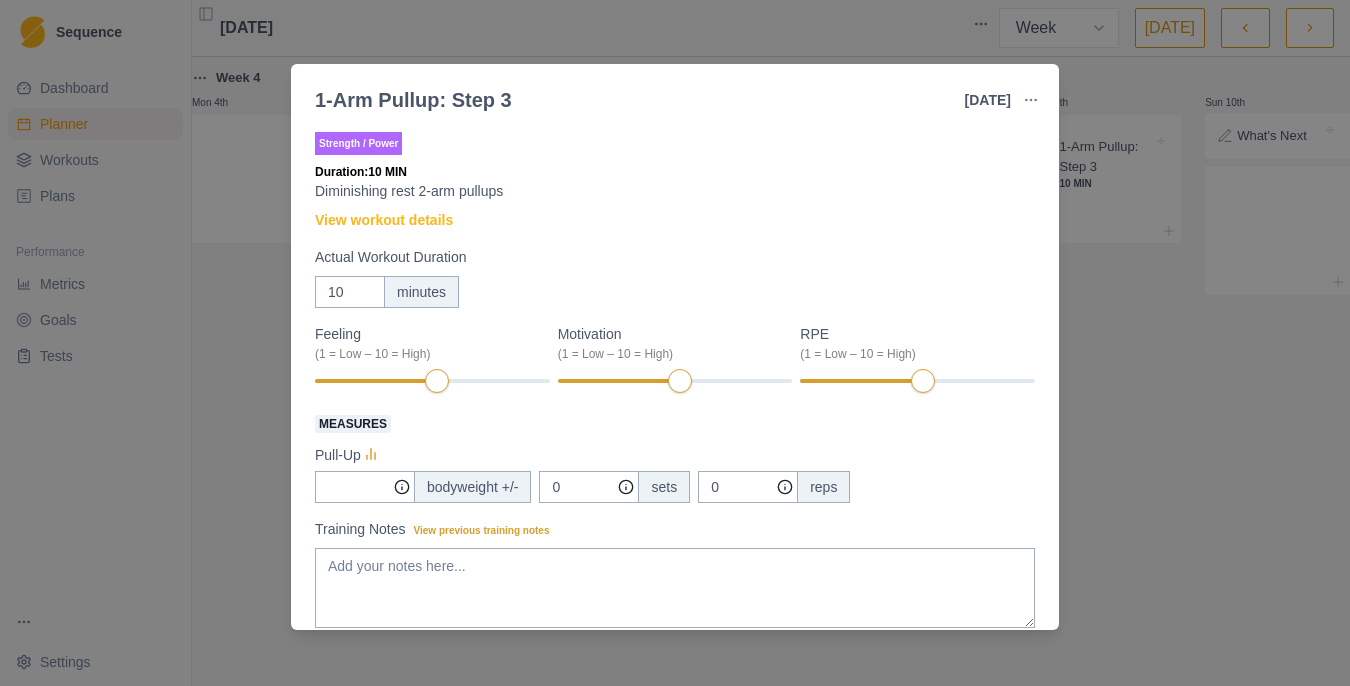 click on "1-Arm Pullup: Step 3 [DATE] Link To Goal View Workout Metrics Edit Original Workout Reschedule Workout Remove From Schedule Strength / Power Duration:  10 MIN Diminishing rest 2-arm pullups View workout details Actual Workout Duration 10 minutes Feeling (1 = Low – 10 = High) Motivation (1 = Low – 10 = High) RPE (1 = Low – 10 = High) Measures Pull-Up bodyweight +/- 0 sets 0 reps Training Notes View previous training notes Mark as Incomplete Complete Workout" at bounding box center [675, 343] 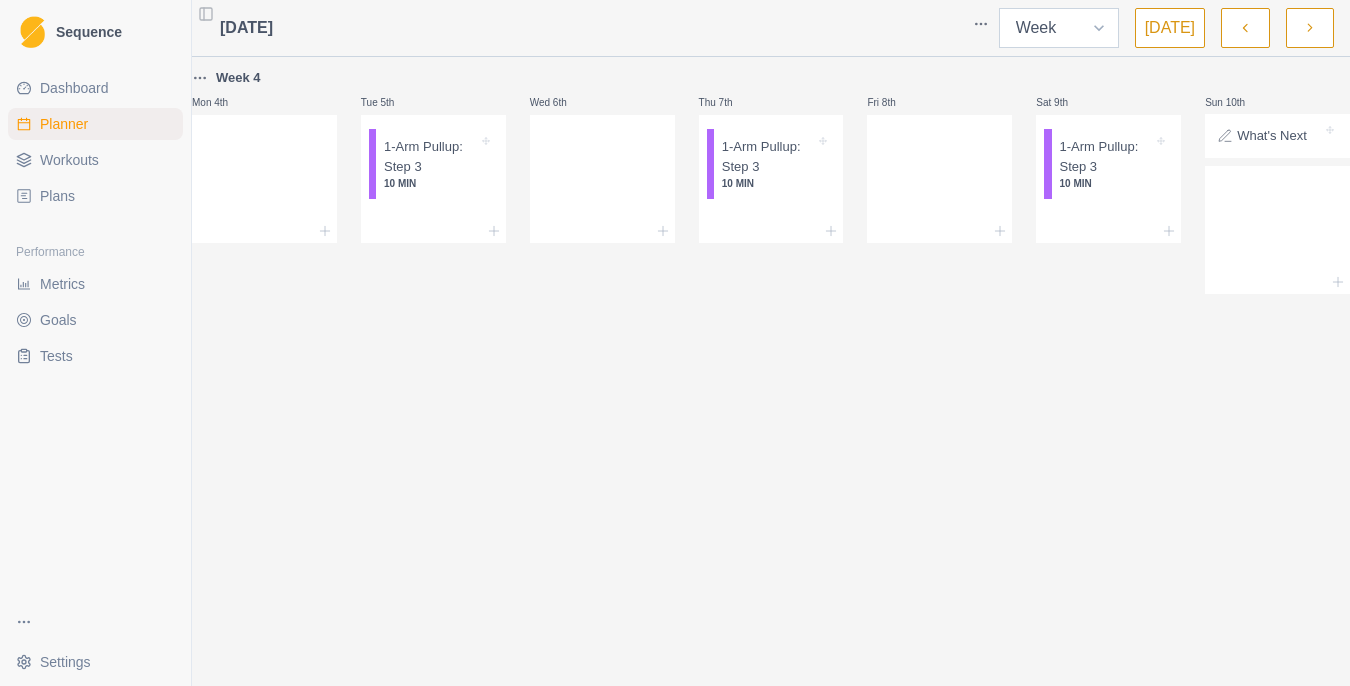 click on "Week Month" at bounding box center [1059, 28] 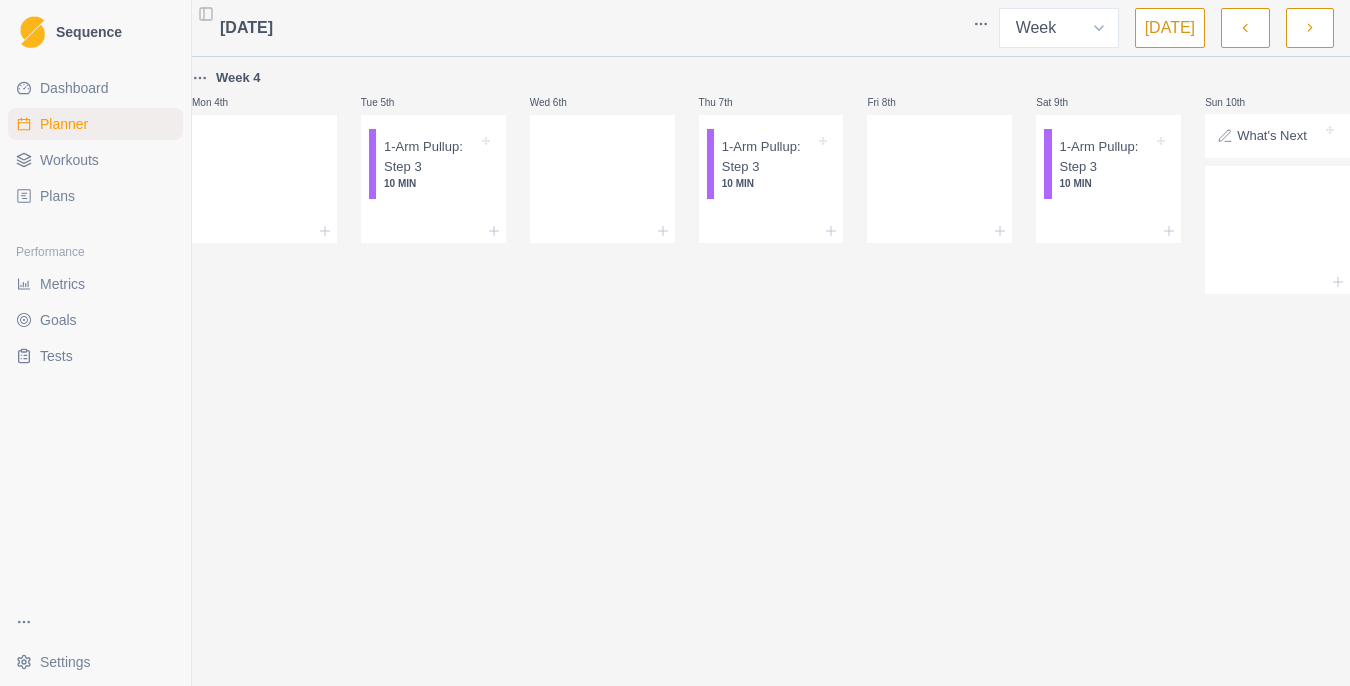 click 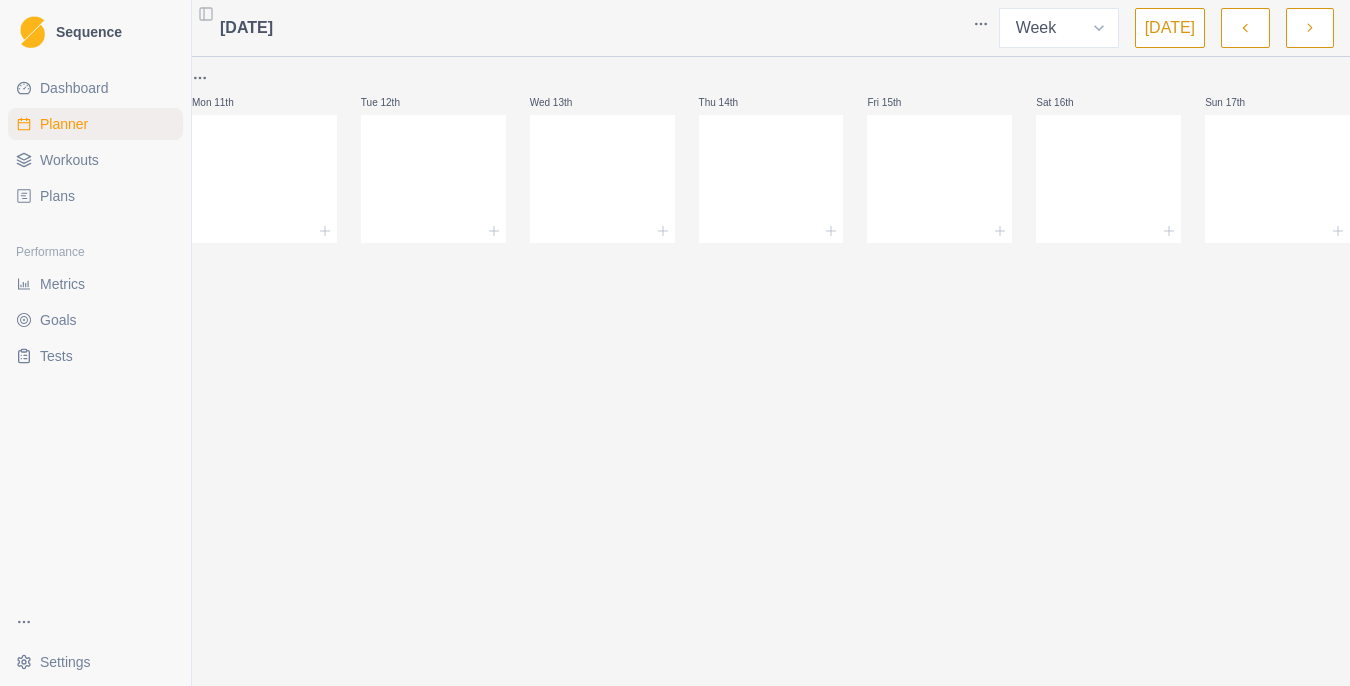 click at bounding box center (1245, 28) 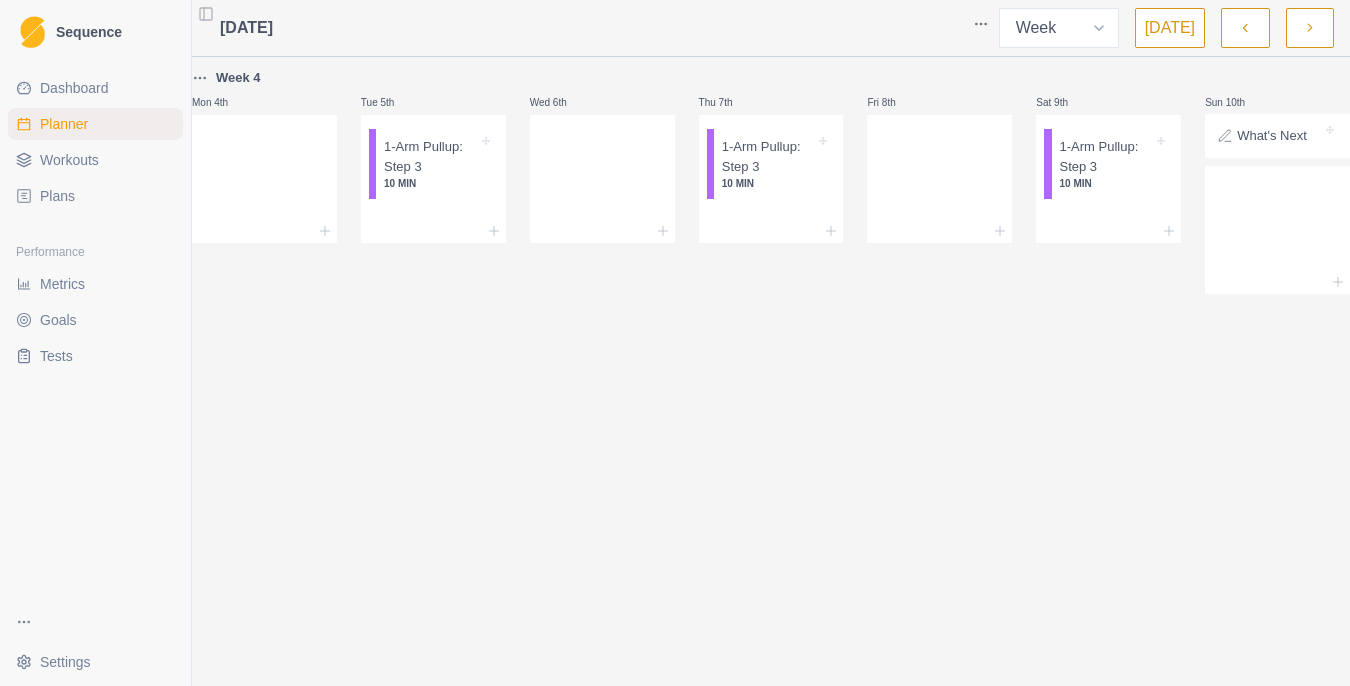 click at bounding box center (1245, 28) 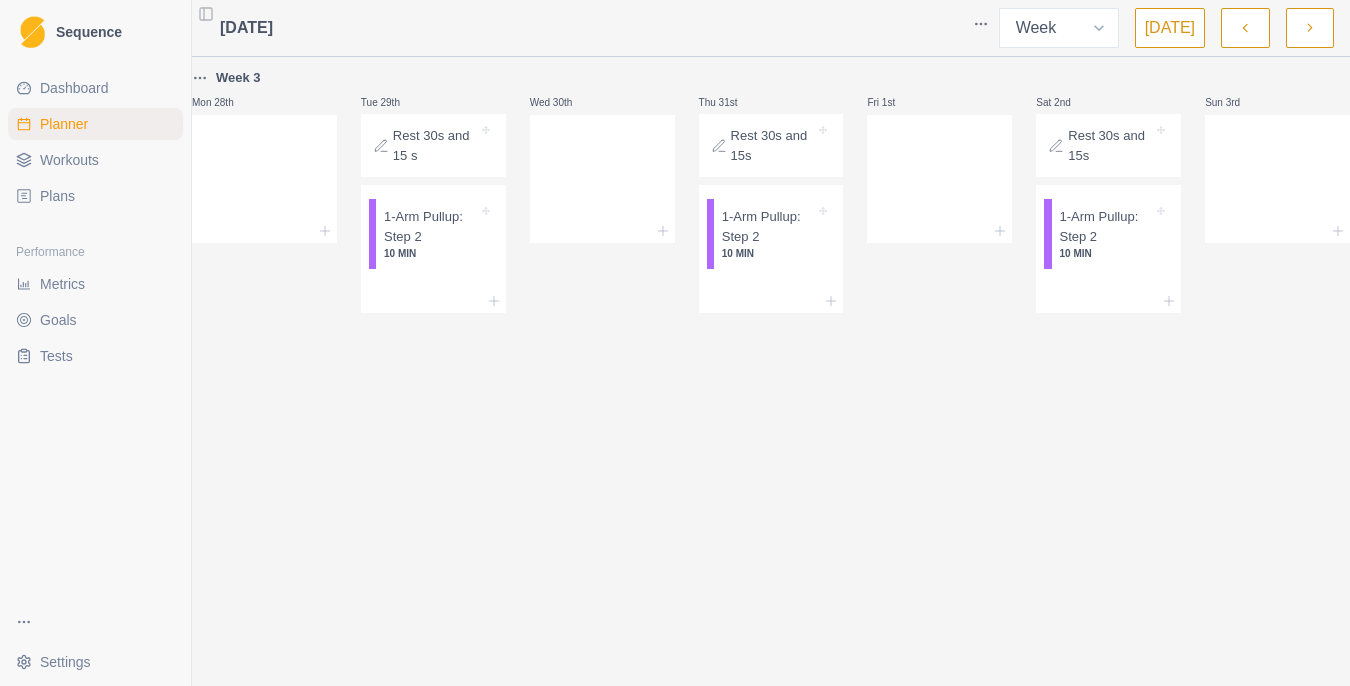 click at bounding box center [1245, 28] 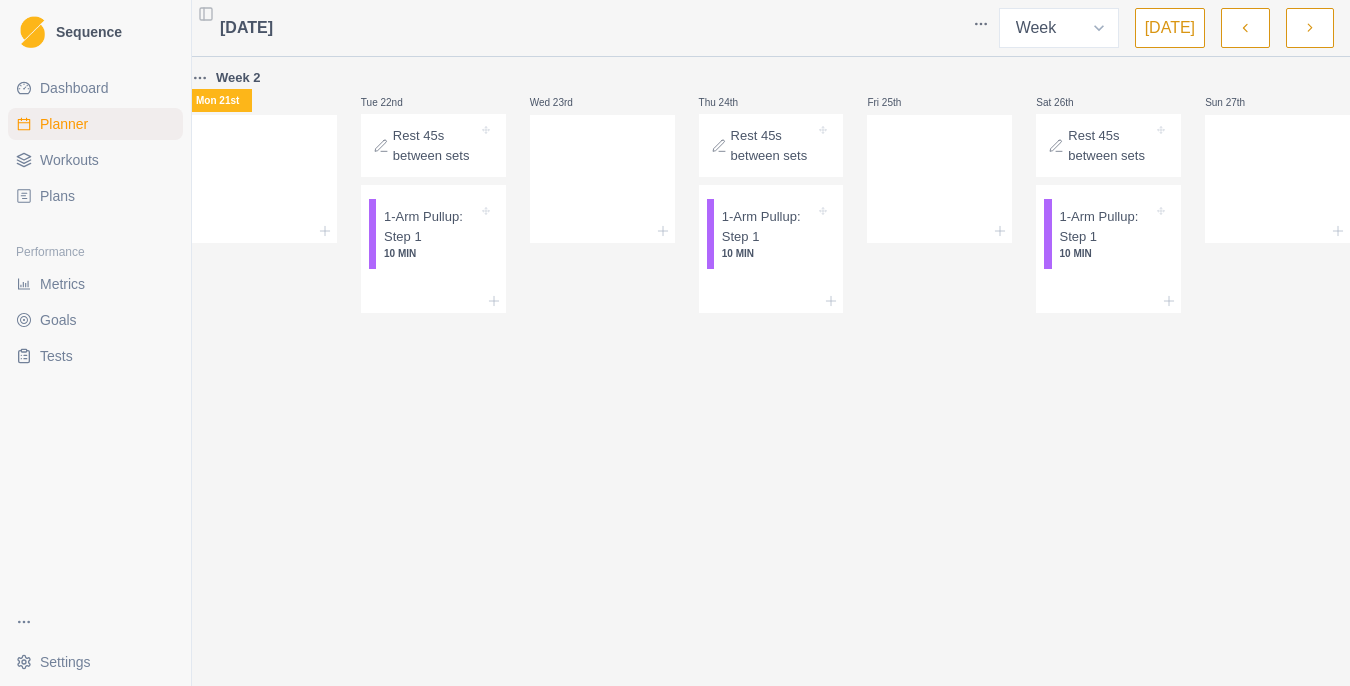 click at bounding box center (1245, 28) 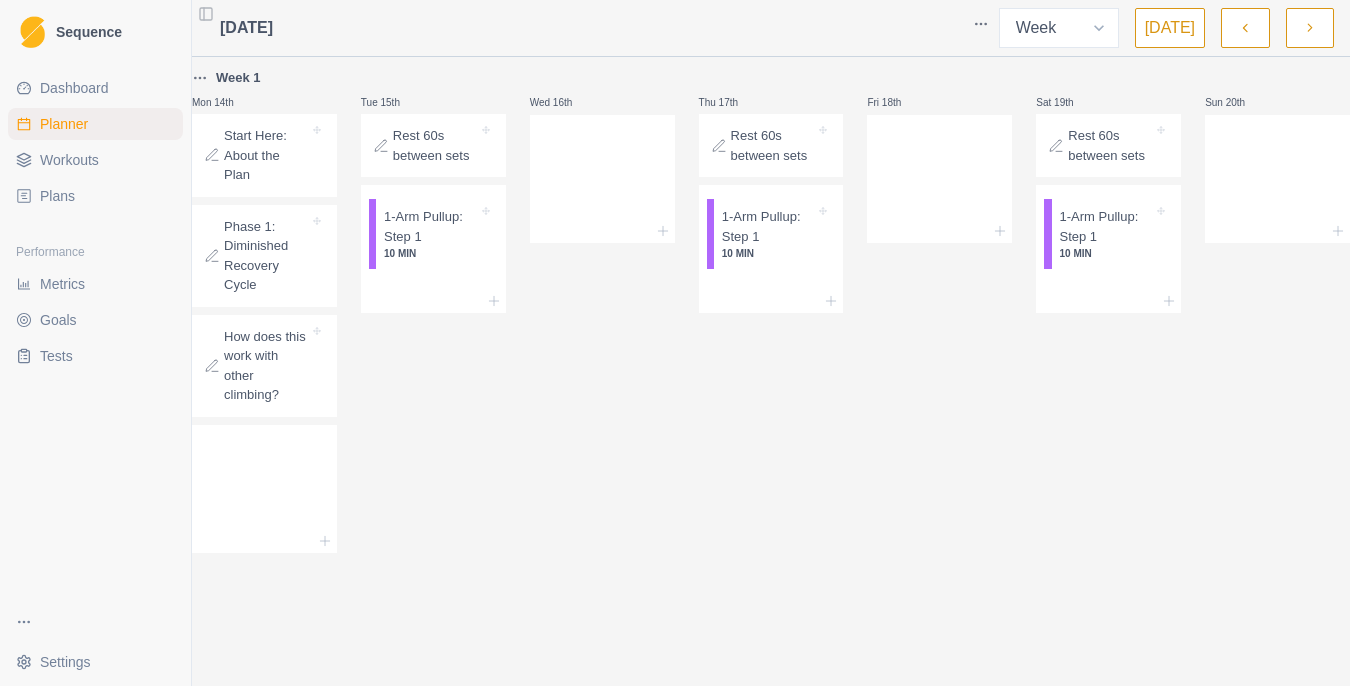 click on "How does this work with other climbing?" at bounding box center [266, 366] 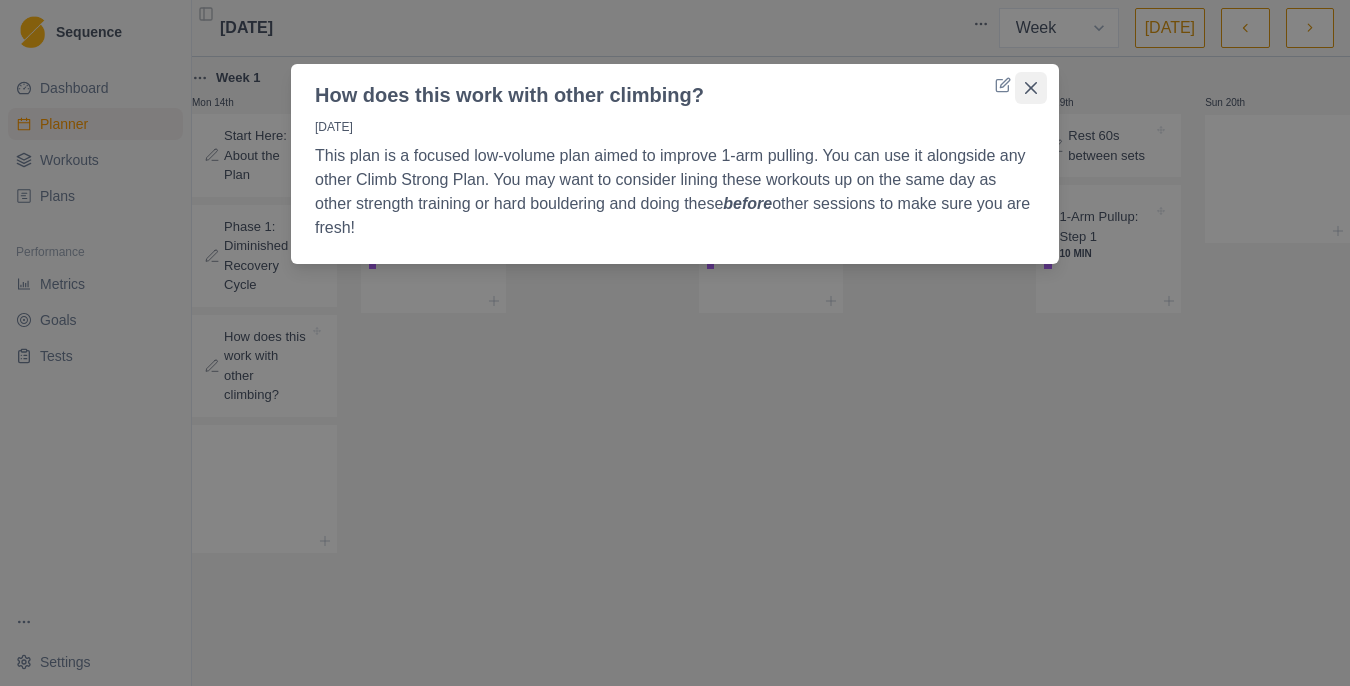 click 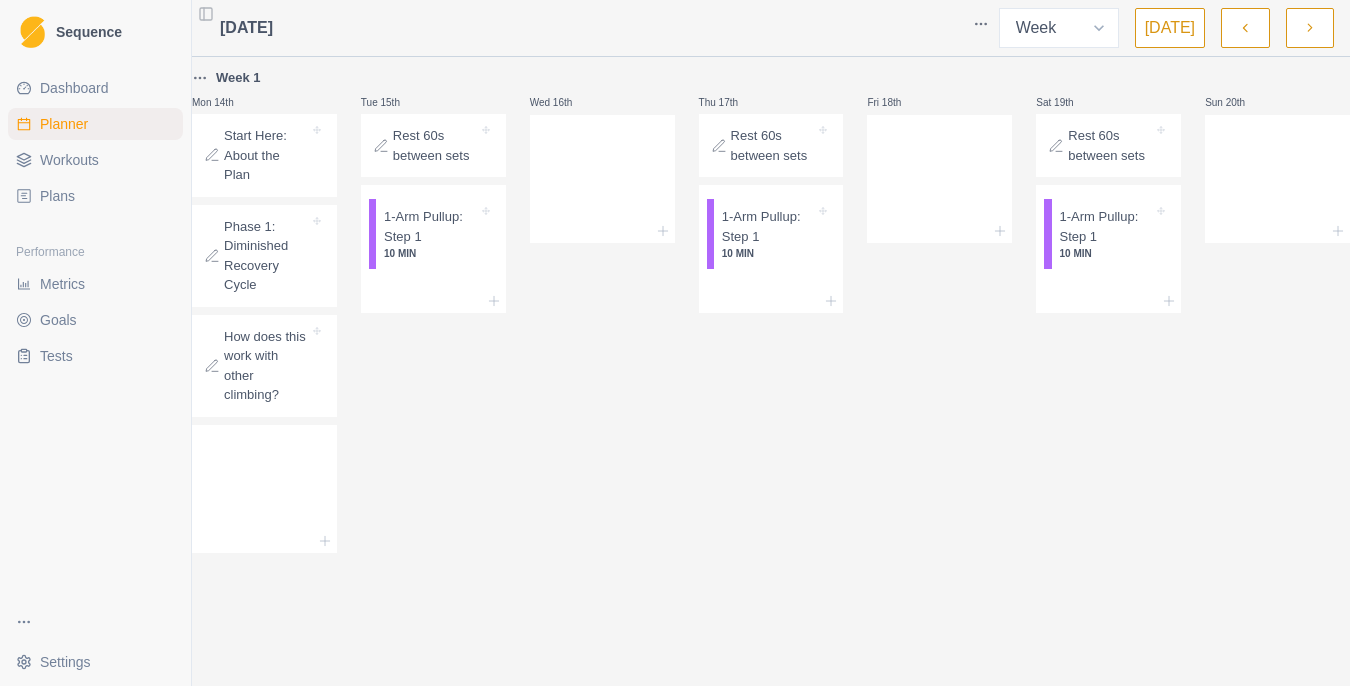 click at bounding box center (1310, 28) 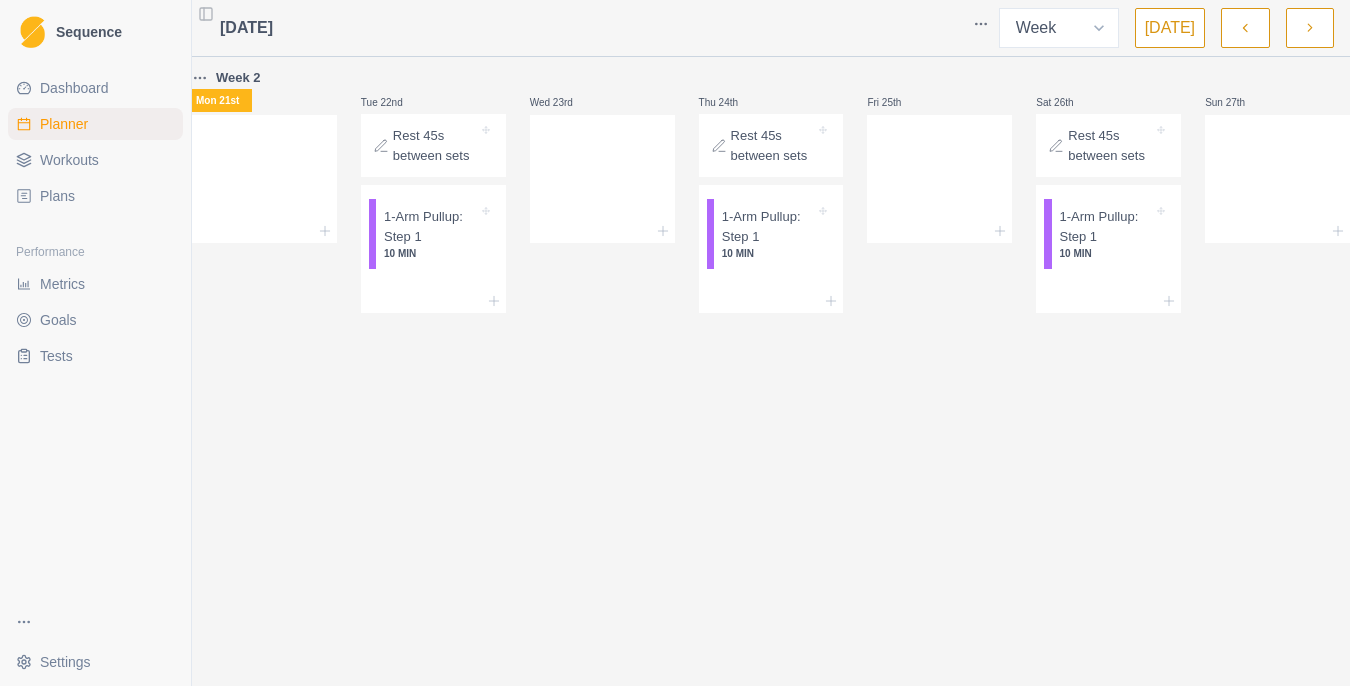 click 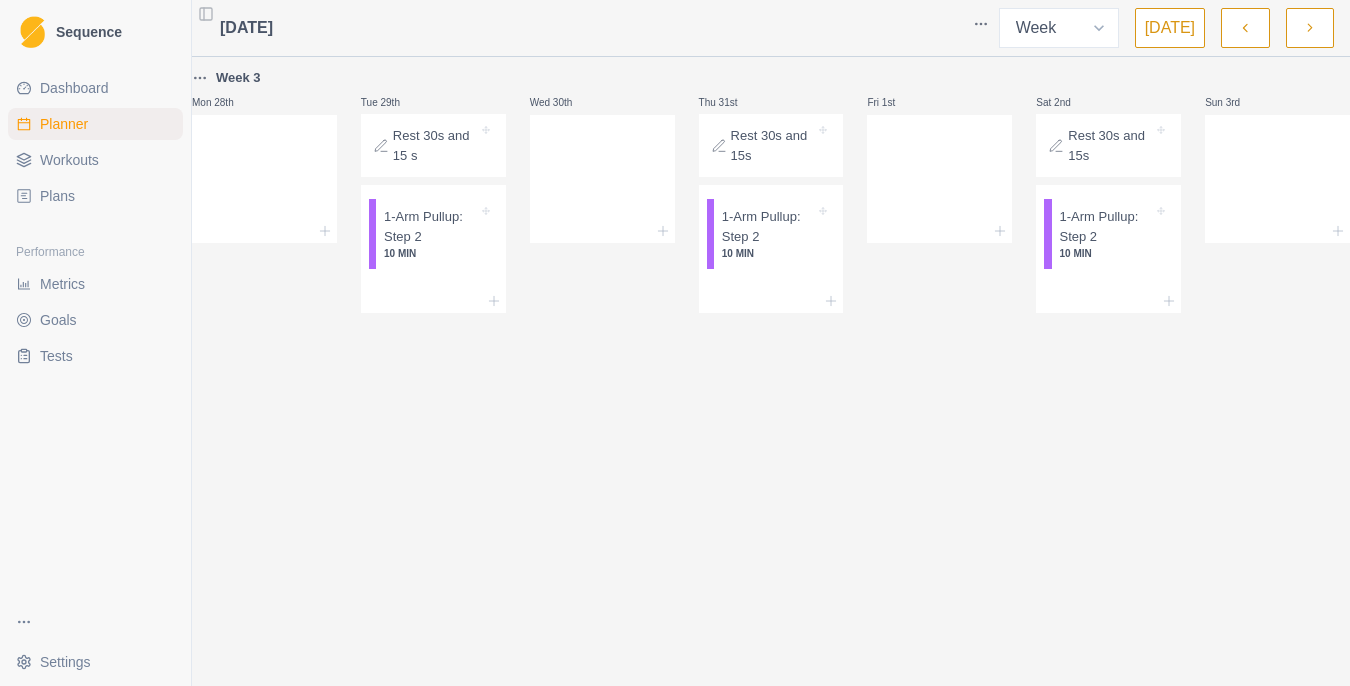 click at bounding box center (1245, 28) 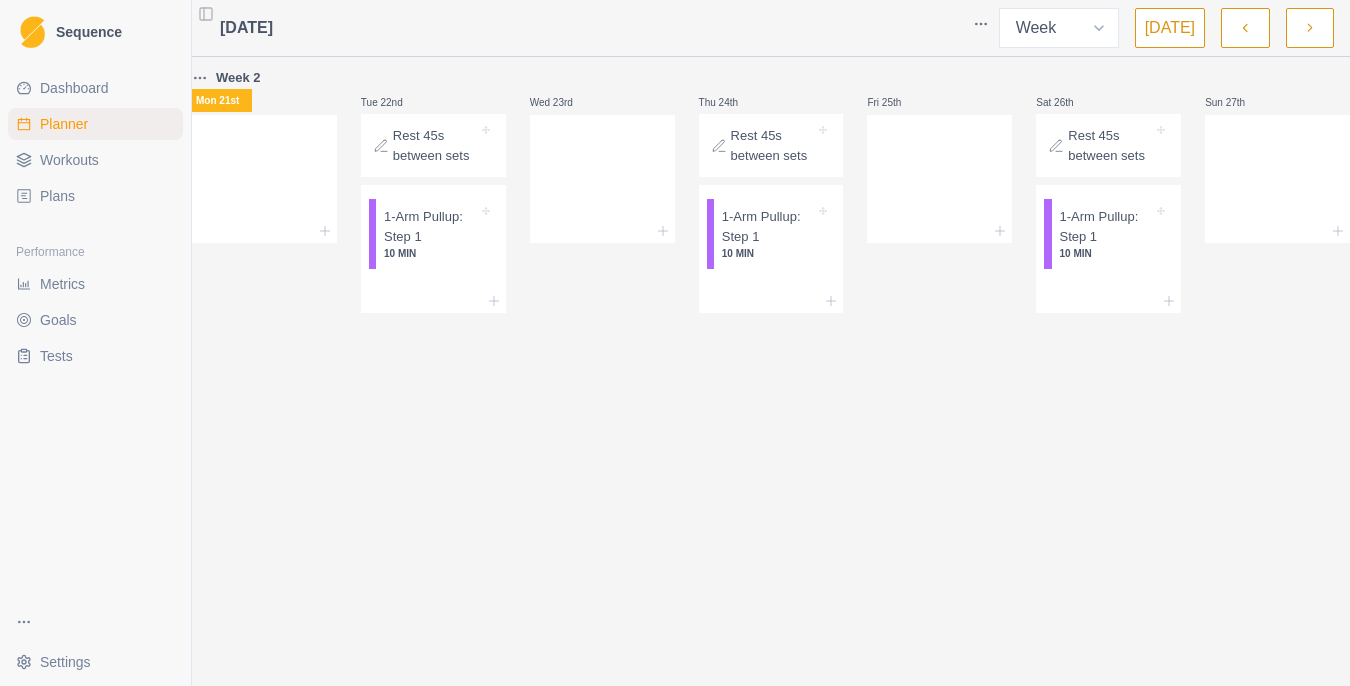 click on "Week Month [DATE]" at bounding box center [1166, 28] 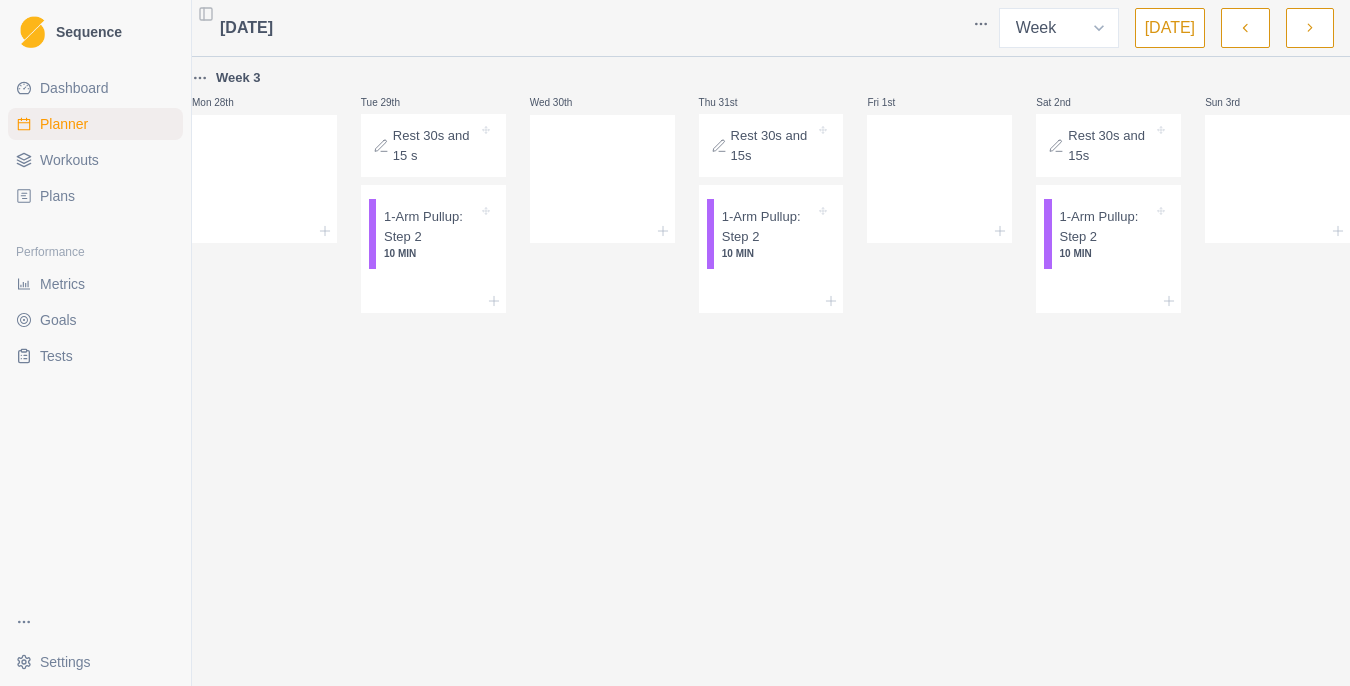 click at bounding box center (1310, 28) 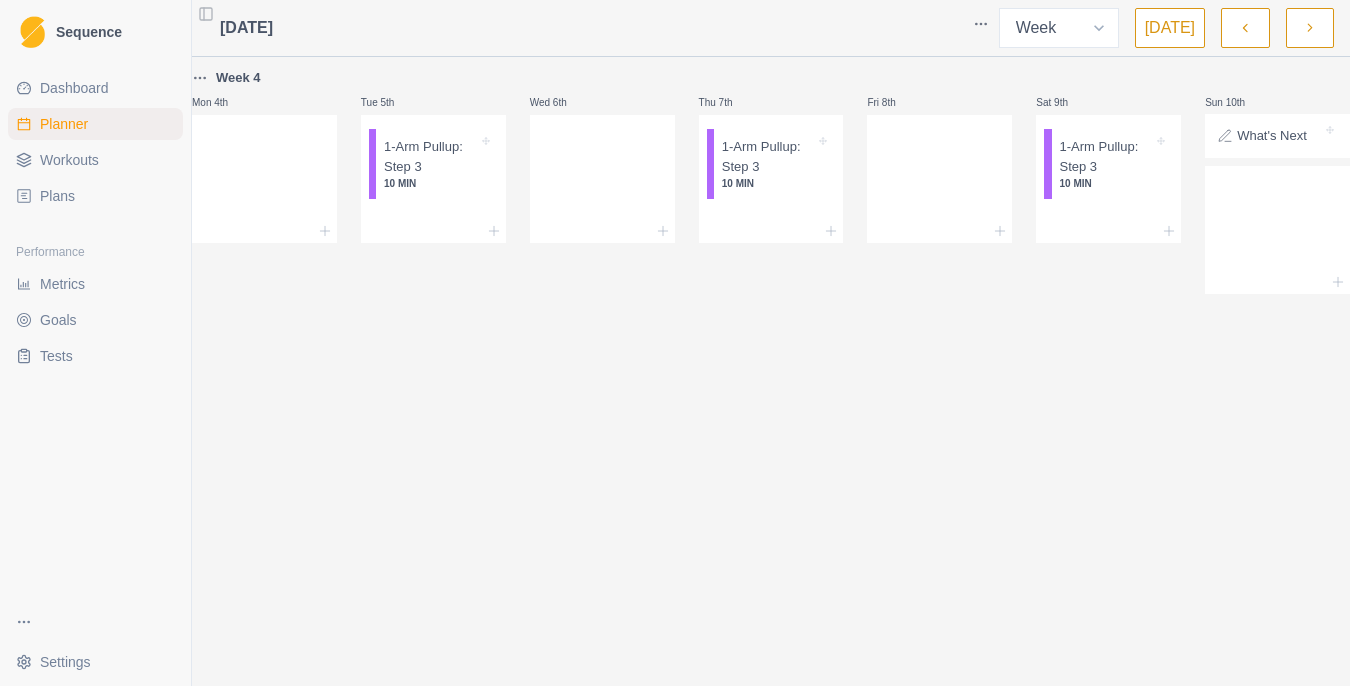 click on "What's Next" at bounding box center (1272, 136) 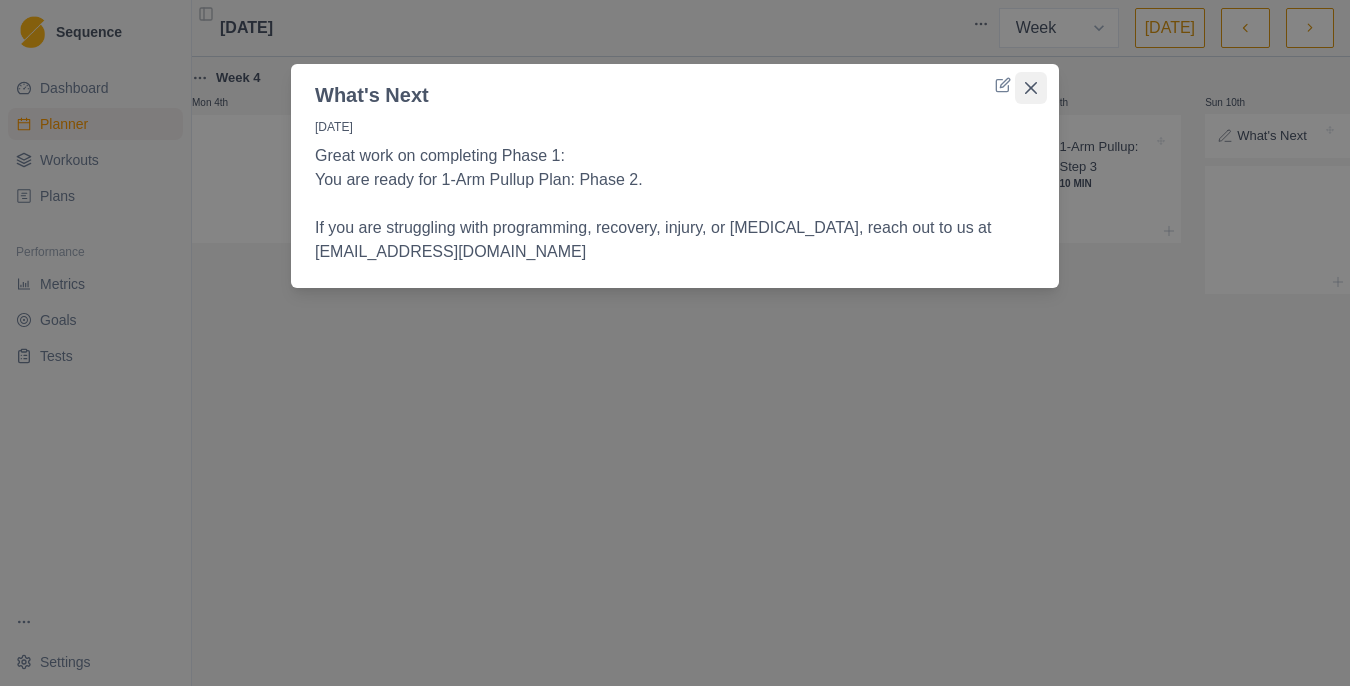click 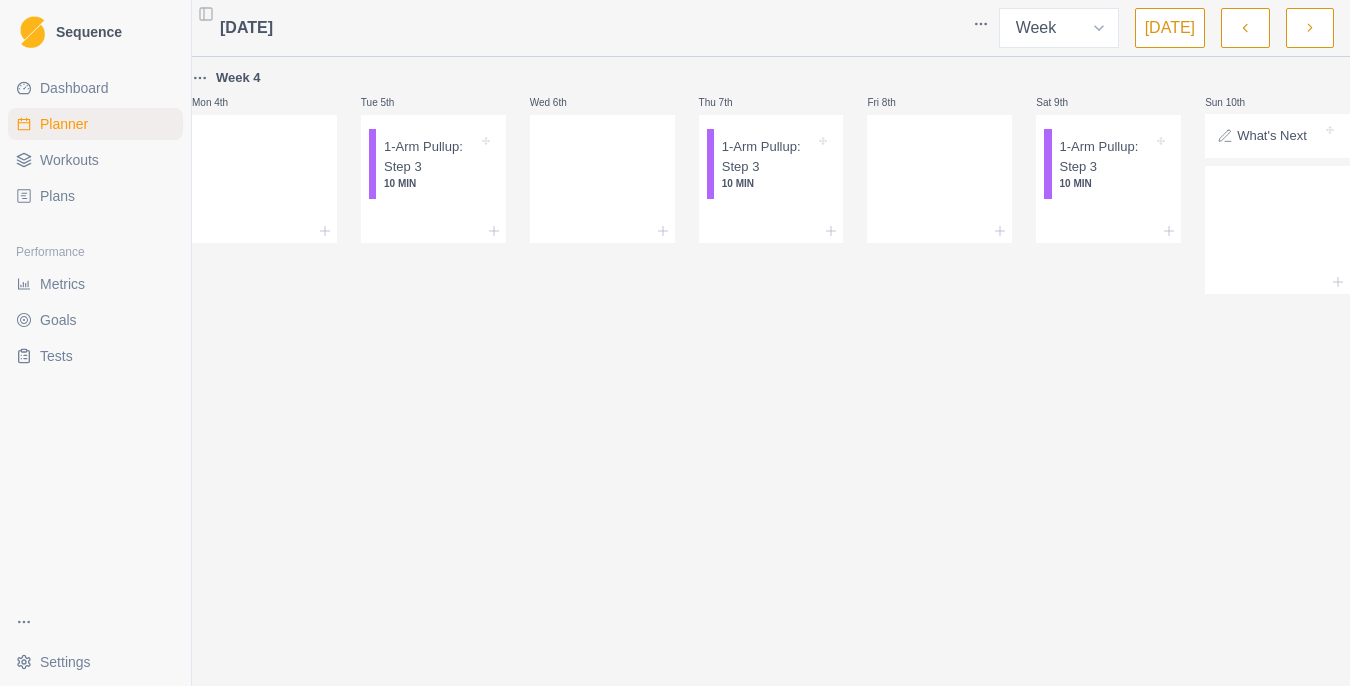 click on "Plans" at bounding box center (95, 196) 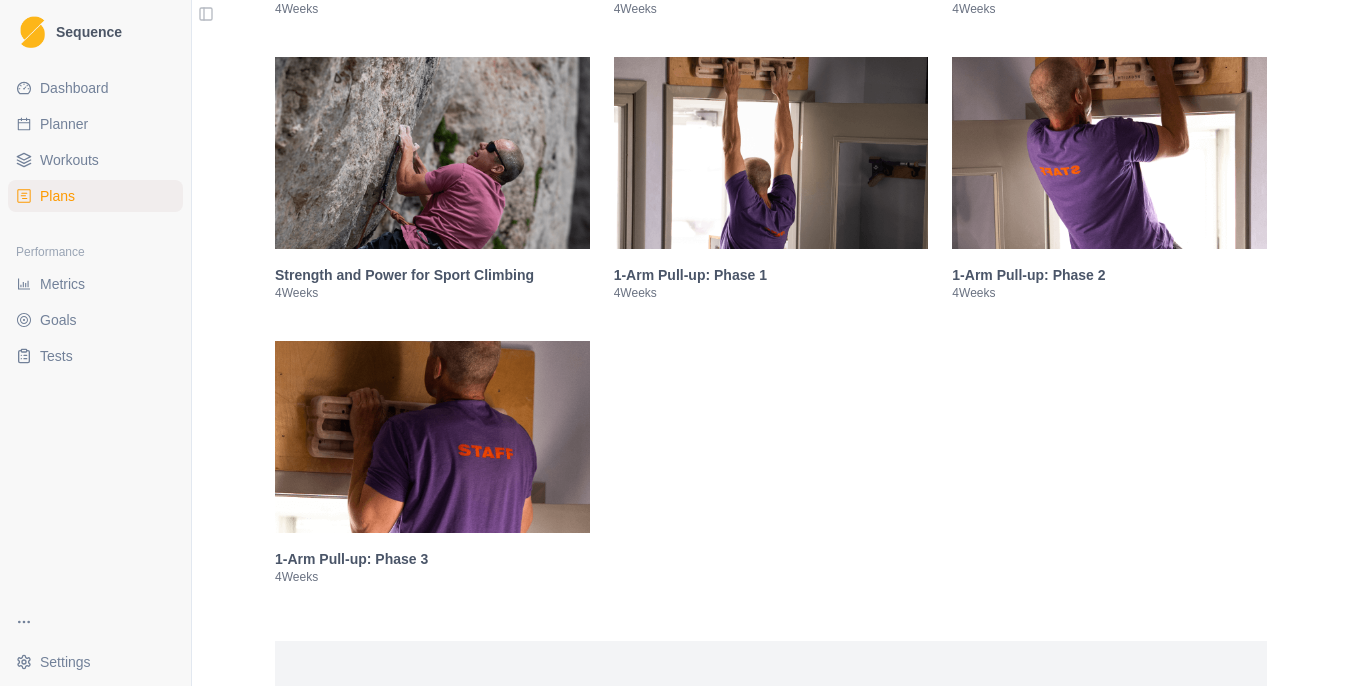 scroll, scrollTop: 2917, scrollLeft: 0, axis: vertical 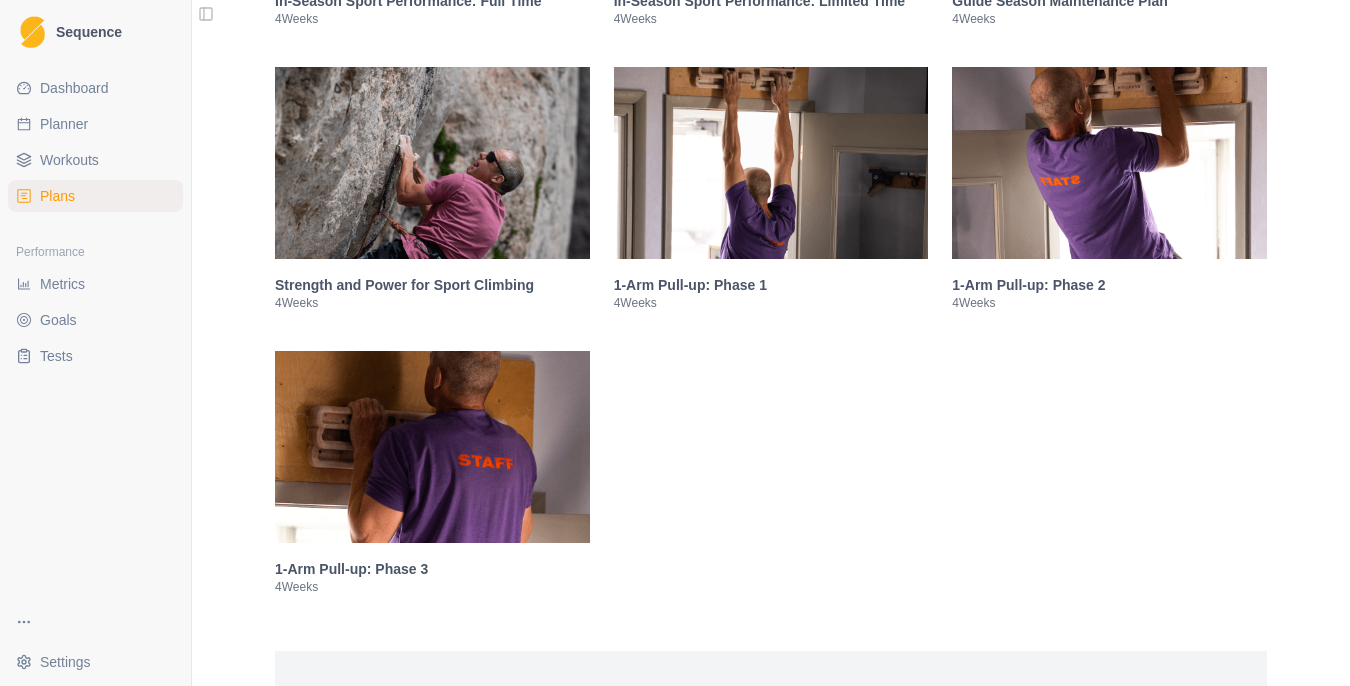 click at bounding box center (1109, 163) 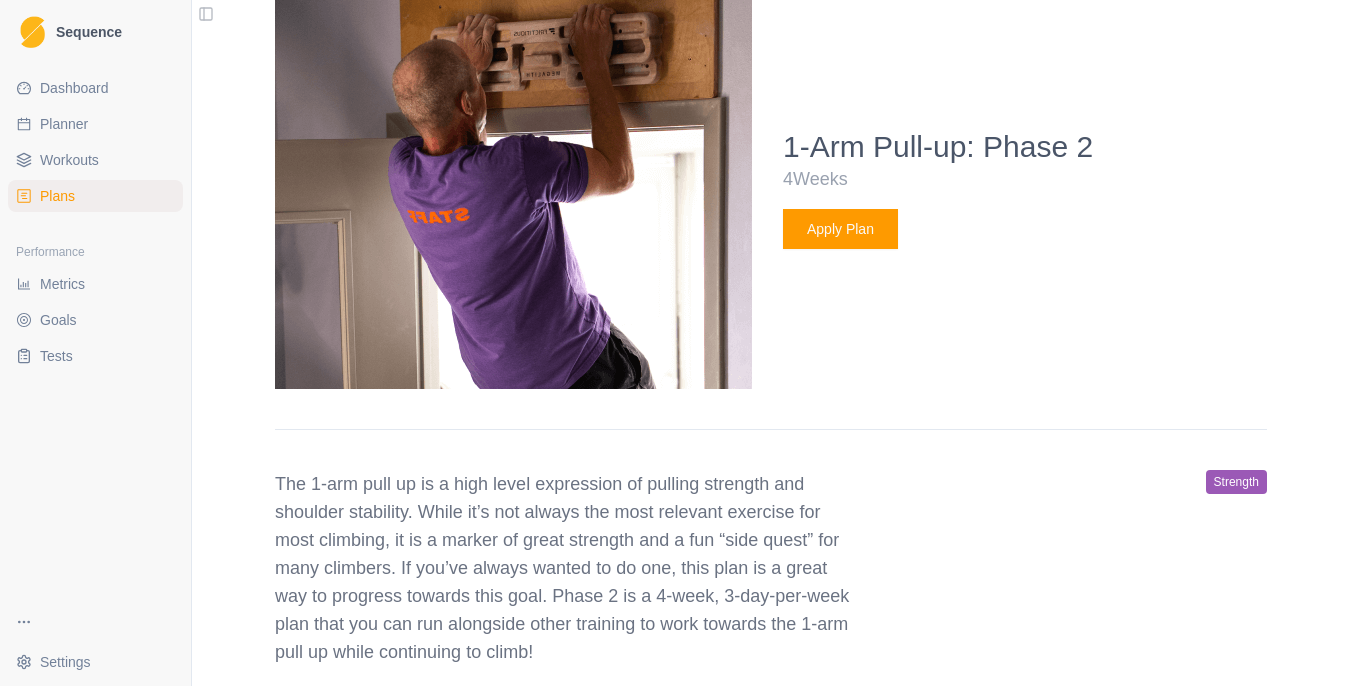 scroll, scrollTop: 5295, scrollLeft: 0, axis: vertical 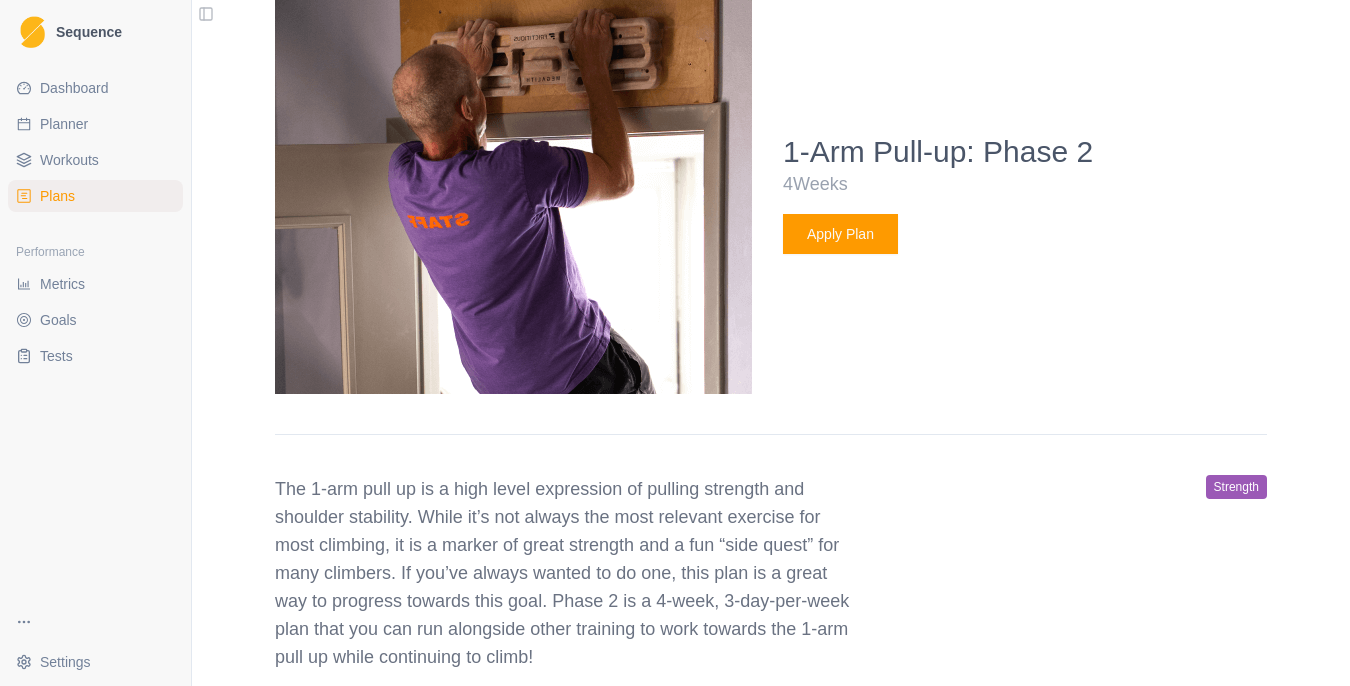 click on "Apply Plan" at bounding box center (840, 234) 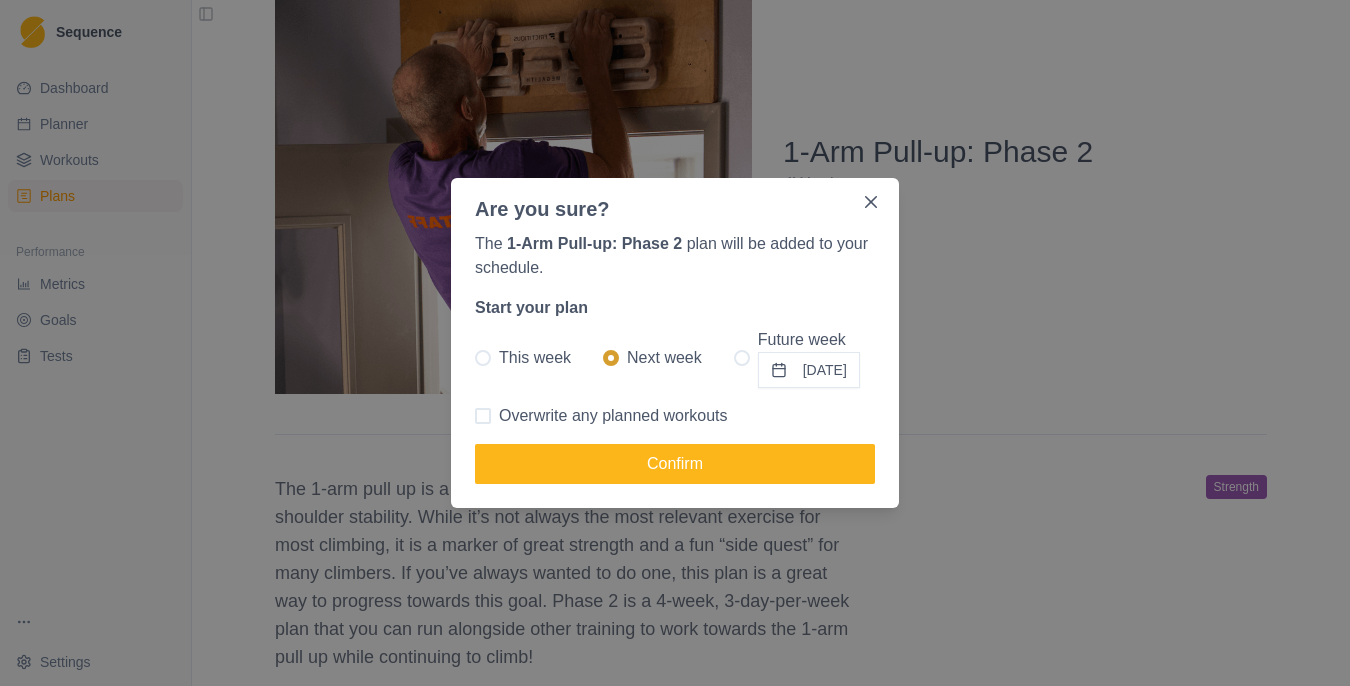 click at bounding box center (483, 416) 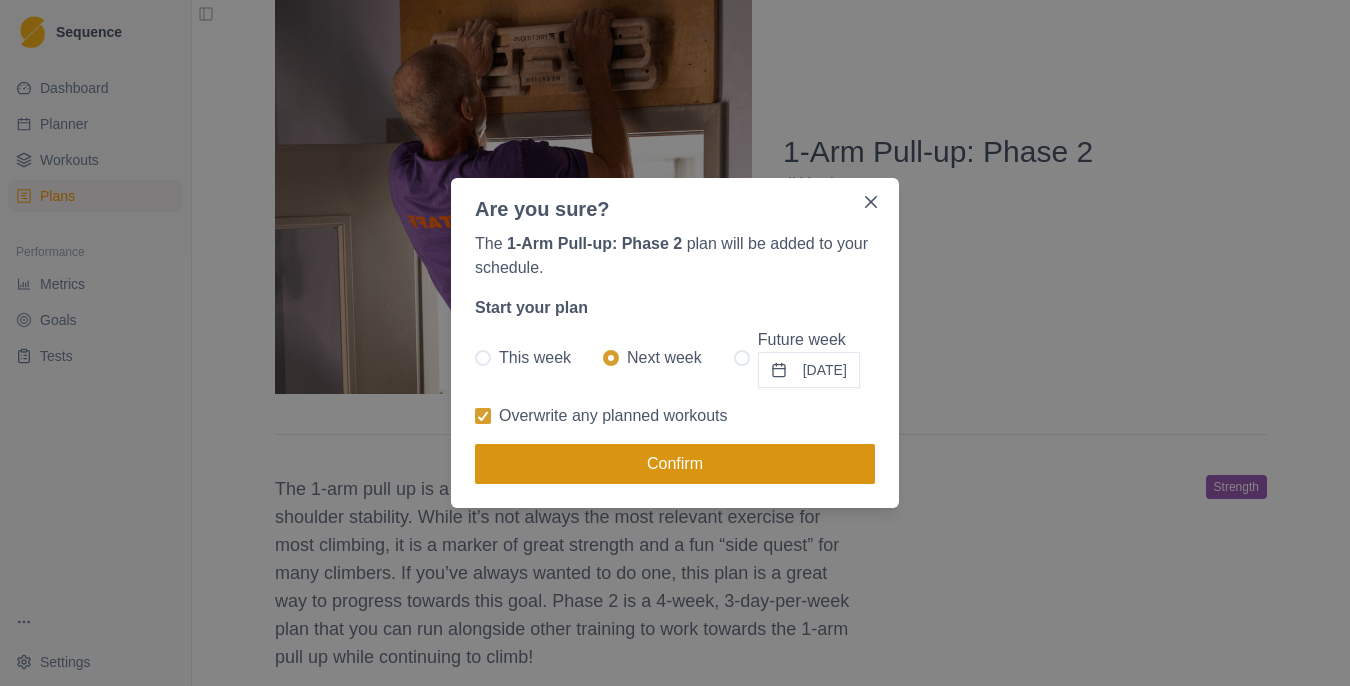 click on "Confirm" at bounding box center (675, 464) 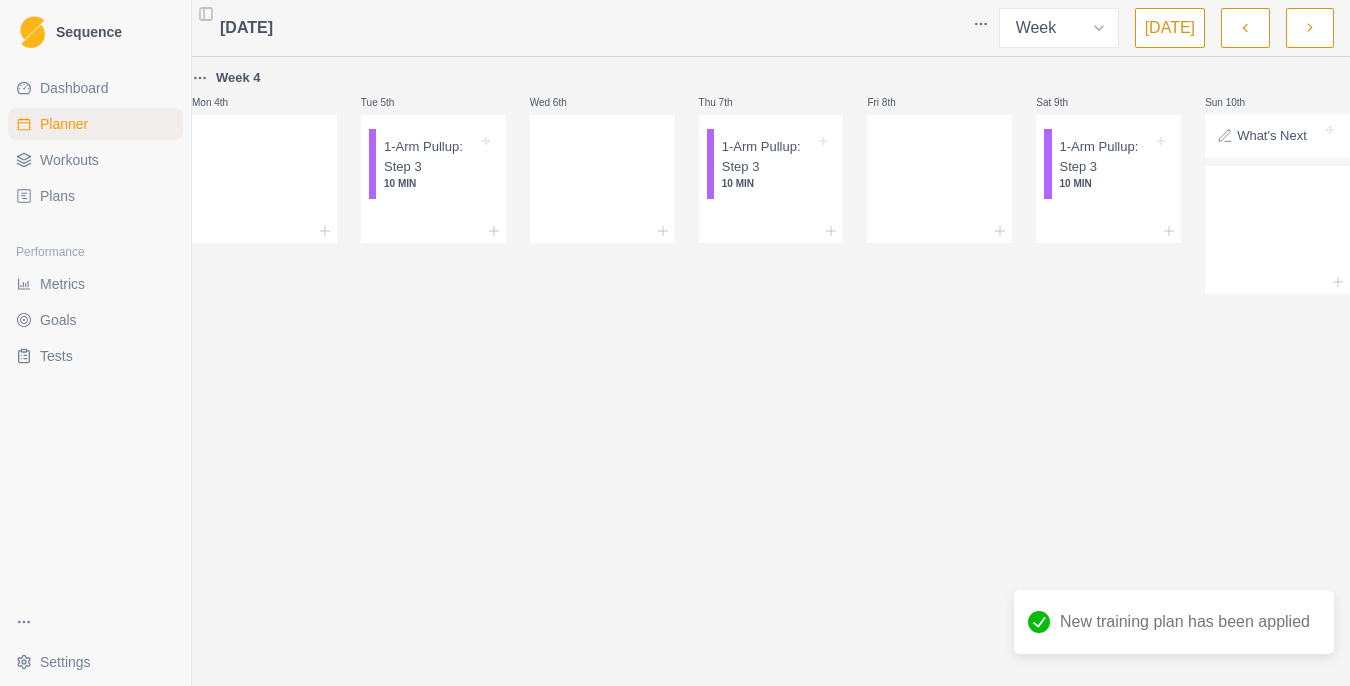 scroll, scrollTop: 0, scrollLeft: 0, axis: both 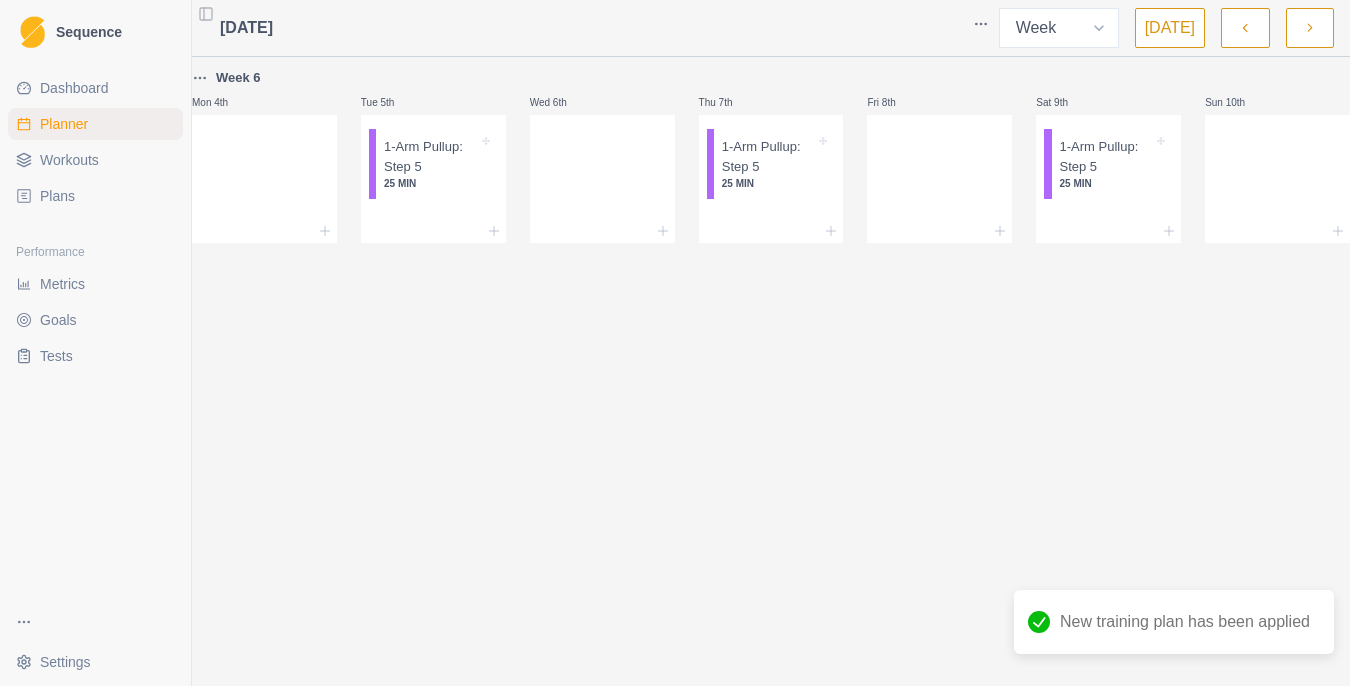 click at bounding box center (1245, 28) 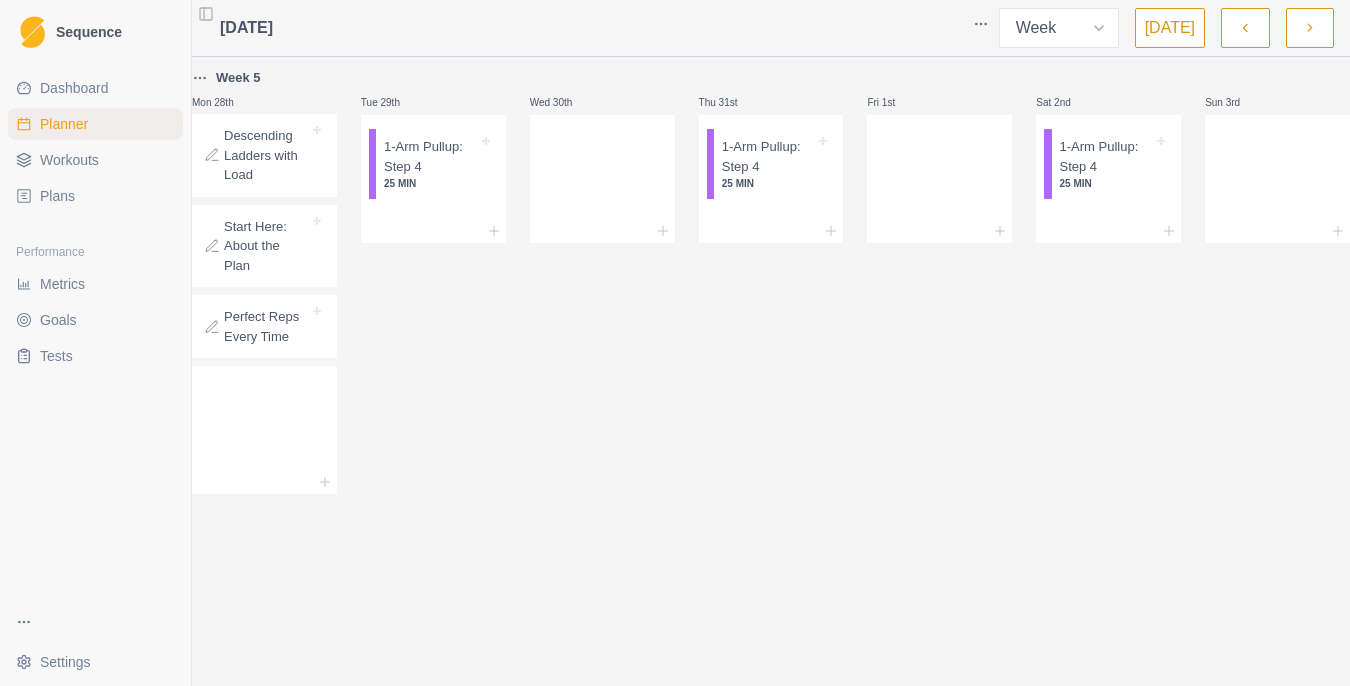 click at bounding box center (1310, 28) 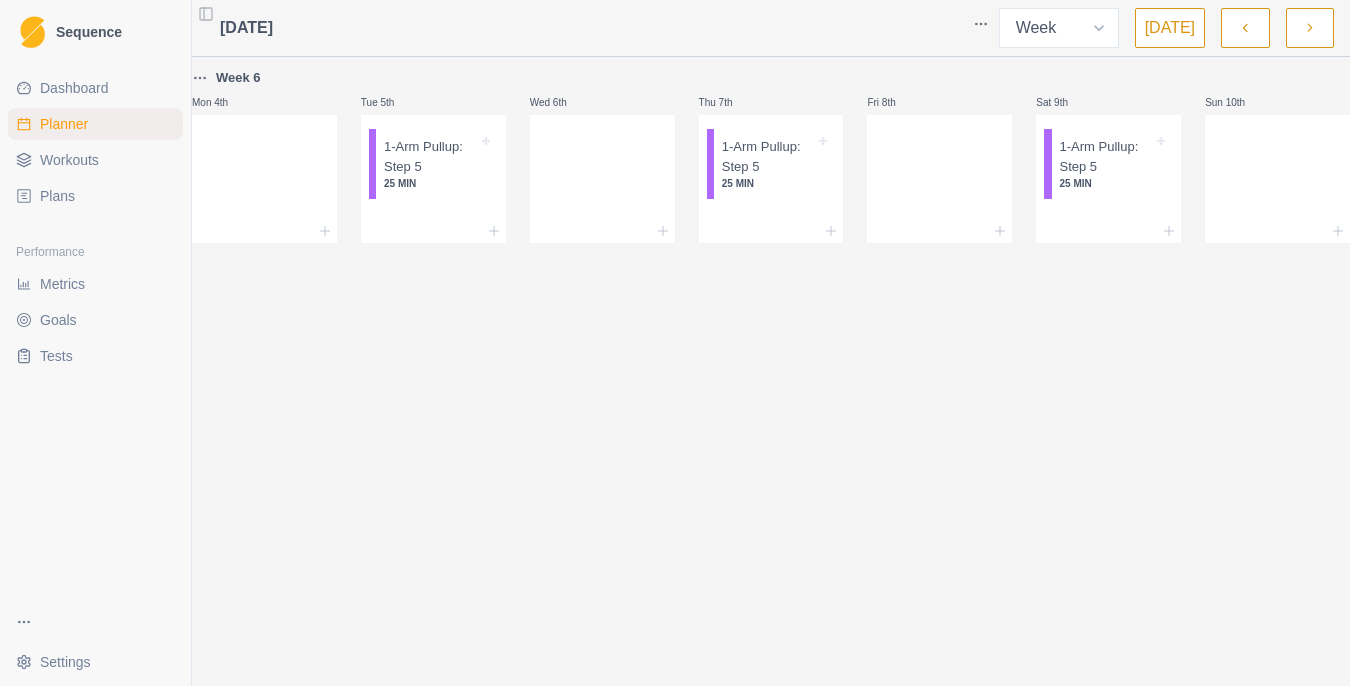 click 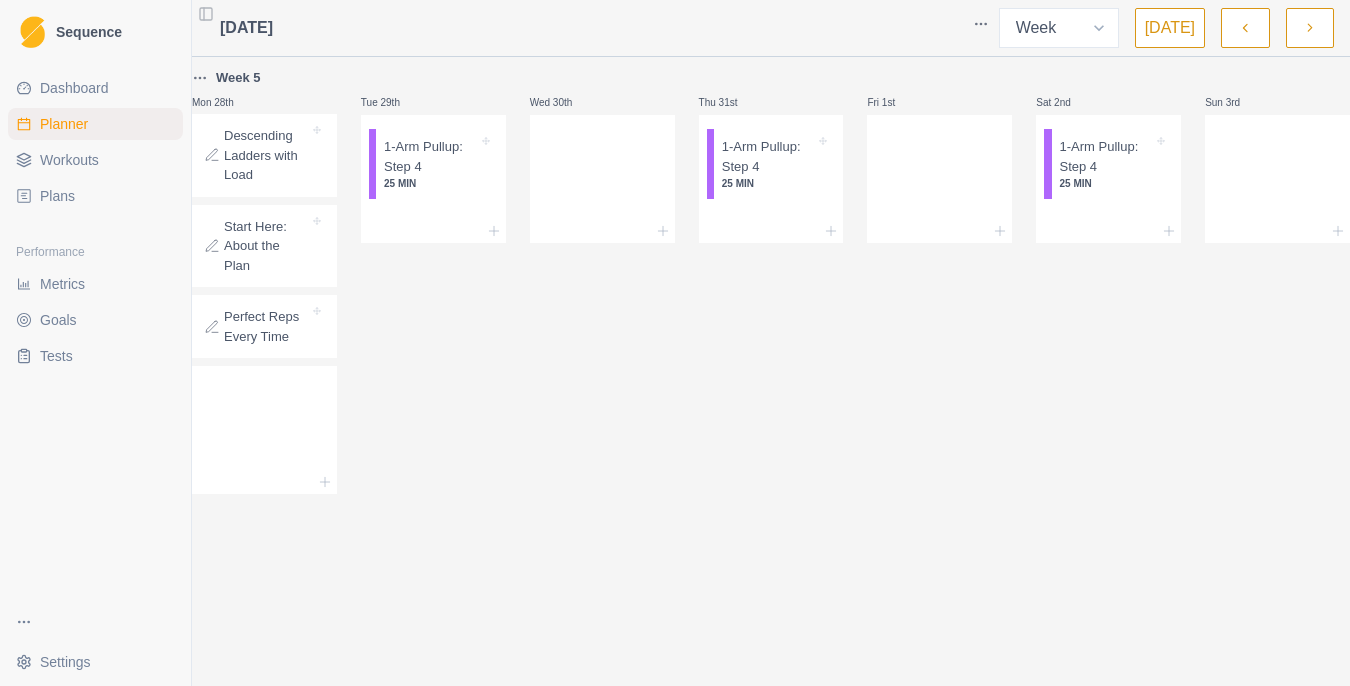 click 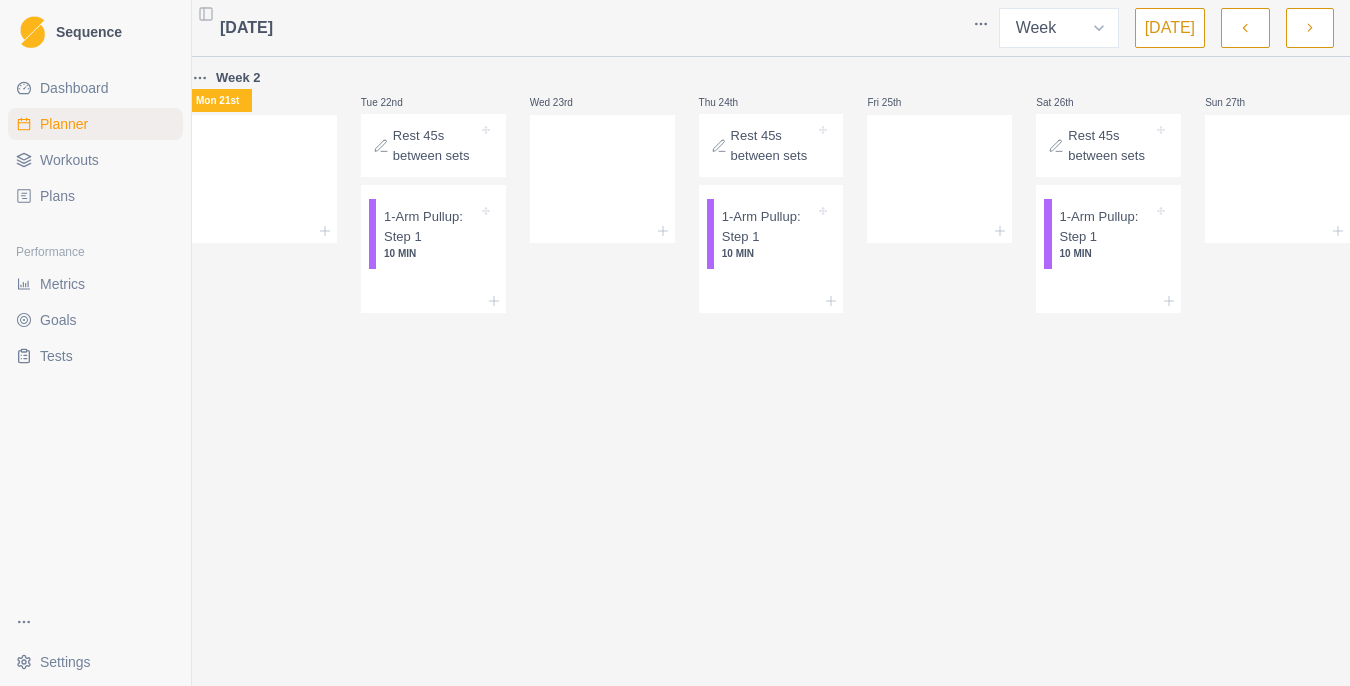 click 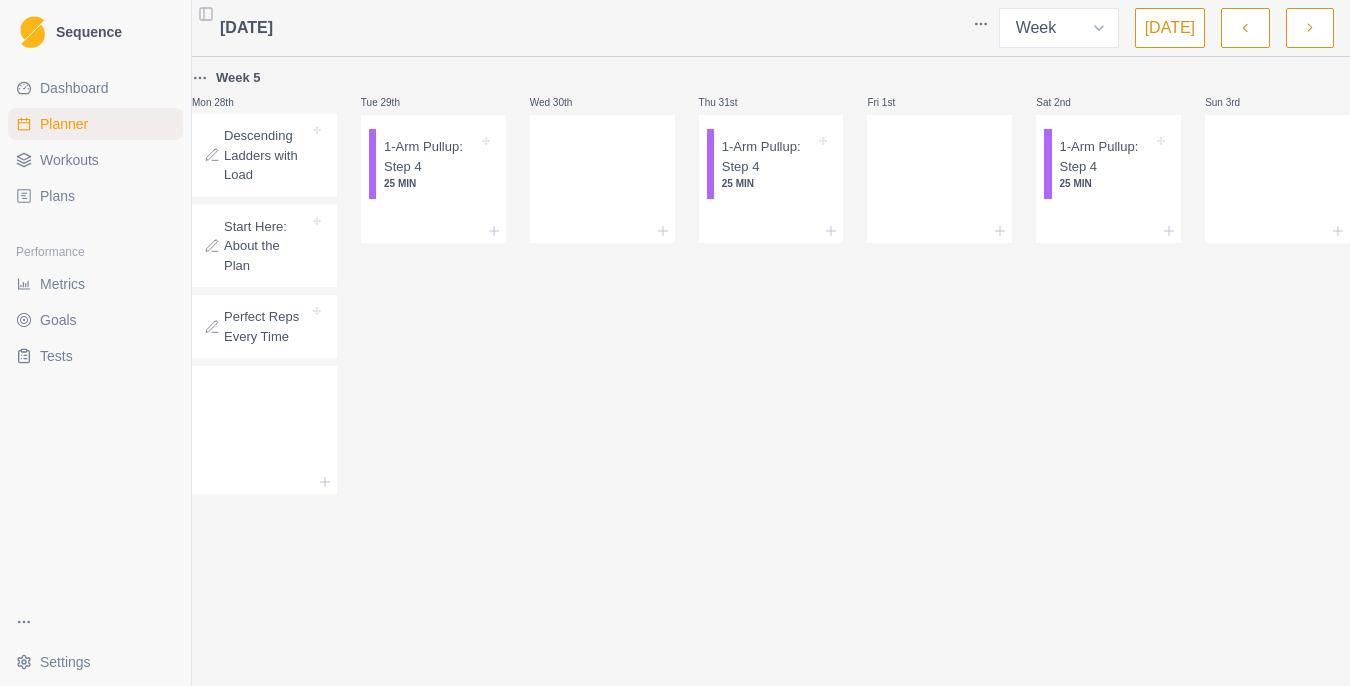 click 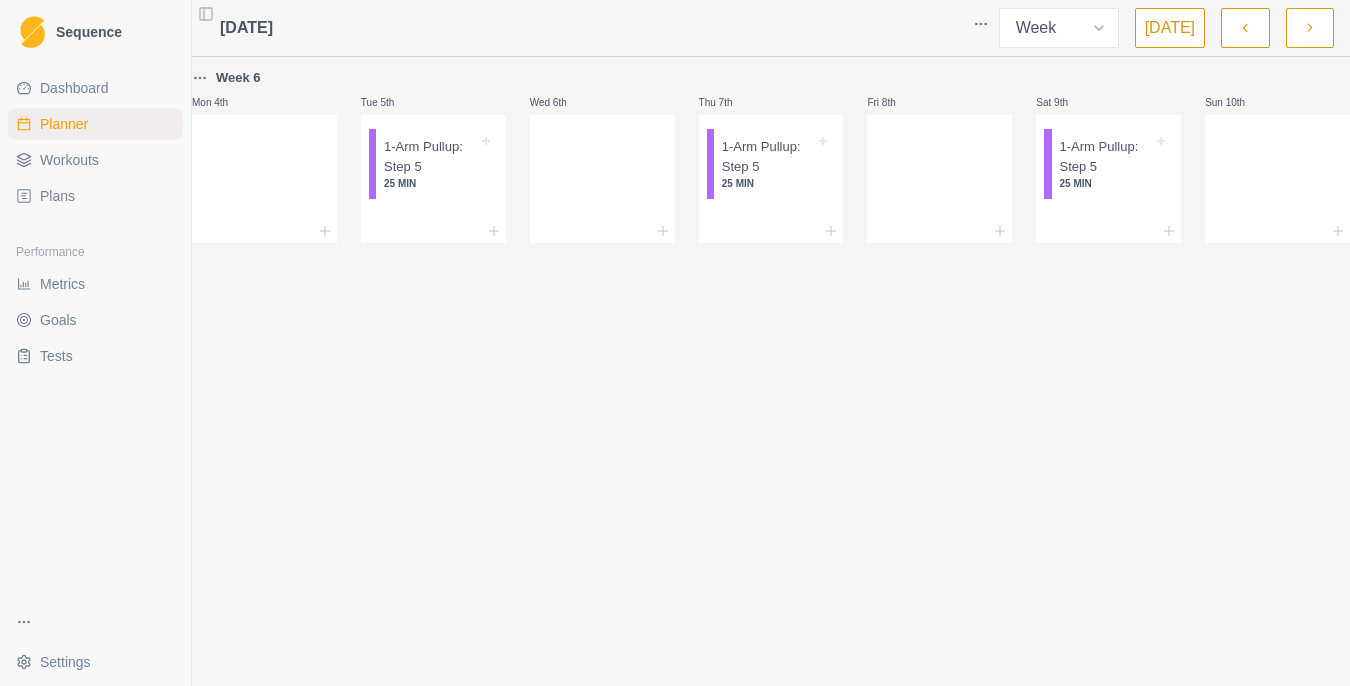 click 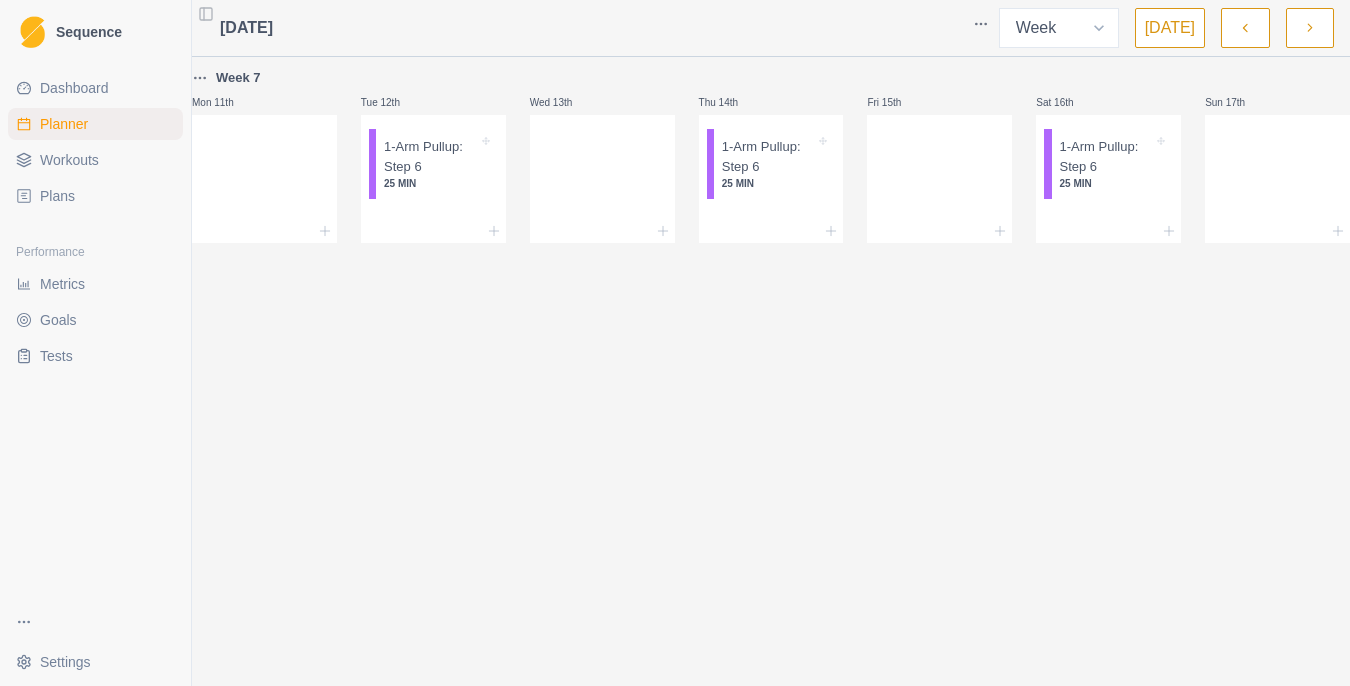 click at bounding box center [1310, 28] 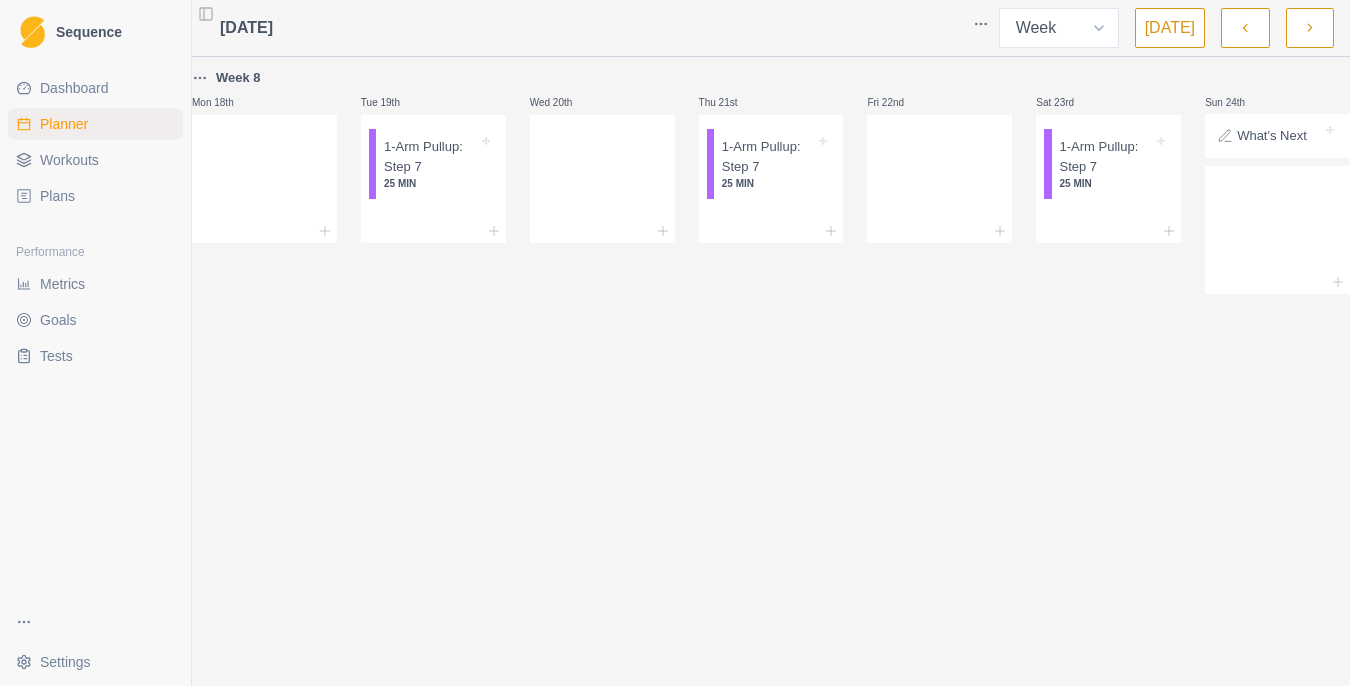 click at bounding box center [1310, 28] 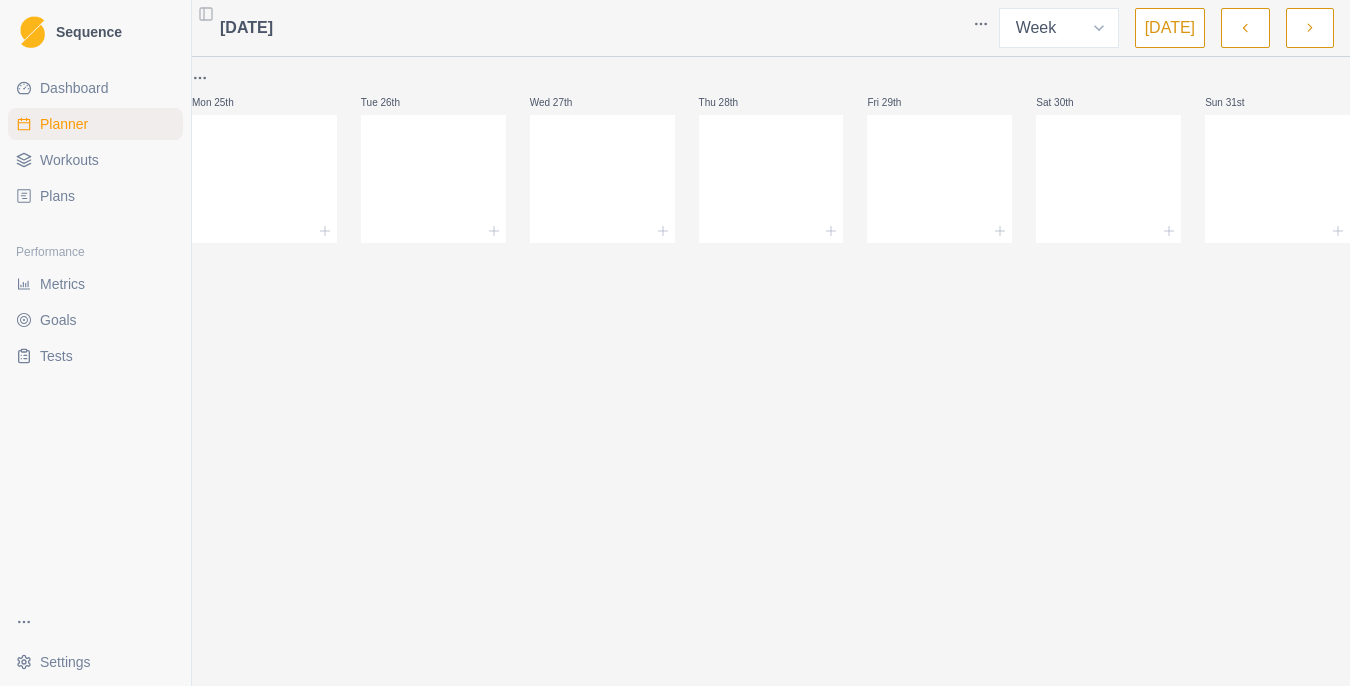 click at bounding box center (1245, 28) 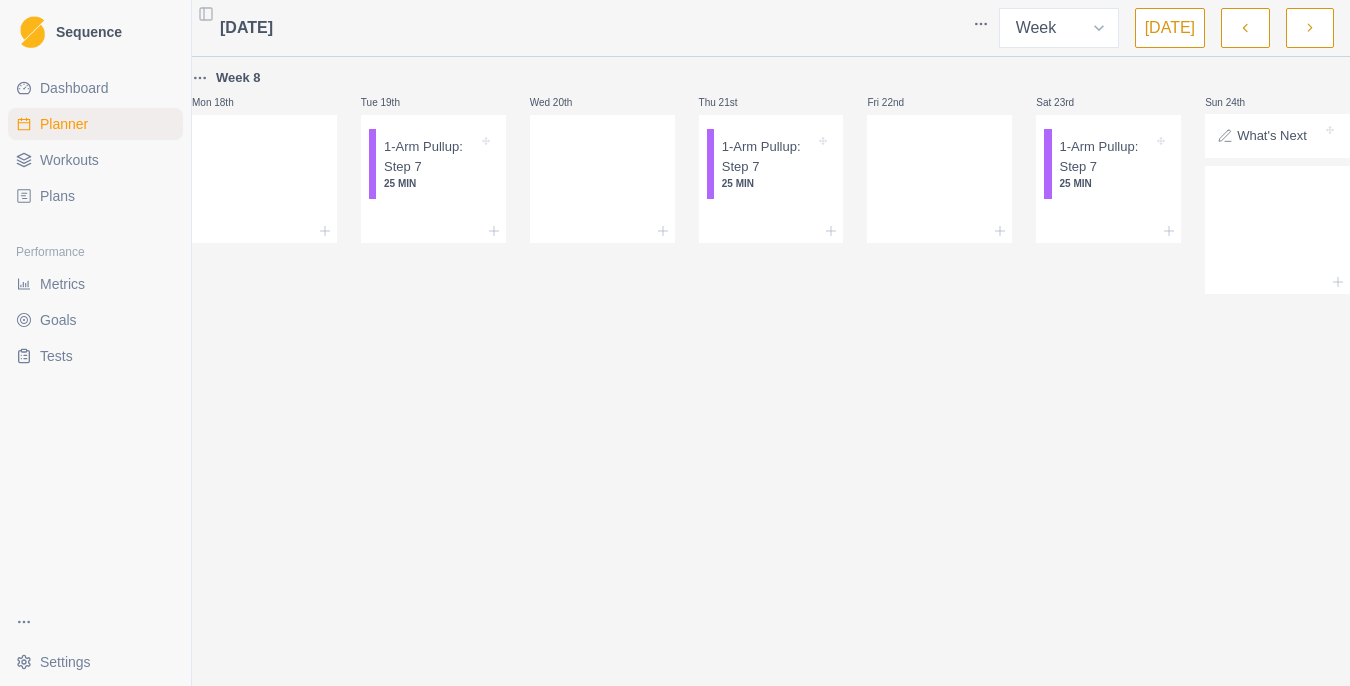 click at bounding box center [1245, 28] 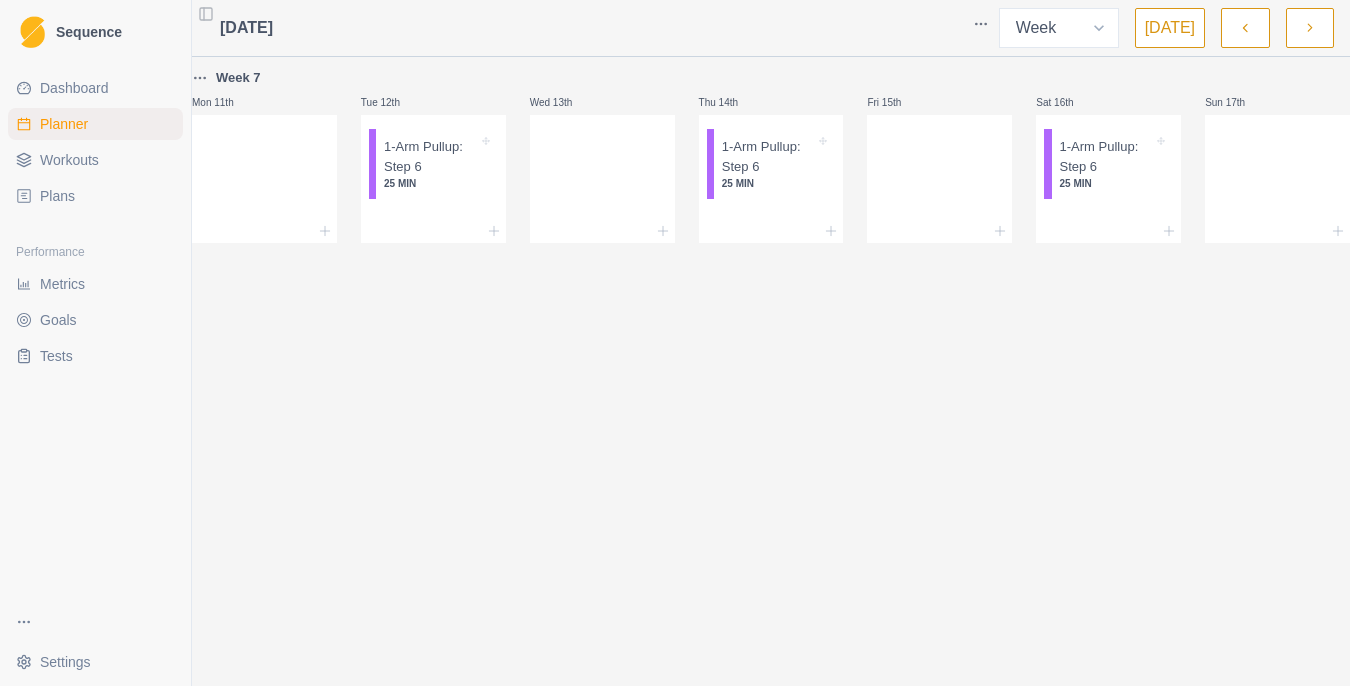 click at bounding box center (1245, 28) 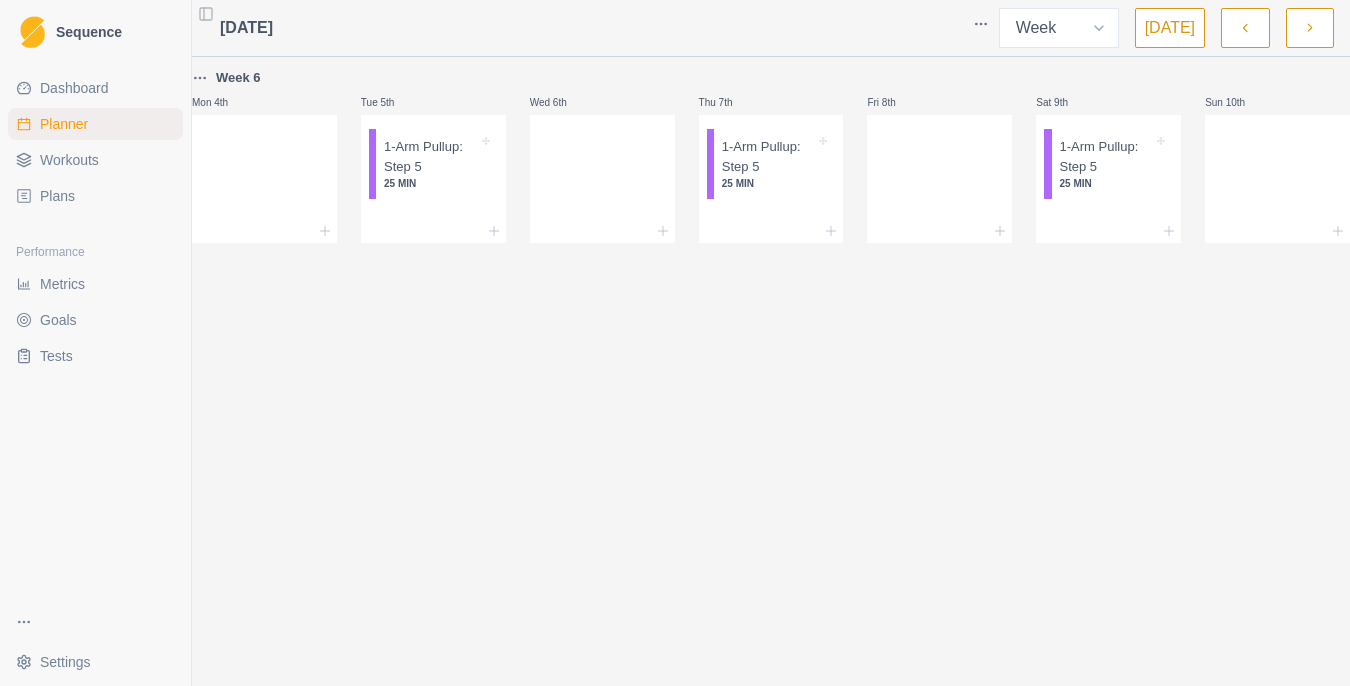 click at bounding box center [1245, 28] 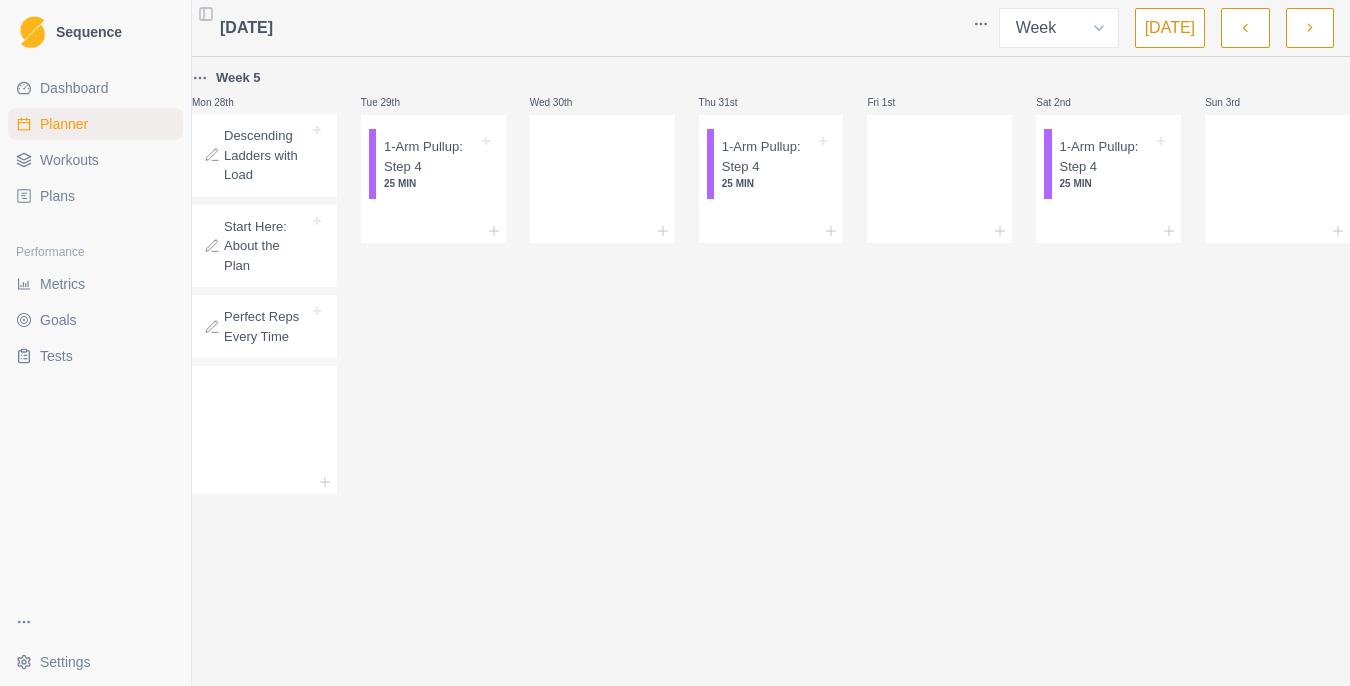 click on "Descending Ladders with Load" at bounding box center [266, 155] 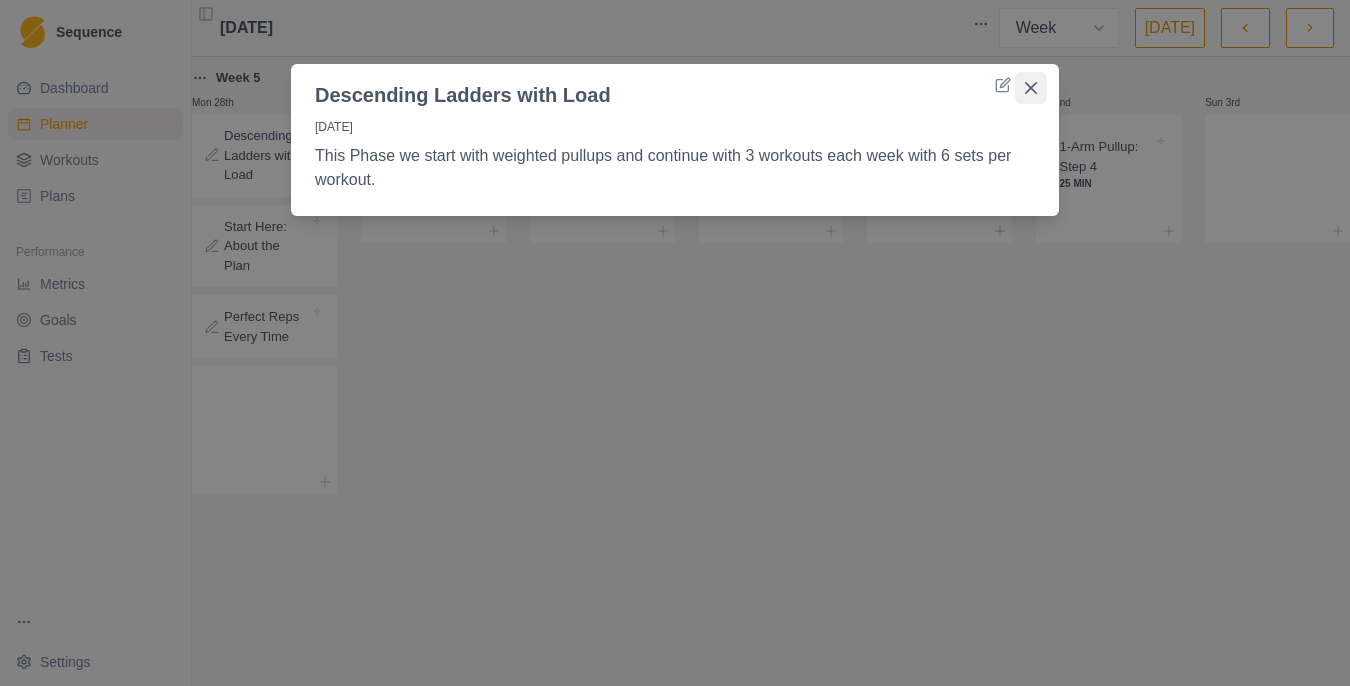 click at bounding box center (1031, 88) 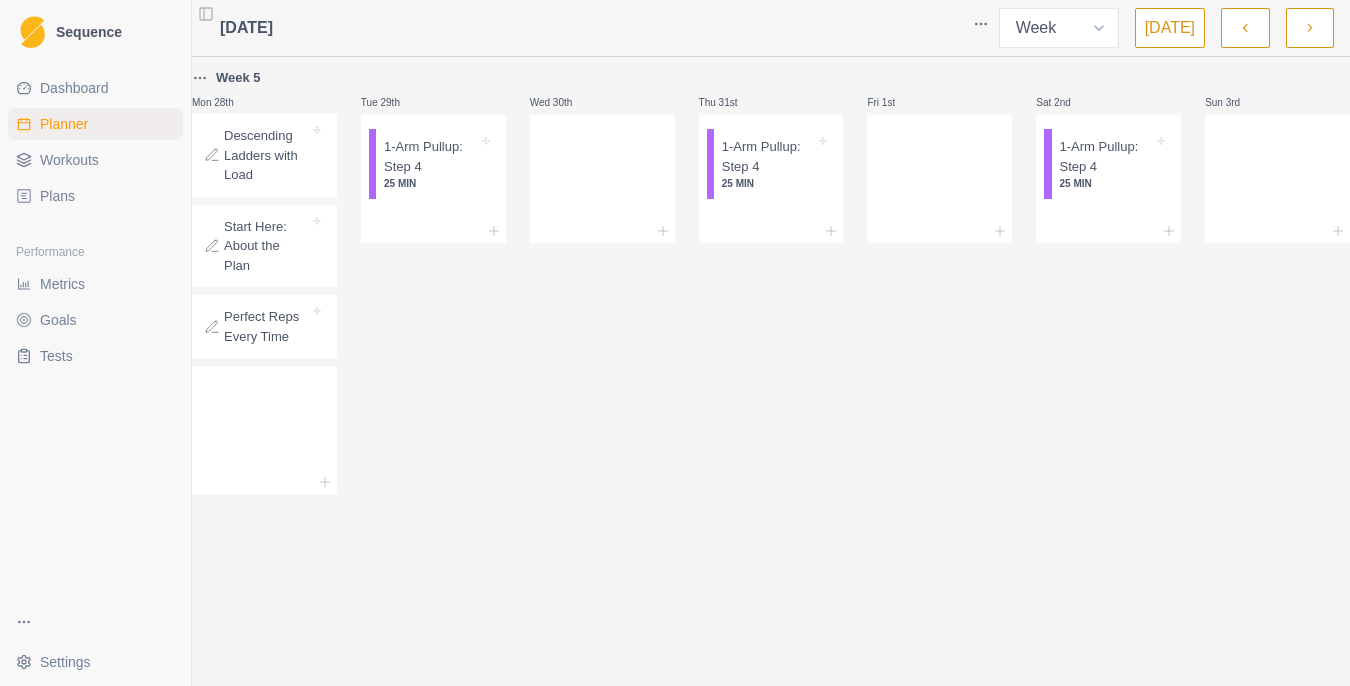 click on "Start Here: About the Plan" at bounding box center [266, 246] 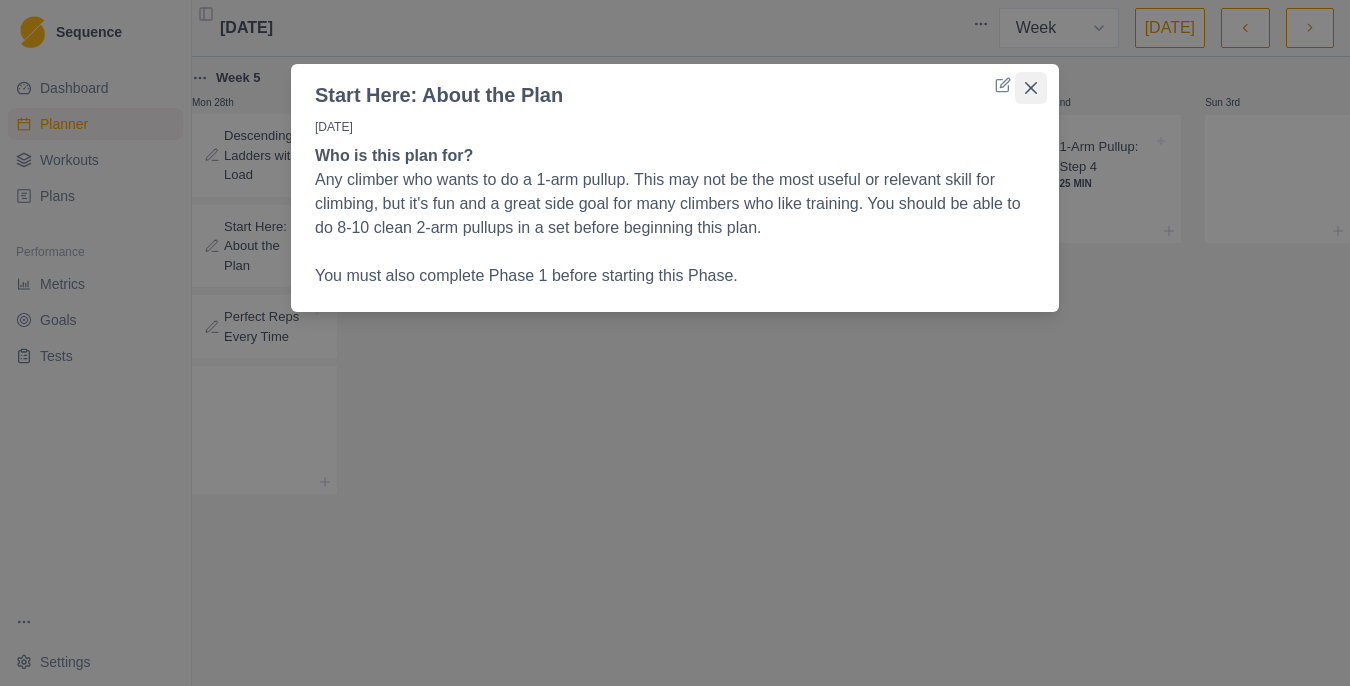 click 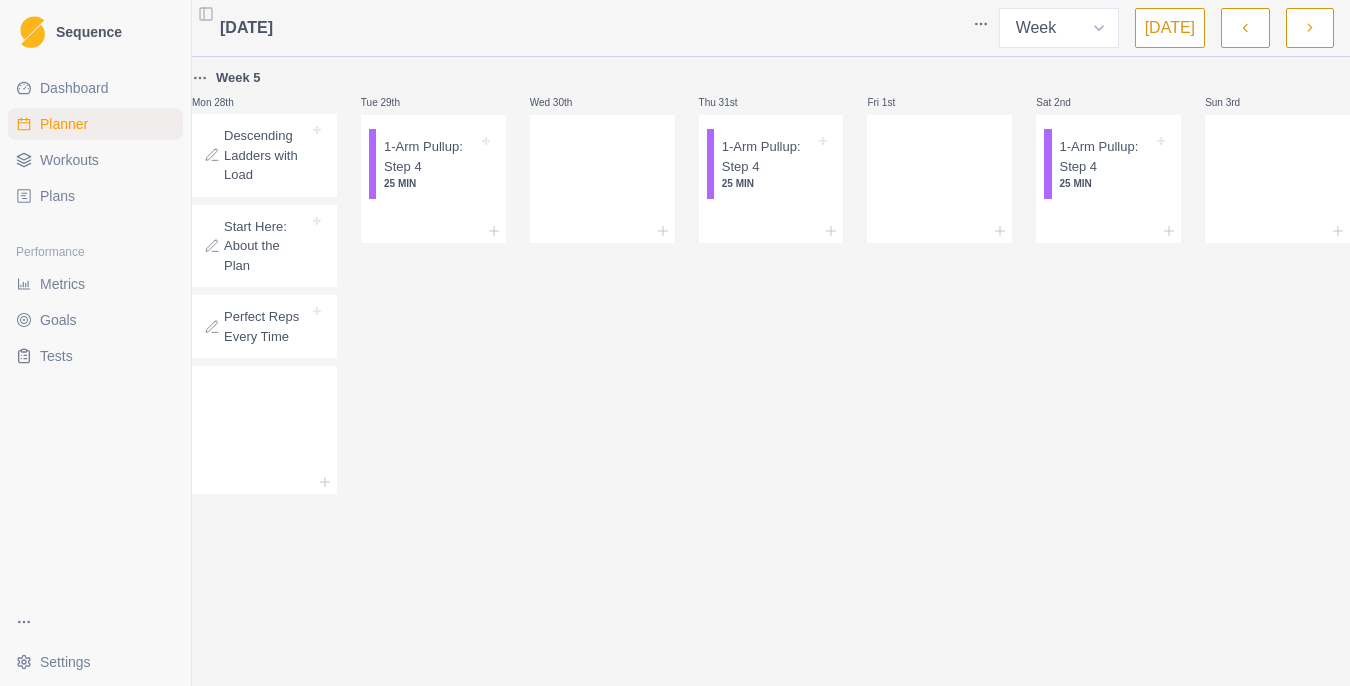 click on "Perfect Reps Every Time" at bounding box center (266, 326) 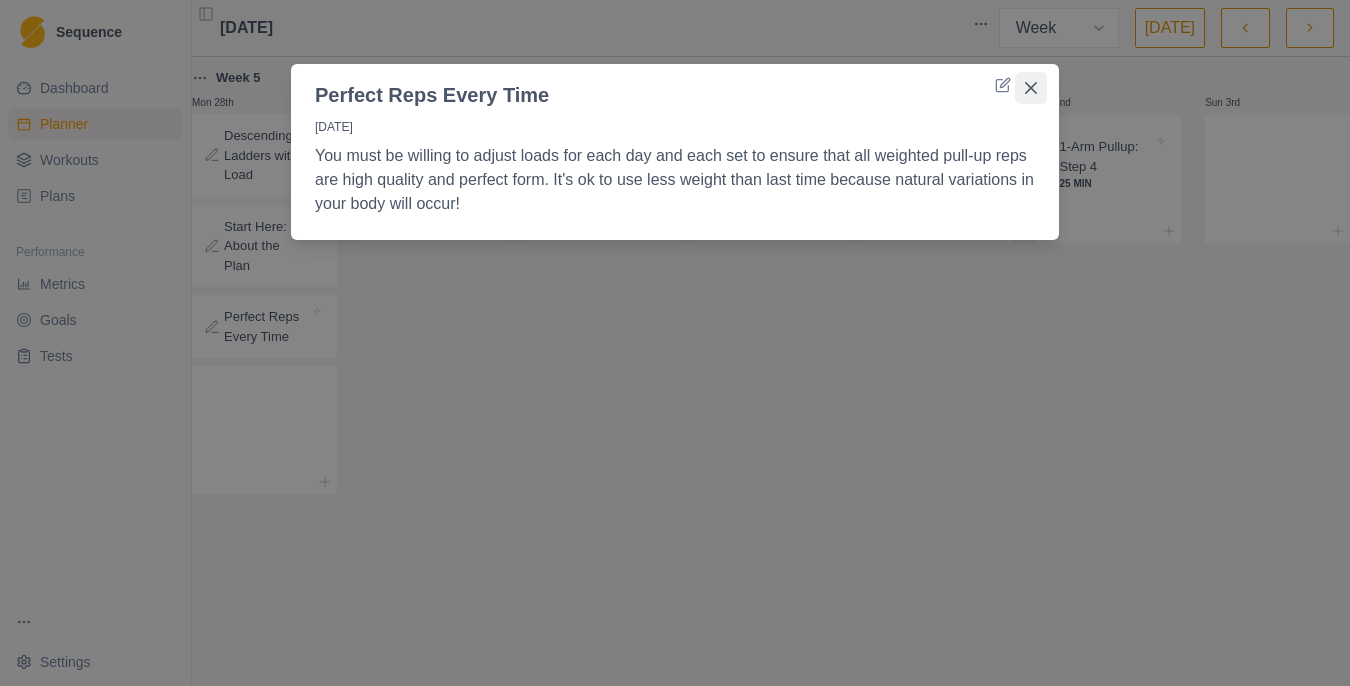 click 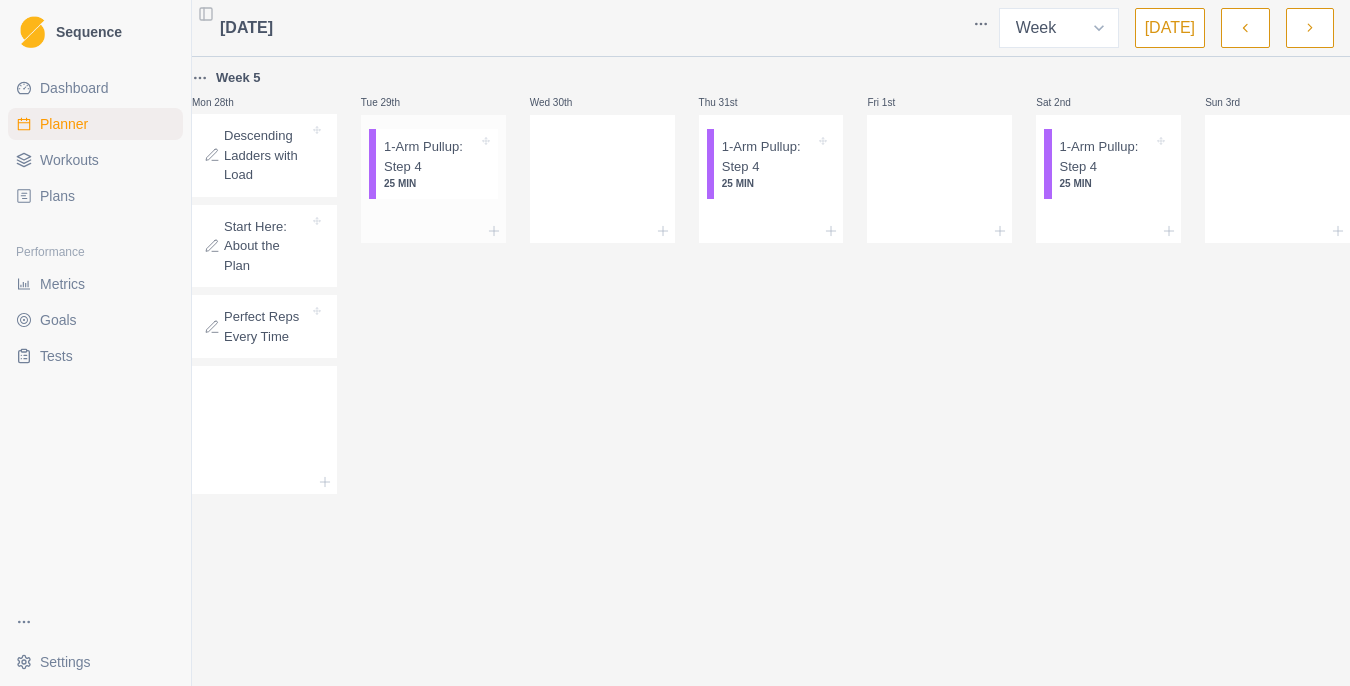 click on "25 MIN" at bounding box center (431, 183) 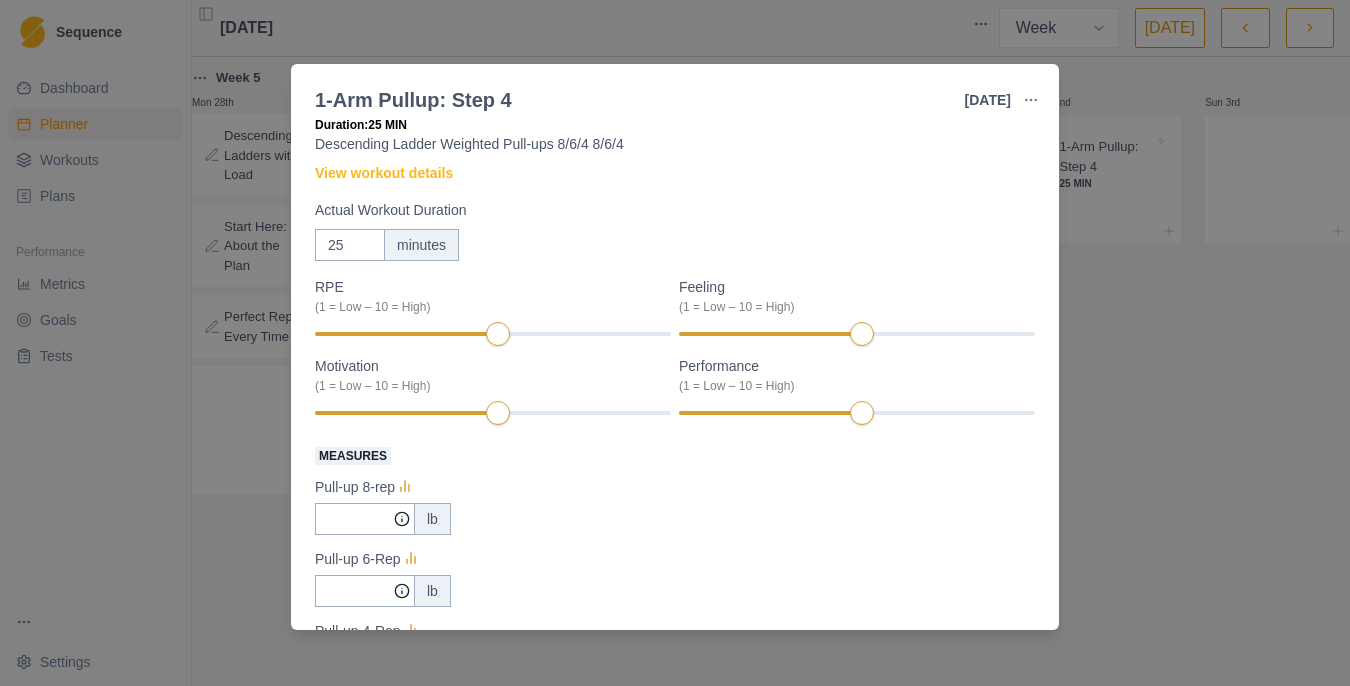 scroll, scrollTop: 29, scrollLeft: 0, axis: vertical 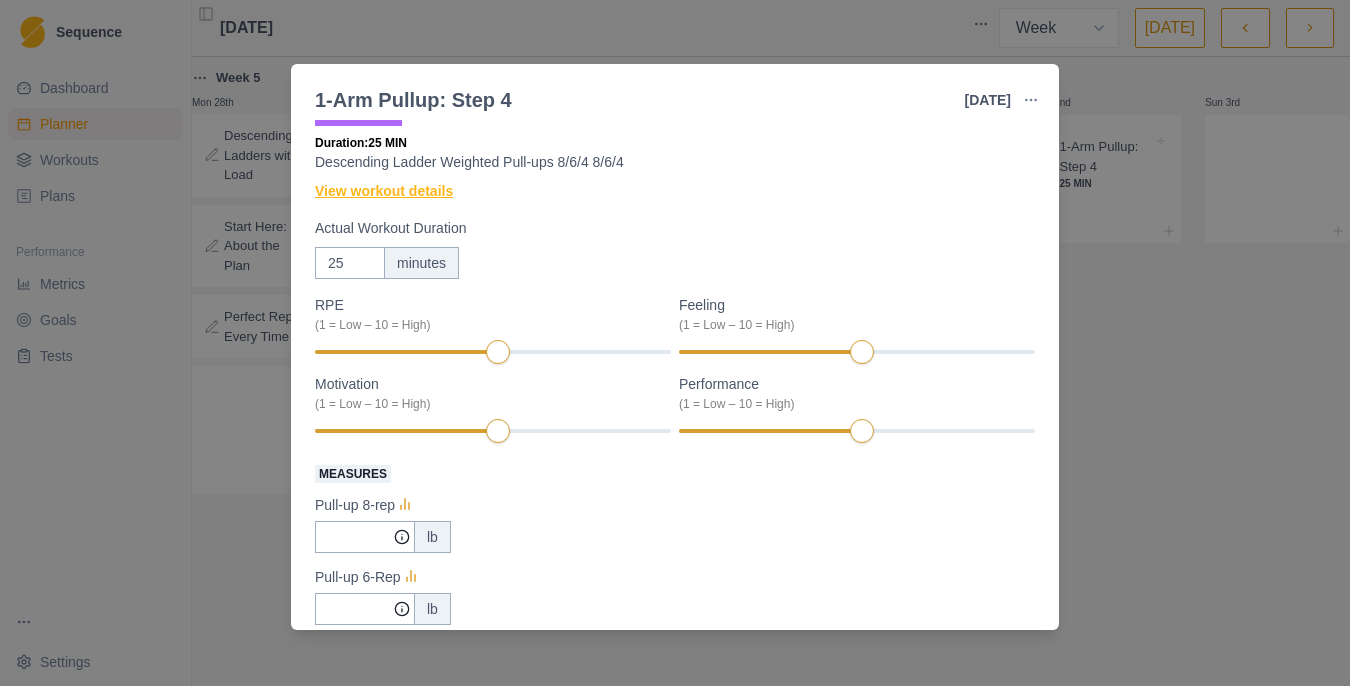 click on "View workout details" at bounding box center (384, 191) 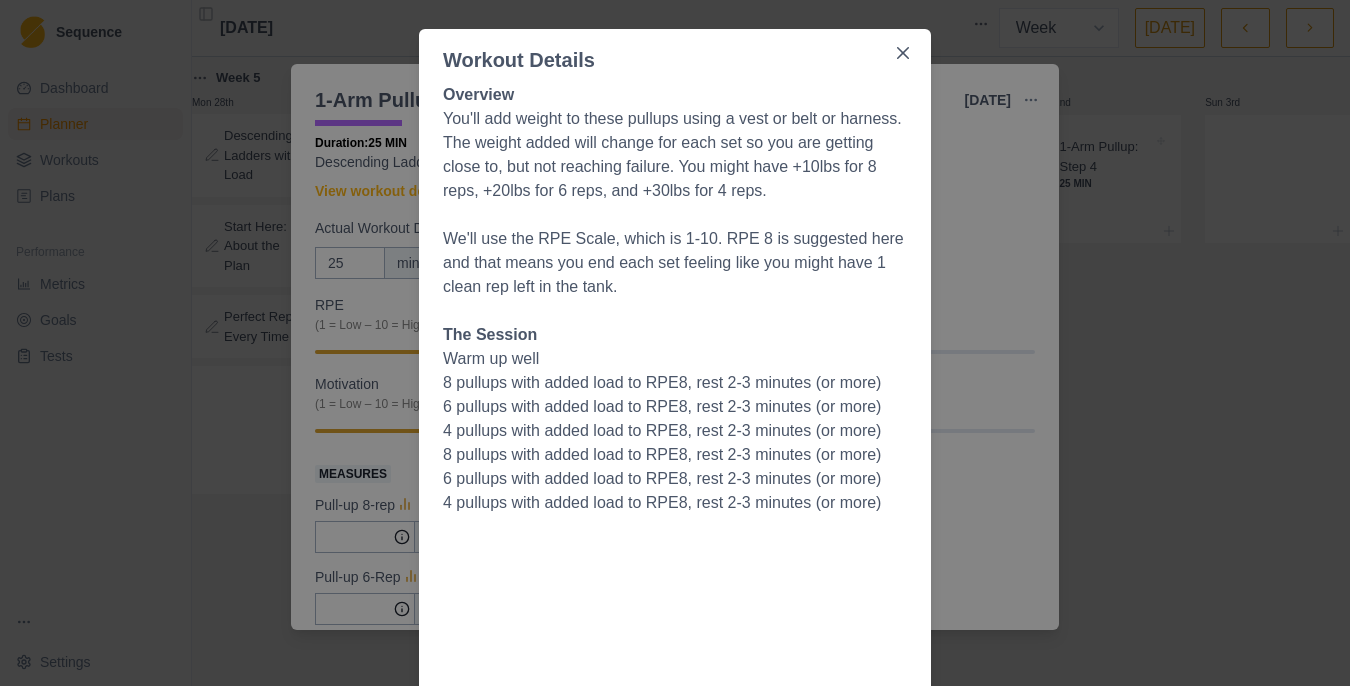 scroll, scrollTop: 82, scrollLeft: 0, axis: vertical 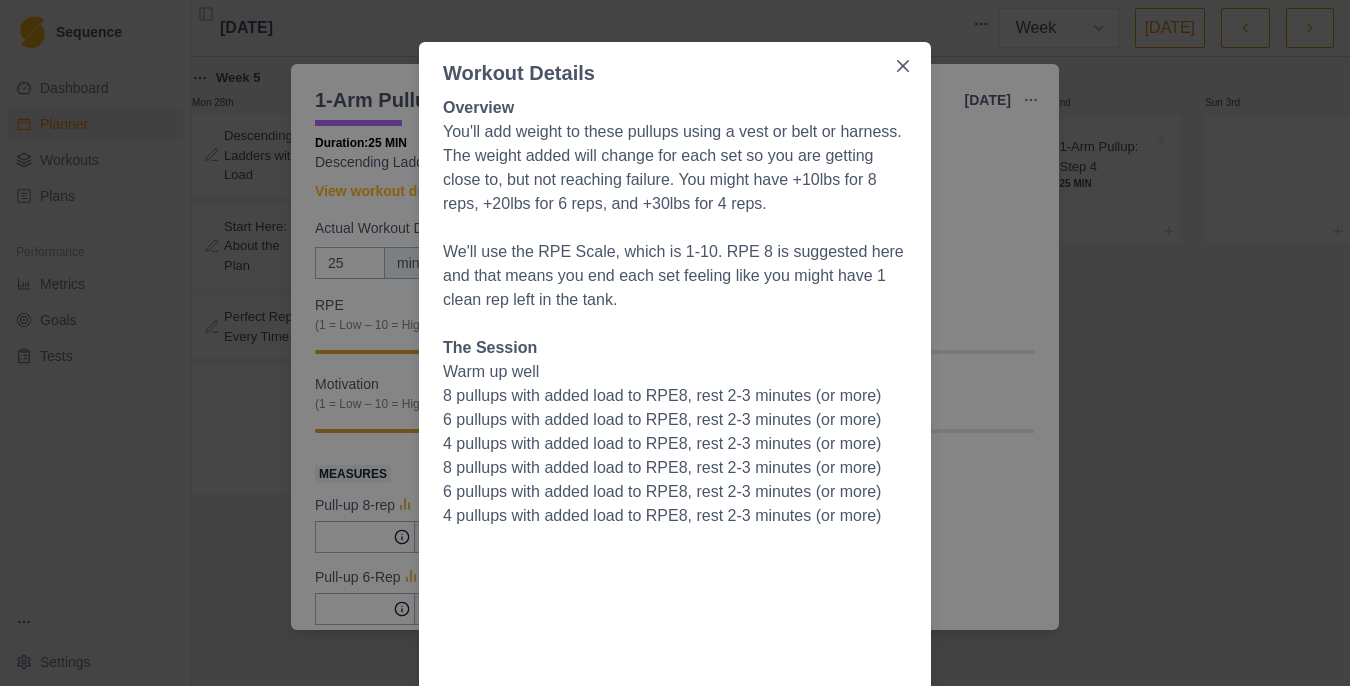 click on "Warm up well" at bounding box center [675, 372] 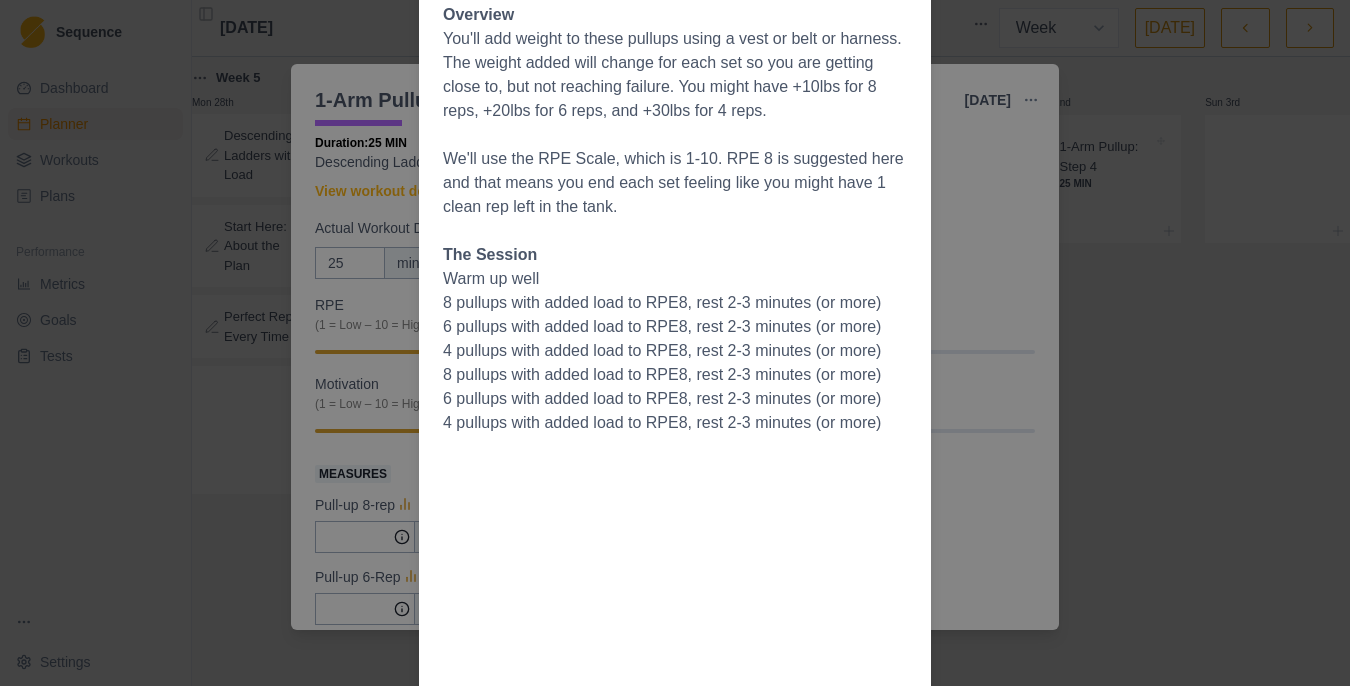 scroll, scrollTop: 118, scrollLeft: 0, axis: vertical 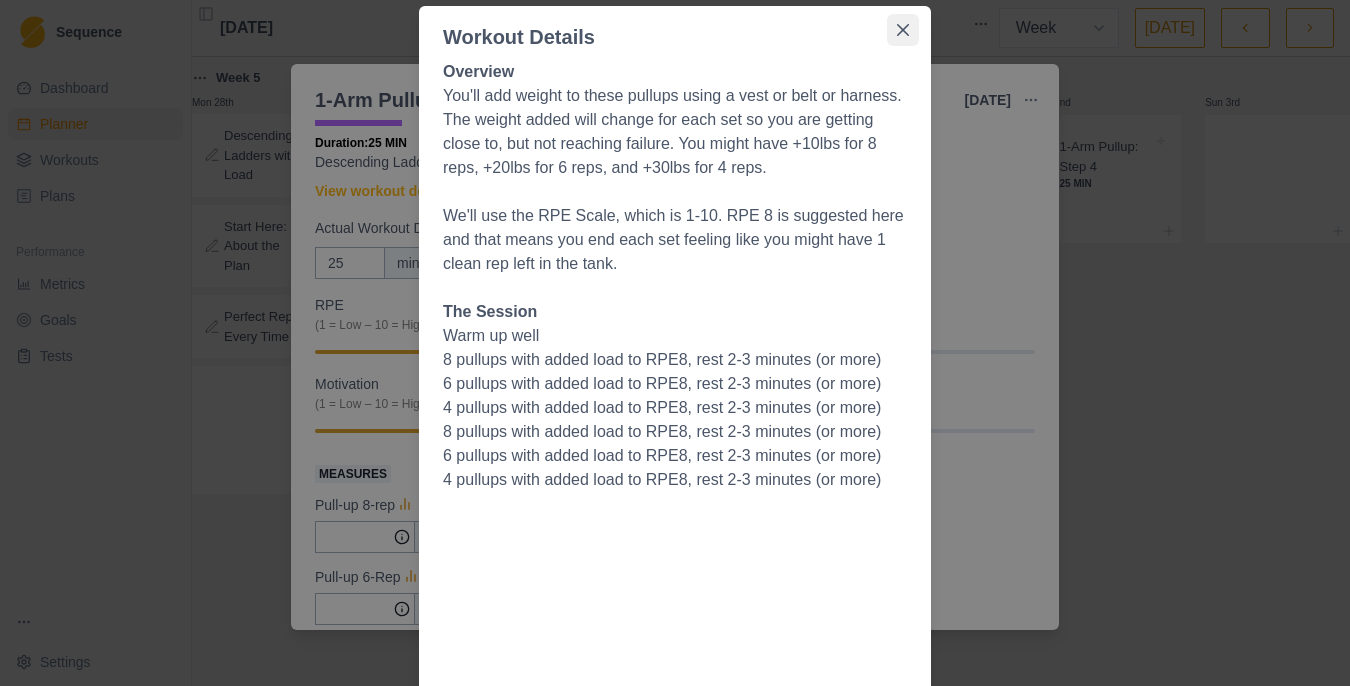 click at bounding box center (903, 30) 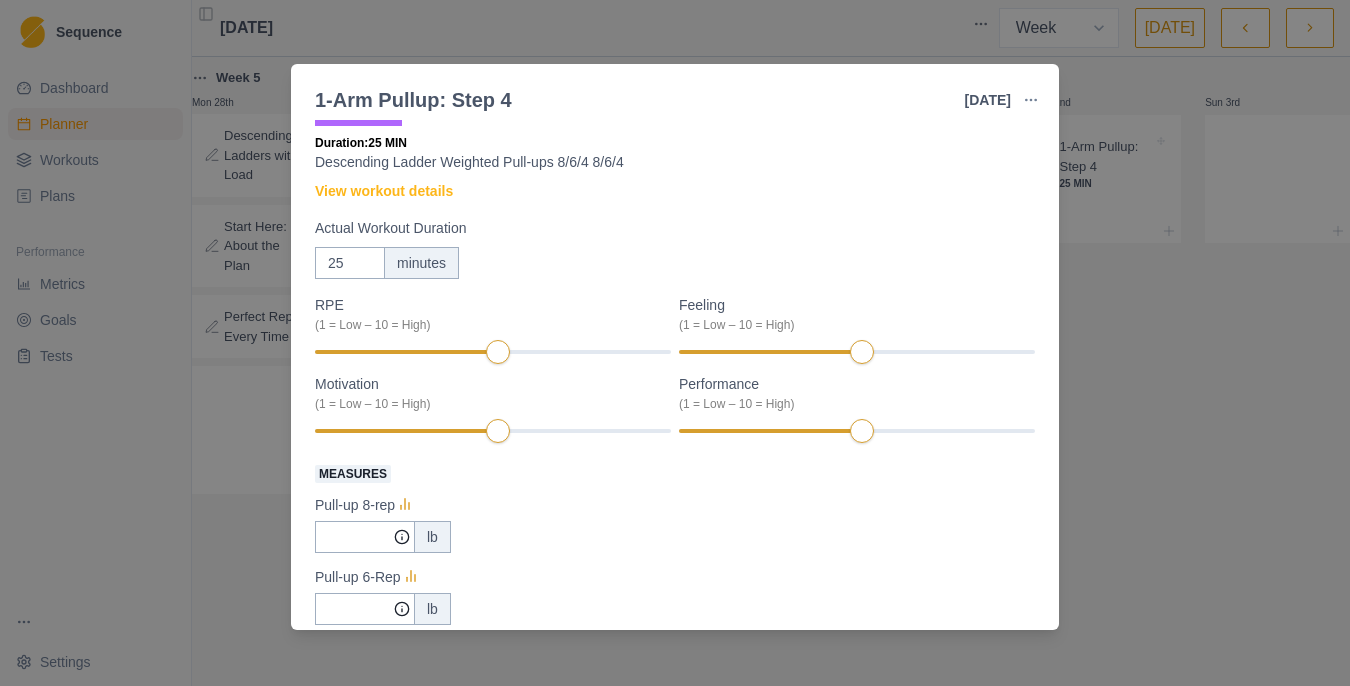 type 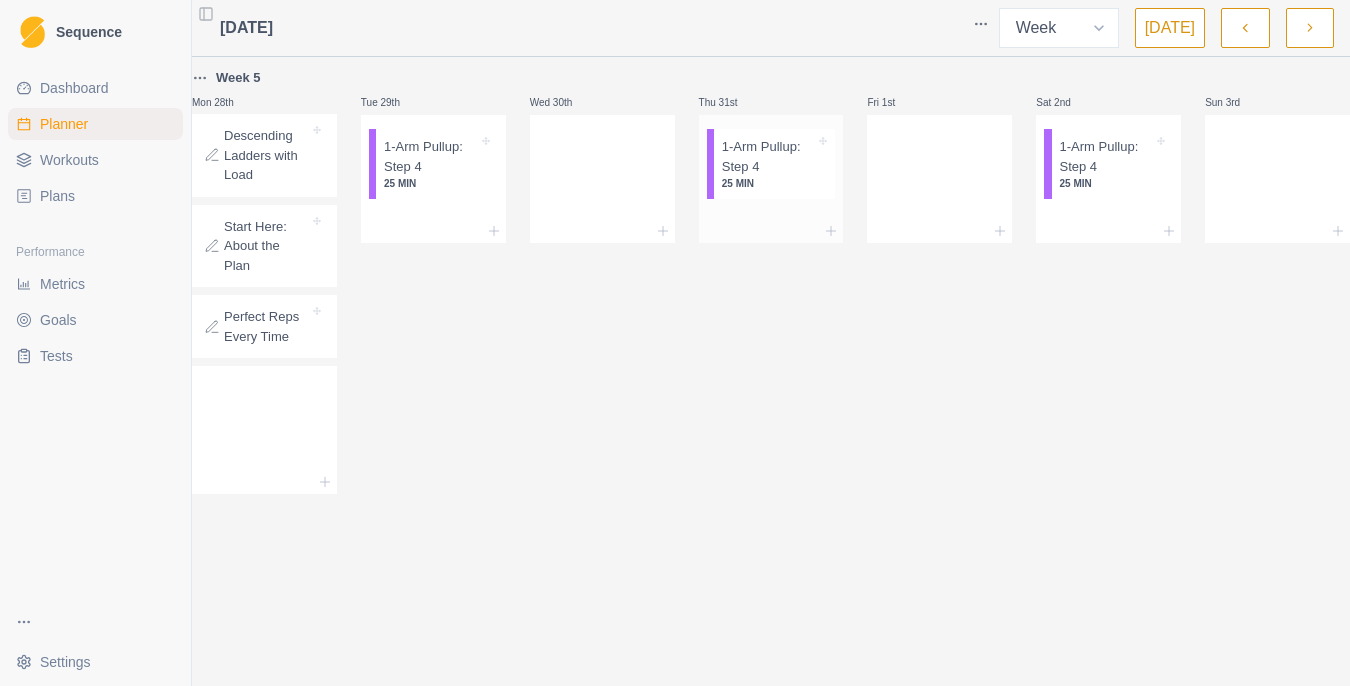 click on "1-Arm Pullup: Step 4" at bounding box center (769, 156) 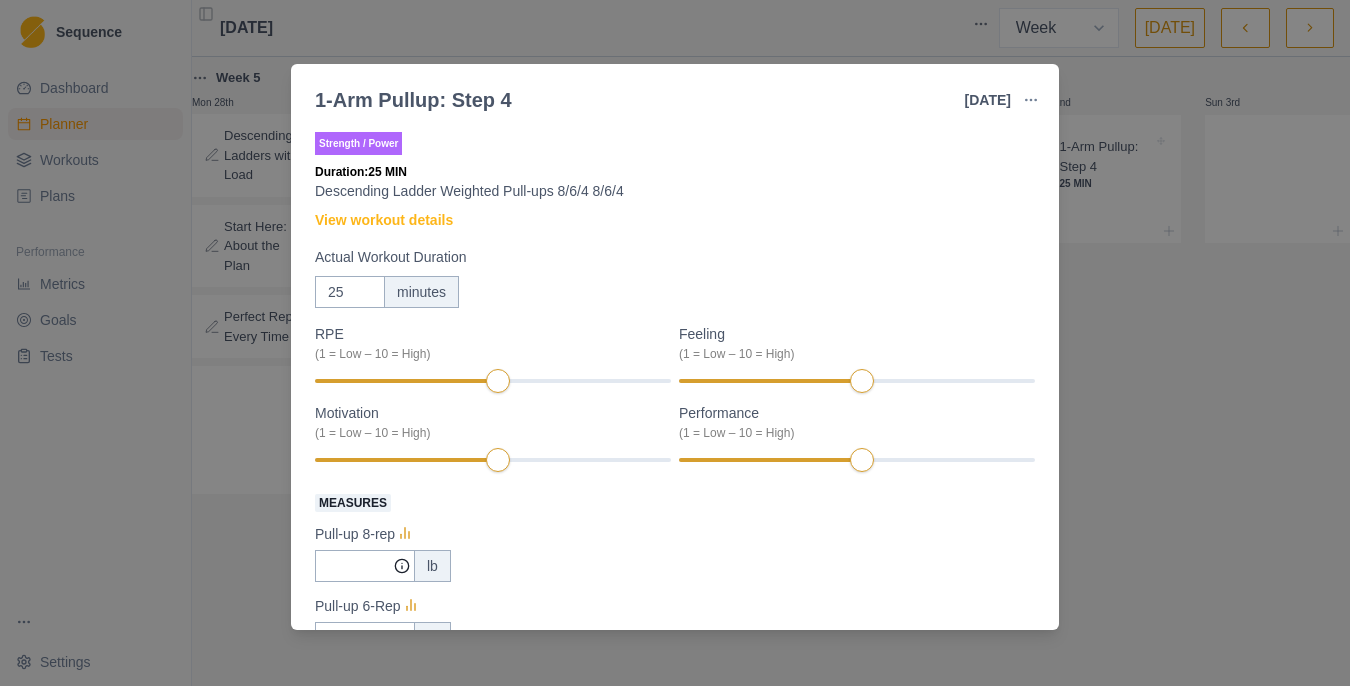 click on "1-Arm Pullup: Step 4 [DATE] Link To Goal View Workout Metrics Edit Original Workout Reschedule Workout Remove From Schedule Strength / Power Duration:  25 MIN Descending Ladder Weighted Pull-ups  8/6/4 8/6/4 View workout details Actual Workout Duration 25 minutes RPE (1 = Low – 10 = High) Feeling (1 = Low – 10 = High) Motivation (1 = Low – 10 = High) Performance (1 = Low – 10 = High) Measures Pull-up 8-rep lb Pull-up 6-Rep lb Pull-up 4-Rep lb Training Notes View previous training notes Mark as Incomplete Complete Workout" at bounding box center [675, 343] 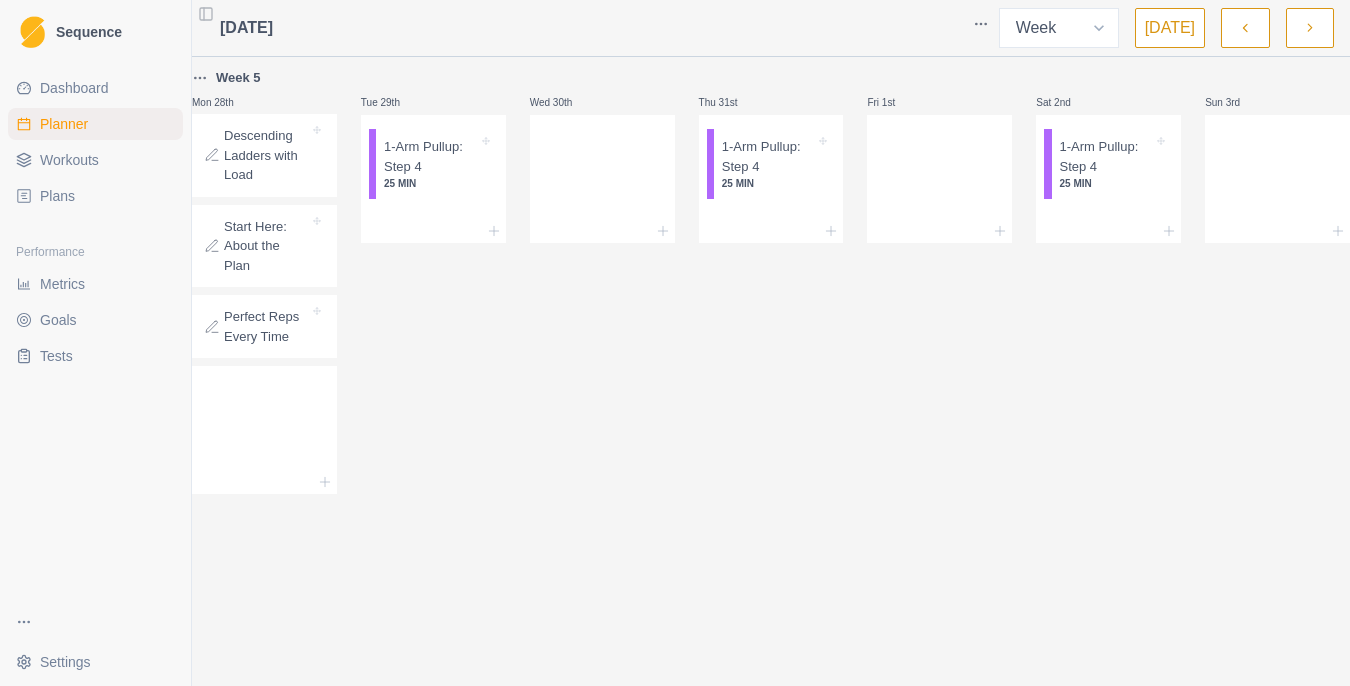 click 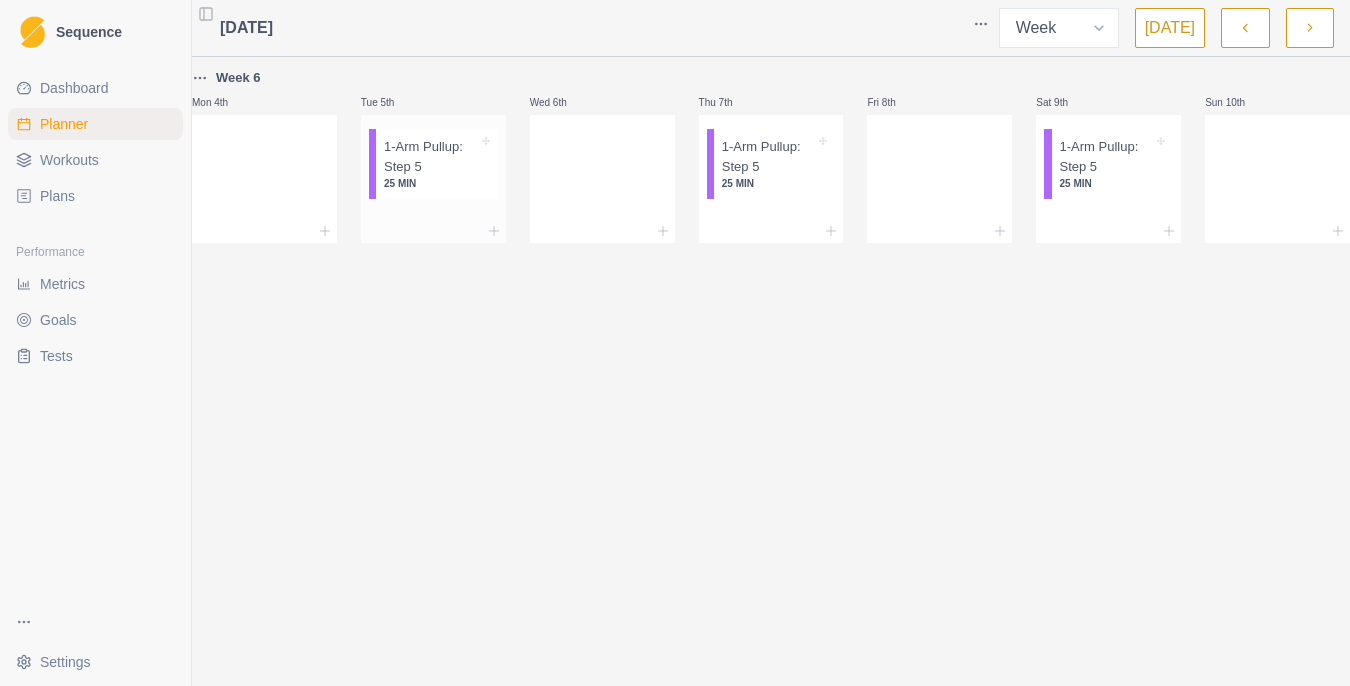 click on "1-Arm Pullup: Step 5 25 MIN" at bounding box center [437, 164] 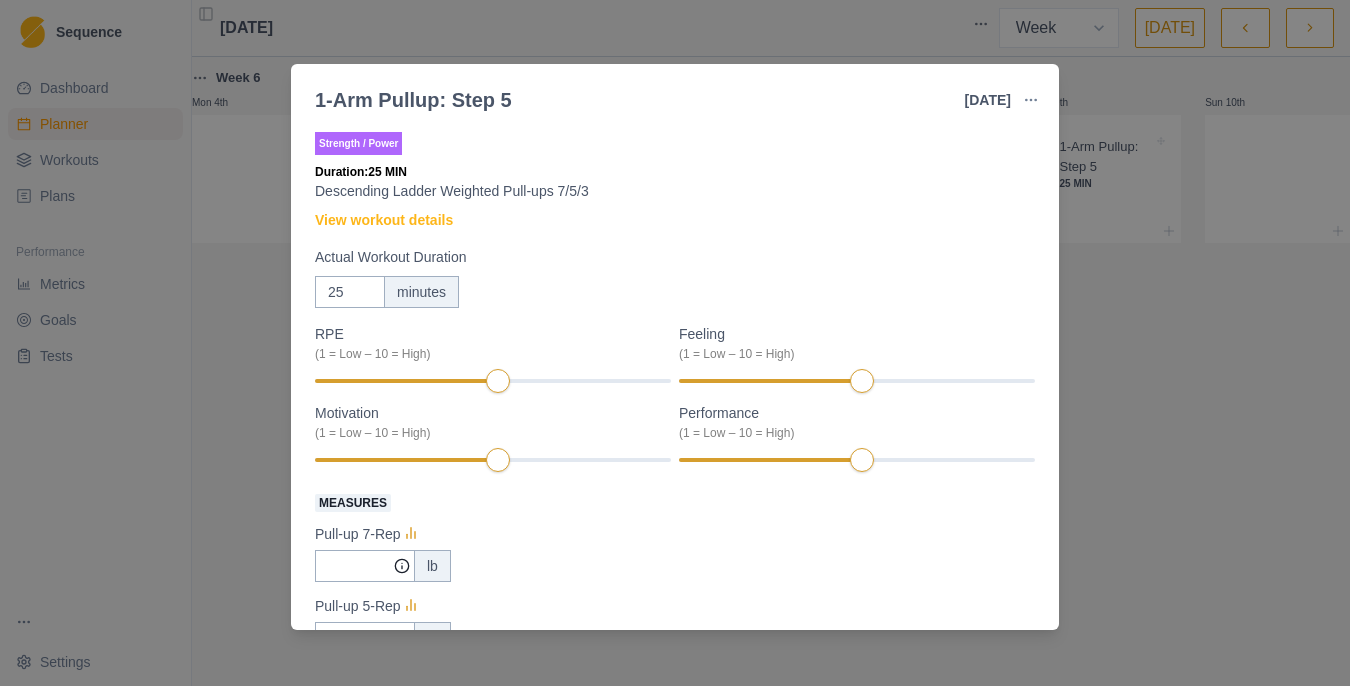 click on "1-Arm Pullup: Step 5 [DATE] Link To Goal View Workout Metrics Edit Original Workout Reschedule Workout Remove From Schedule Strength / Power Duration:  25 MIN Descending Ladder Weighted Pull-ups  7/5/3 View workout details Actual Workout Duration 25 minutes RPE (1 = Low – 10 = High) Feeling (1 = Low – 10 = High) Motivation (1 = Low – 10 = High) Performance (1 = Low – 10 = High) Measures Pull-up 7-Rep lb Pull-up 5-Rep lb Pull-up 3-Rep lb Training Notes View previous training notes Mark as Incomplete Complete Workout" at bounding box center [675, 343] 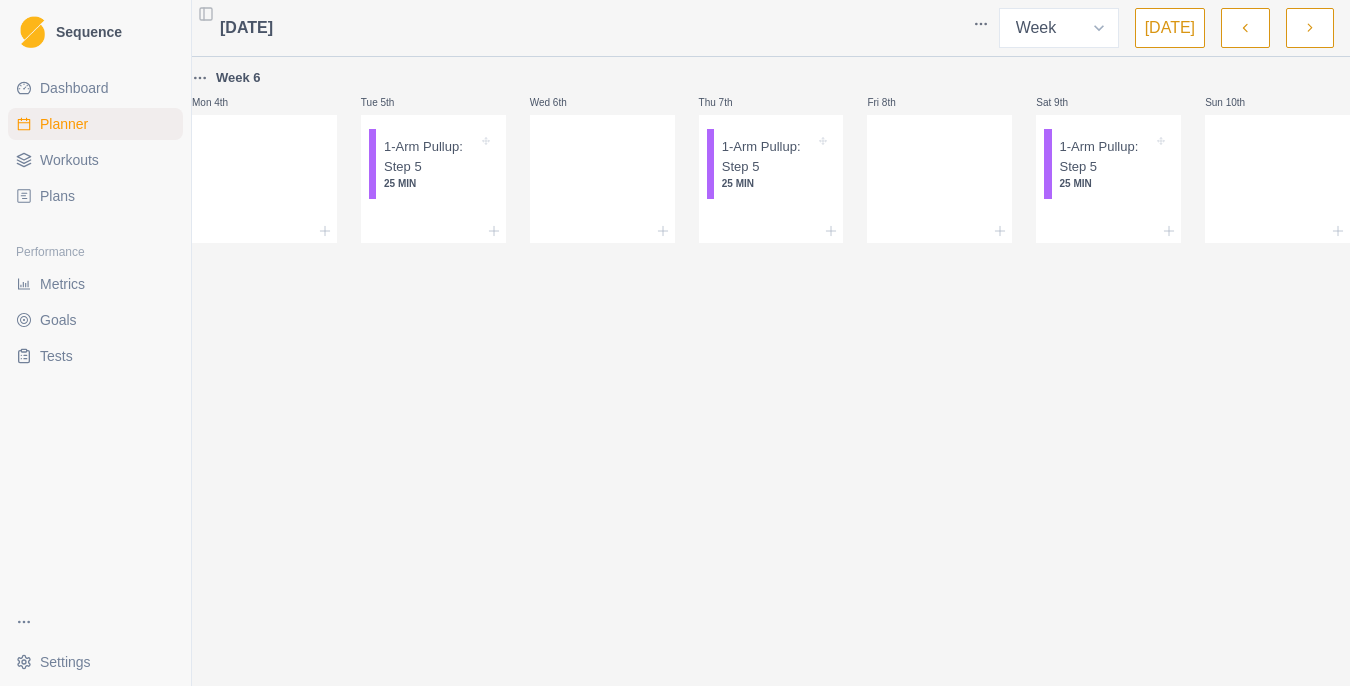 click at bounding box center (1245, 28) 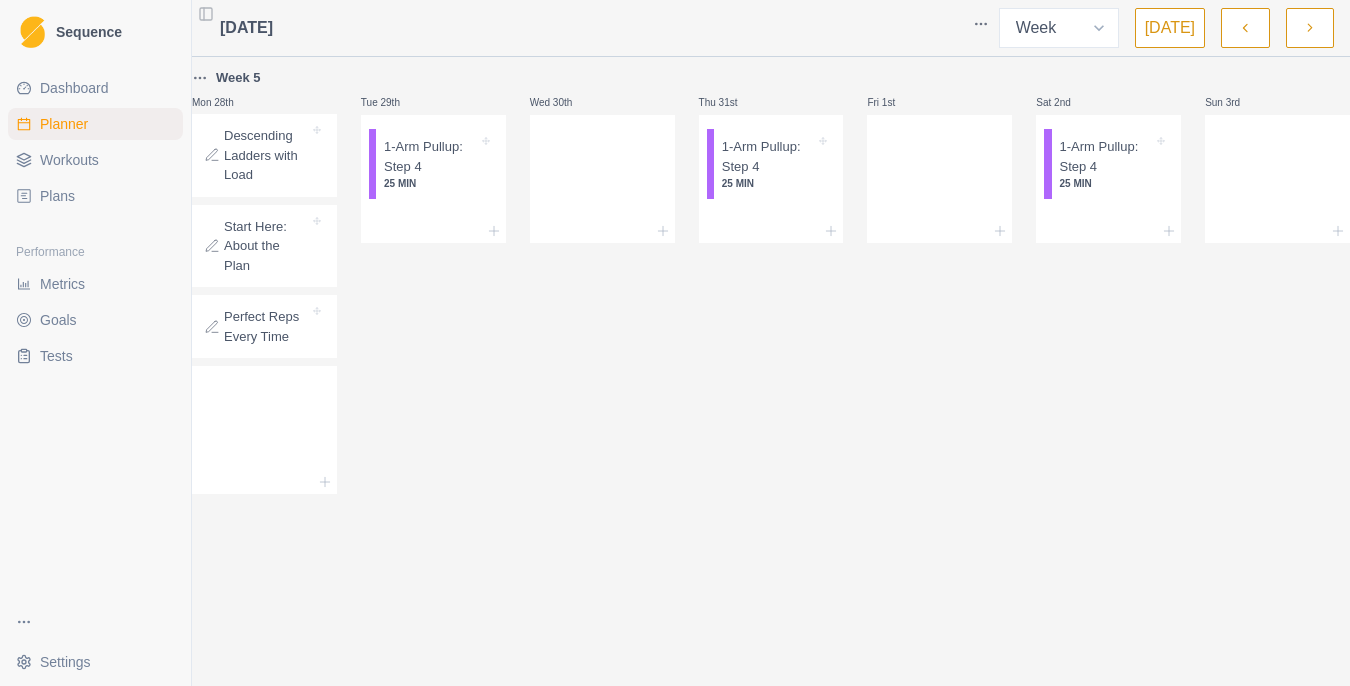click at bounding box center [1310, 28] 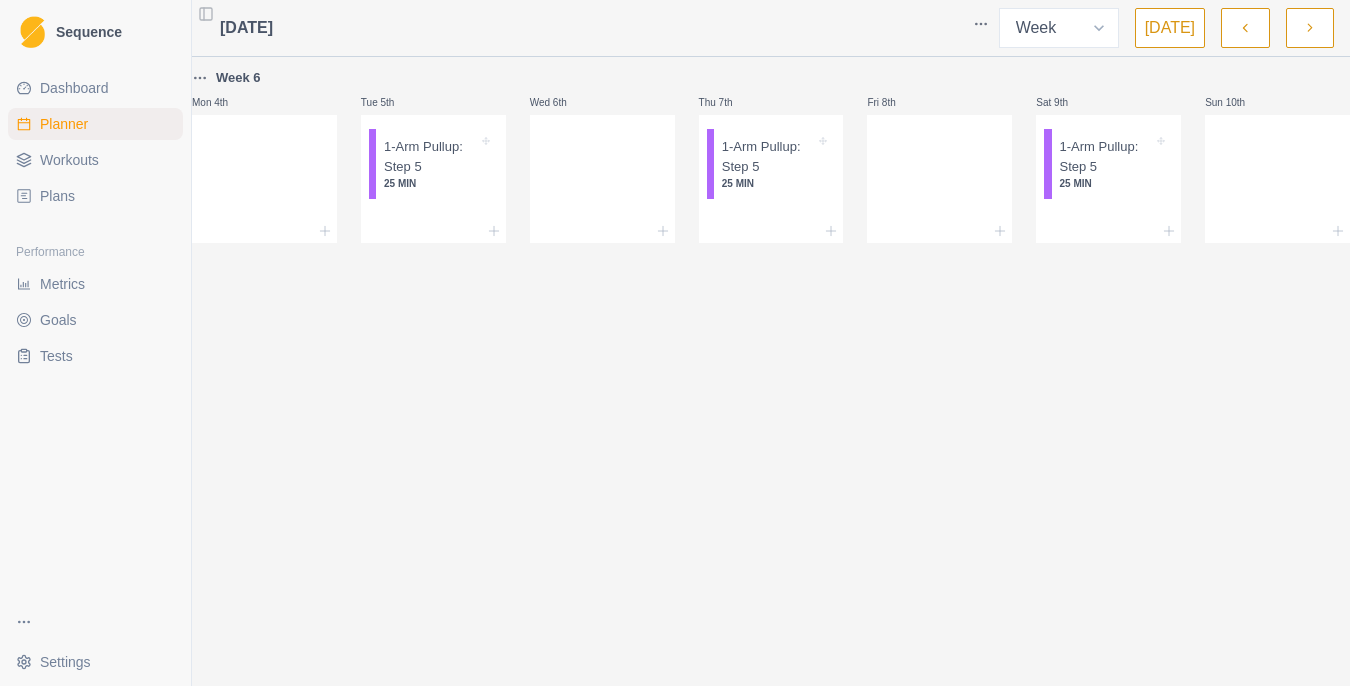 click at bounding box center (1310, 28) 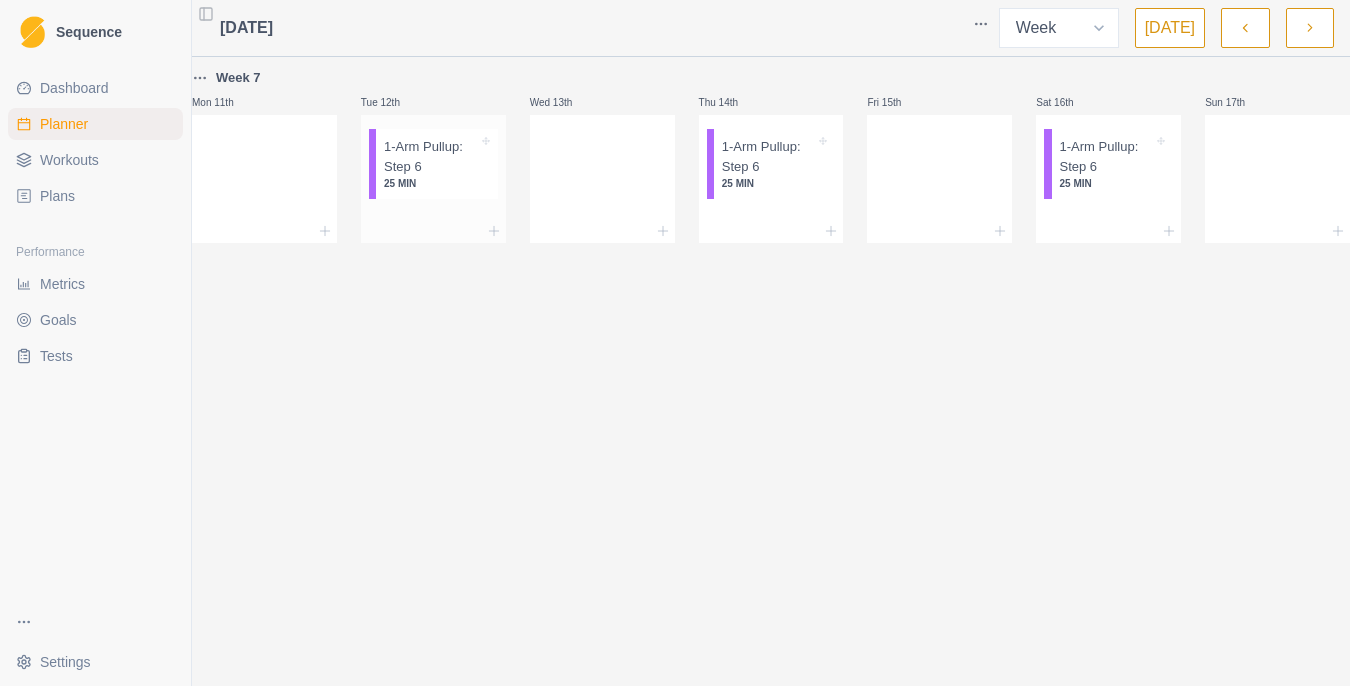 click on "1-Arm Pullup: Step 6" at bounding box center (431, 156) 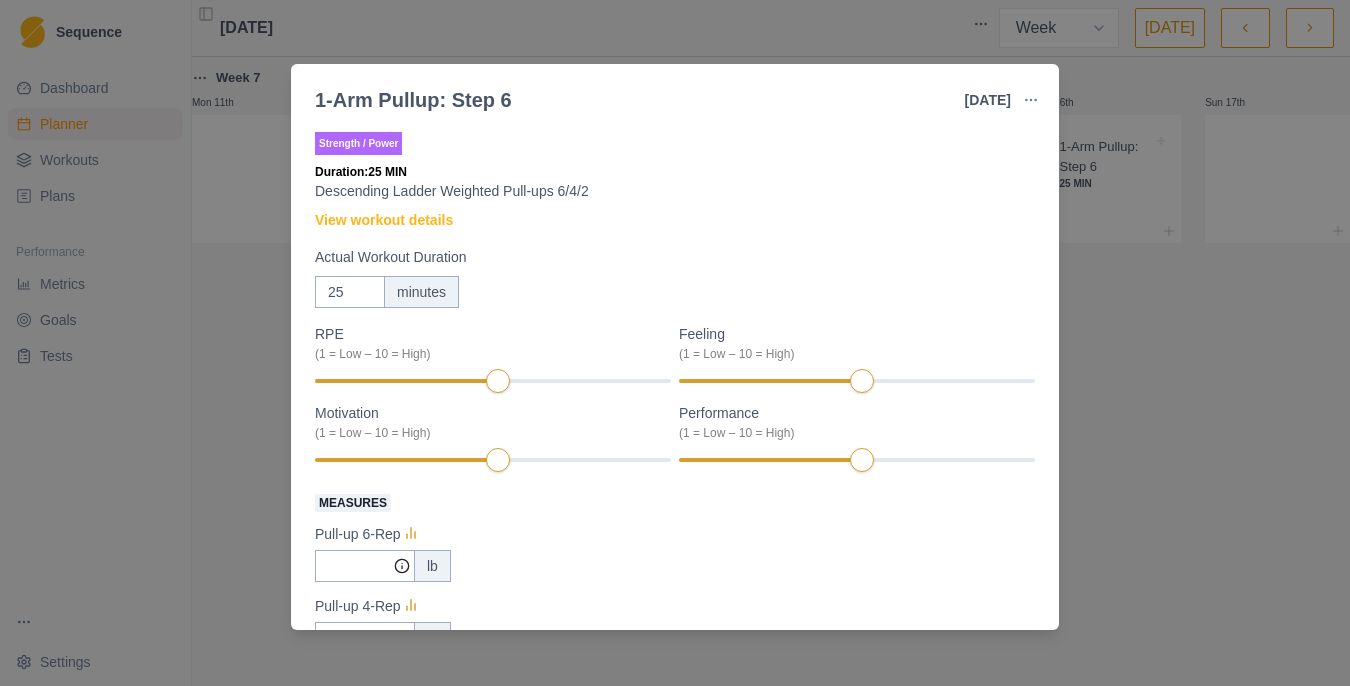 click on "1-Arm Pullup: Step 6 [DATE] Link To Goal View Workout Metrics Edit Original Workout Reschedule Workout Remove From Schedule Strength / Power Duration:  25 MIN Descending Ladder Weighted Pull-ups  6/4/2 View workout details Actual Workout Duration 25 minutes RPE (1 = Low – 10 = High) Feeling (1 = Low – 10 = High) Motivation (1 = Low – 10 = High) Performance (1 = Low – 10 = High) Measures Pull-up 6-Rep lb Pull-up 4-Rep lb Pull-up 2-Rep lb Training Notes View previous training notes Mark as Incomplete Complete Workout" at bounding box center [675, 343] 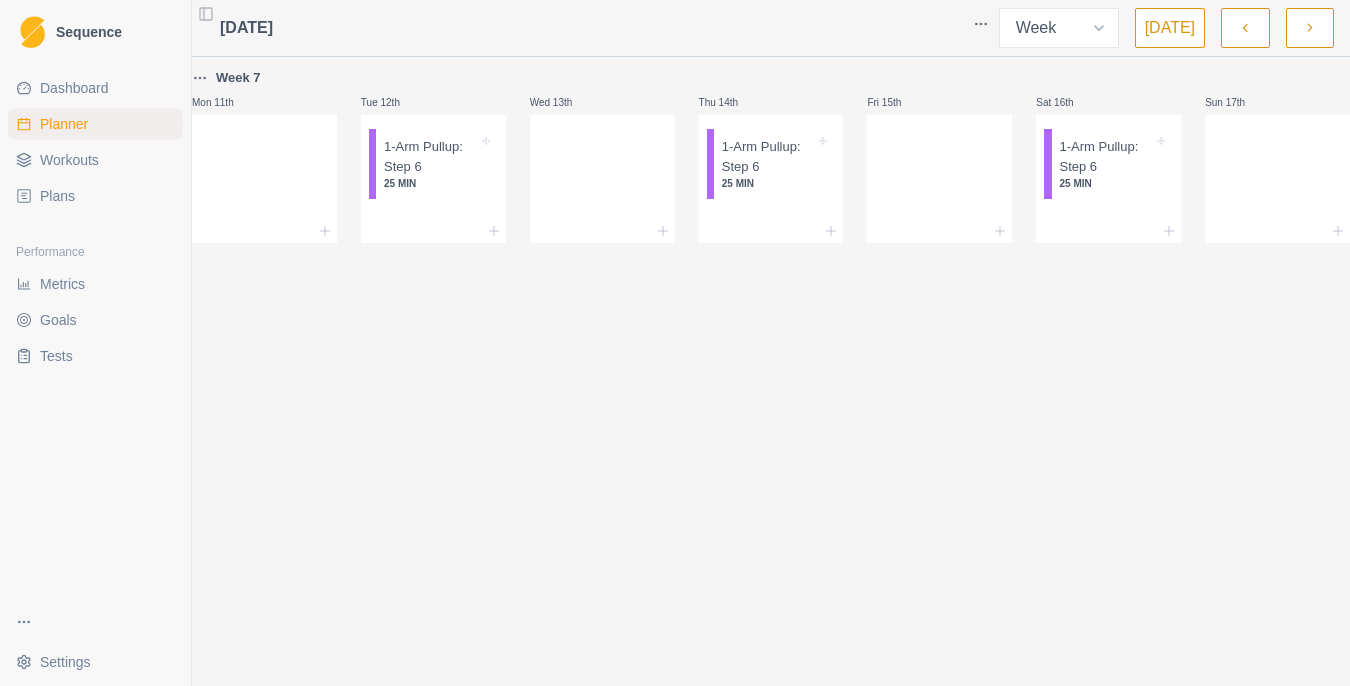 click at bounding box center (1310, 28) 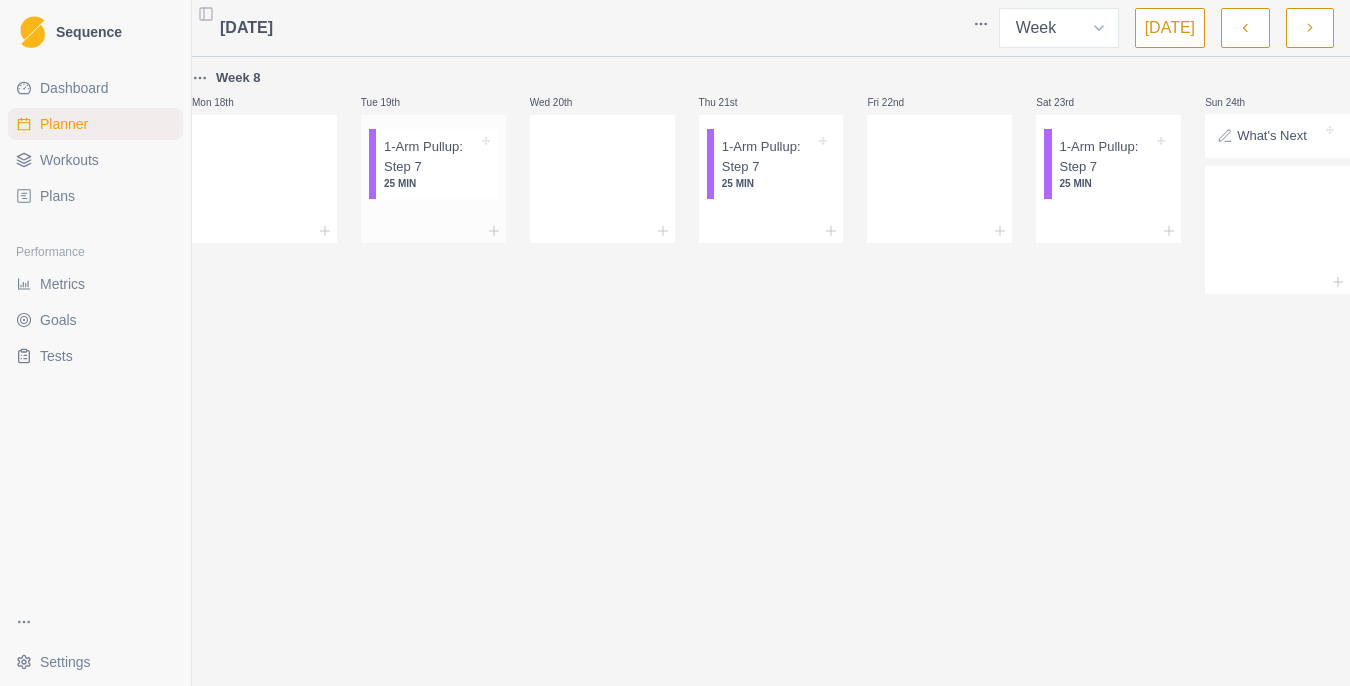 click on "1-Arm Pullup: Step 7" at bounding box center [431, 156] 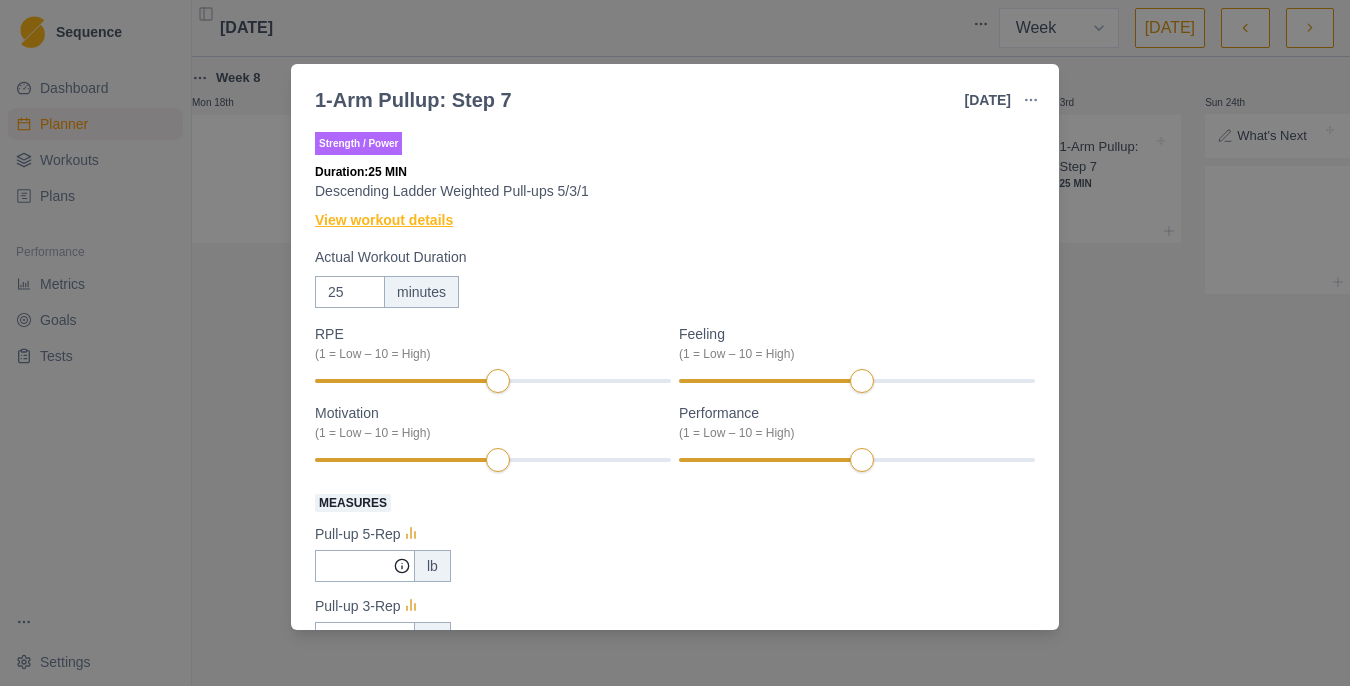 click on "View workout details" at bounding box center (384, 220) 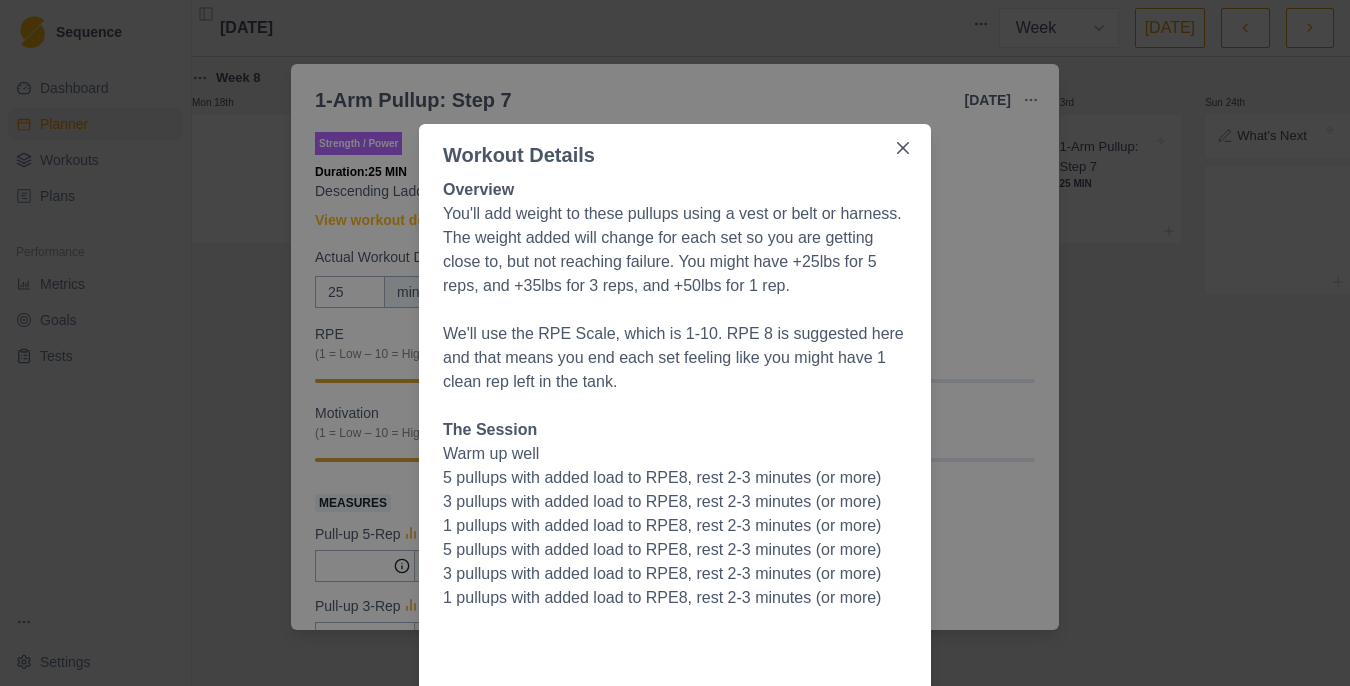 click on "Workout Details Overview You'll add weight to these pullups using a vest or belt or harness. The weight added will change for each set so you are getting close to, but not reaching failure. You might have +25lbs for 5 reps, and +35lbs for 3 reps, and +50lbs for 1 rep.   We'll use the RPE Scale, which is 1-10. RPE 8 is suggested here and that means you end each set feeling like you might have 1 clean rep left in the tank. The Session Warm up well 5 pullups with added load to RPE8, rest 2-3 minutes (or more) 3 pullups with added load to RPE8, rest 2-3 minutes (or more) 1 pullups with added load to RPE8, rest 2-3 minutes (or more) 5 pullups with added load to RPE8, rest 2-3 minutes (or more) 3 pullups with added load to RPE8, rest 2-3 minutes (or more) 1 pullups with added load to RPE8, rest 2-3 minutes (or more)" at bounding box center [675, 343] 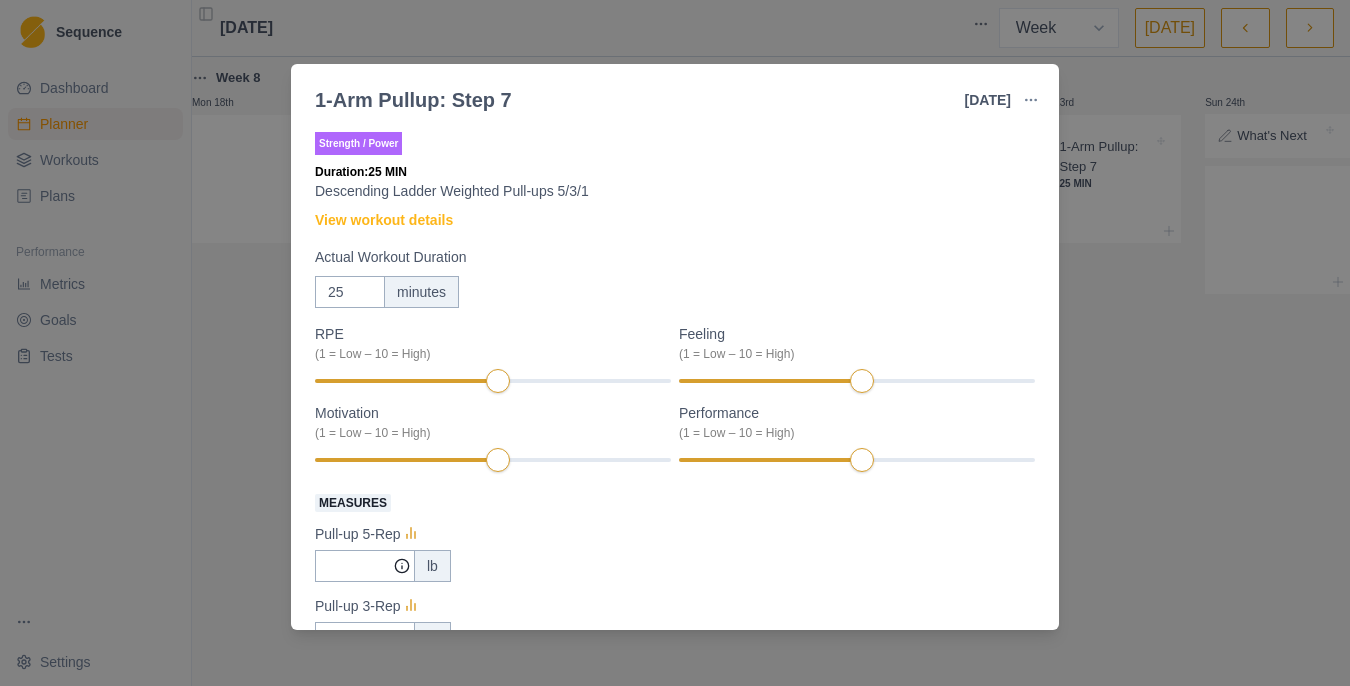 type 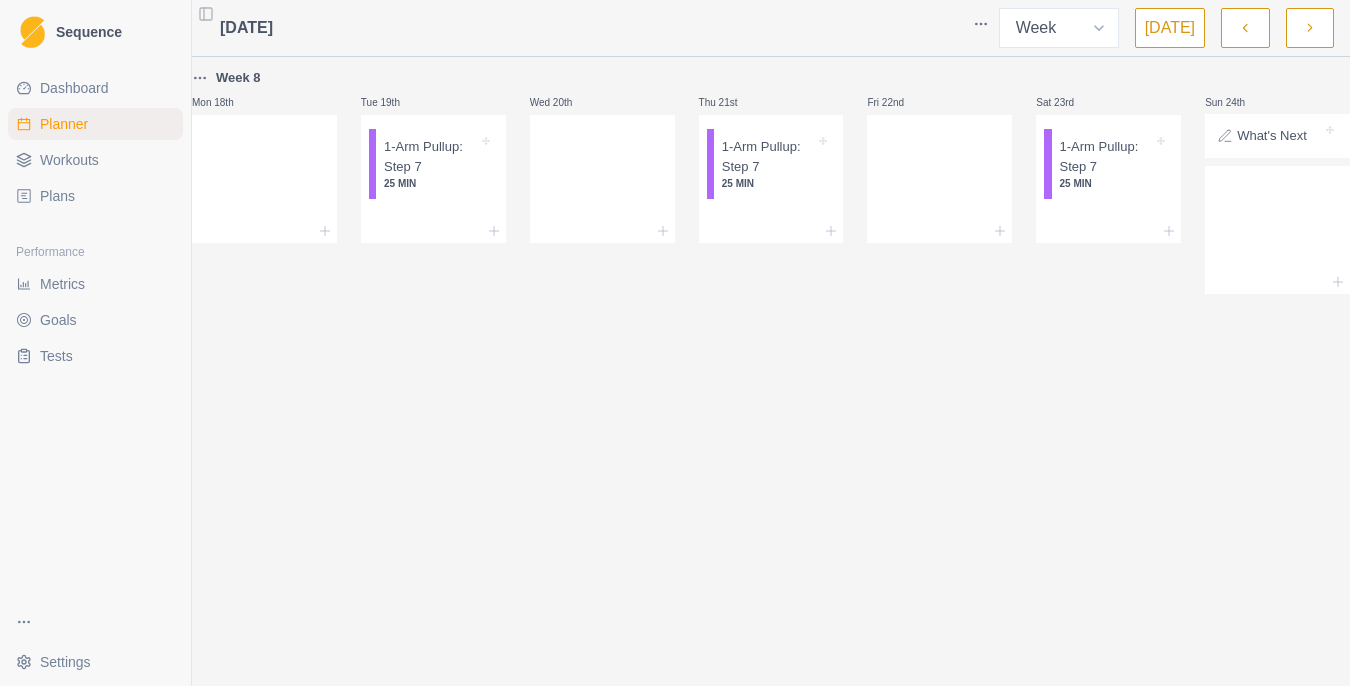 click at bounding box center [1310, 28] 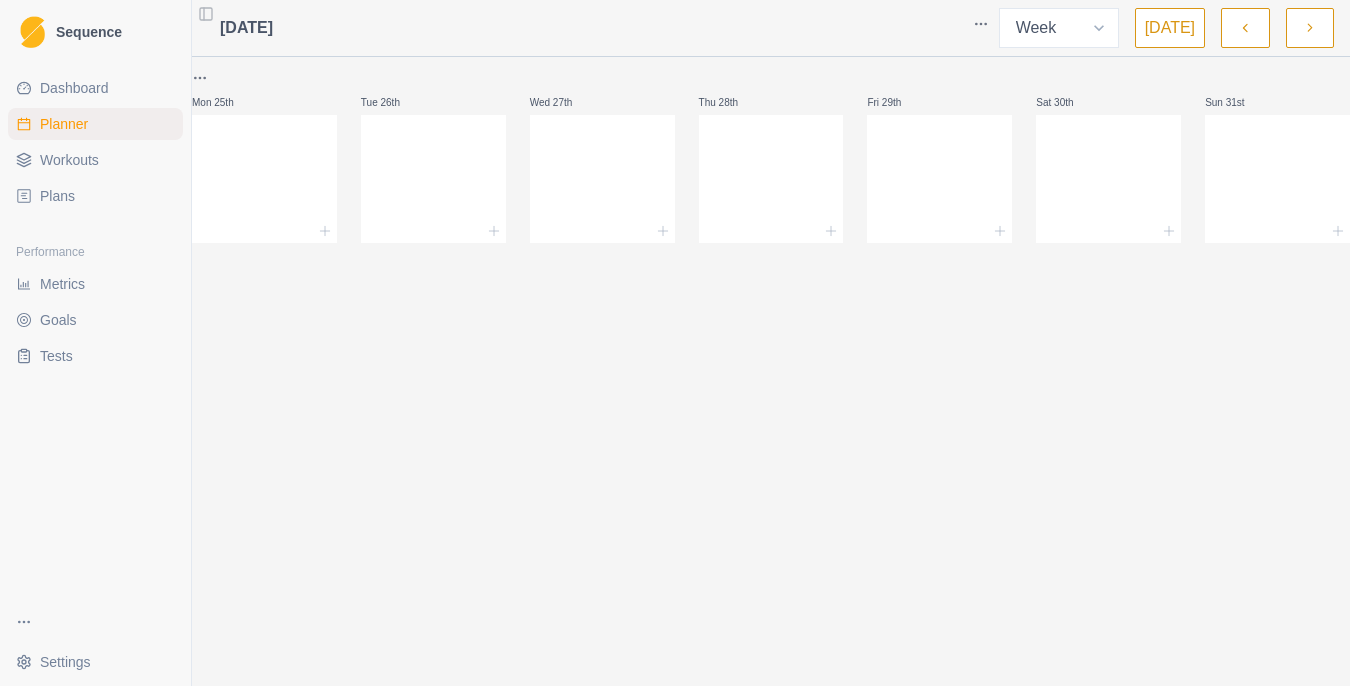 click 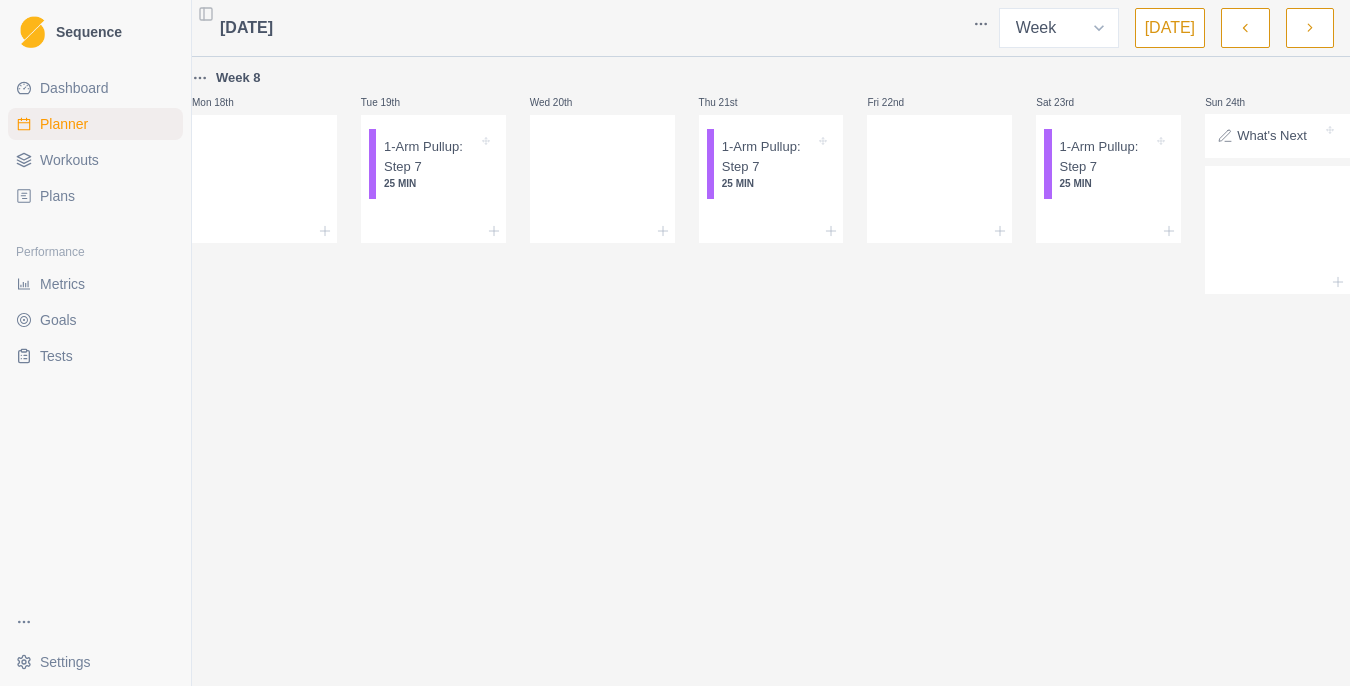 click 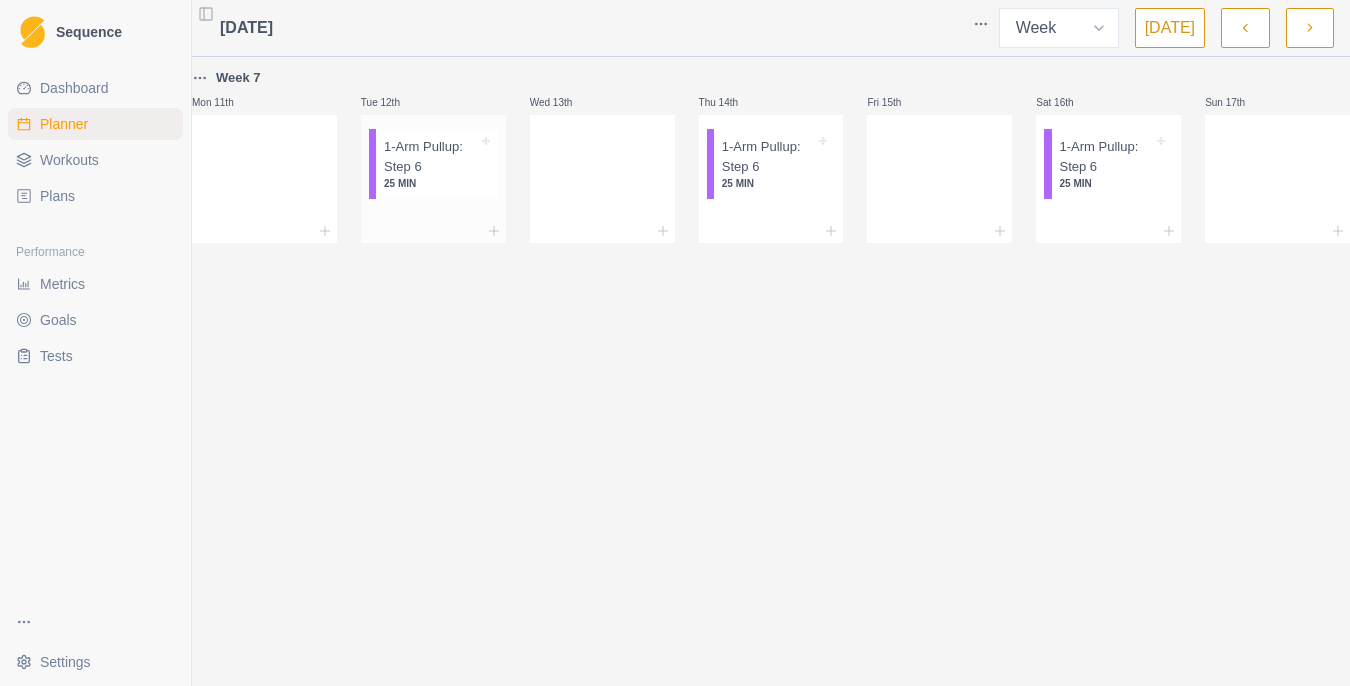 click on "1-Arm Pullup: Step 6" at bounding box center [431, 156] 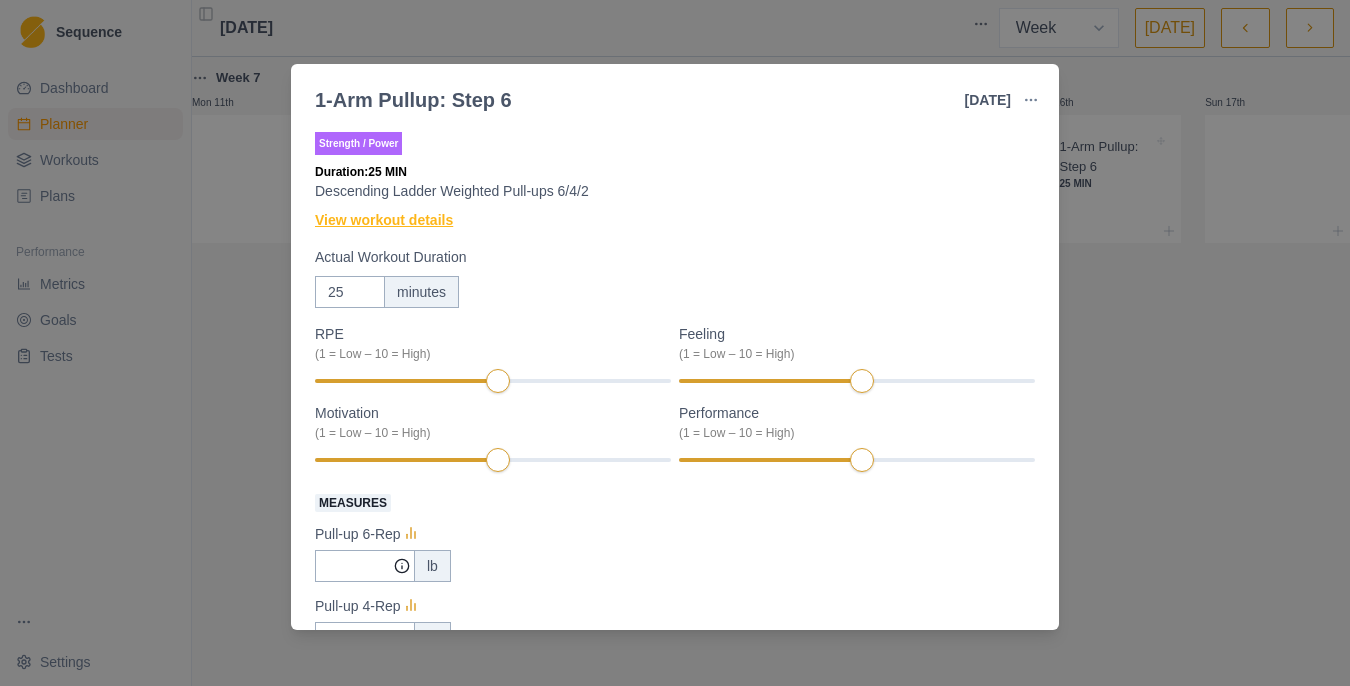 click on "View workout details" at bounding box center [384, 220] 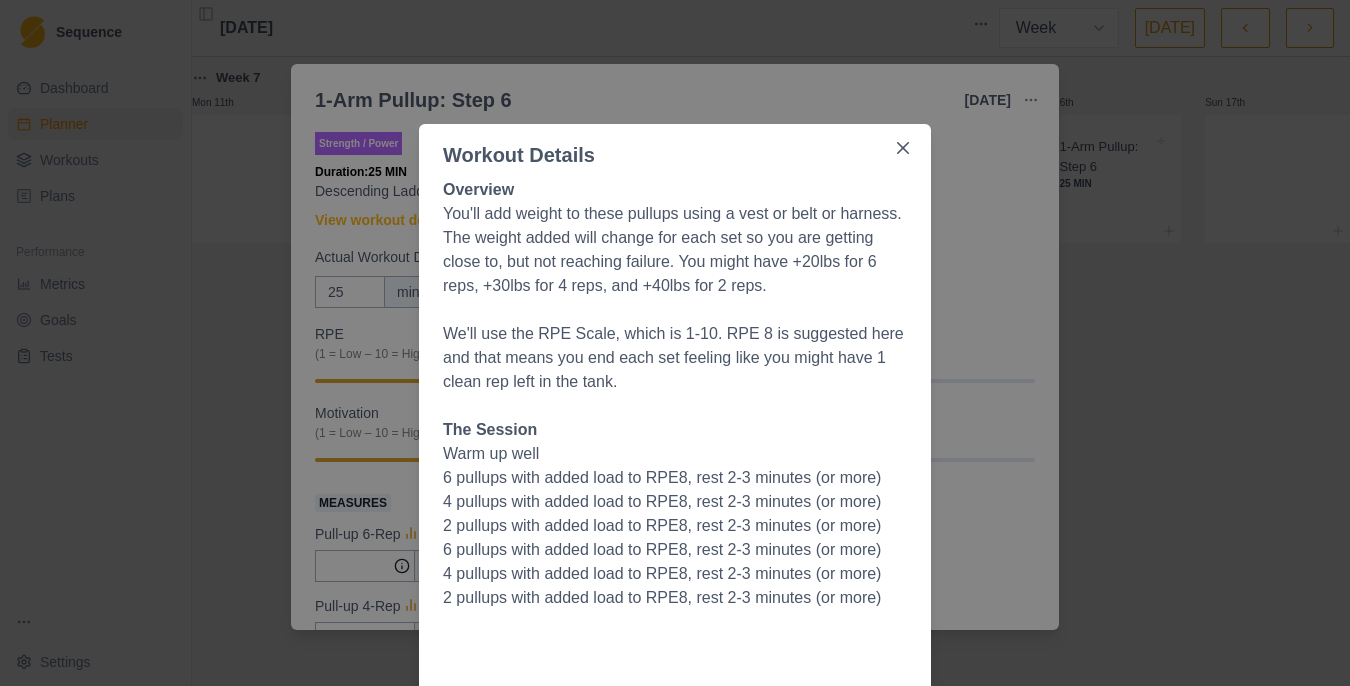 click on "Workout Details Overview You'll add weight to these pullups using a vest or belt or harness. The weight added will change for each set so you are getting close to, but not reaching failure. You might have +20lbs for 6 reps, +30lbs for 4 reps, and +40lbs for 2 reps. We'll use the RPE Scale, which is 1-10. RPE 8 is suggested here and that means you end each set feeling like you might have 1 clean rep left in the tank. The Session Warm up well 6 pullups with added load to RPE8, rest 2-3 minutes (or more) 4 pullups with added load to RPE8, rest 2-3 minutes (or more) 2 pullups with added load to RPE8, rest 2-3 minutes (or more) 6 pullups with added load to RPE8, rest 2-3 minutes (or more) 4 pullups with added load to RPE8, rest 2-3 minutes (or more) 2 pullups with added load to RPE8, rest 2-3 minutes (or more)" at bounding box center (675, 343) 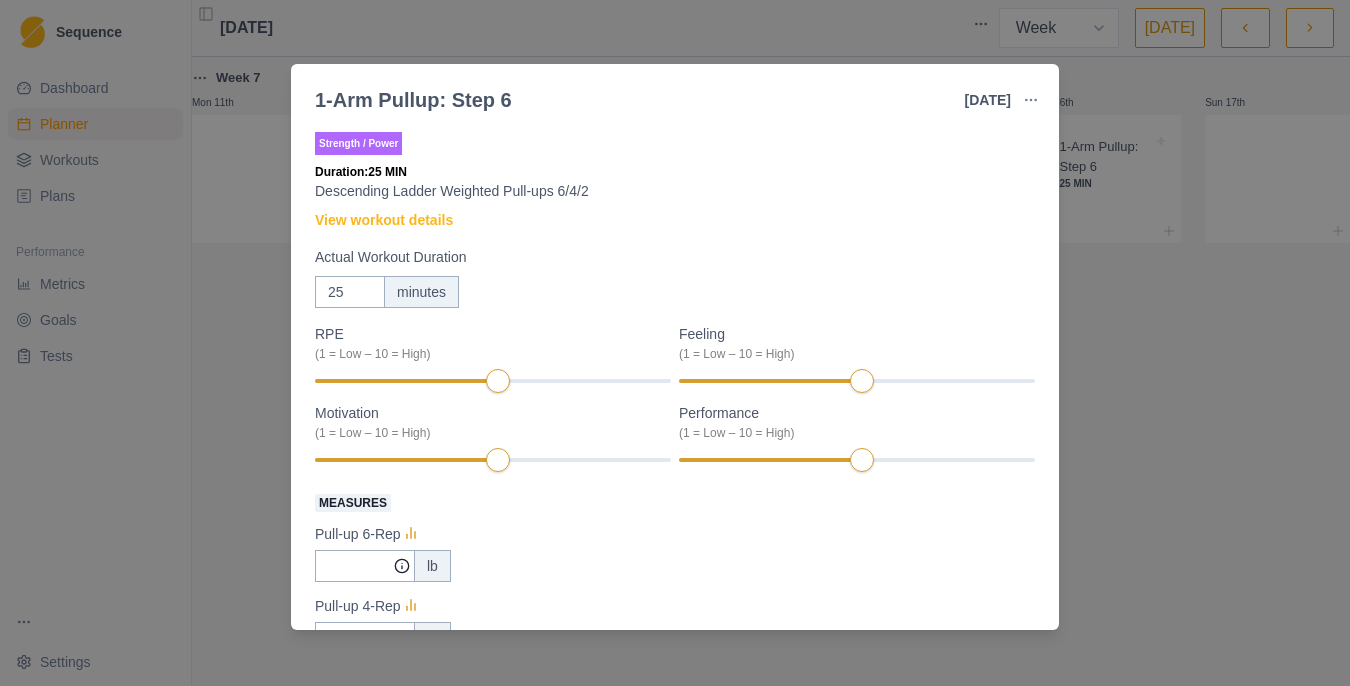 click on "1-Arm Pullup: Step 6 [DATE] Link To Goal View Workout Metrics Edit Original Workout Reschedule Workout Remove From Schedule Strength / Power Duration:  25 MIN Descending Ladder Weighted Pull-ups  6/4/2 View workout details Actual Workout Duration 25 minutes RPE (1 = Low – 10 = High) Feeling (1 = Low – 10 = High) Motivation (1 = Low – 10 = High) Performance (1 = Low – 10 = High) Measures Pull-up 6-Rep lb Pull-up 4-Rep lb Pull-up 2-Rep lb Training Notes View previous training notes Mark as Incomplete Complete Workout" at bounding box center (675, 343) 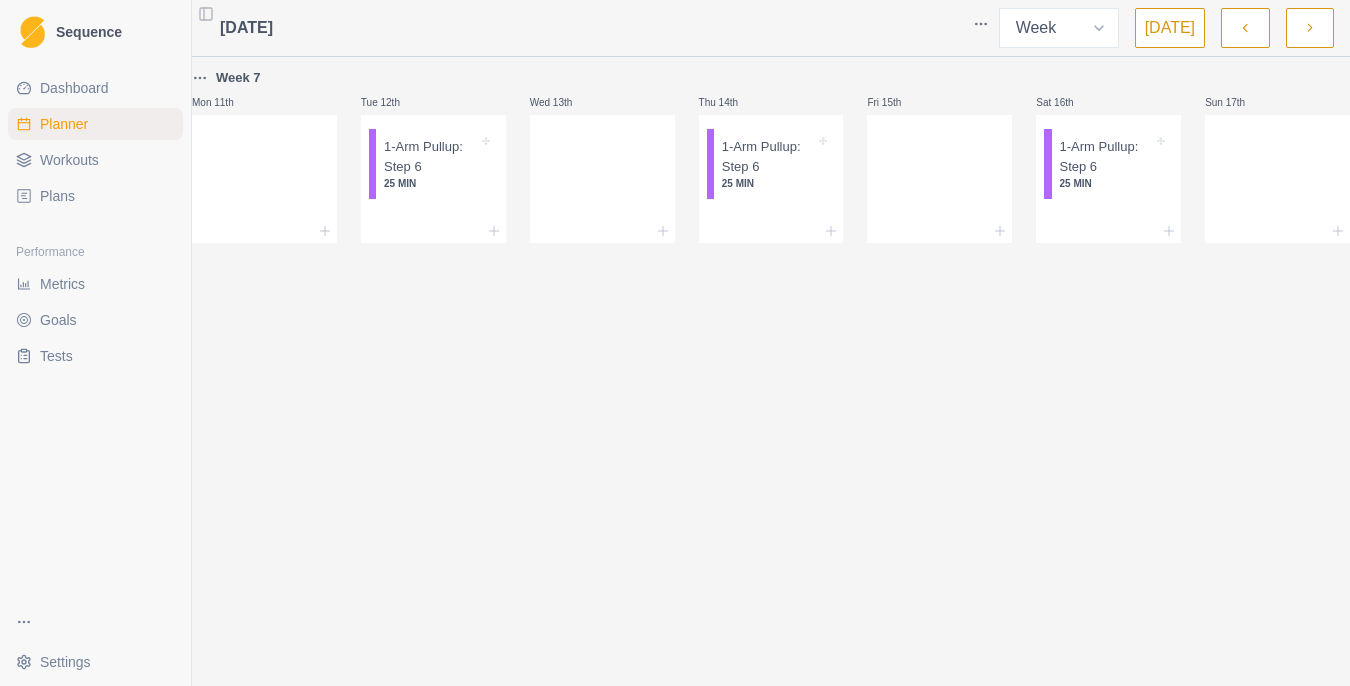 click at bounding box center (1310, 28) 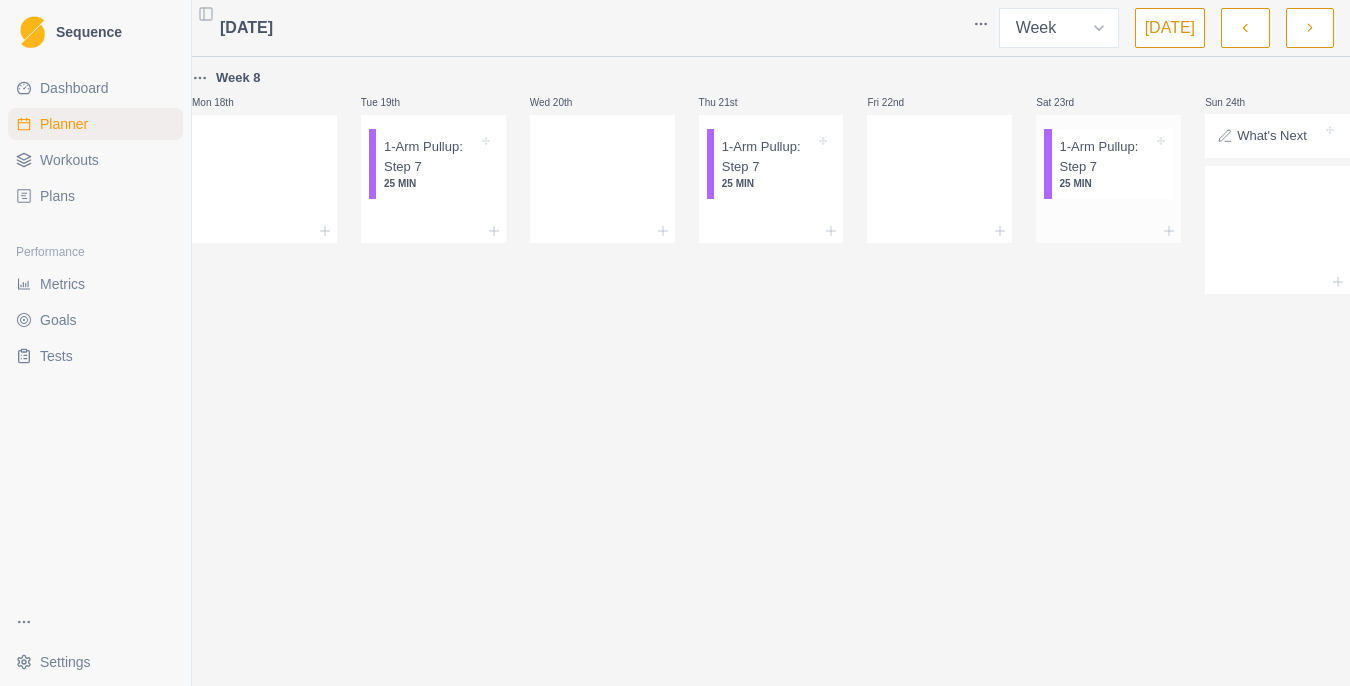 click on "25 MIN" at bounding box center [1107, 183] 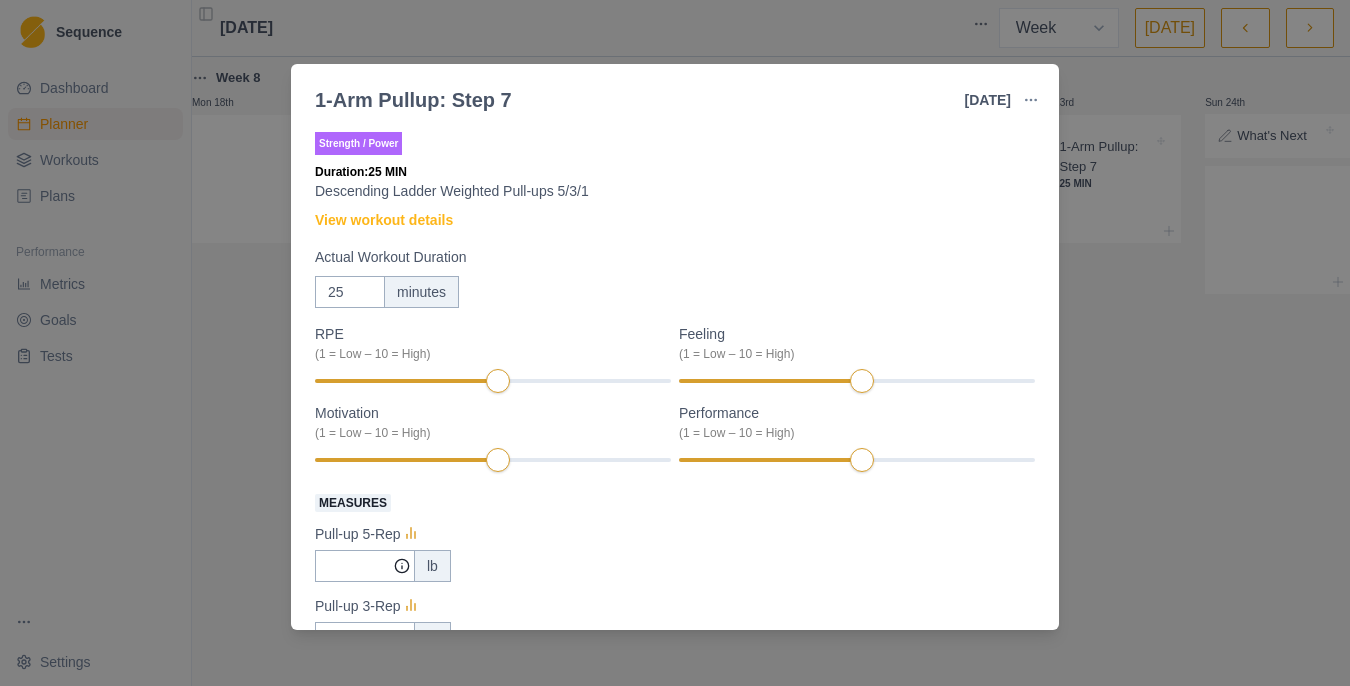 click on "1-Arm Pullup: Step 7 [DATE] Link To Goal View Workout Metrics Edit Original Workout Reschedule Workout Remove From Schedule Strength / Power Duration:  25 MIN Descending Ladder Weighted Pull-ups  5/3/1 View workout details Actual Workout Duration 25 minutes RPE (1 = Low – 10 = High) Feeling (1 = Low – 10 = High) Motivation (1 = Low – 10 = High) Performance (1 = Low – 10 = High) Measures Pull-up 5-Rep lb Pull-up 3-Rep lb Pull-up 1-Rep Max lb Training Notes View previous training notes Mark as Incomplete Complete Workout" at bounding box center (675, 343) 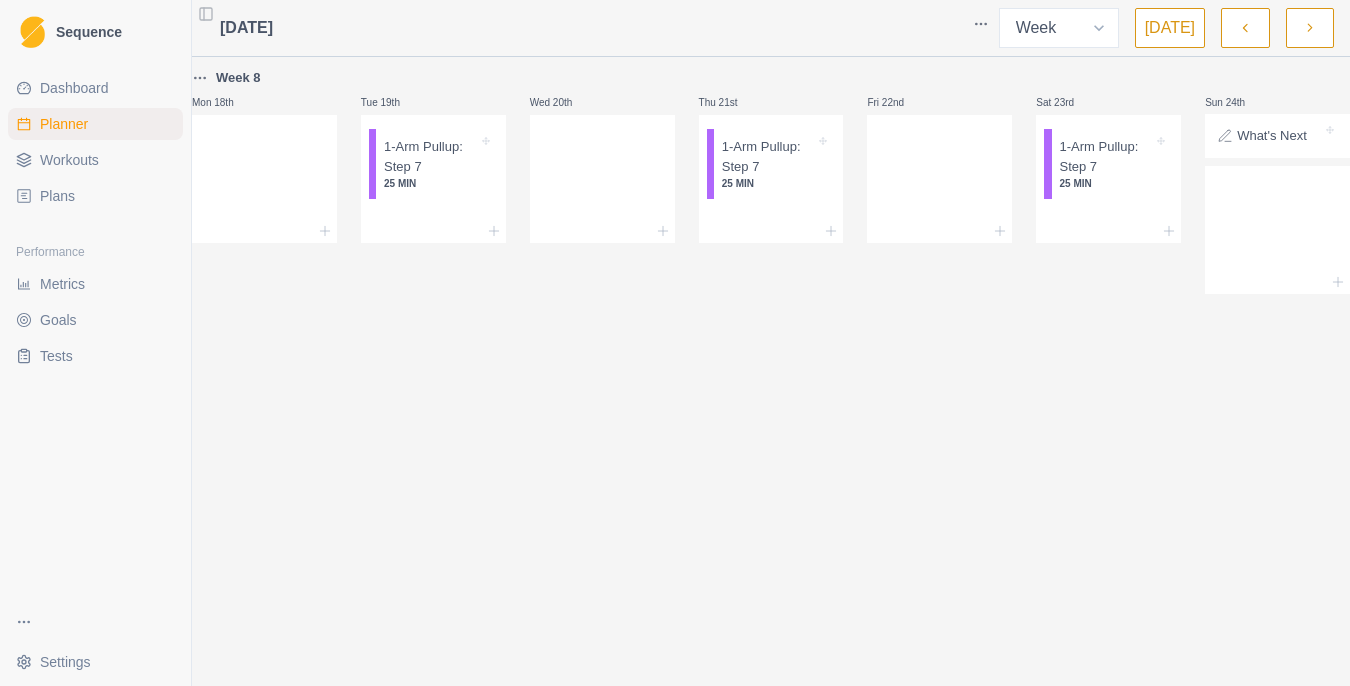 click on "Plans" at bounding box center (57, 196) 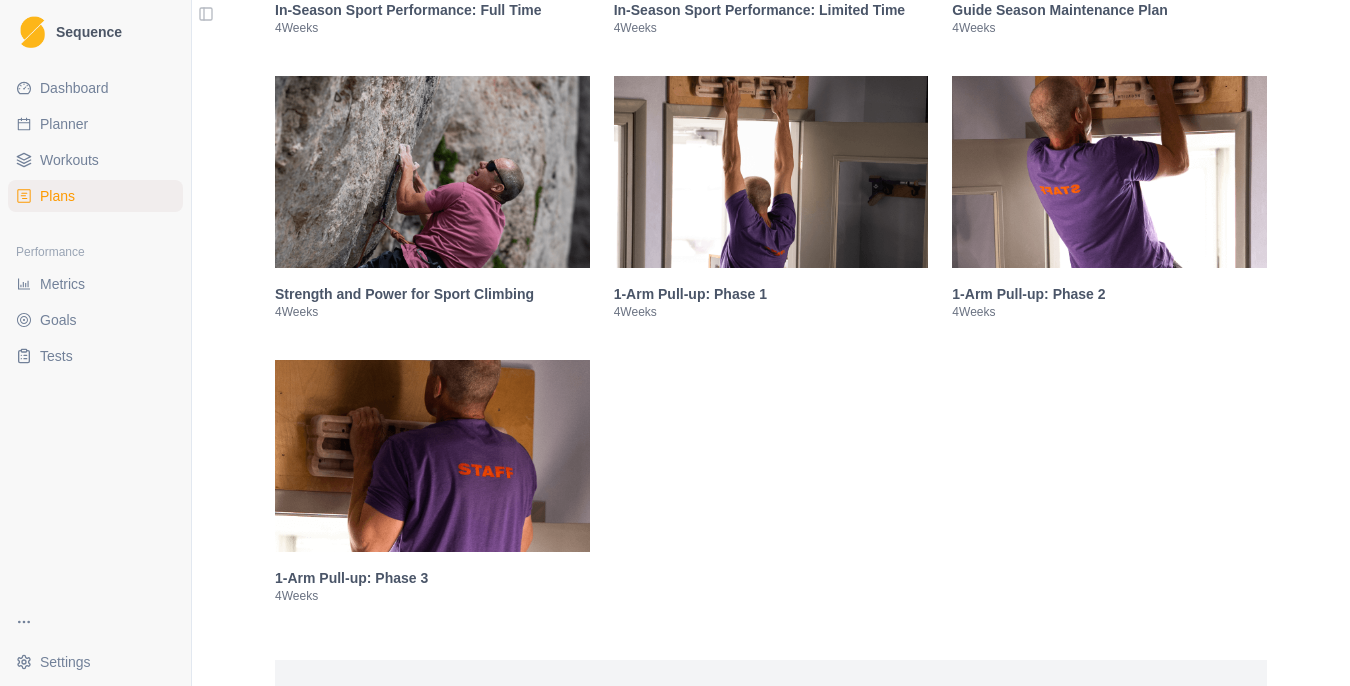 scroll, scrollTop: 2910, scrollLeft: 0, axis: vertical 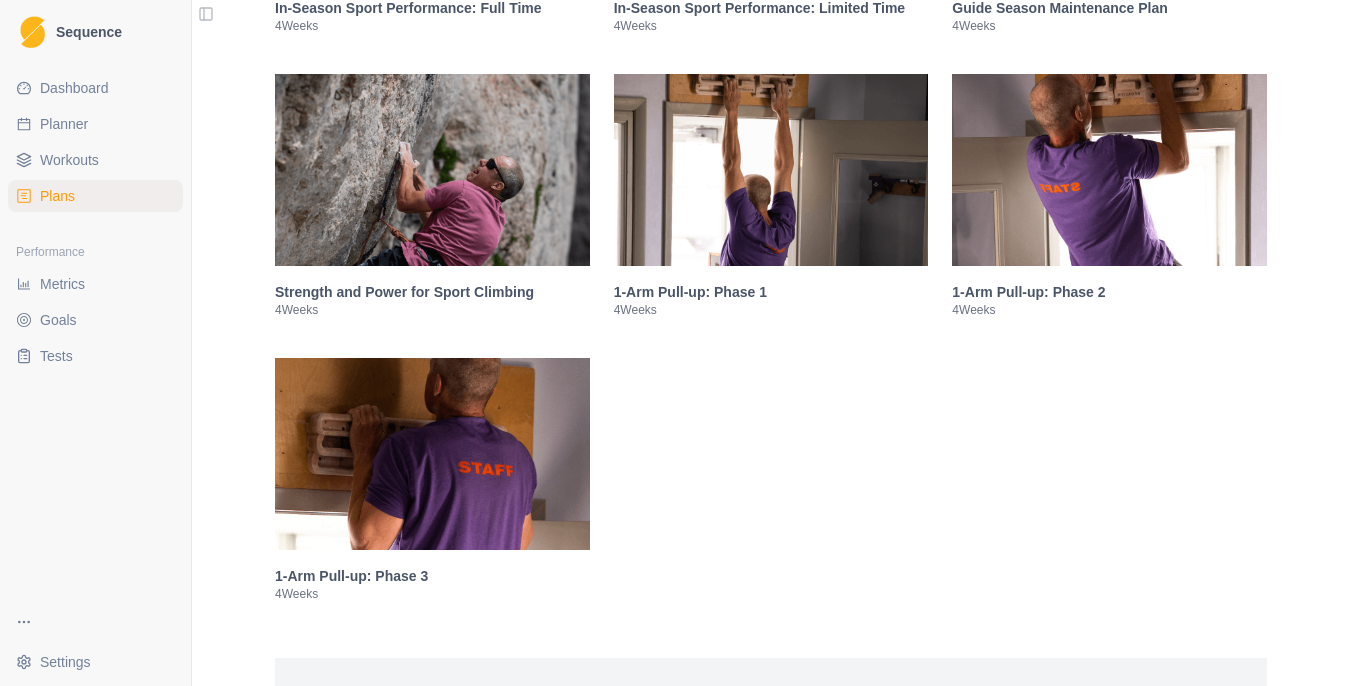click at bounding box center [432, 454] 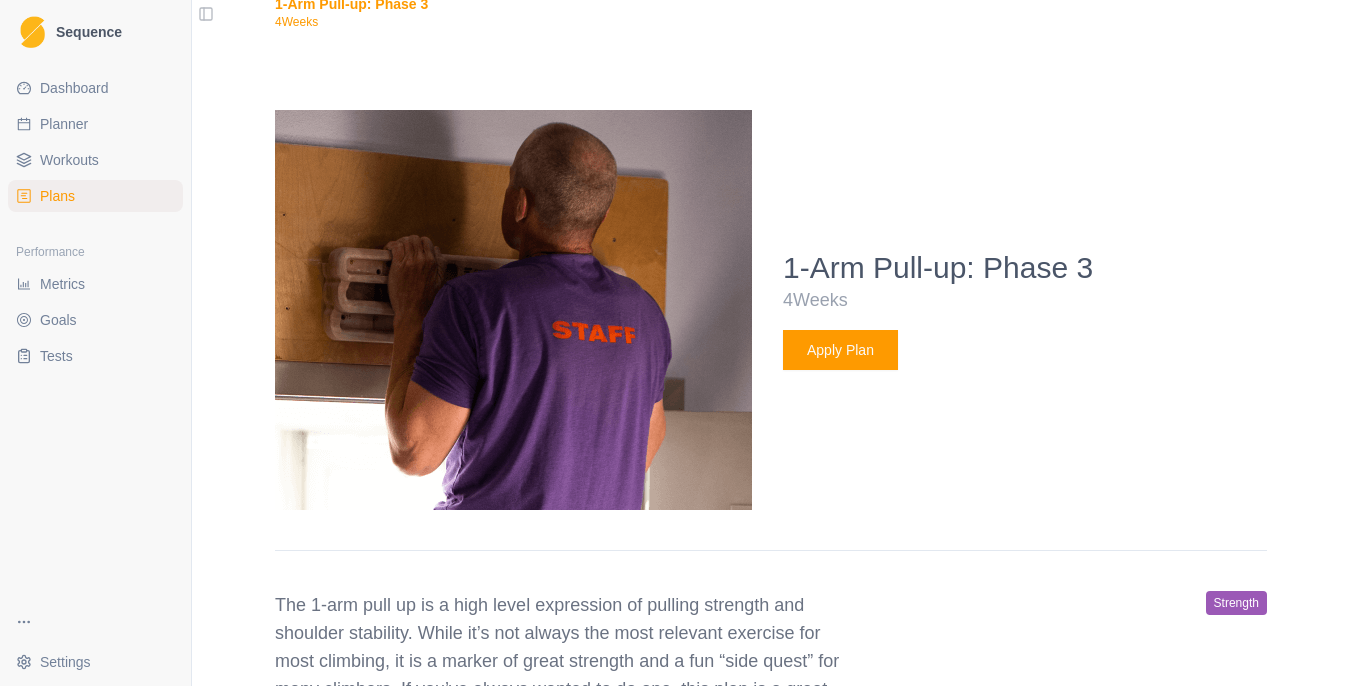 scroll, scrollTop: 3576, scrollLeft: 0, axis: vertical 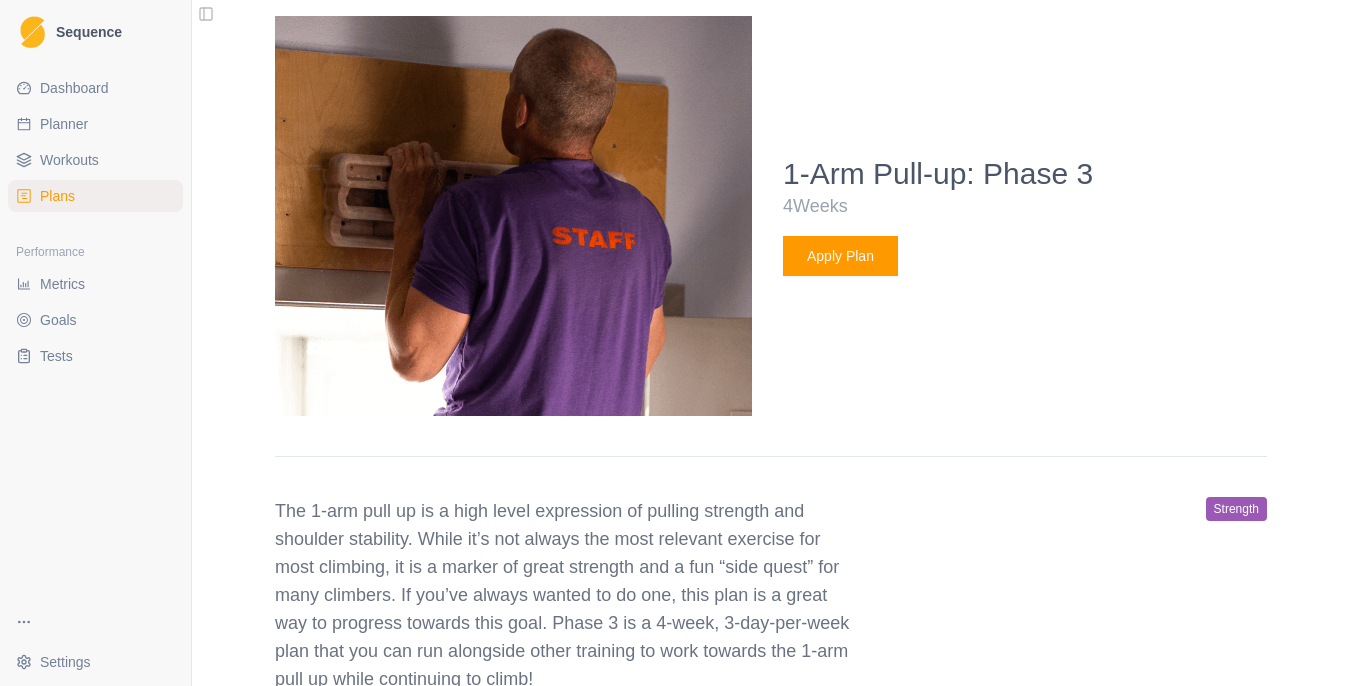 click on "Apply Plan" at bounding box center (840, 256) 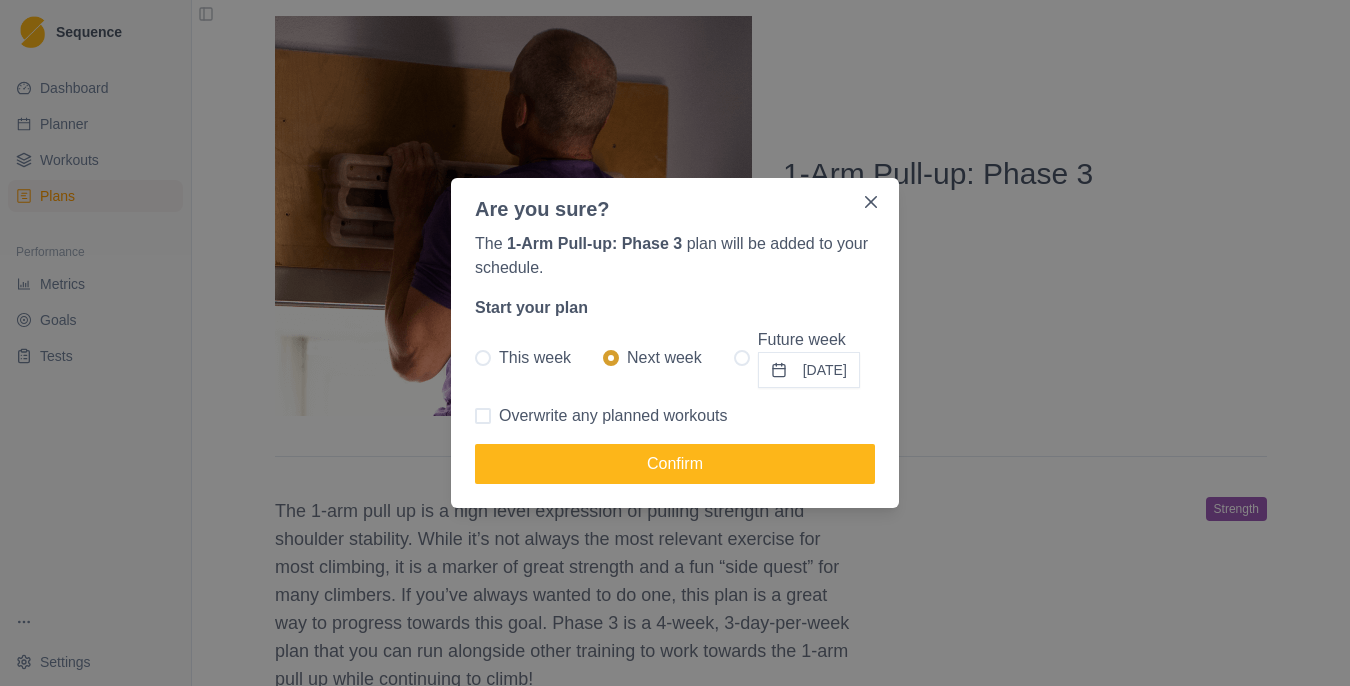 click at bounding box center (483, 416) 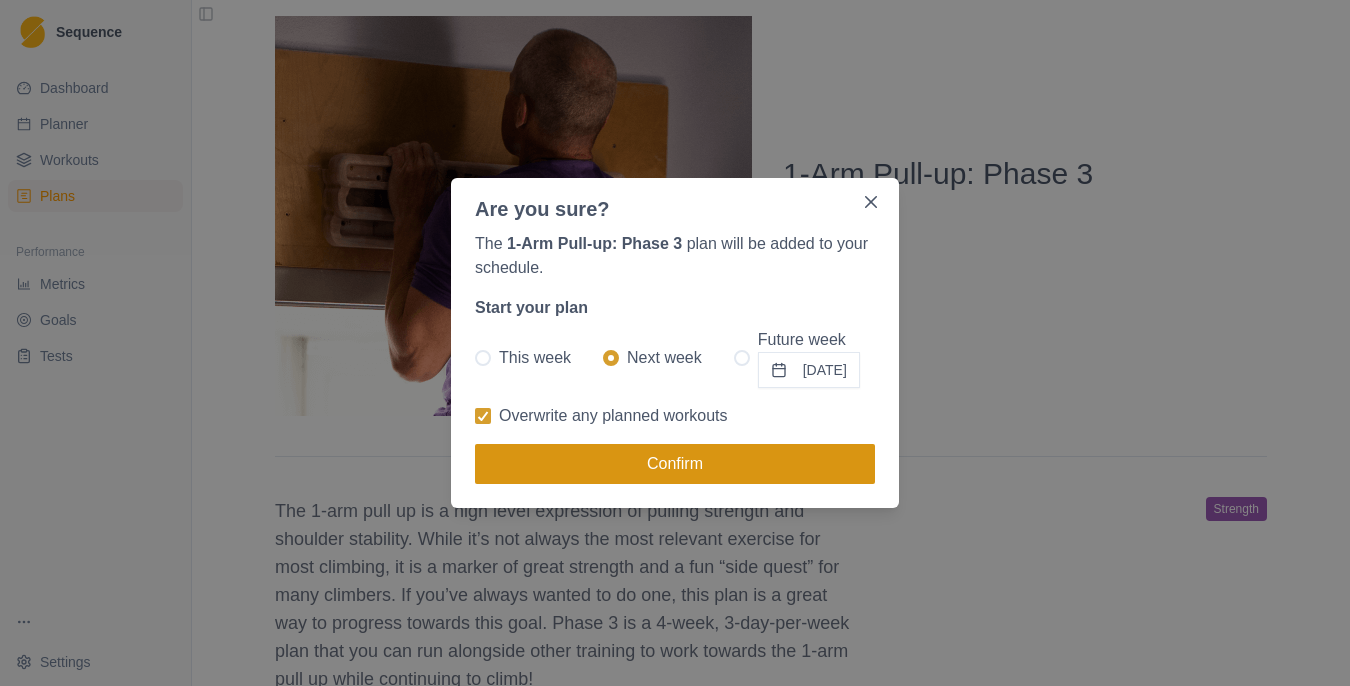click on "Confirm" at bounding box center (675, 464) 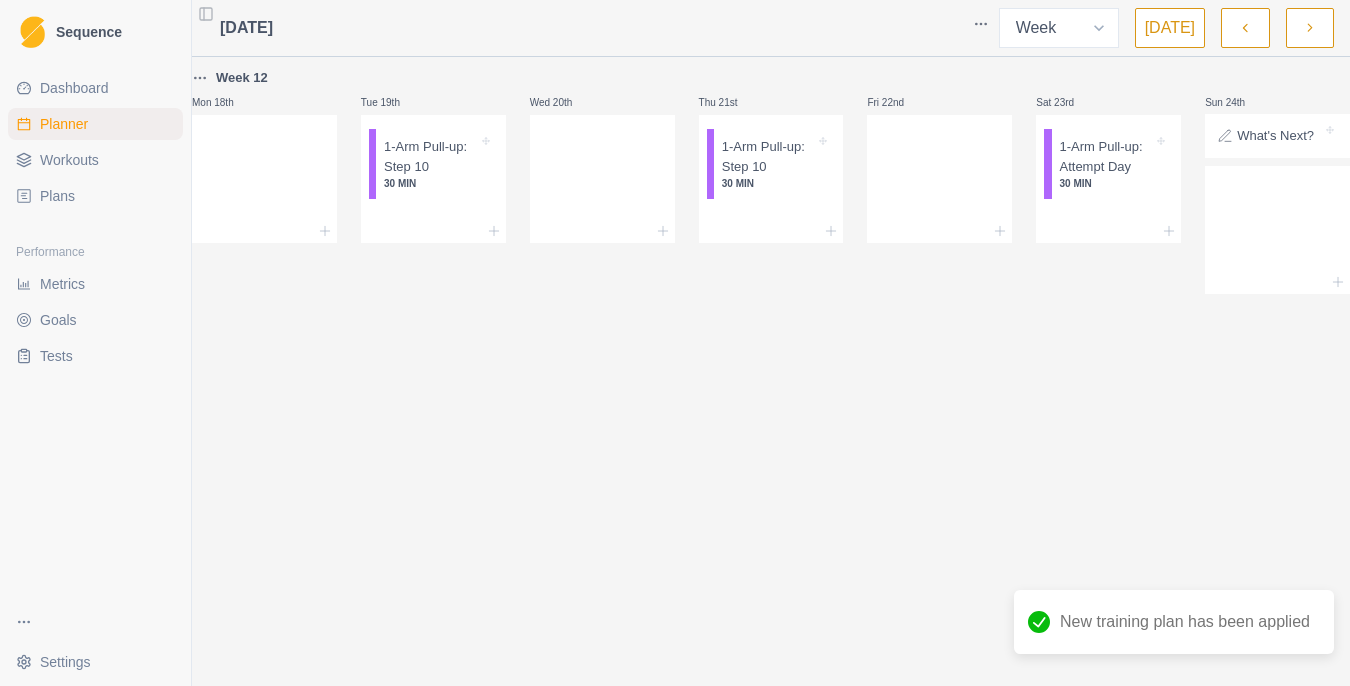 scroll, scrollTop: 0, scrollLeft: 0, axis: both 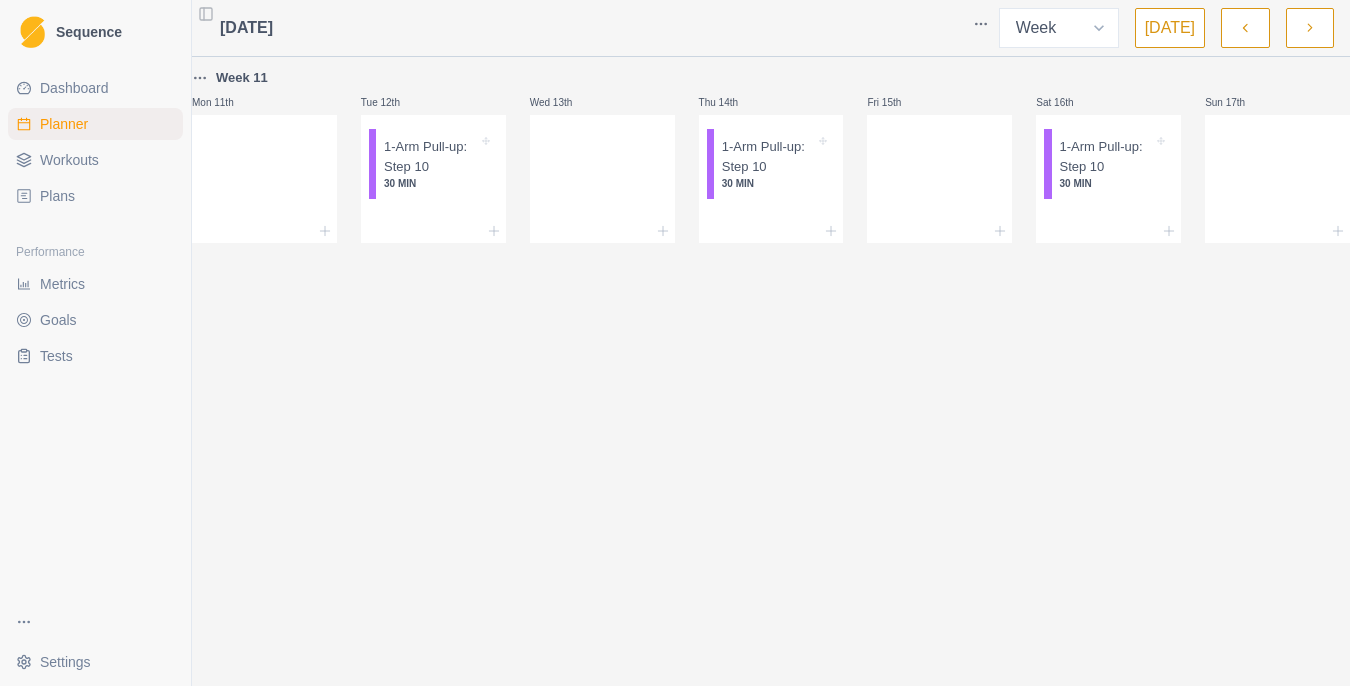 click at bounding box center (1310, 28) 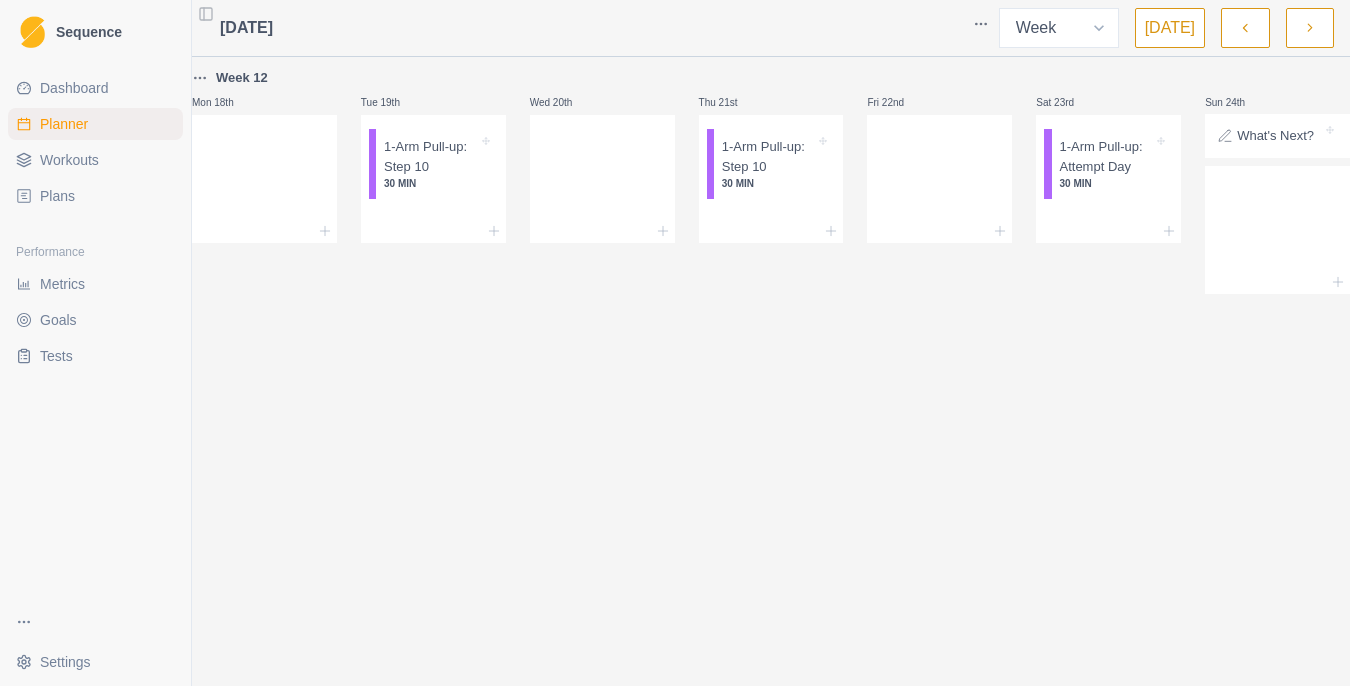 click at bounding box center (1310, 28) 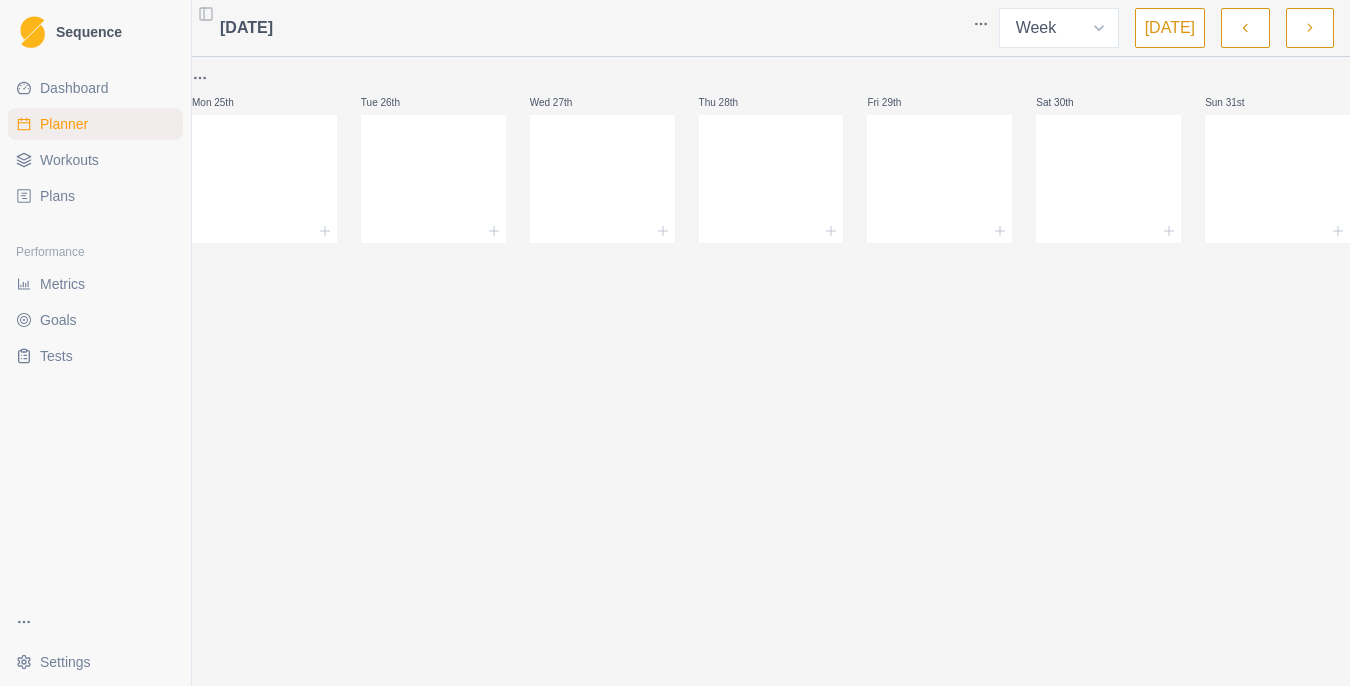 click at bounding box center [1245, 28] 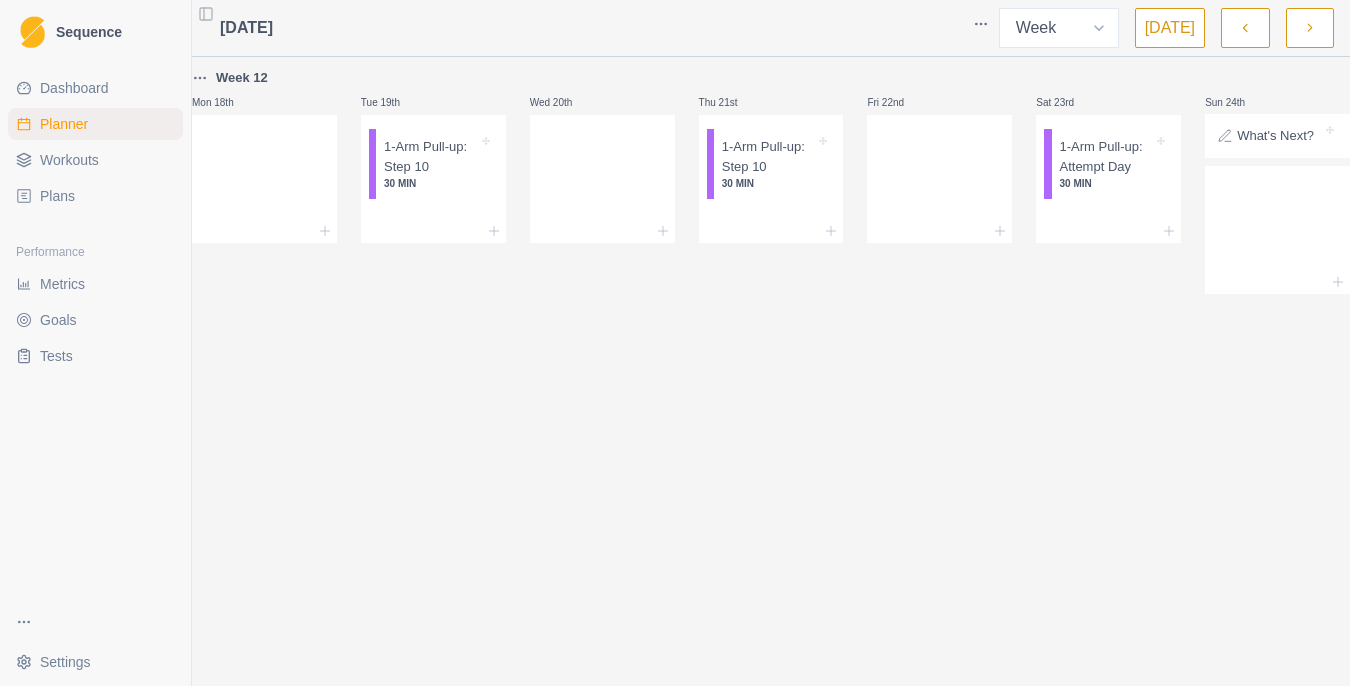 click at bounding box center (1310, 28) 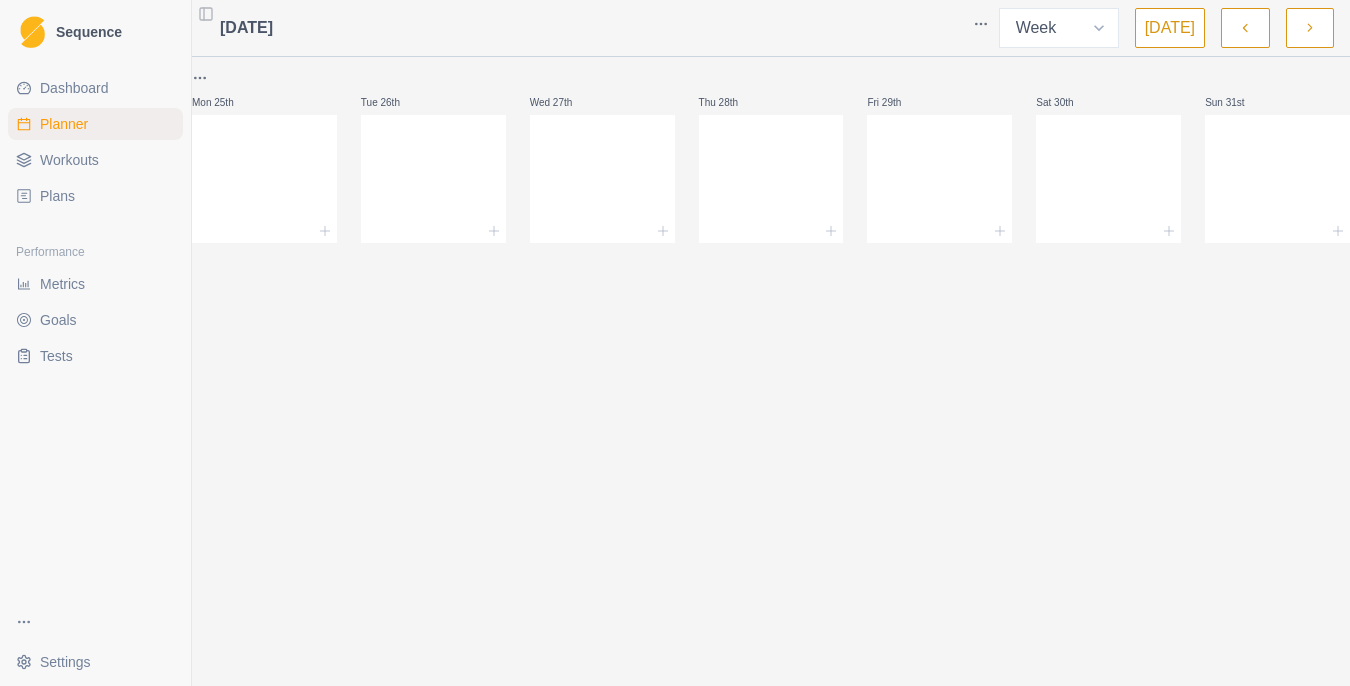 click at bounding box center [1245, 28] 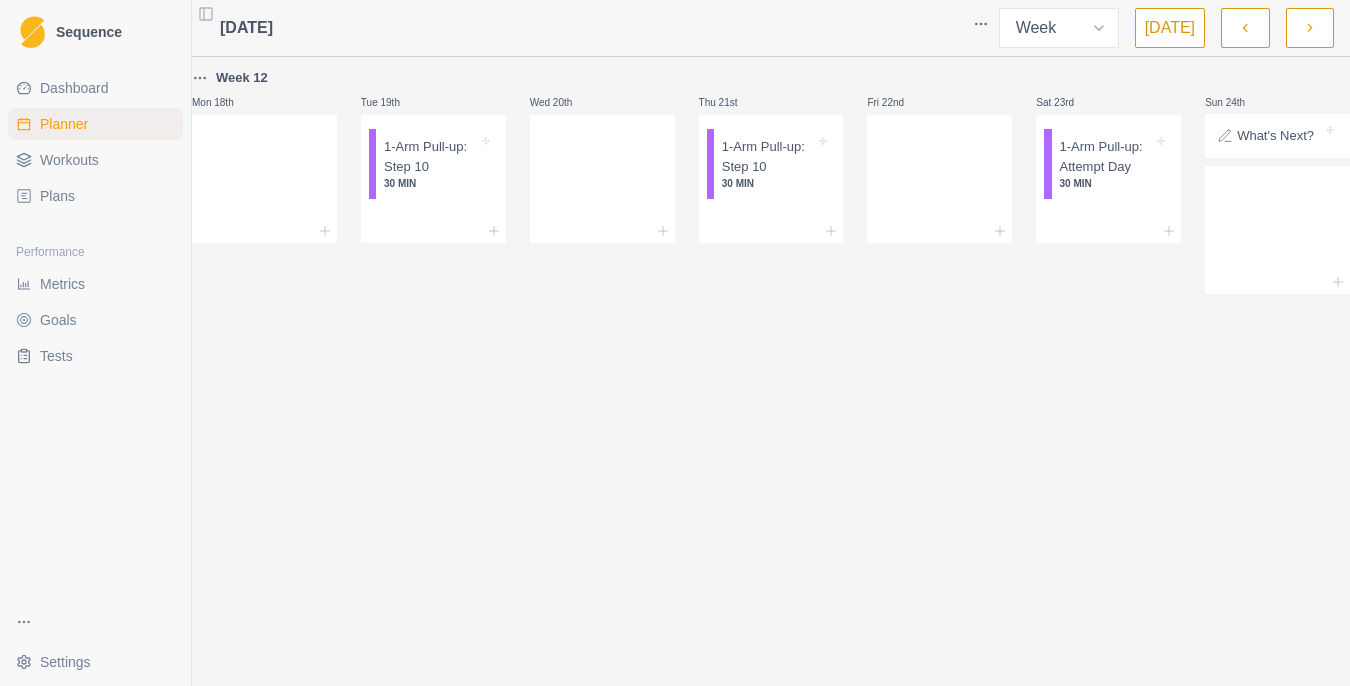 click at bounding box center [1245, 28] 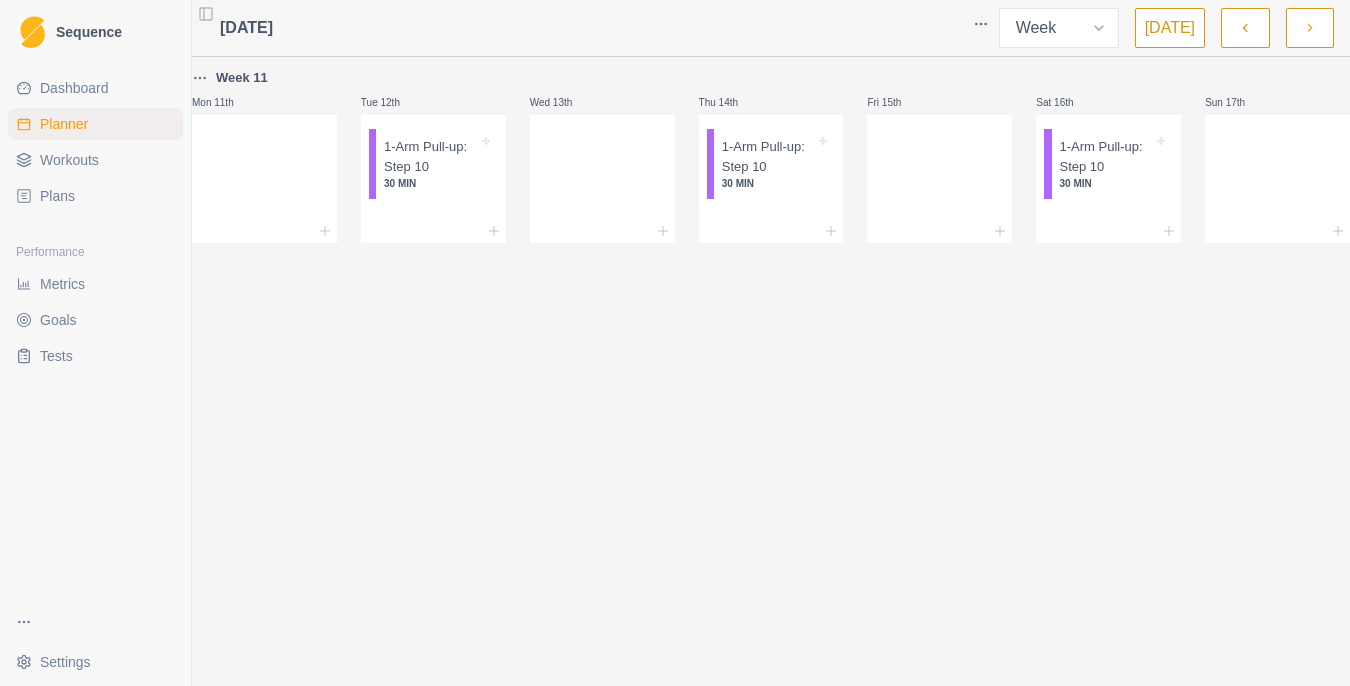click at bounding box center [1245, 28] 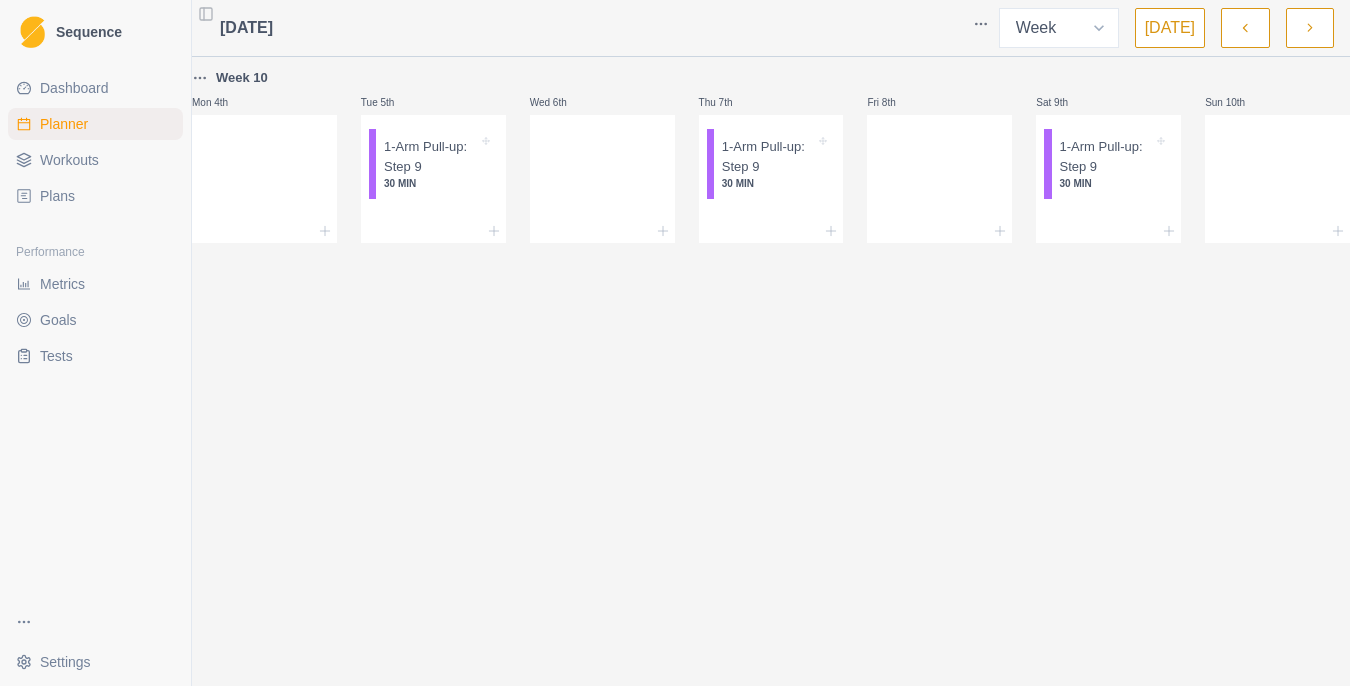 click at bounding box center (1245, 28) 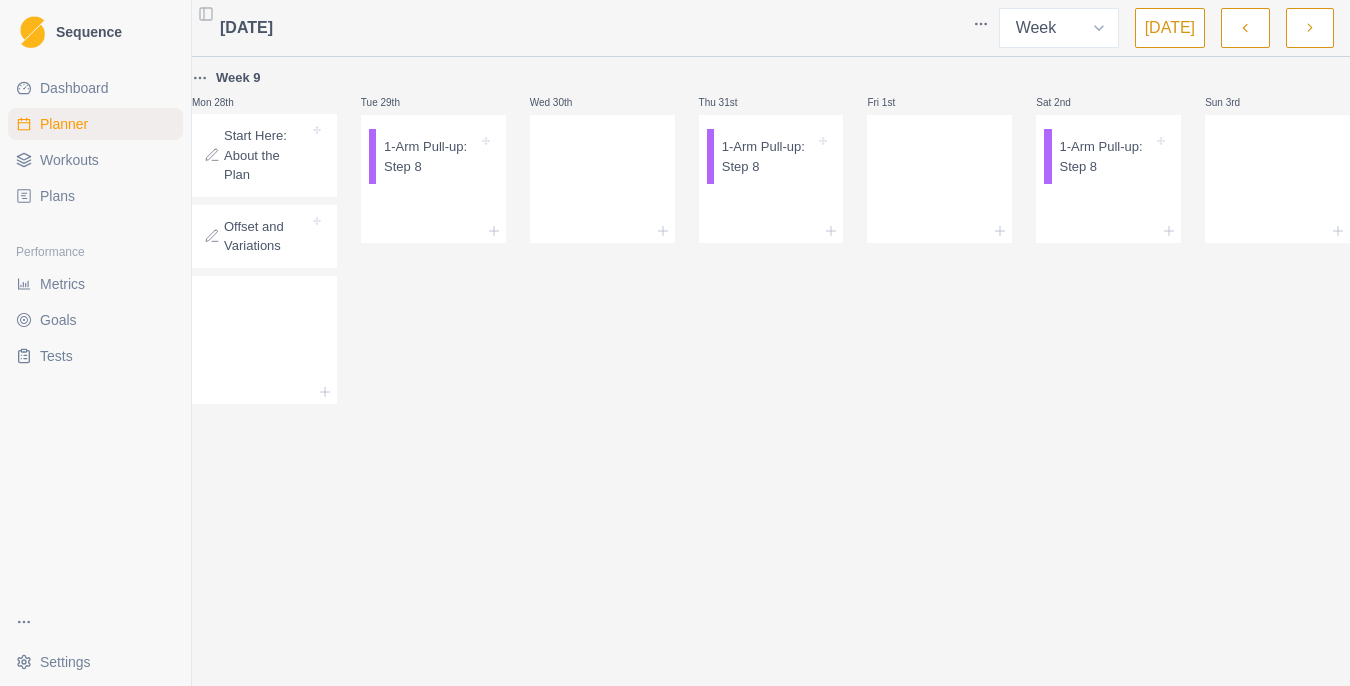 click on "Start Here: About the Plan" at bounding box center [266, 155] 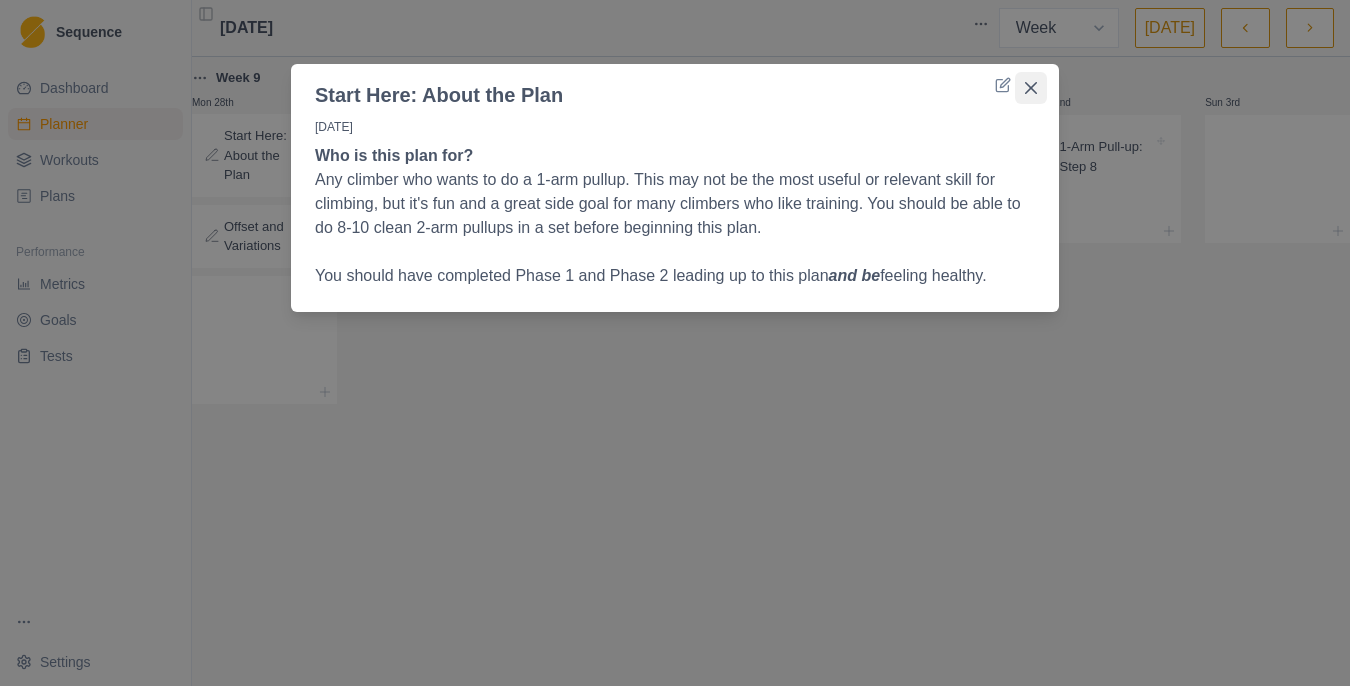 click at bounding box center (1031, 88) 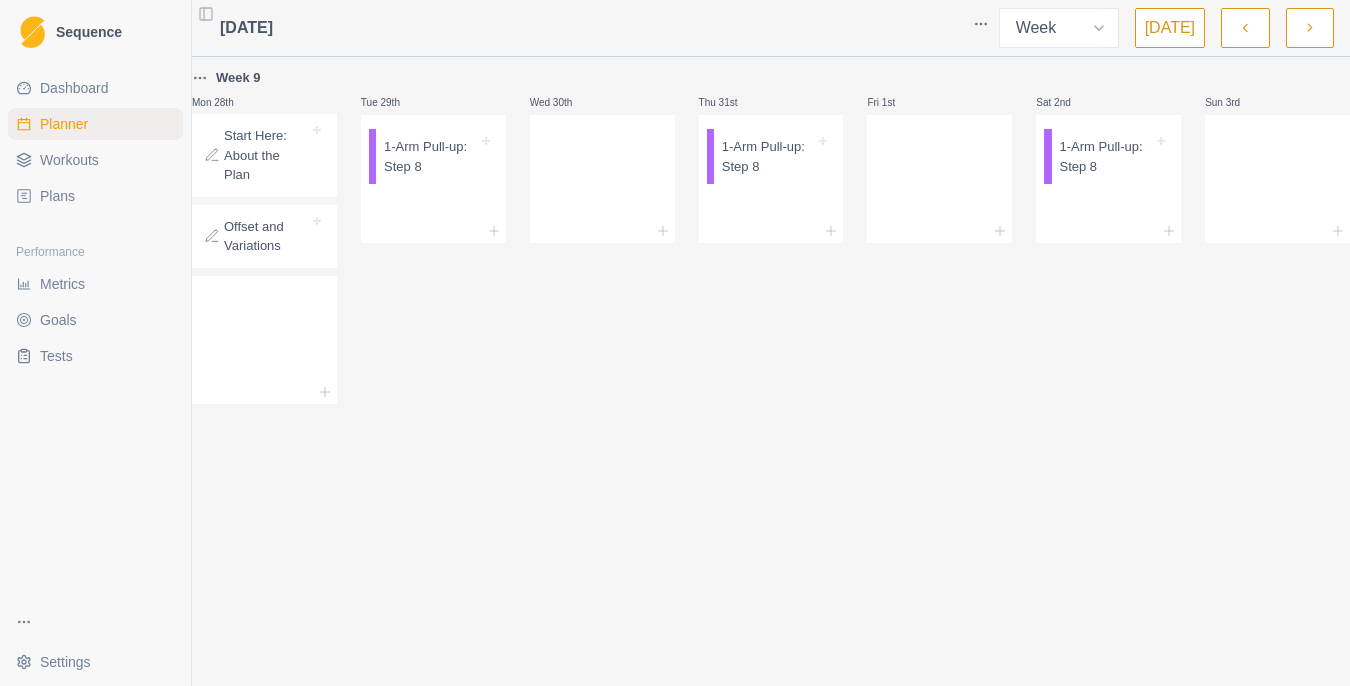 click on "Offset and Variations" at bounding box center (266, 236) 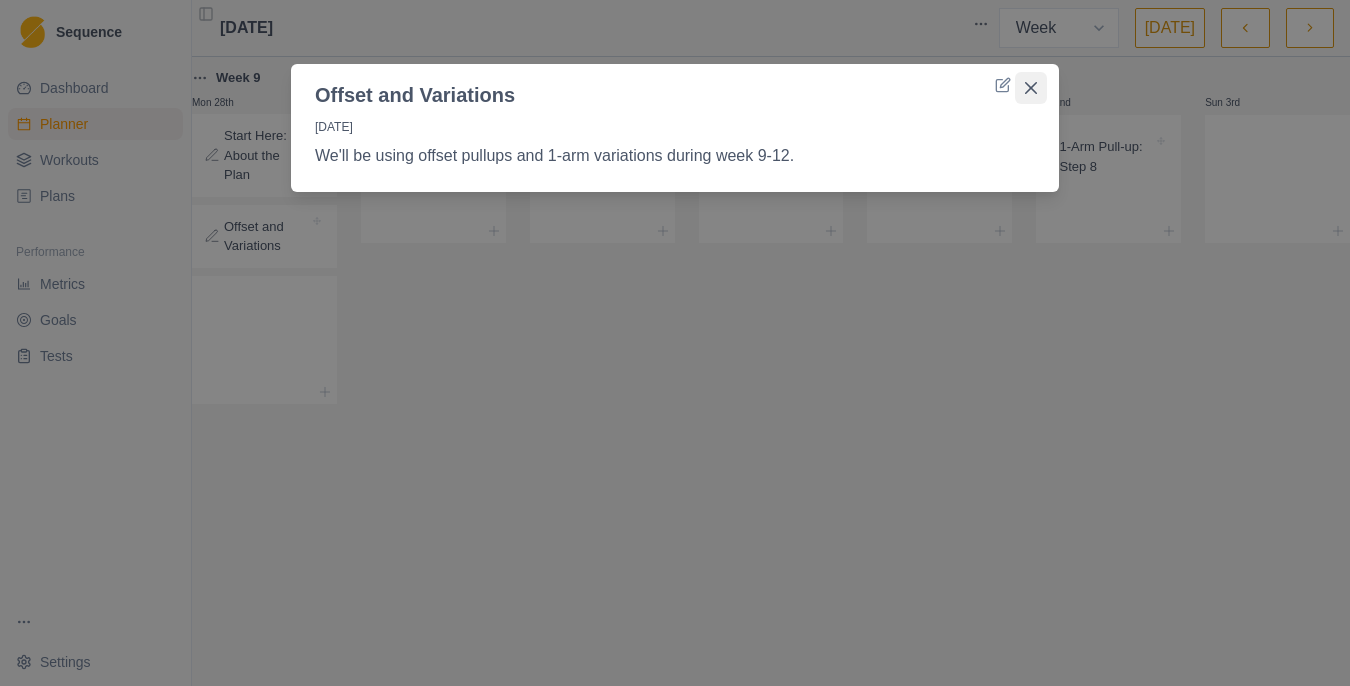 click 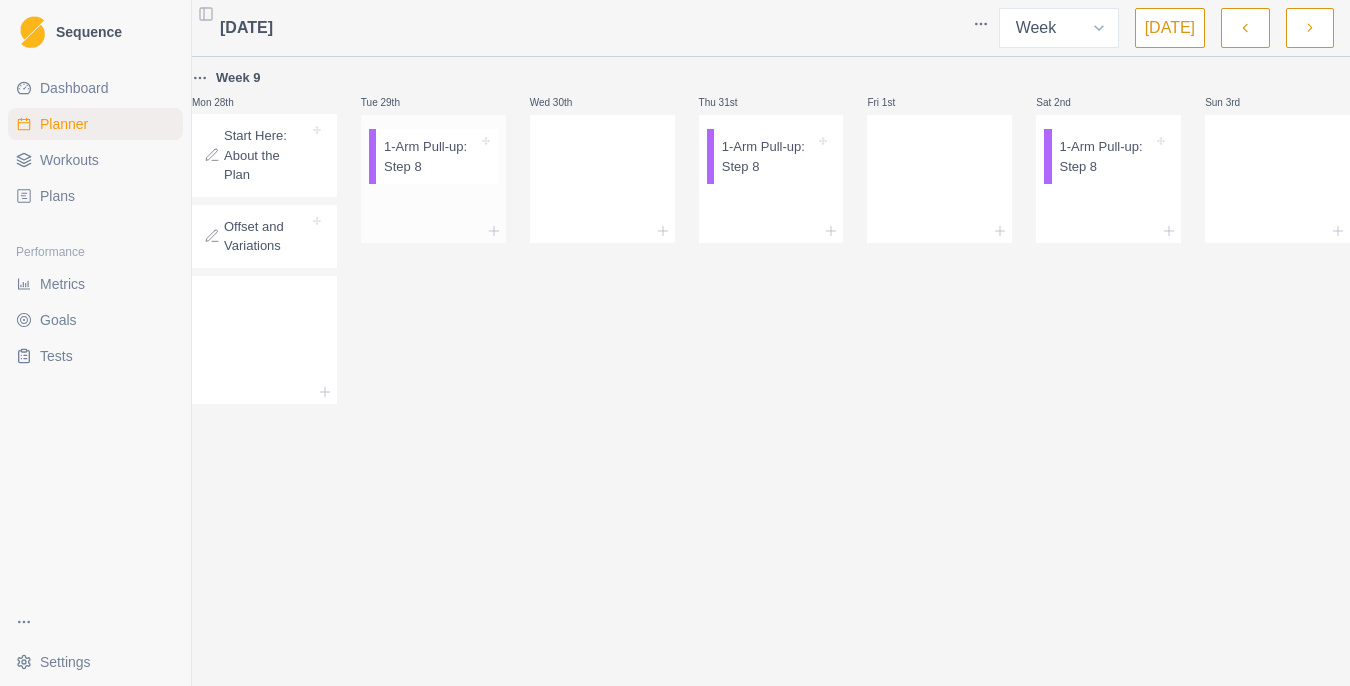 click on "1-Arm Pull-up: Step 8" at bounding box center (437, 156) 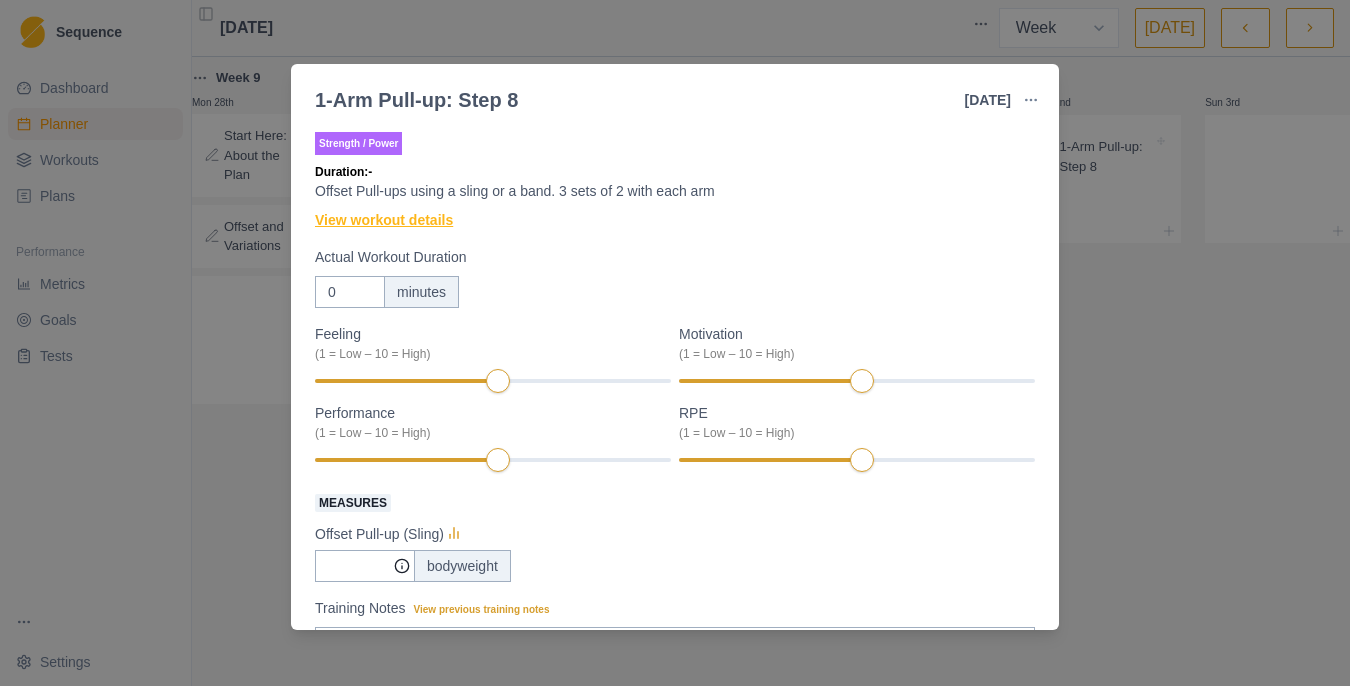 click on "View workout details" at bounding box center [384, 220] 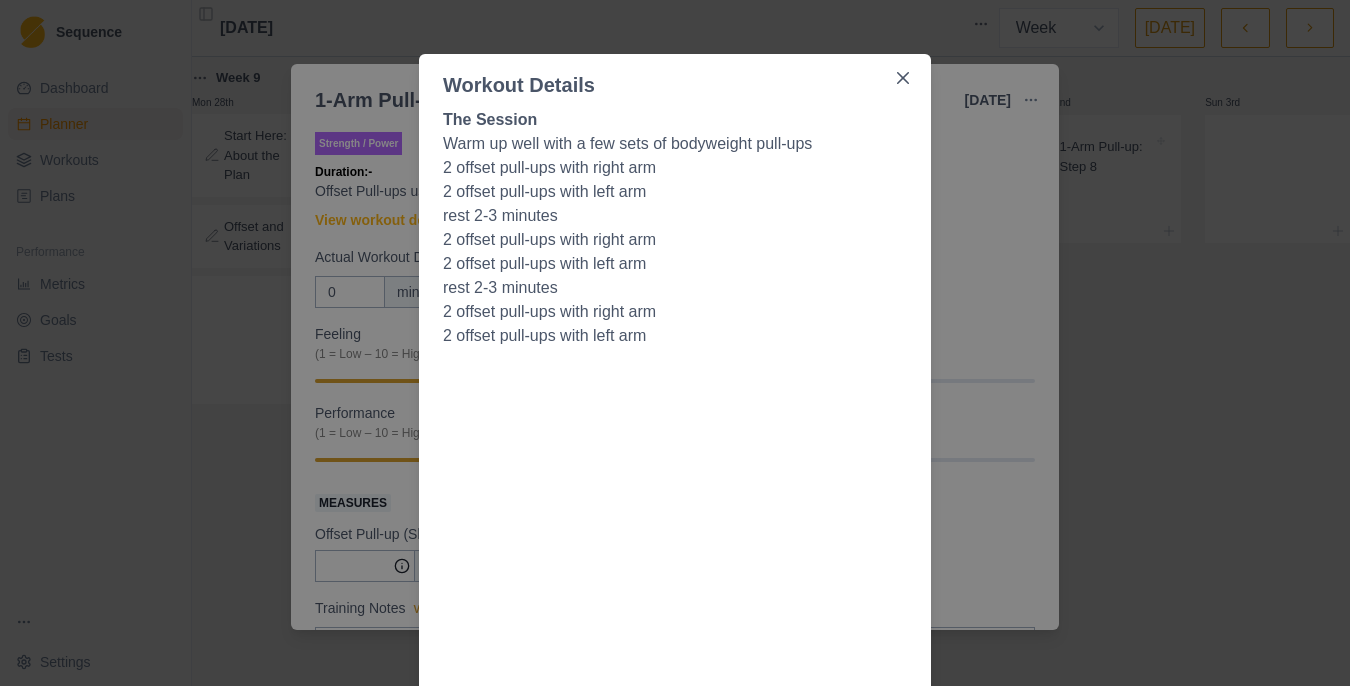 scroll, scrollTop: 65, scrollLeft: 0, axis: vertical 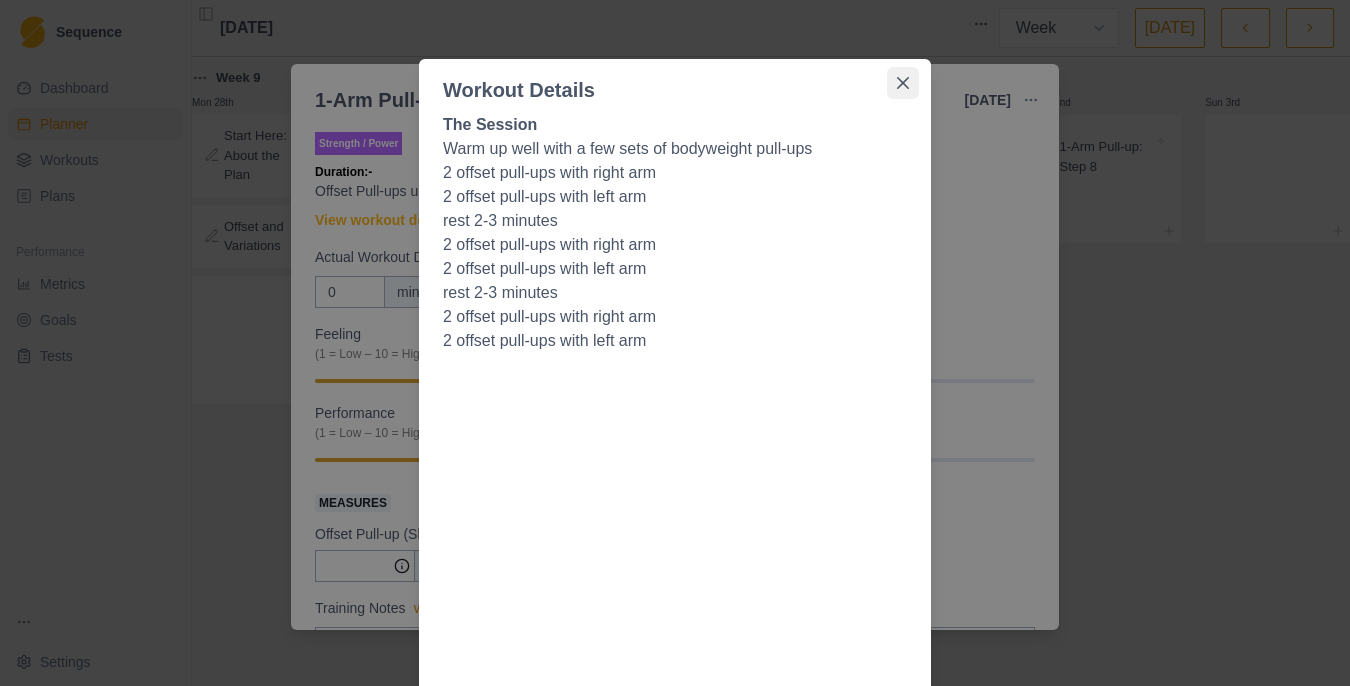 click 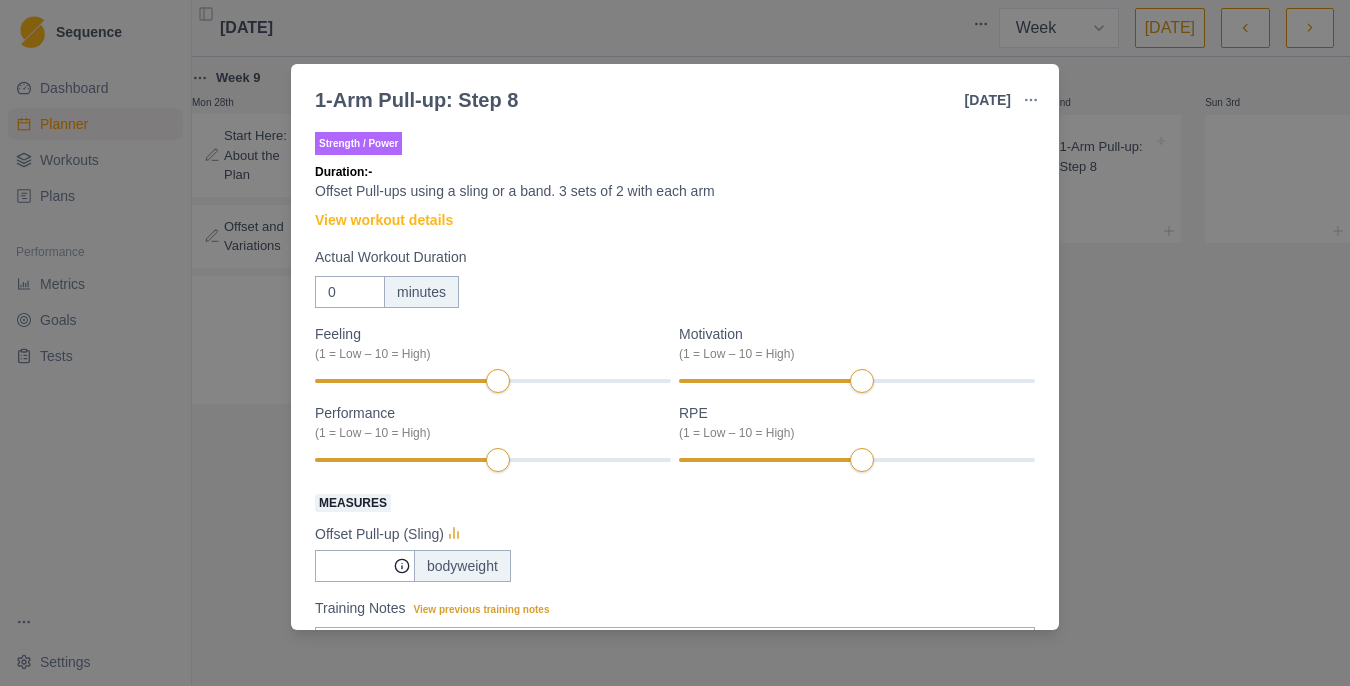 type 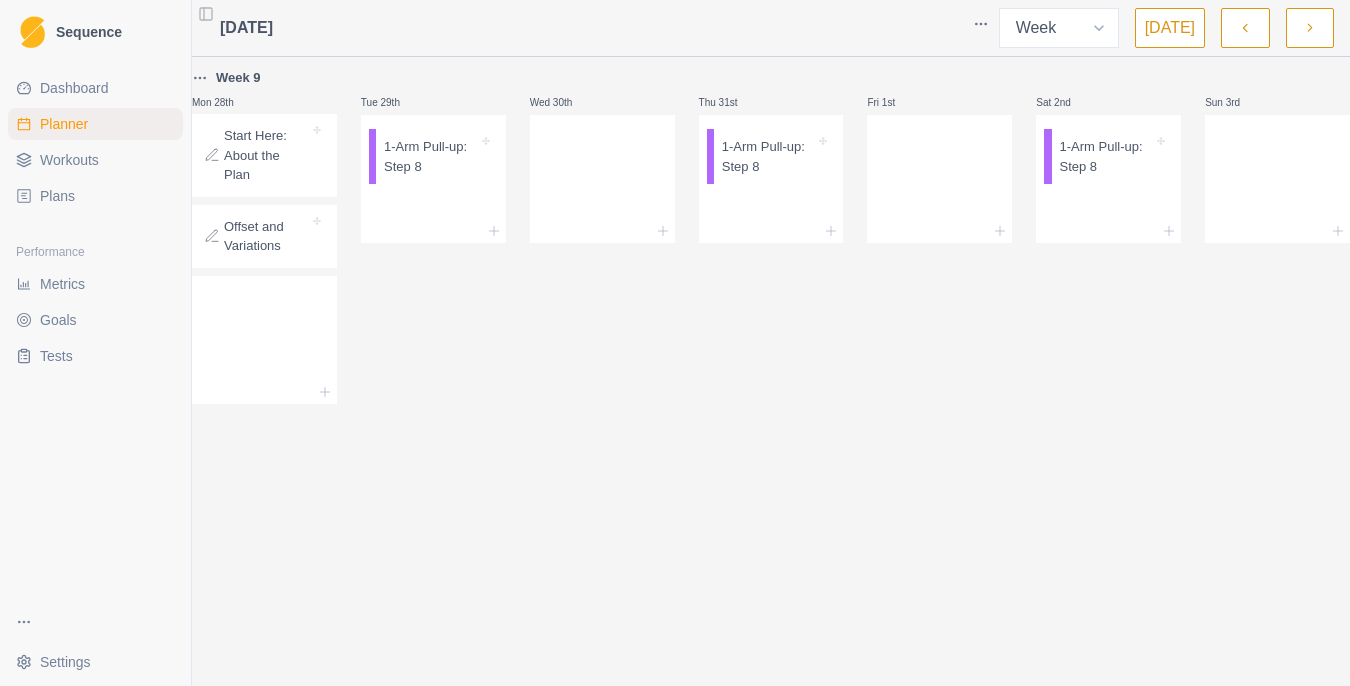 click at bounding box center (1310, 28) 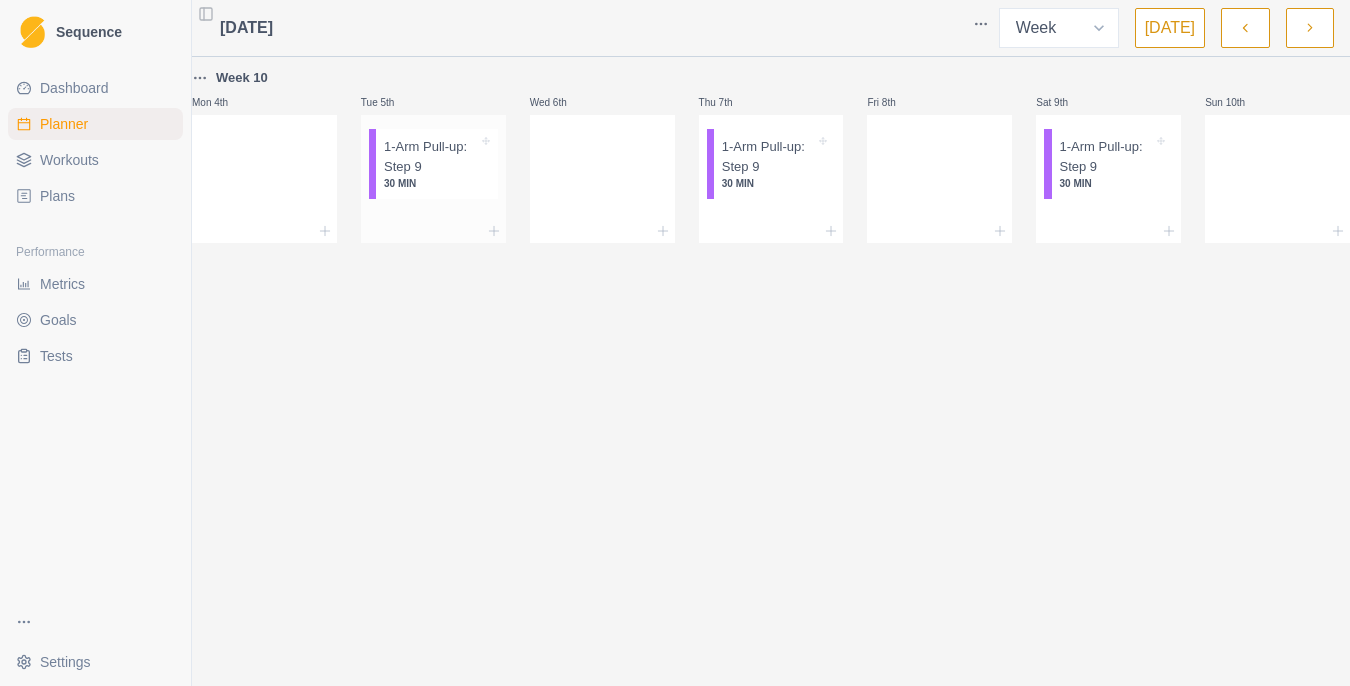 click on "1-Arm Pull-up: Step 9" at bounding box center [431, 156] 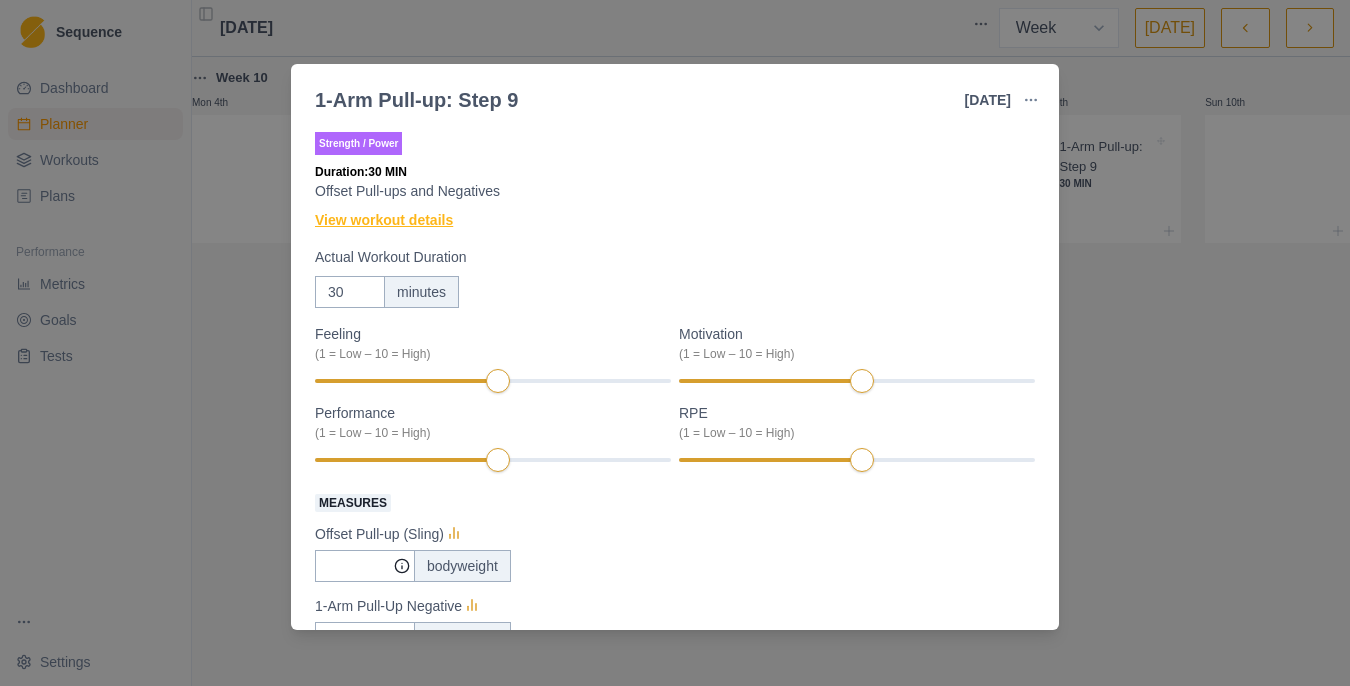 click on "View workout details" at bounding box center (384, 220) 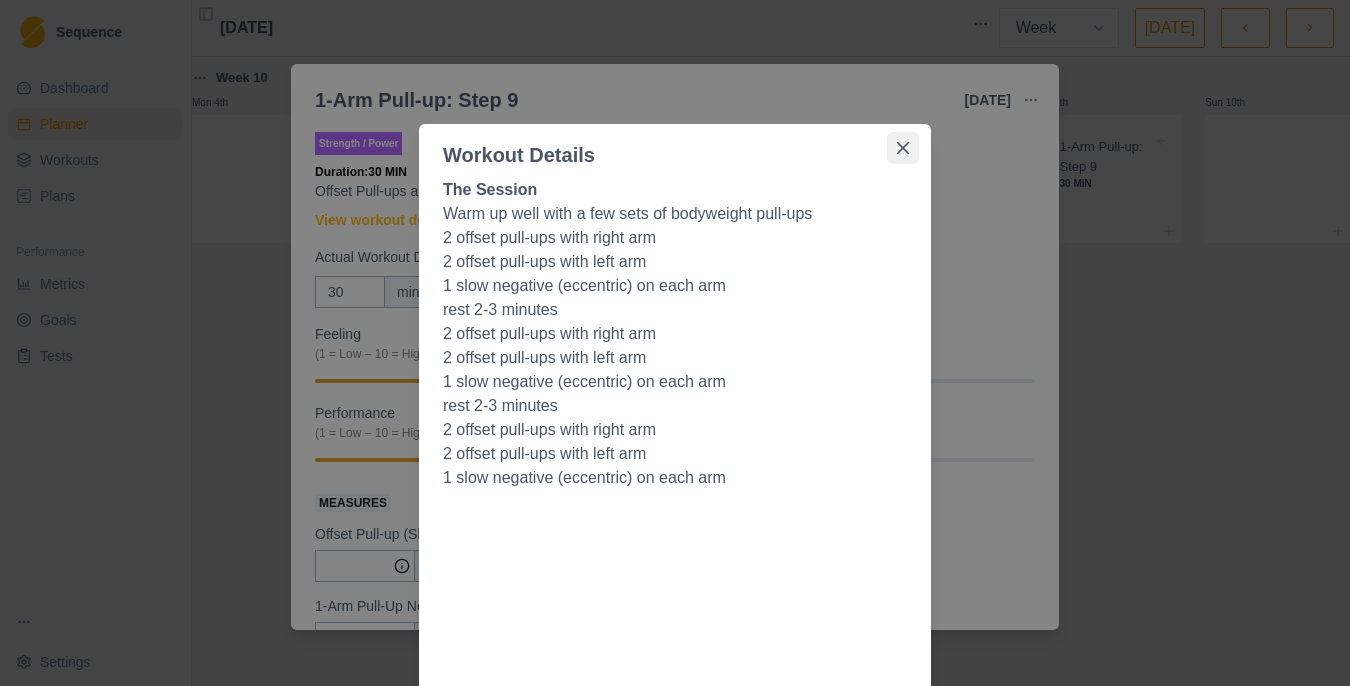 click 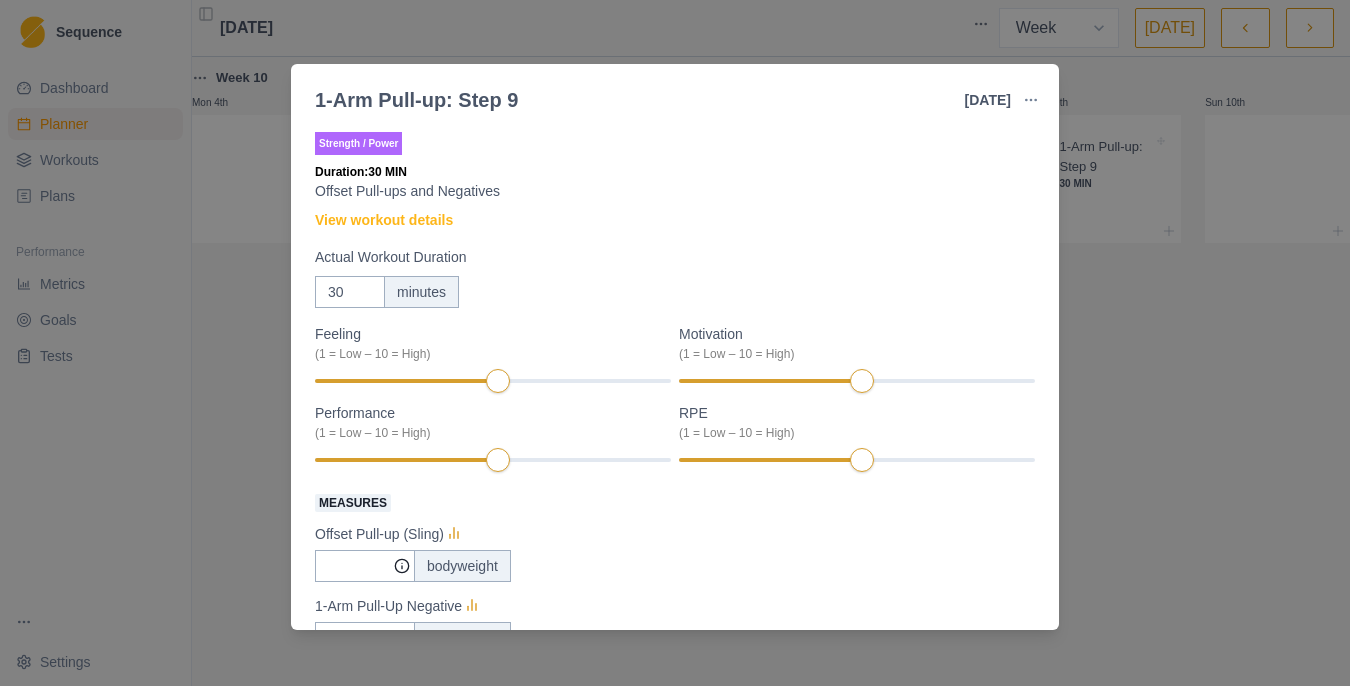 click on "1-Arm Pull-up: Step 9 [DATE] Link To Goal View Workout Metrics Edit Original Workout Reschedule Workout Remove From Schedule Strength / Power Duration:  30 MIN Offset Pull-ups and Negatives View workout details Actual Workout Duration 30 minutes Feeling (1 = Low – 10 = High) Motivation (1 = Low – 10 = High) Performance (1 = Low – 10 = High) RPE (1 = Low – 10 = High) Measures Offset Pull-up (Sling) bodyweight 1-Arm Pull-Up Negative bodyweight Training Notes View previous training notes Mark as Incomplete Complete Workout" at bounding box center (675, 343) 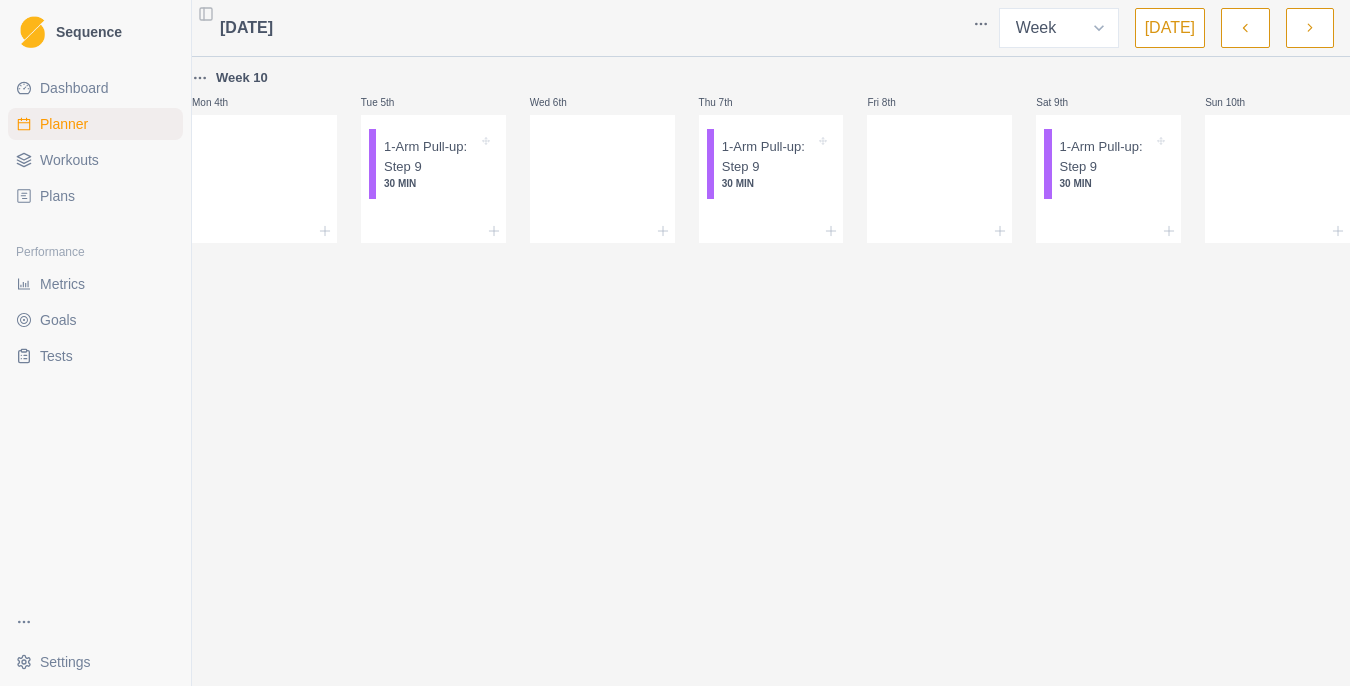 click 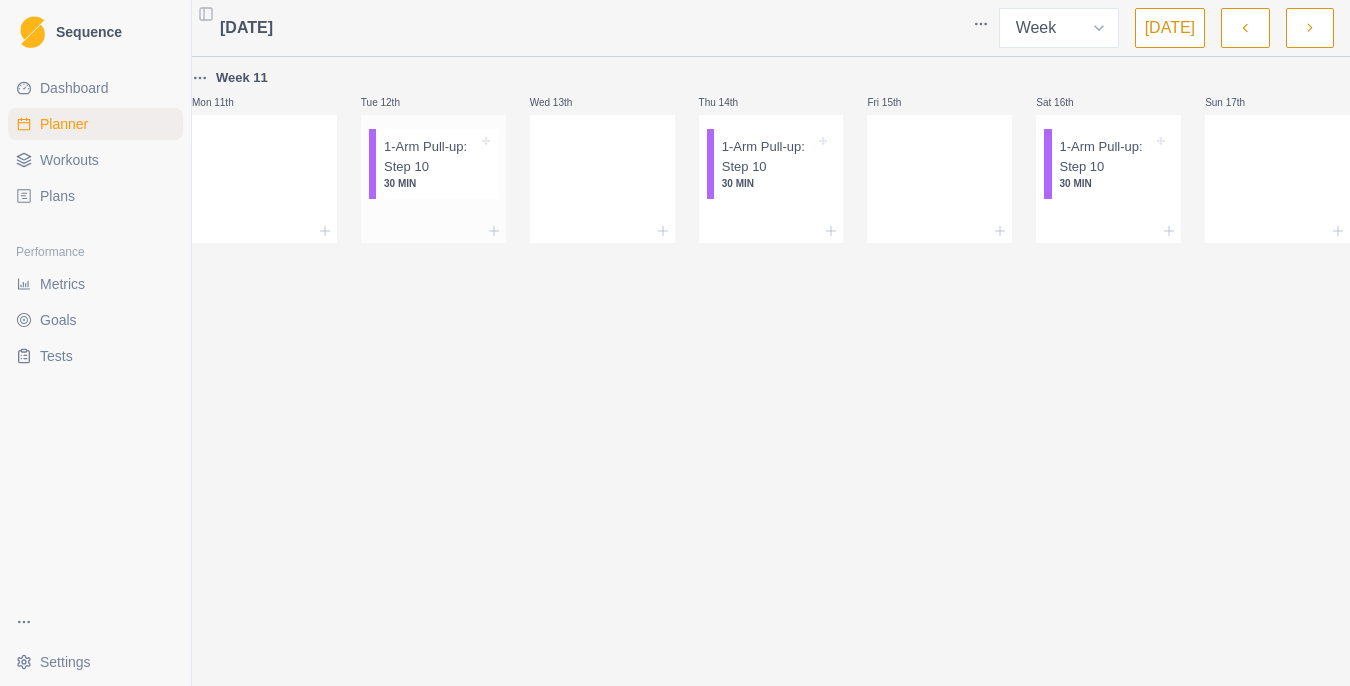 click on "1-Arm Pull-up: Step 10" at bounding box center [431, 156] 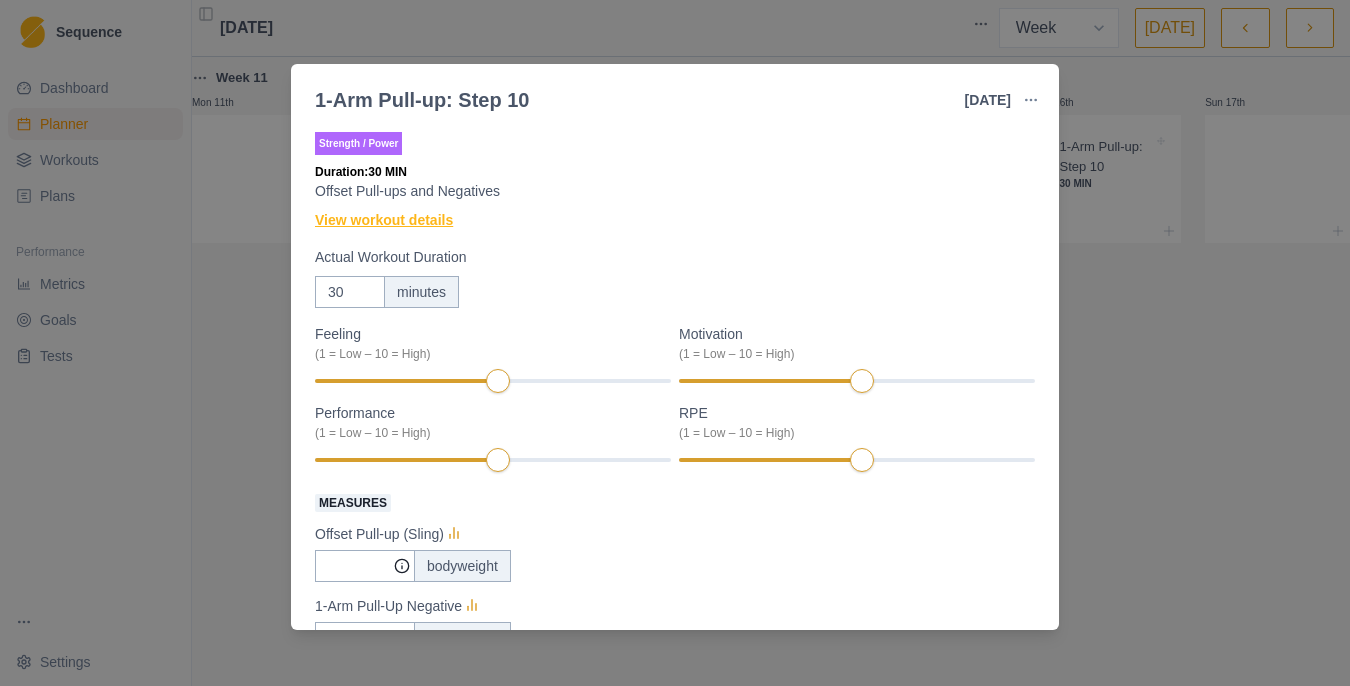 click on "View workout details" at bounding box center (384, 220) 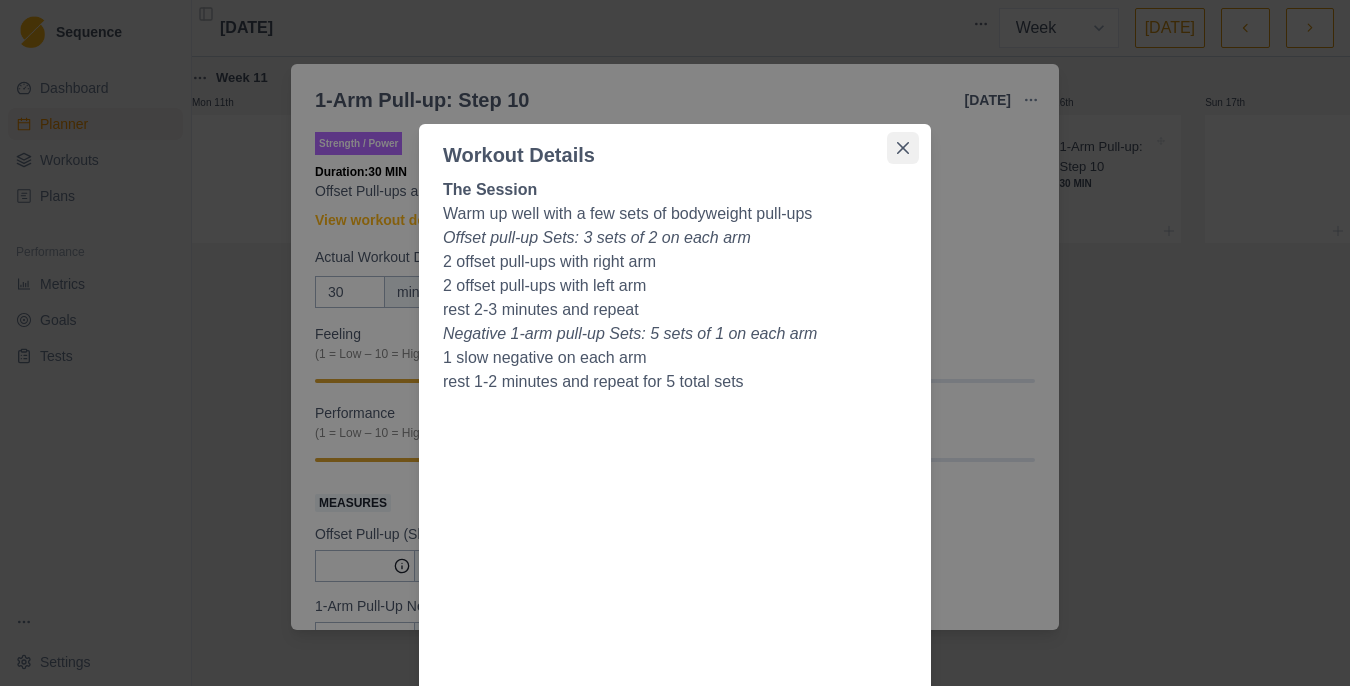 click 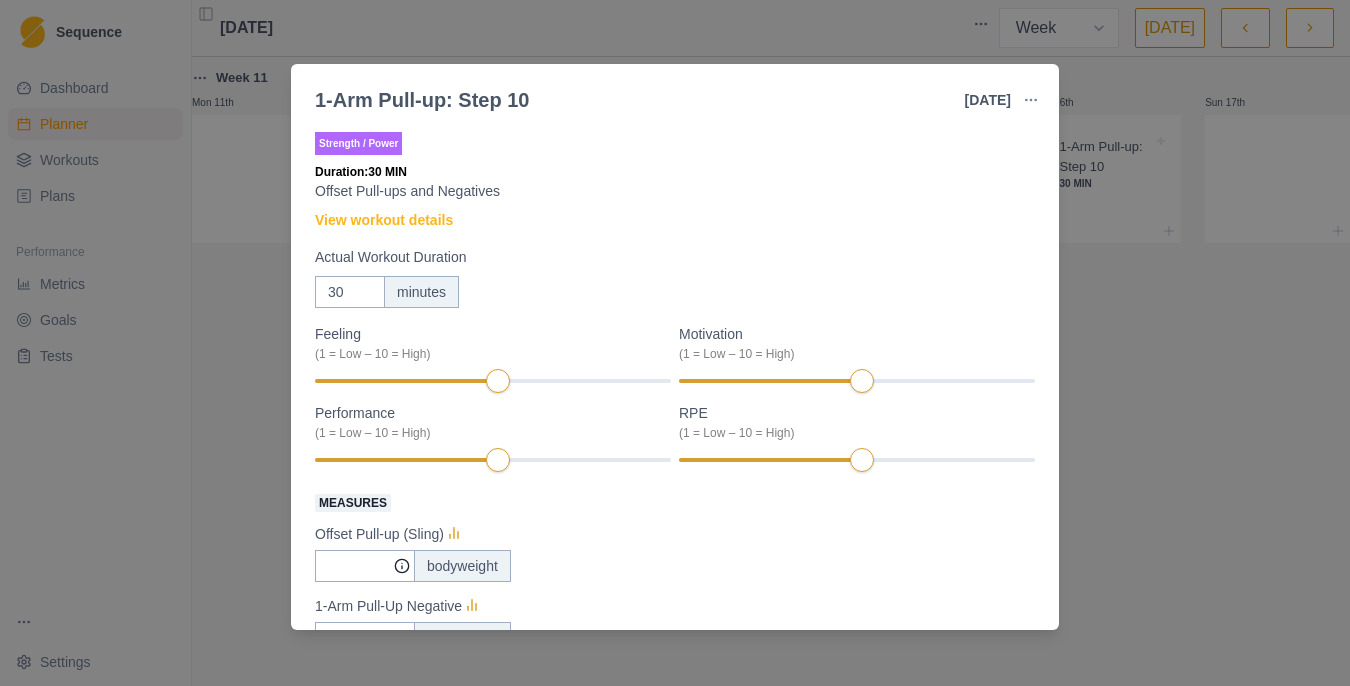 click on "1-Arm Pull-up: Step 10 [DATE] Link To Goal View Workout Metrics Edit Original Workout Reschedule Workout Remove From Schedule Strength / Power Duration:  30 MIN Offset Pull-ups and Negatives View workout details Actual Workout Duration 30 minutes Feeling (1 = Low – 10 = High) Motivation (1 = Low – 10 = High) Performance (1 = Low – 10 = High) RPE (1 = Low – 10 = High) Measures Offset Pull-up (Sling) bodyweight 1-Arm Pull-Up Negative bodyweight Training Notes View previous training notes Mark as Incomplete Complete Workout" at bounding box center [675, 343] 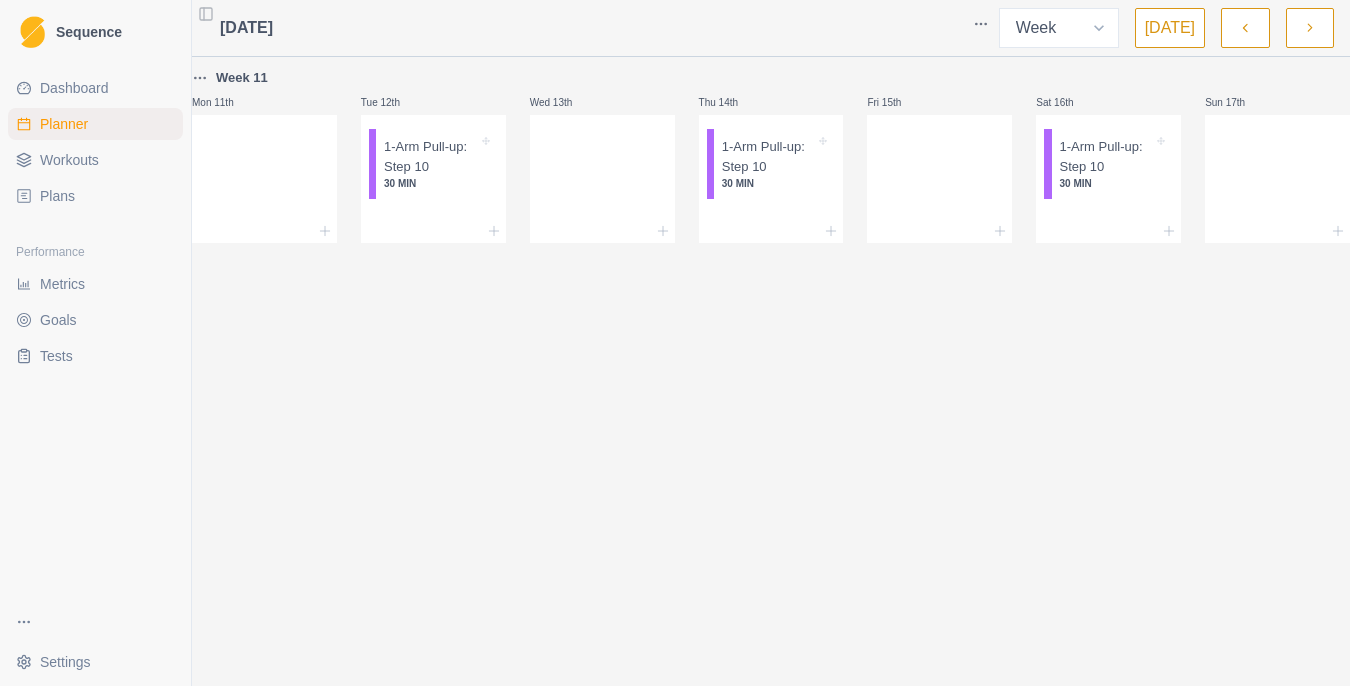 click 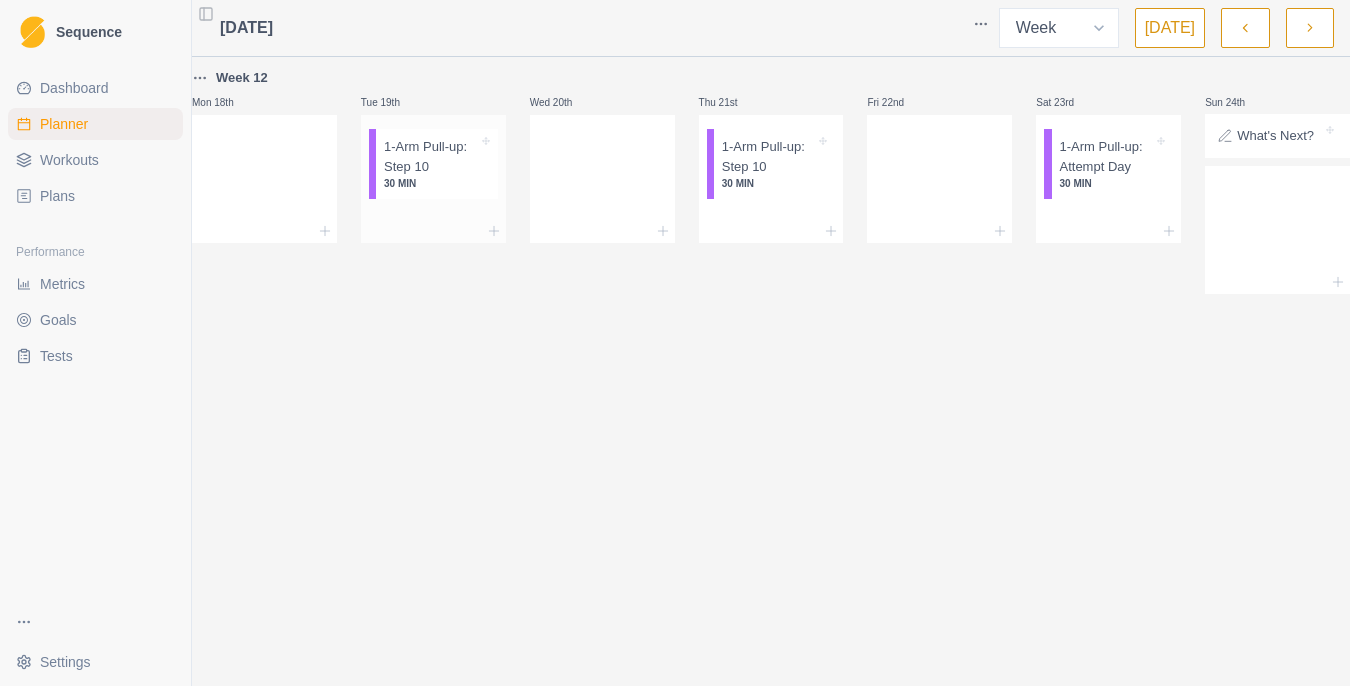 click on "1-Arm Pull-up: Step 10" at bounding box center (431, 156) 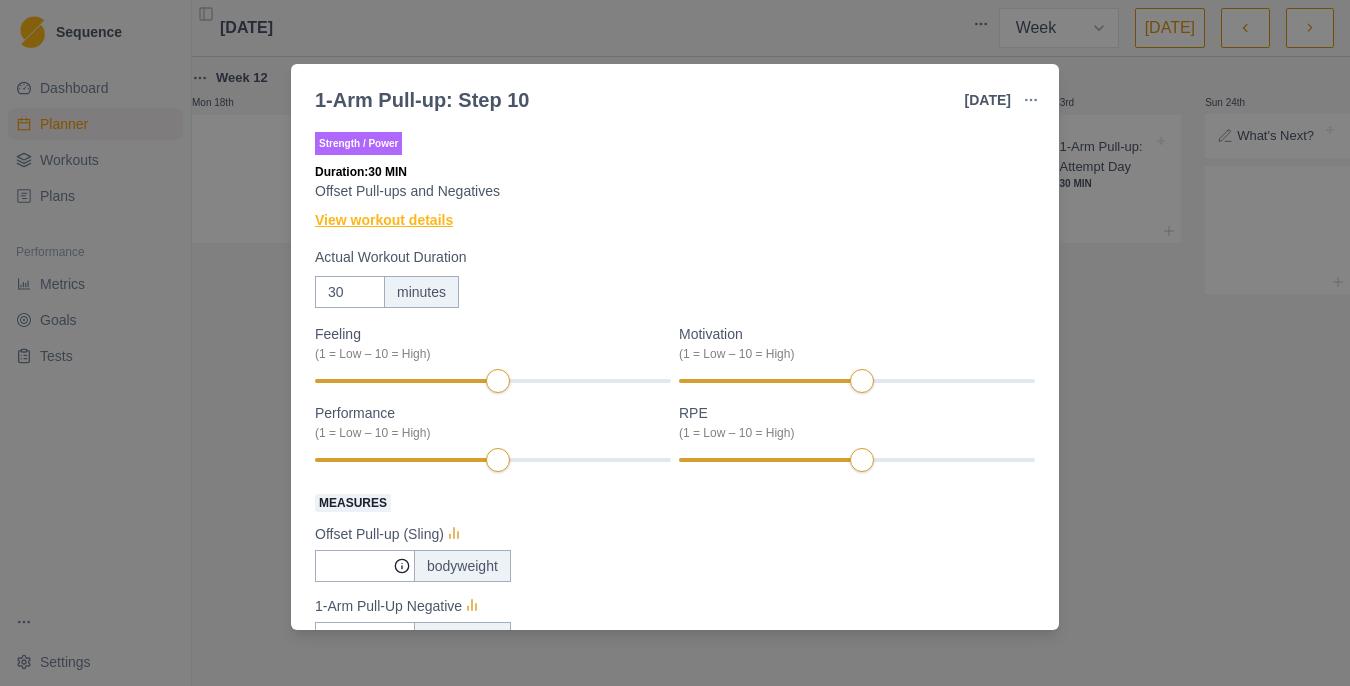 click on "View workout details" at bounding box center (384, 220) 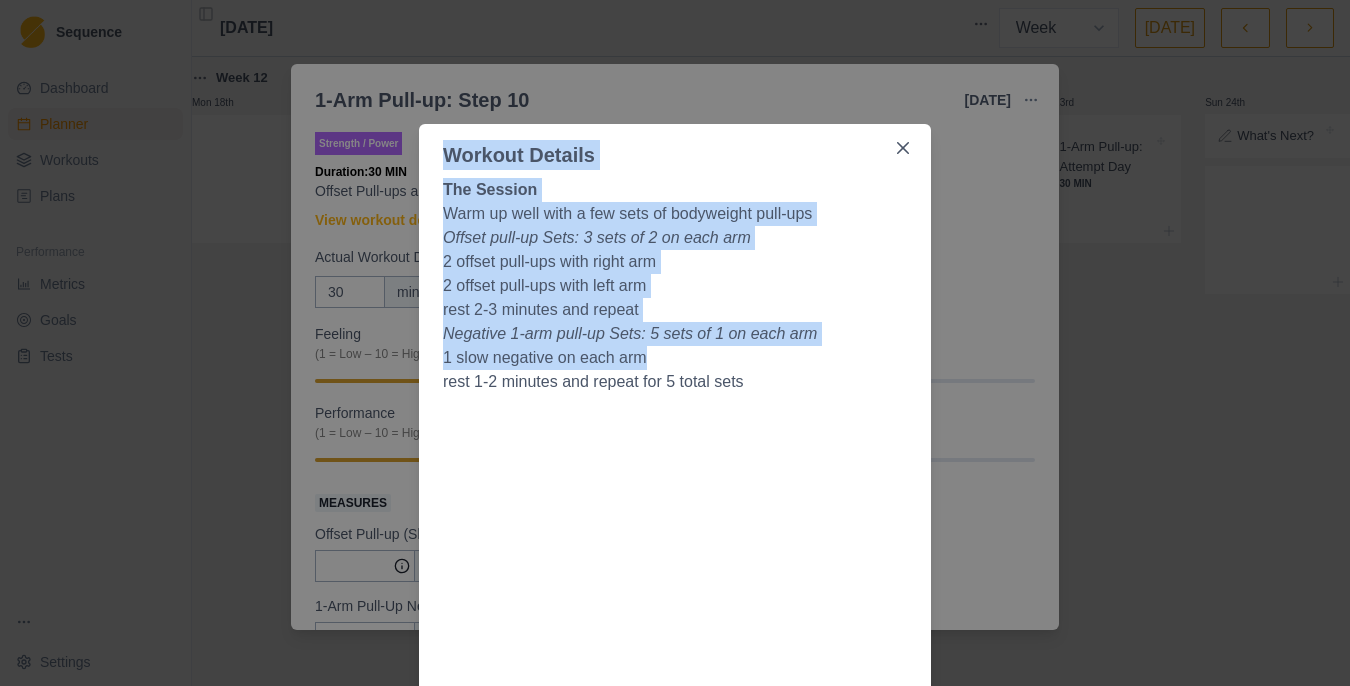 drag, startPoint x: 435, startPoint y: 155, endPoint x: 690, endPoint y: 352, distance: 322.23285 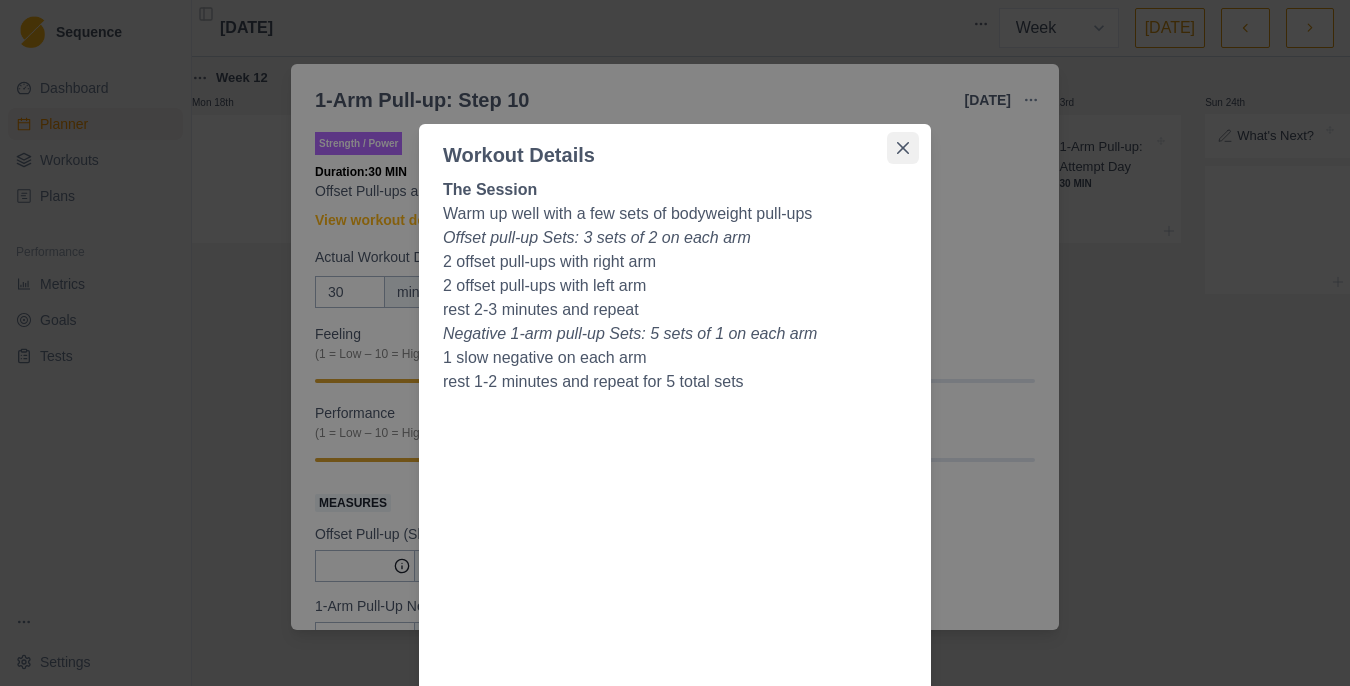 click 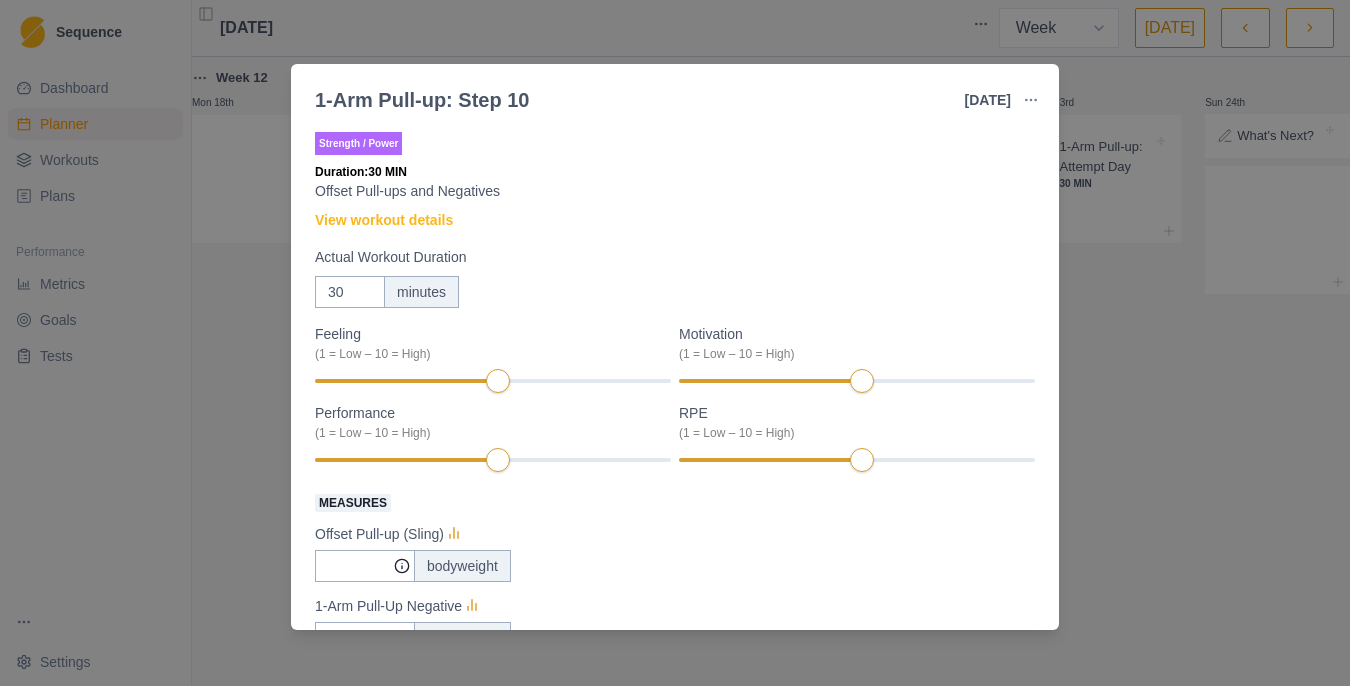 click on "1-Arm Pull-up: Step 10 [DATE] Link To Goal View Workout Metrics Edit Original Workout Reschedule Workout Remove From Schedule Strength / Power Duration:  30 MIN Offset Pull-ups and Negatives View workout details Actual Workout Duration 30 minutes Feeling (1 = Low – 10 = High) Motivation (1 = Low – 10 = High) Performance (1 = Low – 10 = High) RPE (1 = Low – 10 = High) Measures Offset Pull-up (Sling) bodyweight 1-Arm Pull-Up Negative bodyweight Training Notes View previous training notes Mark as Incomplete Complete Workout" at bounding box center (675, 343) 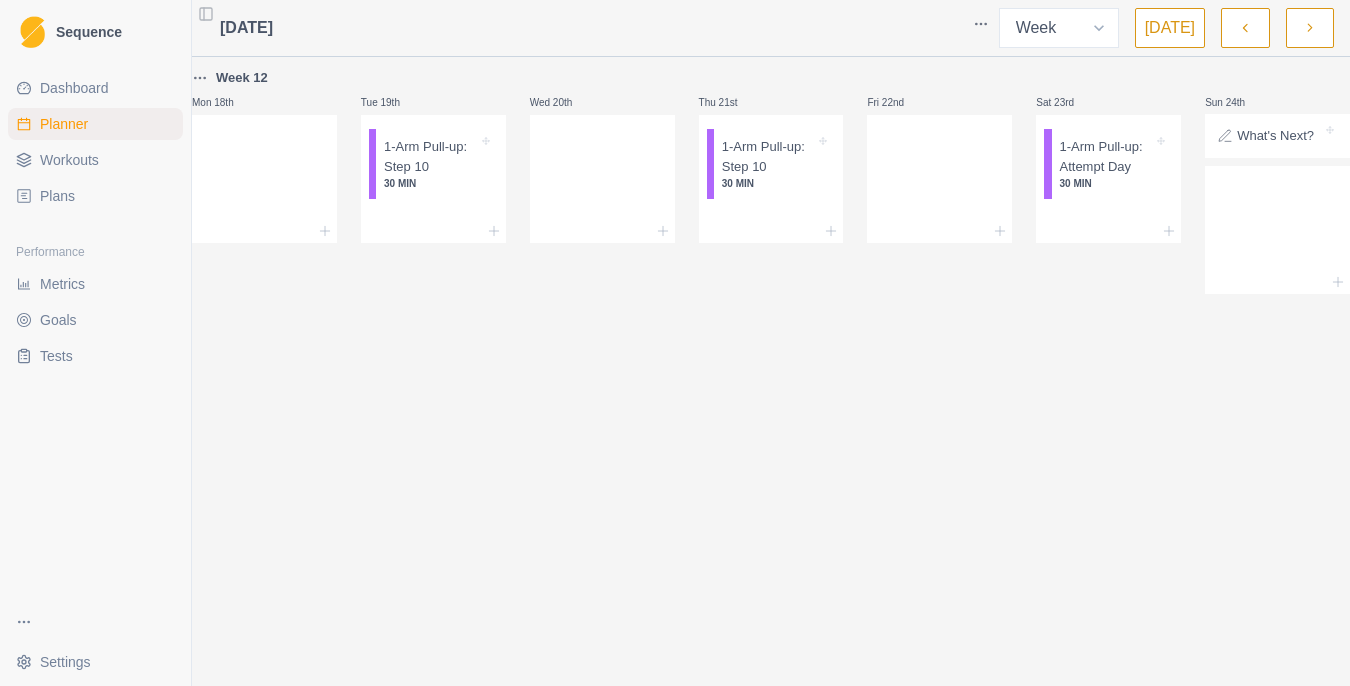 click 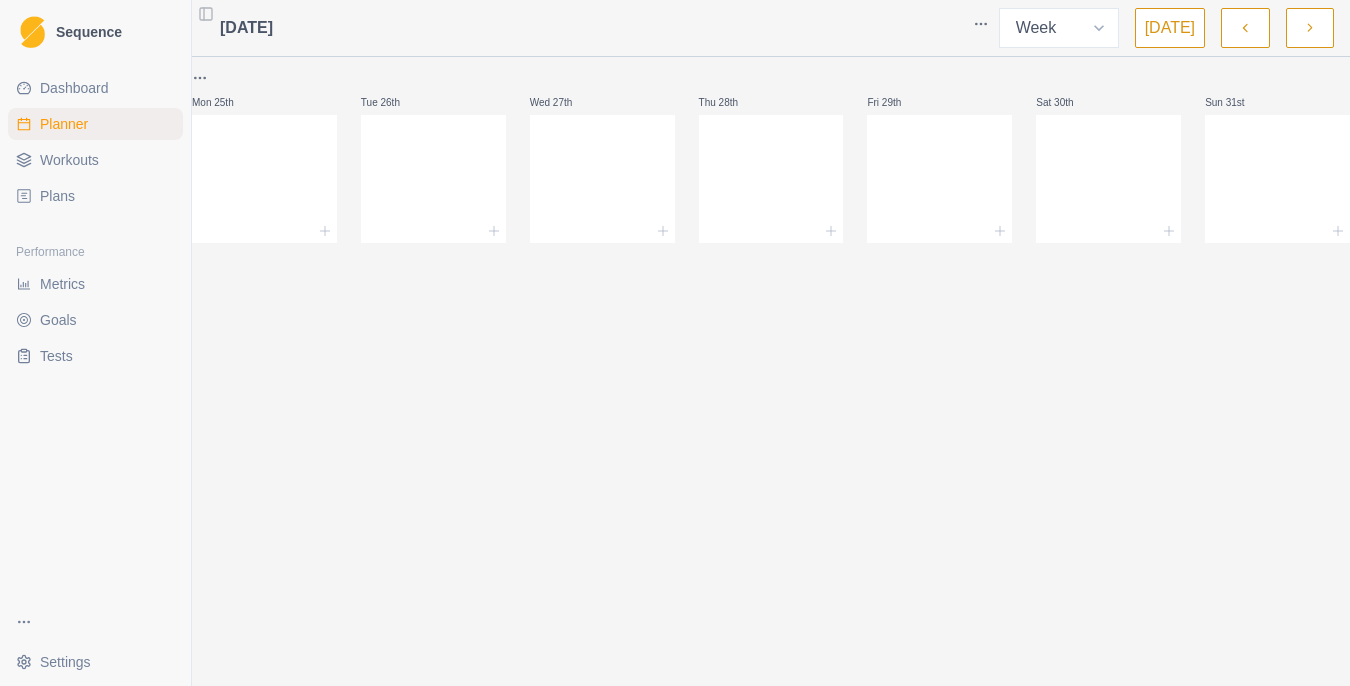 click 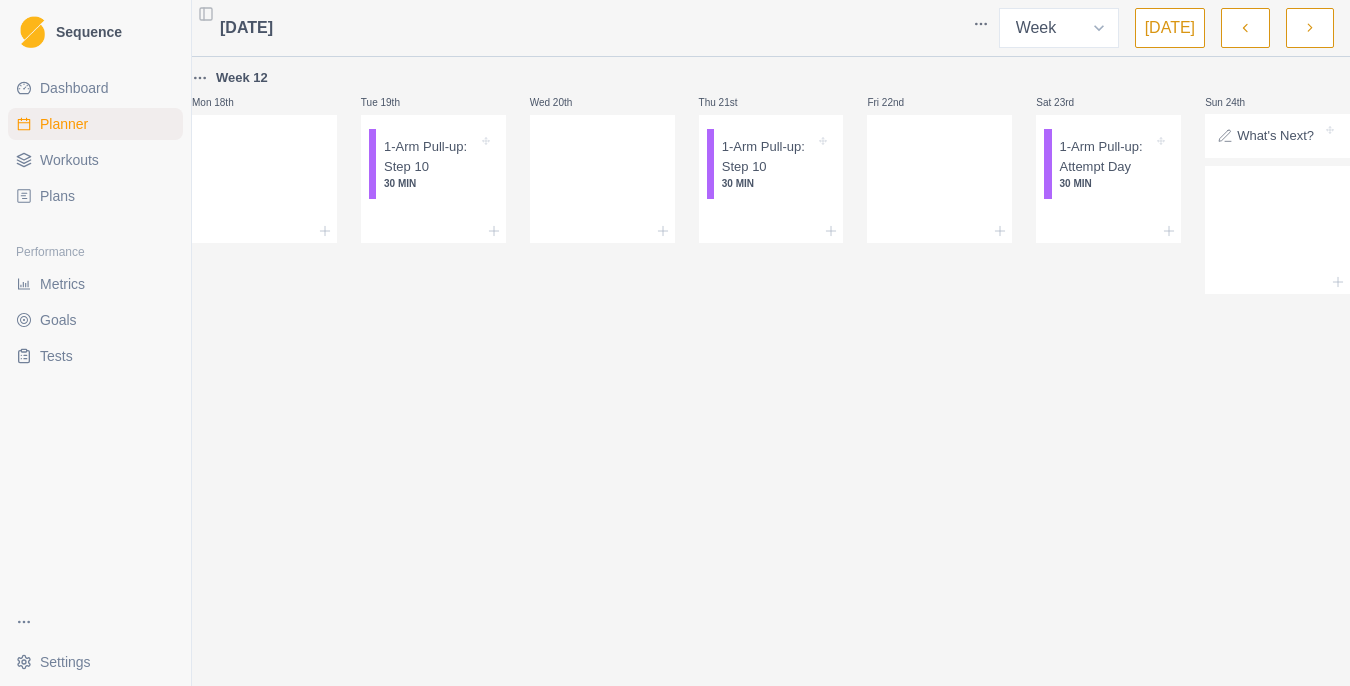 click 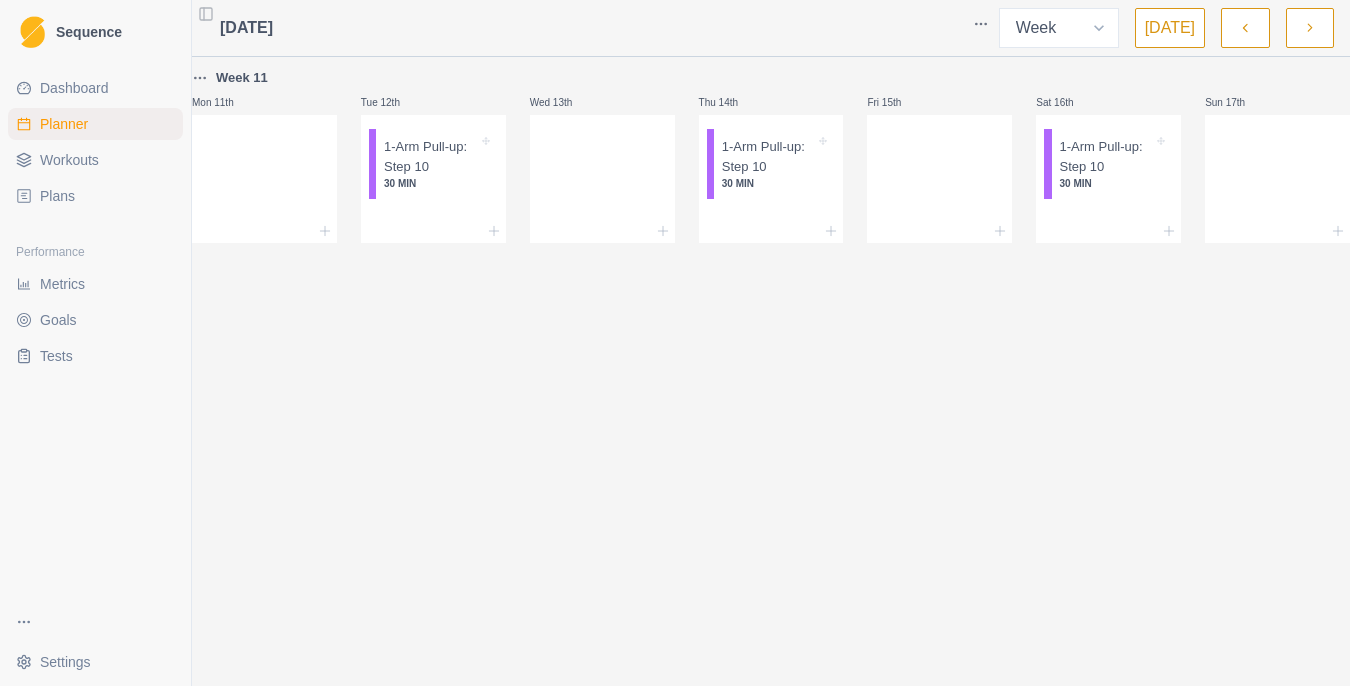 click 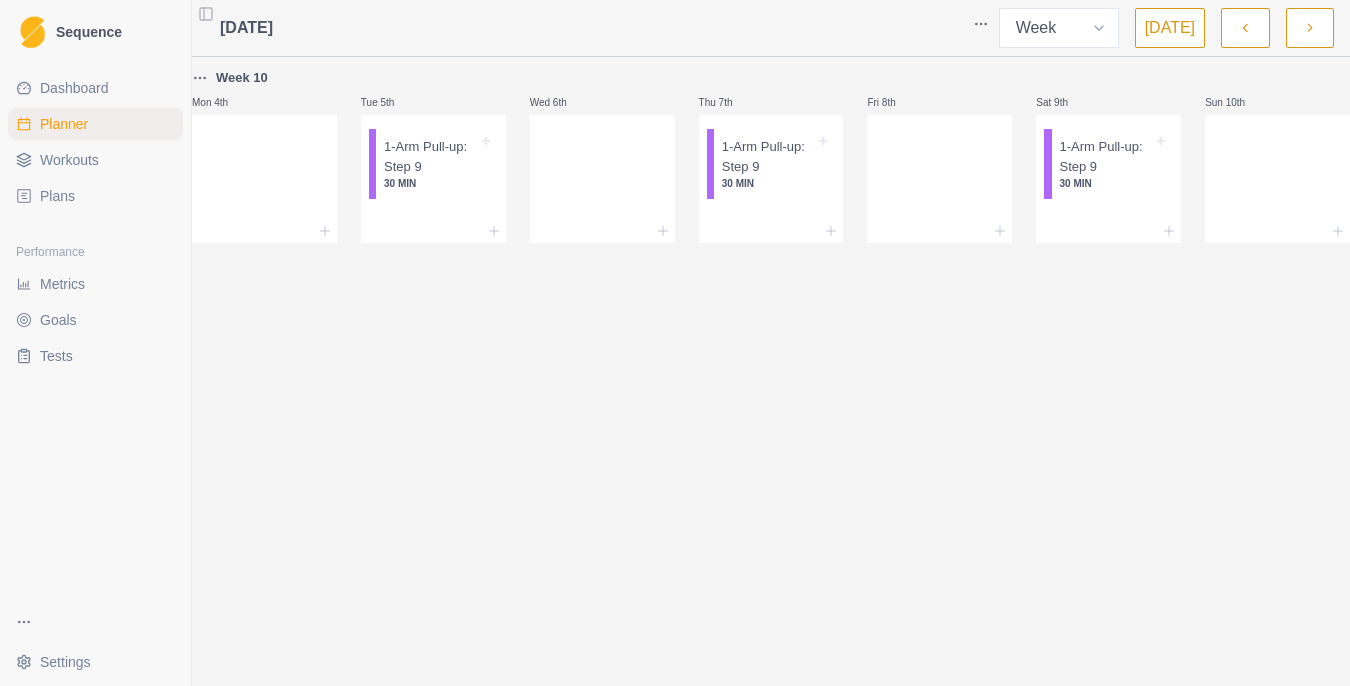 click 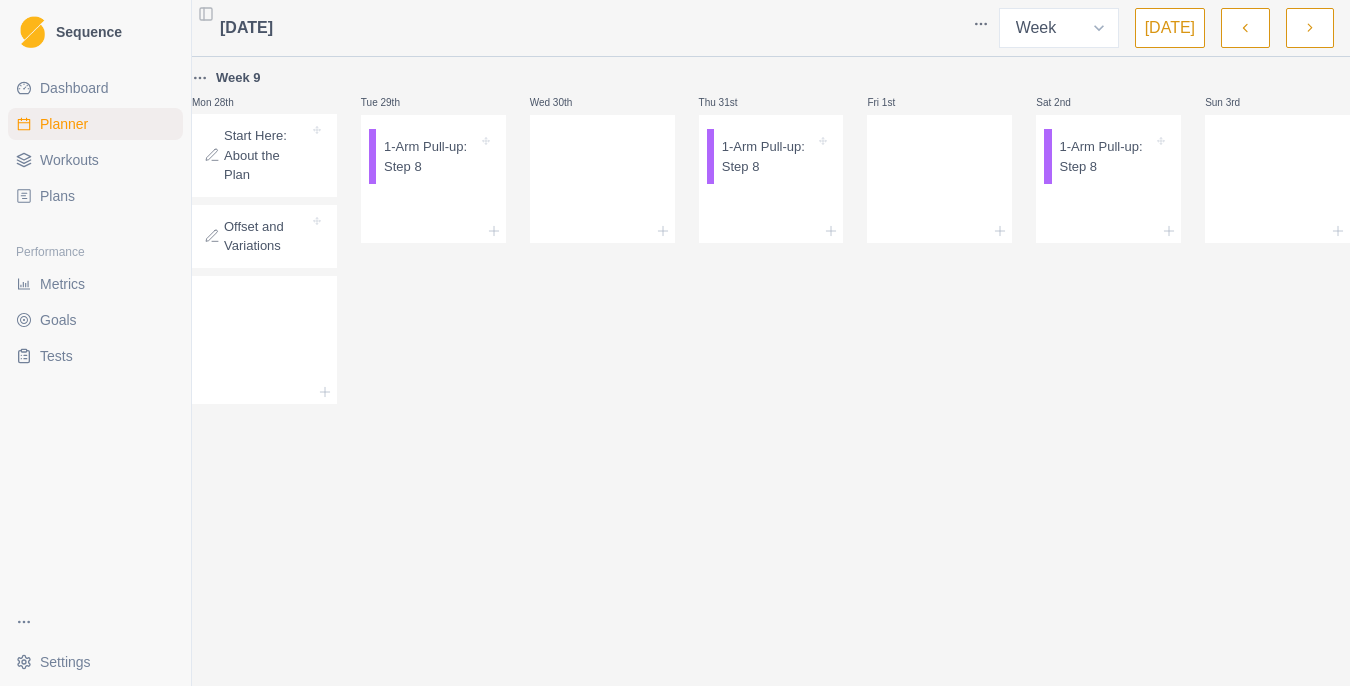 click 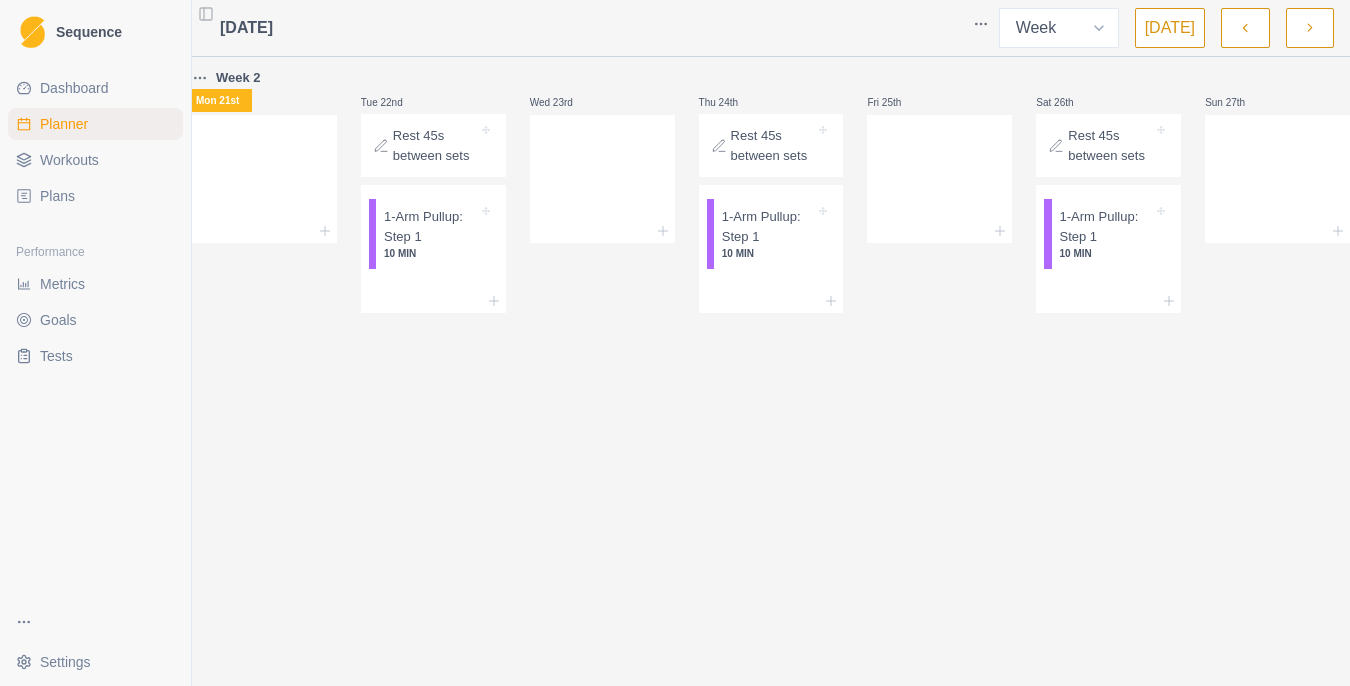 click 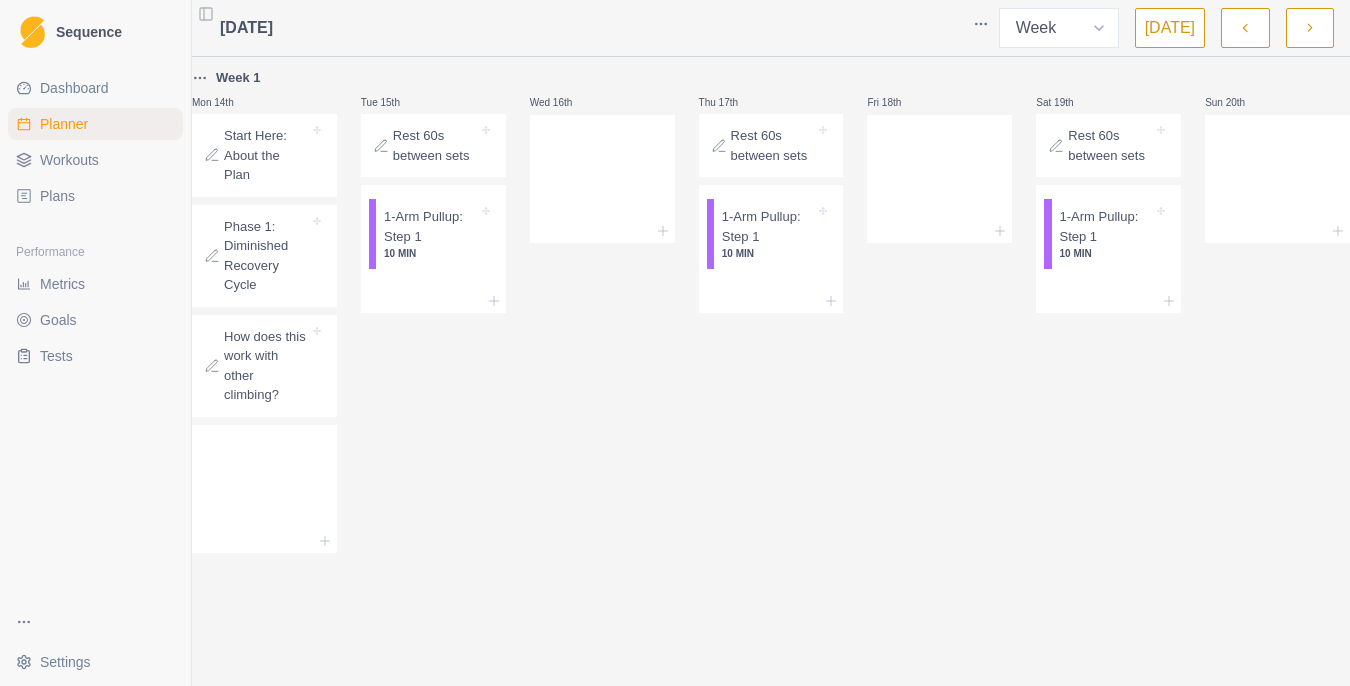 click 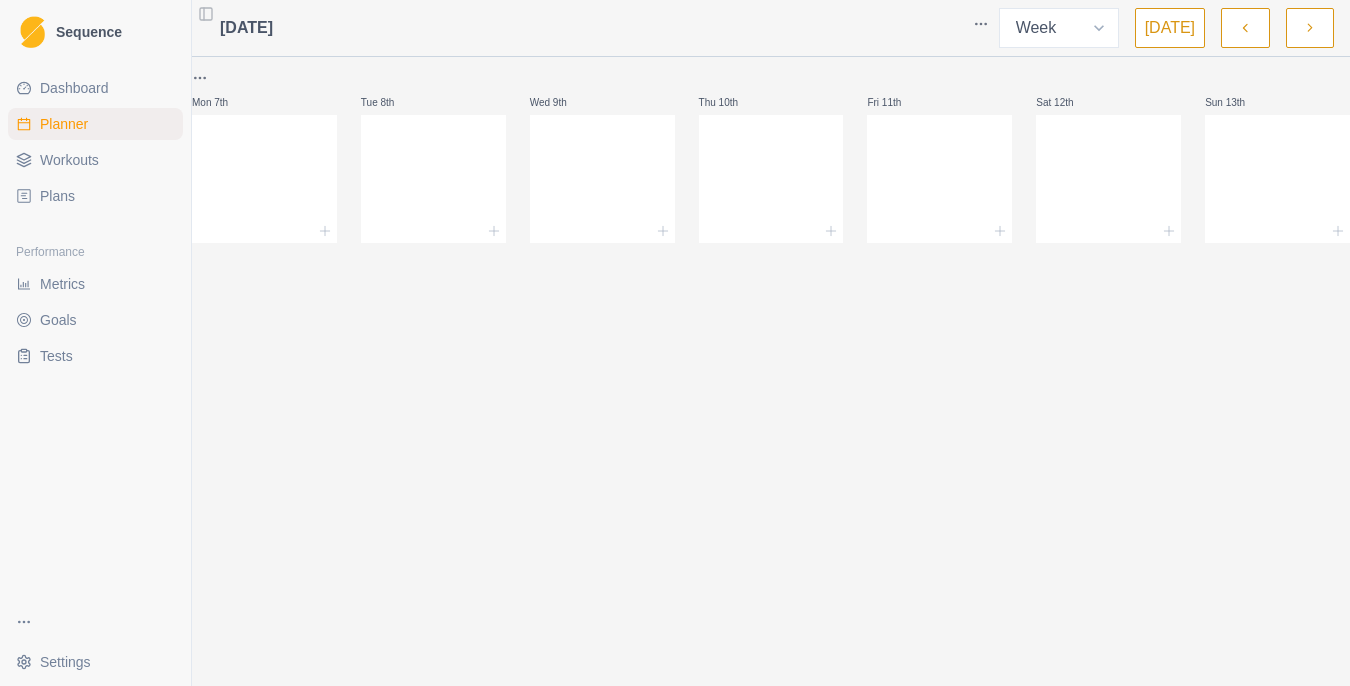 click 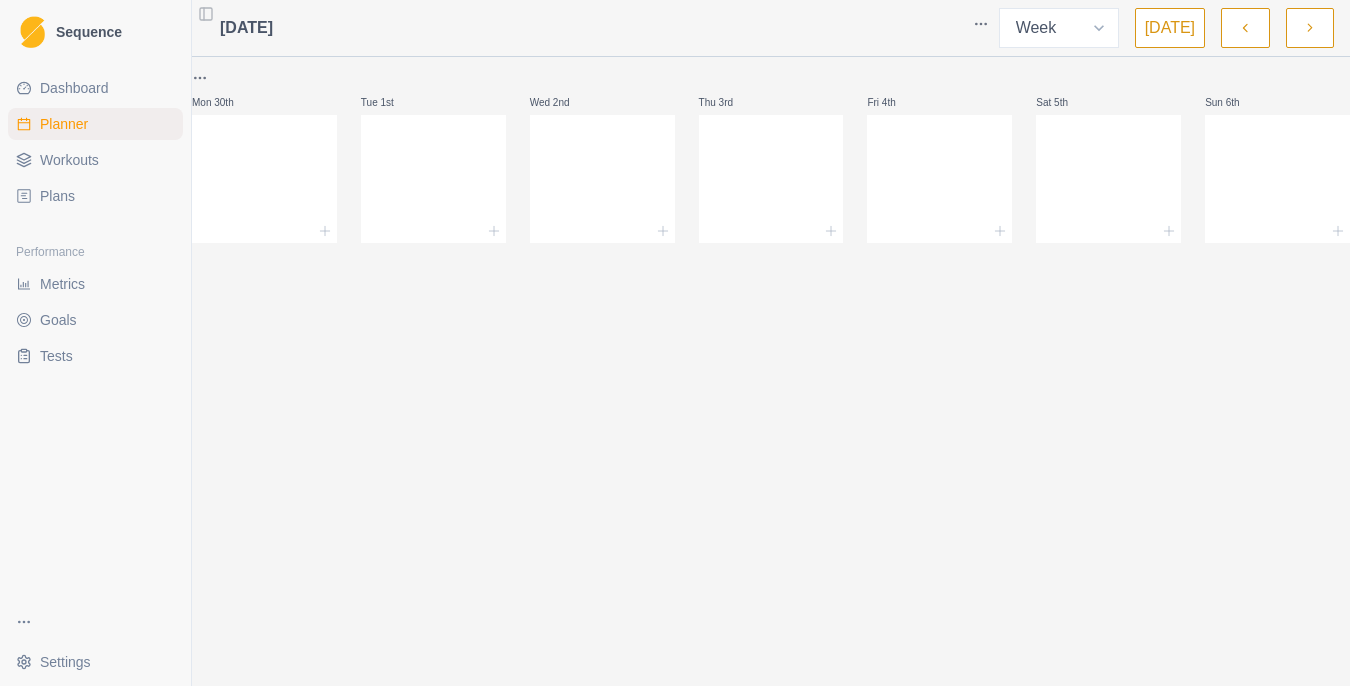 click at bounding box center (1310, 28) 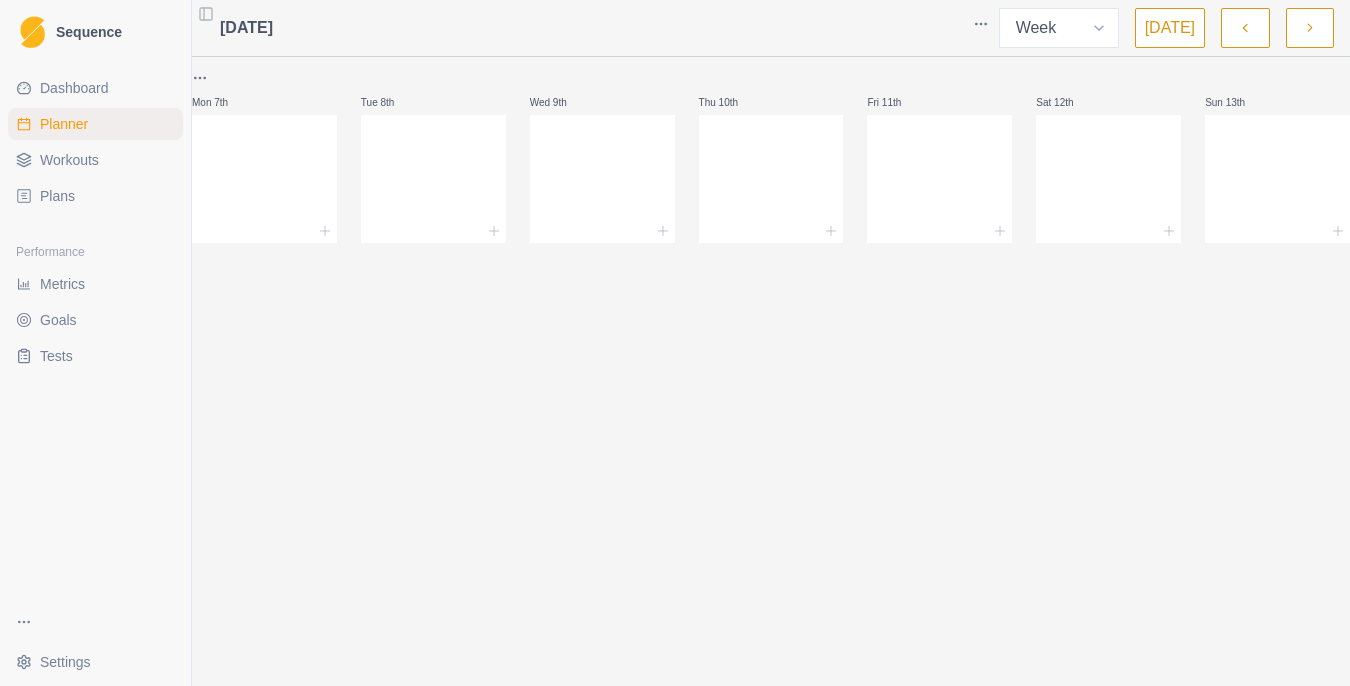 click at bounding box center (1310, 28) 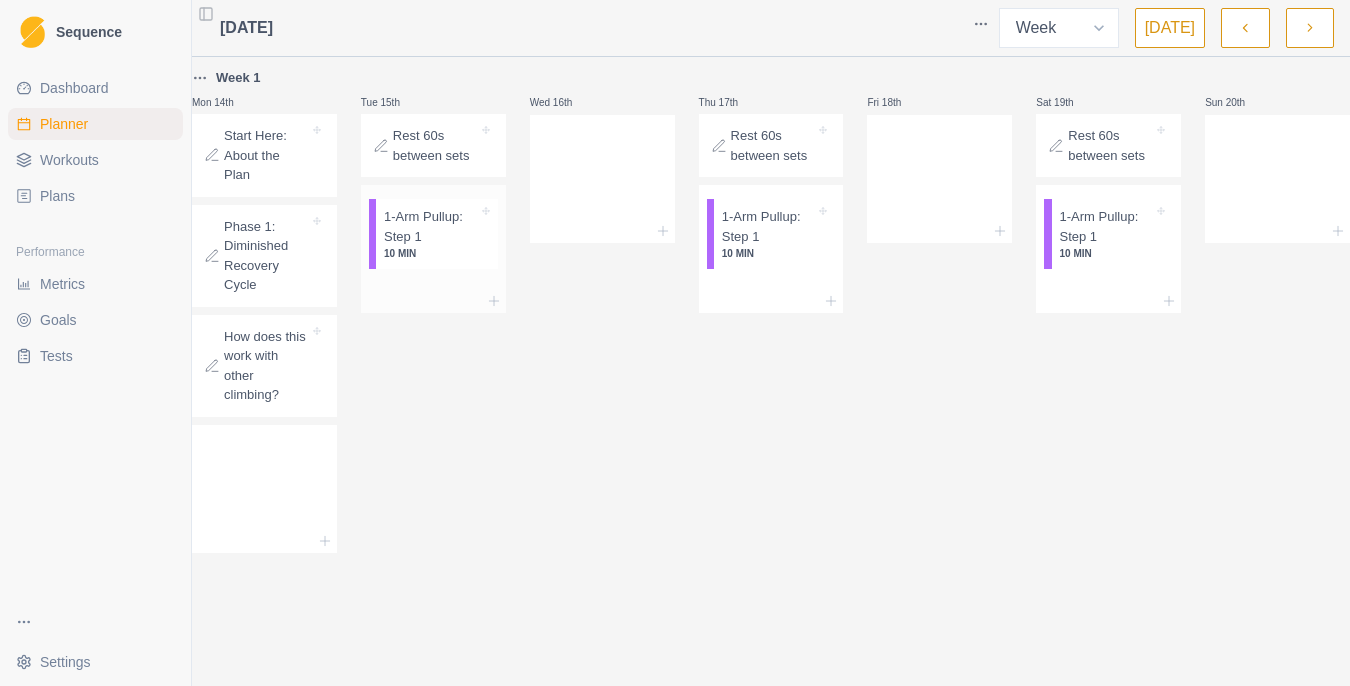 click on "1-Arm Pullup: Step 1 10 MIN" at bounding box center (437, 234) 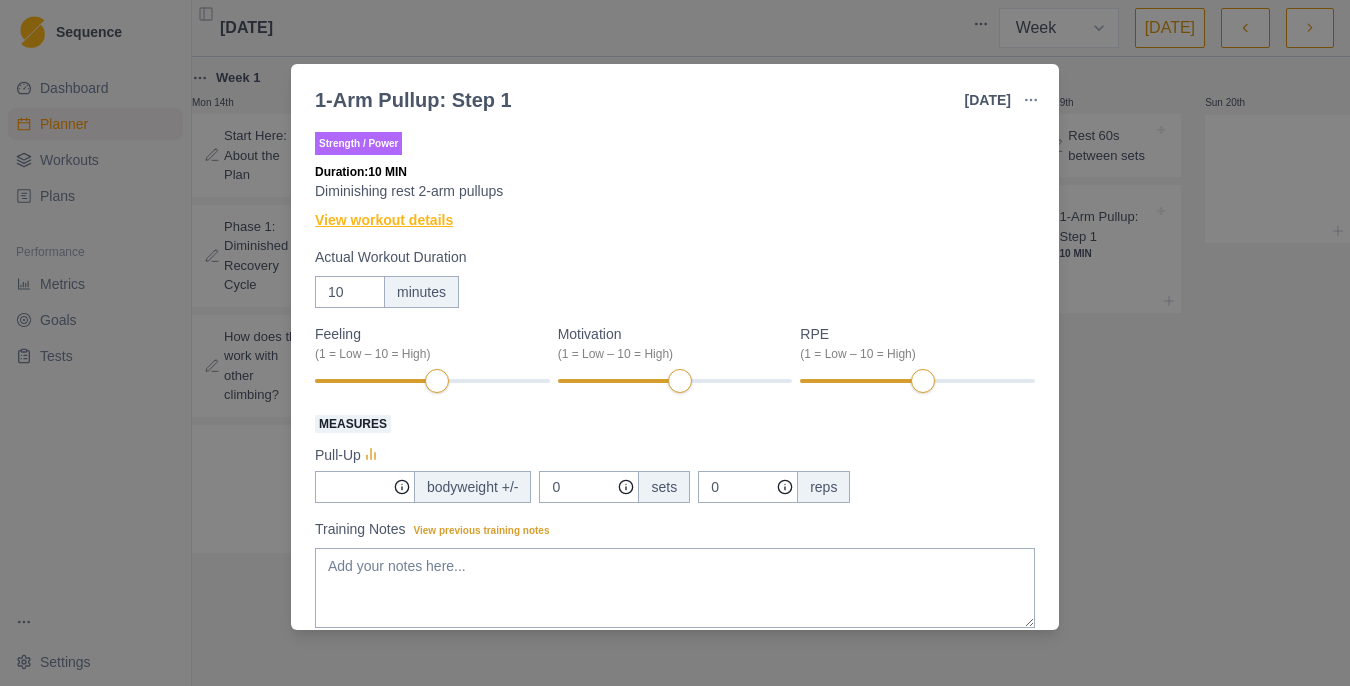 click on "View workout details" at bounding box center [384, 220] 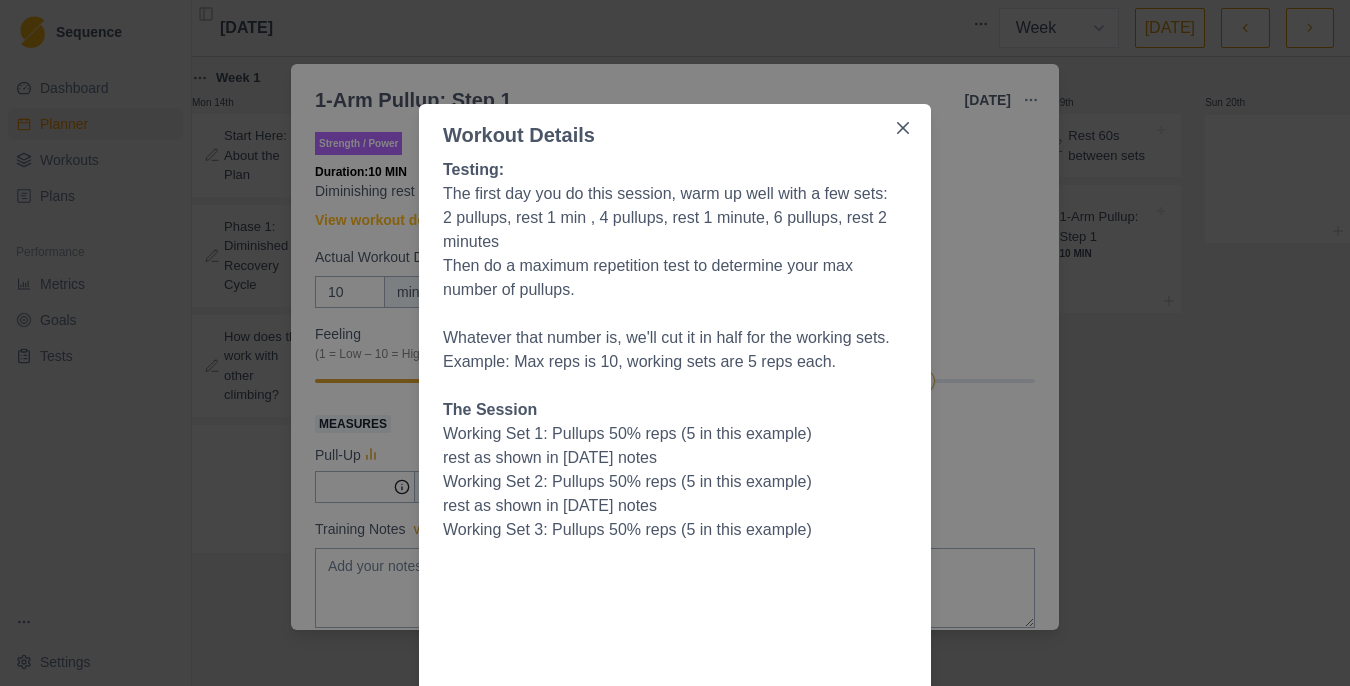 scroll, scrollTop: 1, scrollLeft: 0, axis: vertical 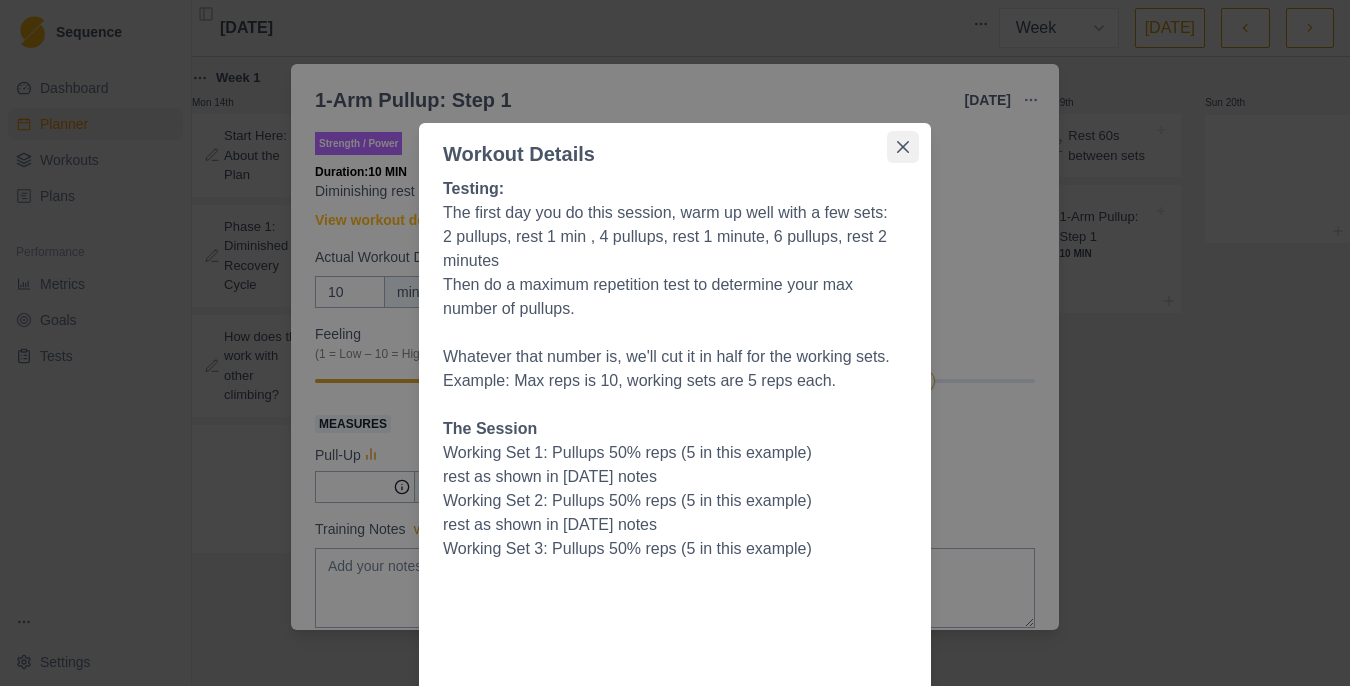 click at bounding box center (903, 147) 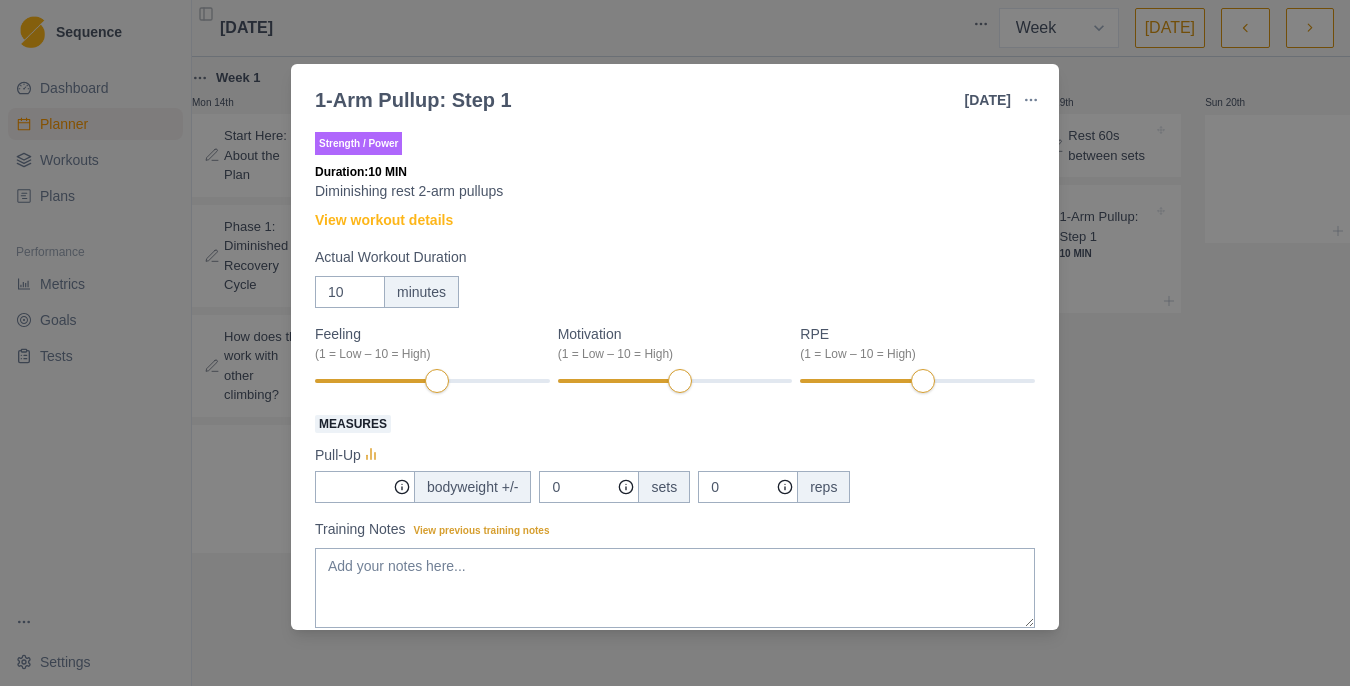 click on "1-Arm Pullup: Step 1 [DATE] Link To Goal View Workout Metrics Edit Original Workout Reschedule Workout Remove From Schedule Strength / Power Duration:  10 MIN Diminishing rest 2-arm pullups View workout details Actual Workout Duration 10 minutes Feeling (1 = Low – 10 = High) Motivation (1 = Low – 10 = High) RPE (1 = Low – 10 = High) Measures Pull-Up bodyweight +/- 0 sets 0 reps Training Notes View previous training notes Mark as Incomplete Complete Workout" at bounding box center (675, 343) 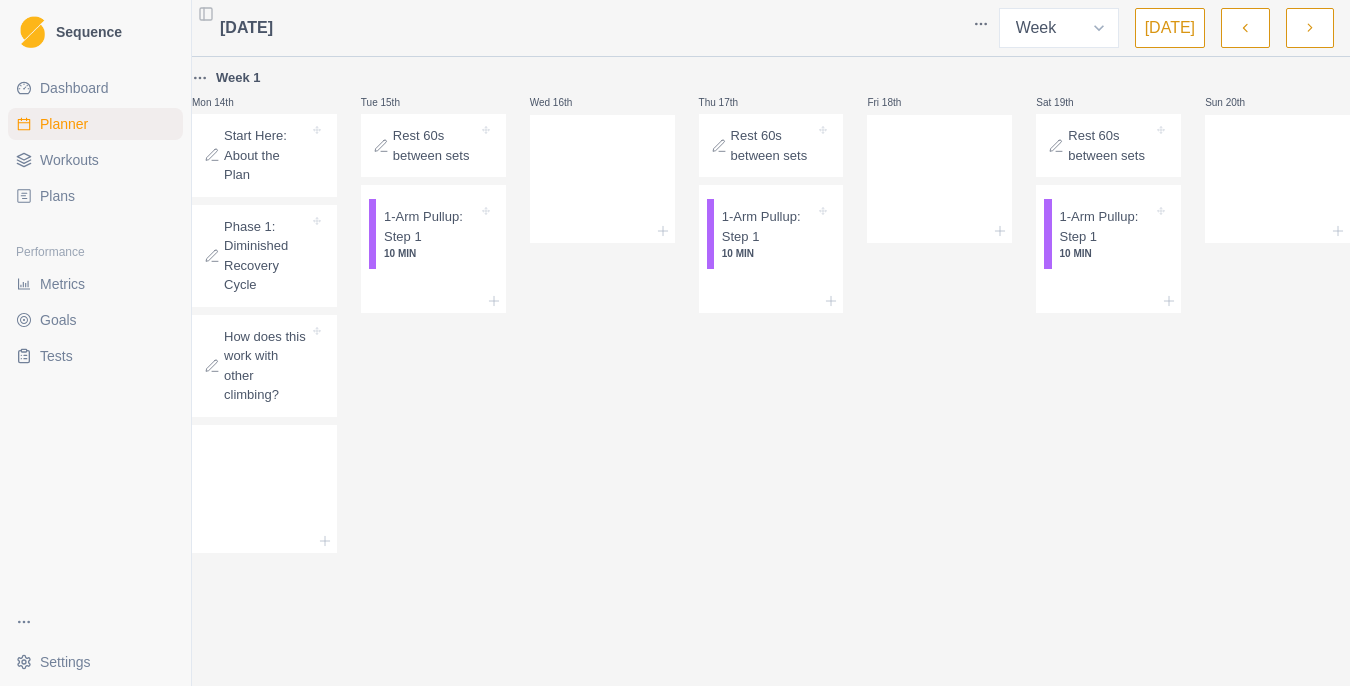 click 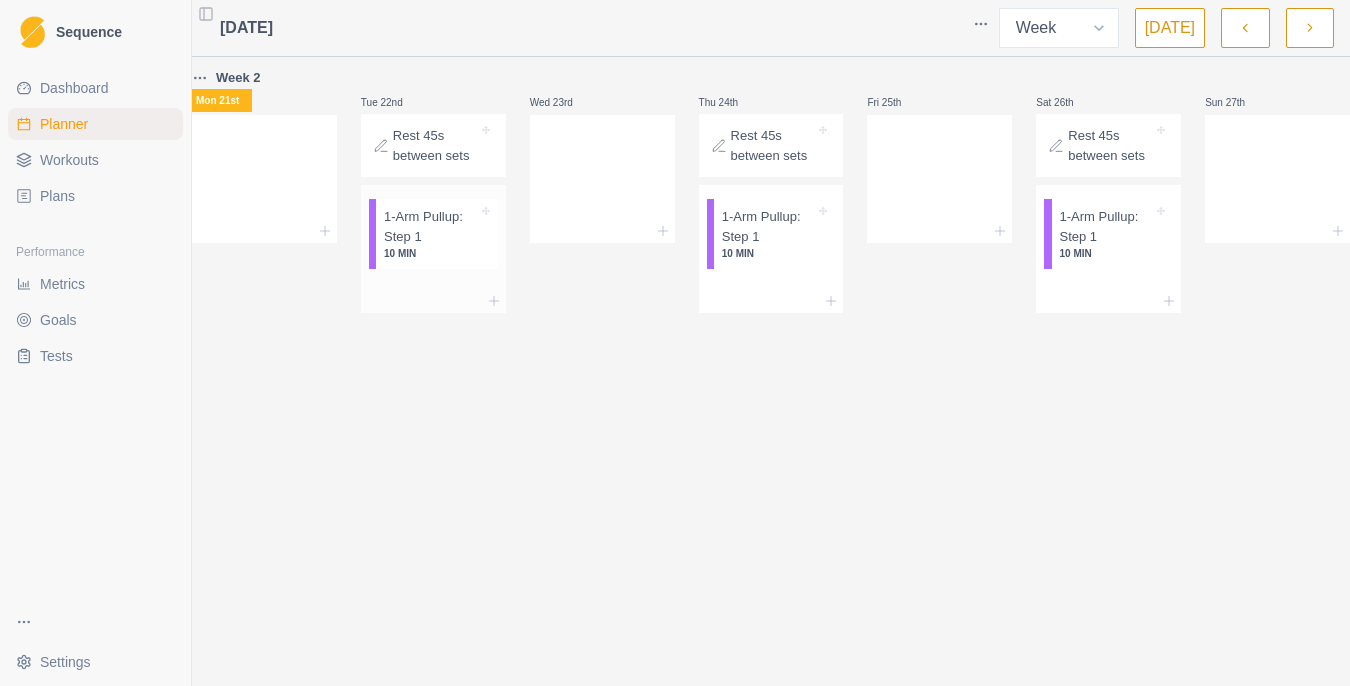 click on "1-Arm Pullup: Step 1" at bounding box center [431, 226] 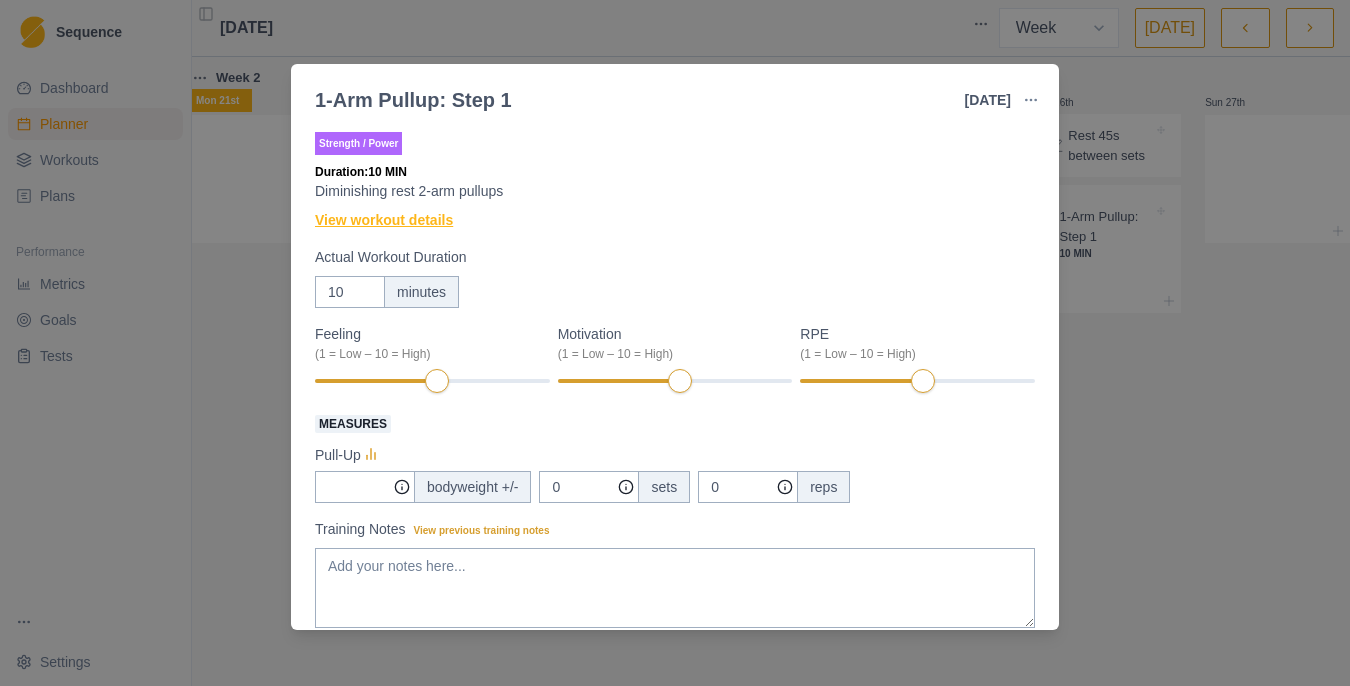 click on "View workout details" at bounding box center [384, 220] 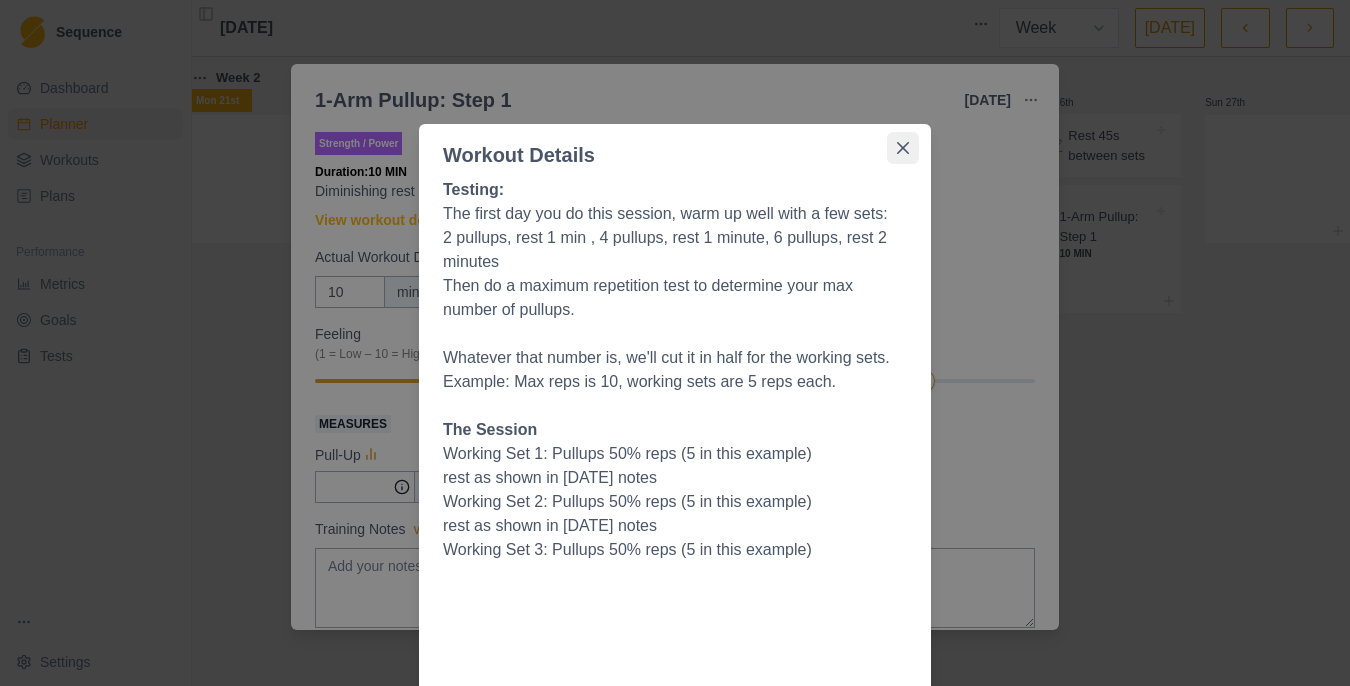click at bounding box center [903, 148] 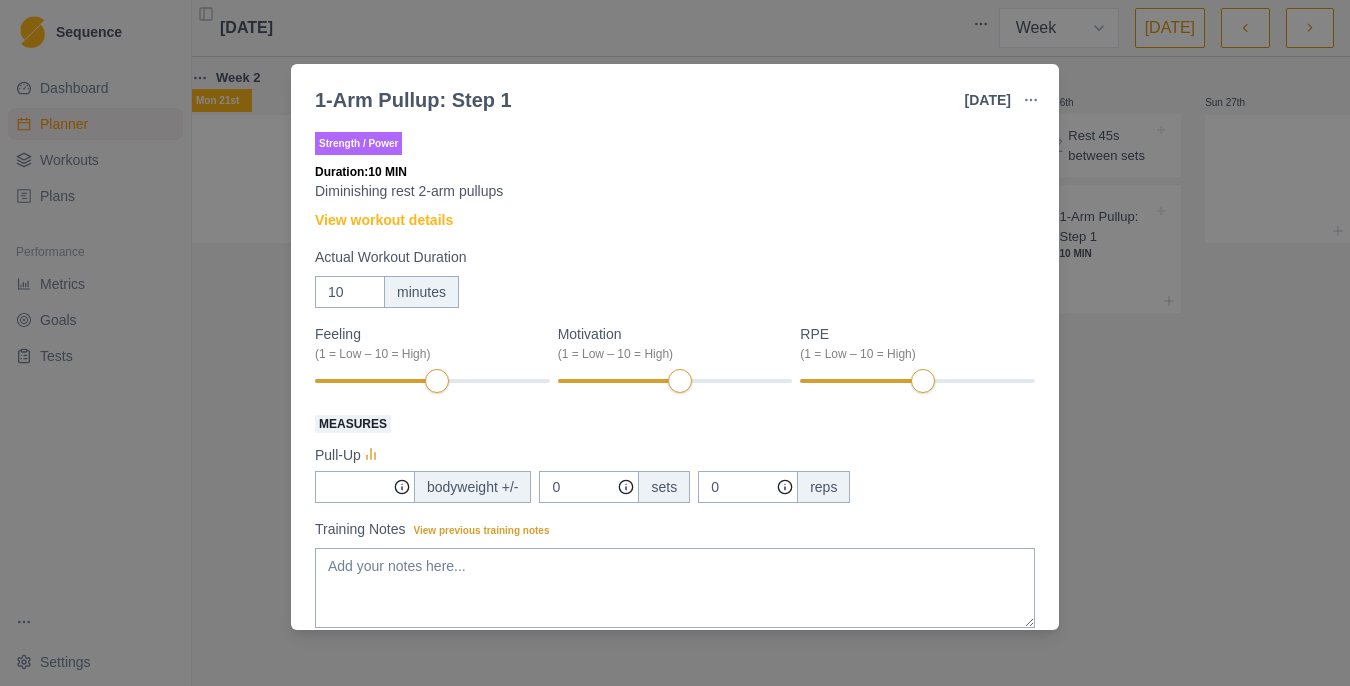 click on "1-Arm Pullup: Step 1 [DATE] Link To Goal View Workout Metrics Edit Original Workout Reschedule Workout Remove From Schedule Strength / Power Duration:  10 MIN Diminishing rest 2-arm pullups View workout details Actual Workout Duration 10 minutes Feeling (1 = Low – 10 = High) Motivation (1 = Low – 10 = High) RPE (1 = Low – 10 = High) Measures Pull-Up bodyweight +/- 0 sets 0 reps Training Notes View previous training notes Mark as Incomplete Complete Workout" at bounding box center (675, 343) 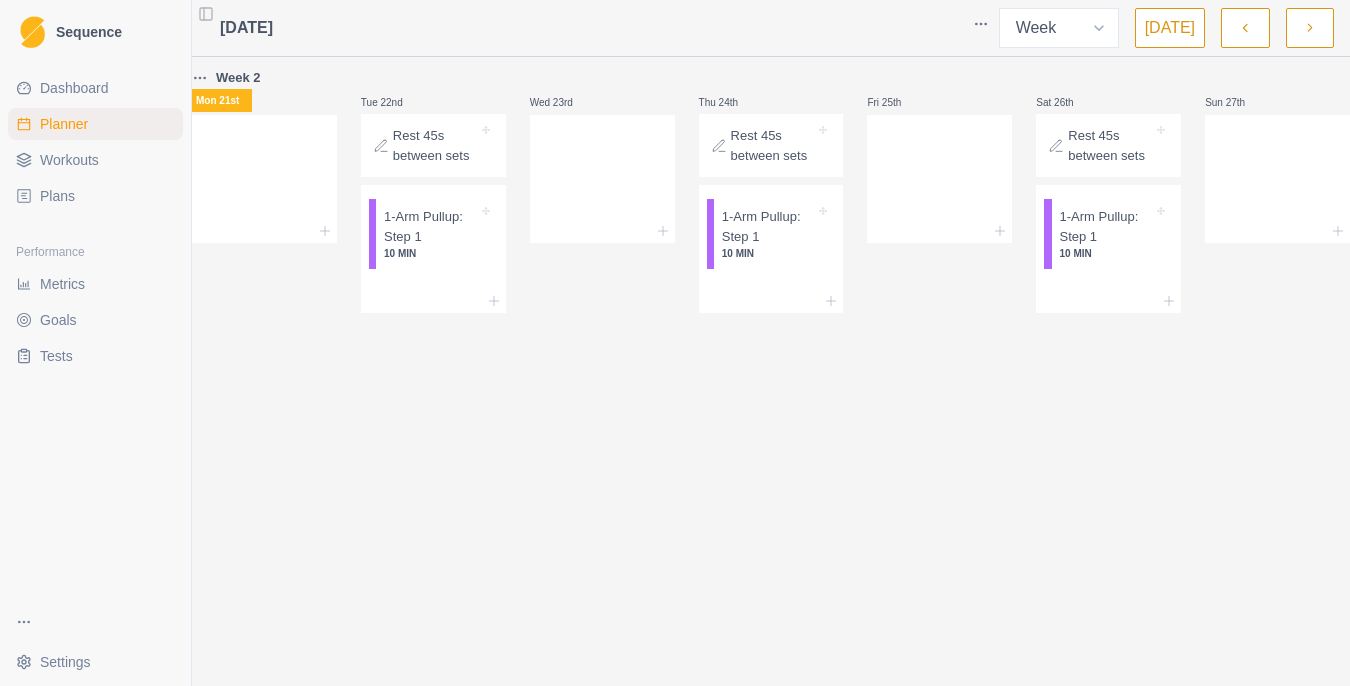 click at bounding box center [1310, 28] 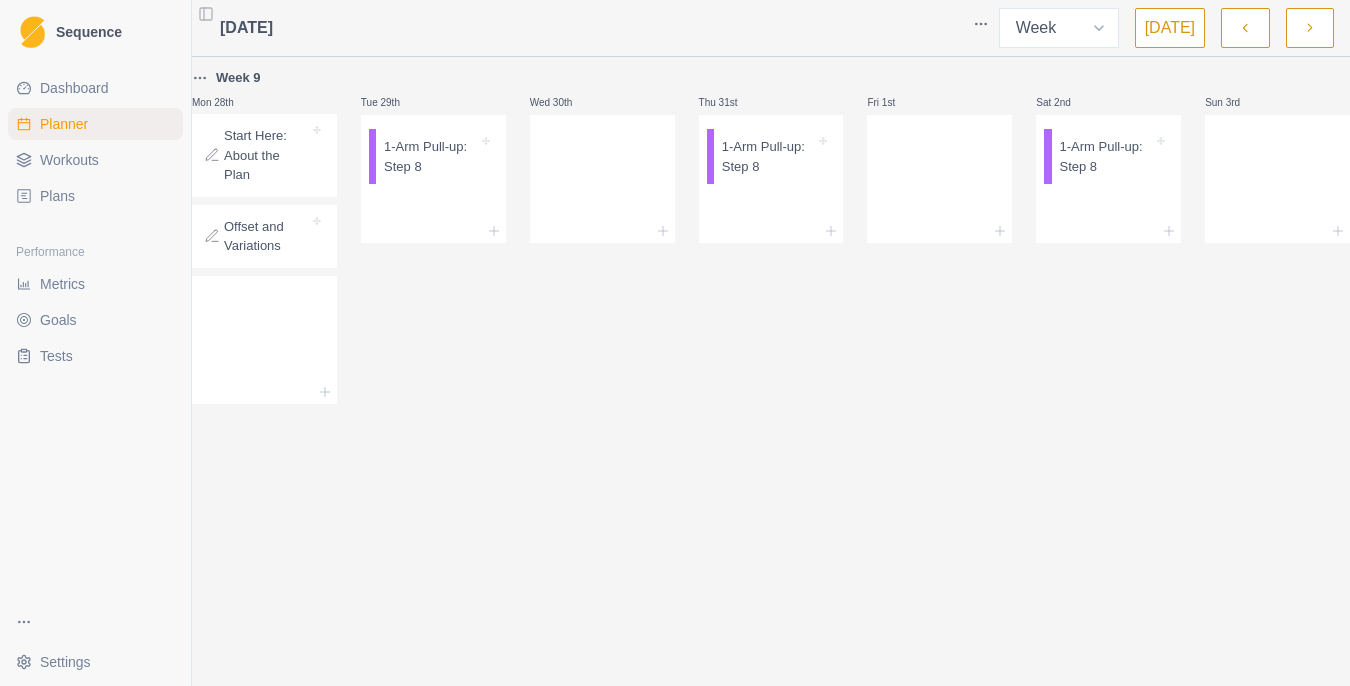 click 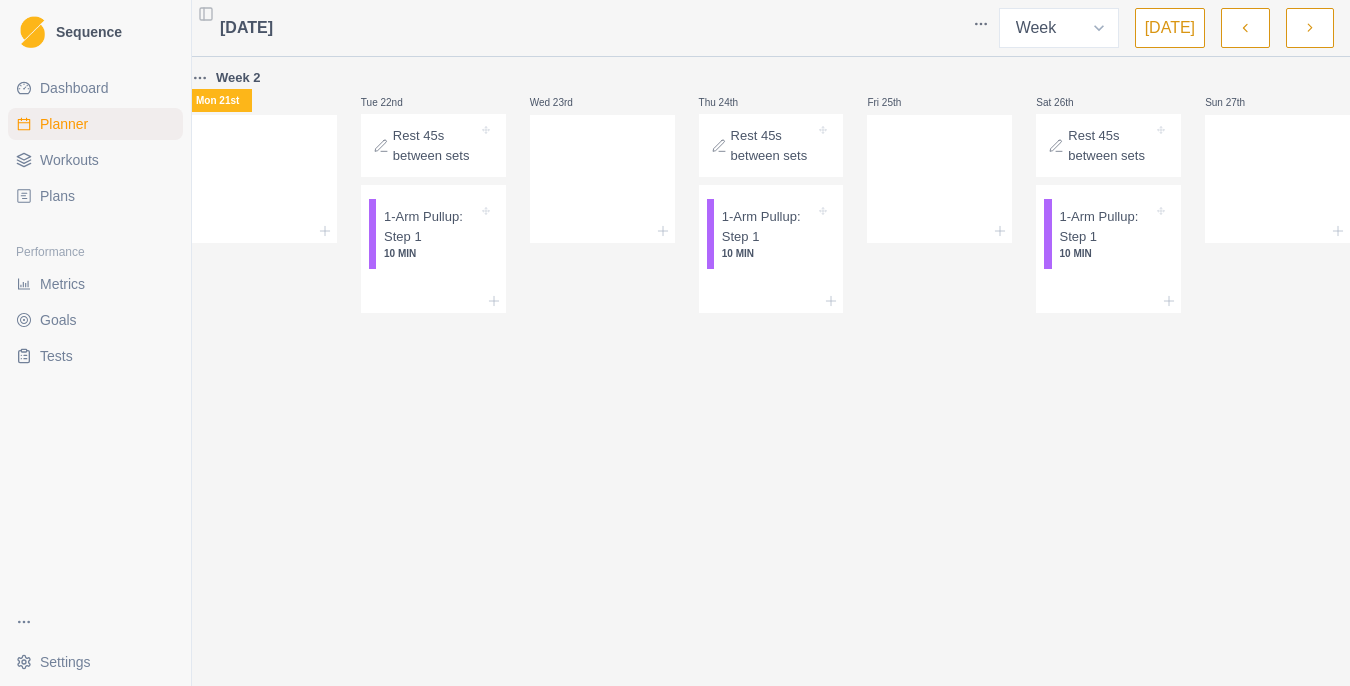 click on "Plans" at bounding box center [95, 196] 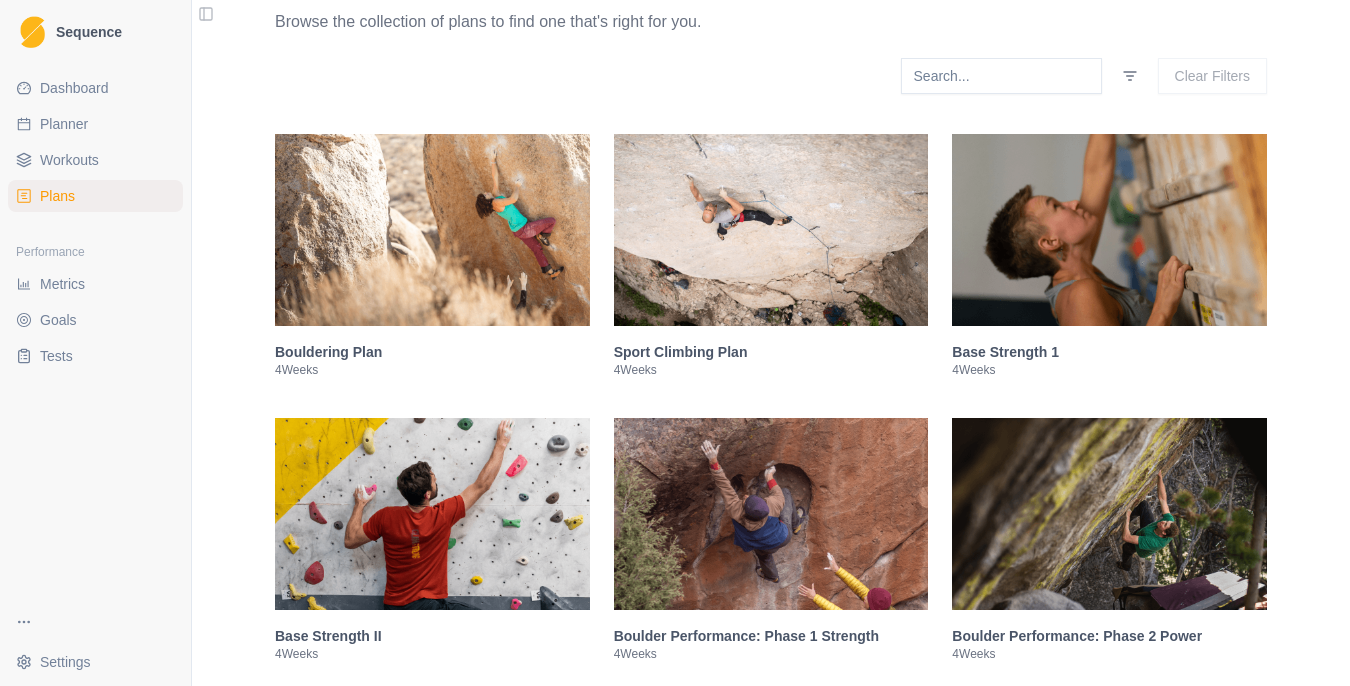 scroll, scrollTop: 295, scrollLeft: 0, axis: vertical 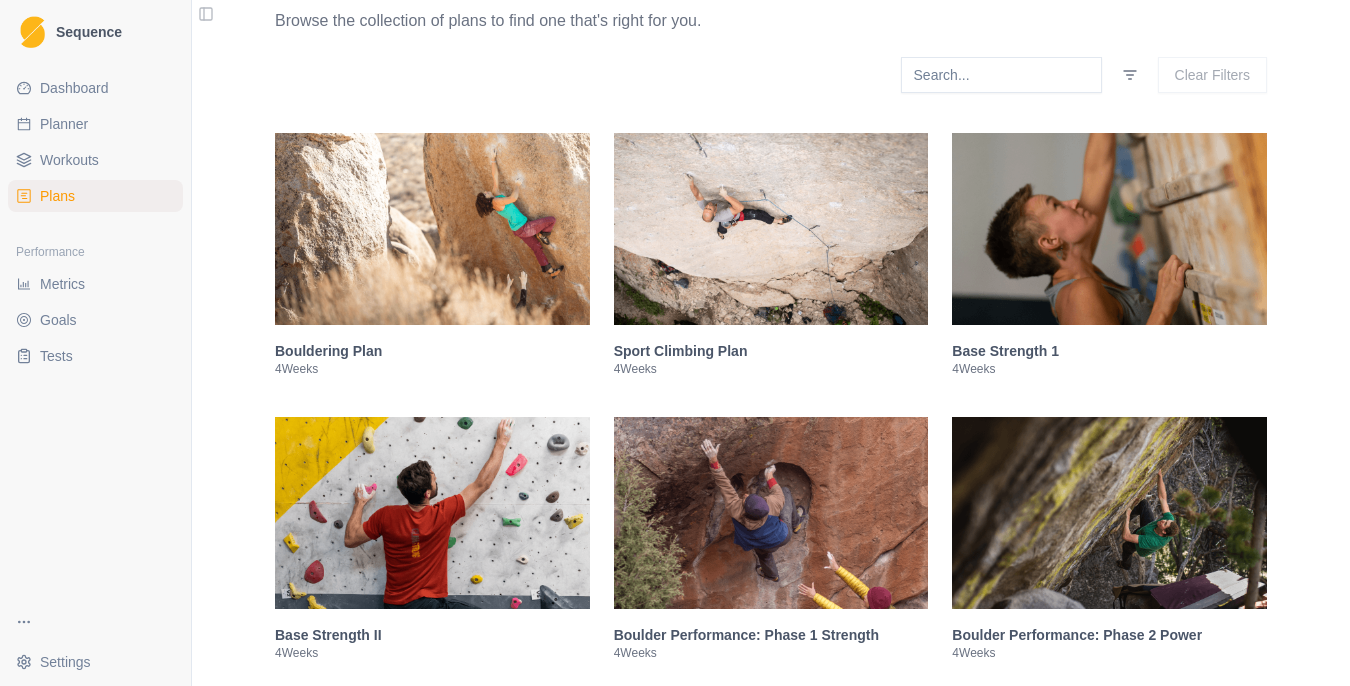 click at bounding box center (432, 229) 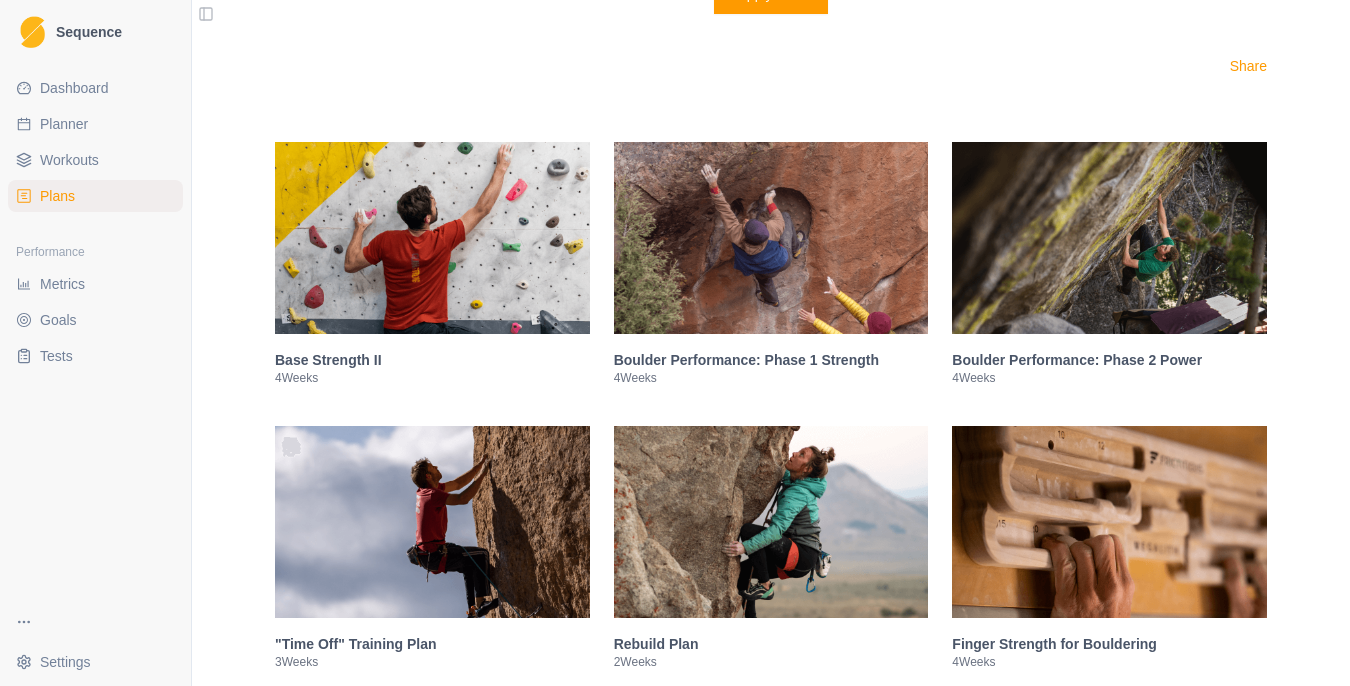 scroll, scrollTop: 2662, scrollLeft: 0, axis: vertical 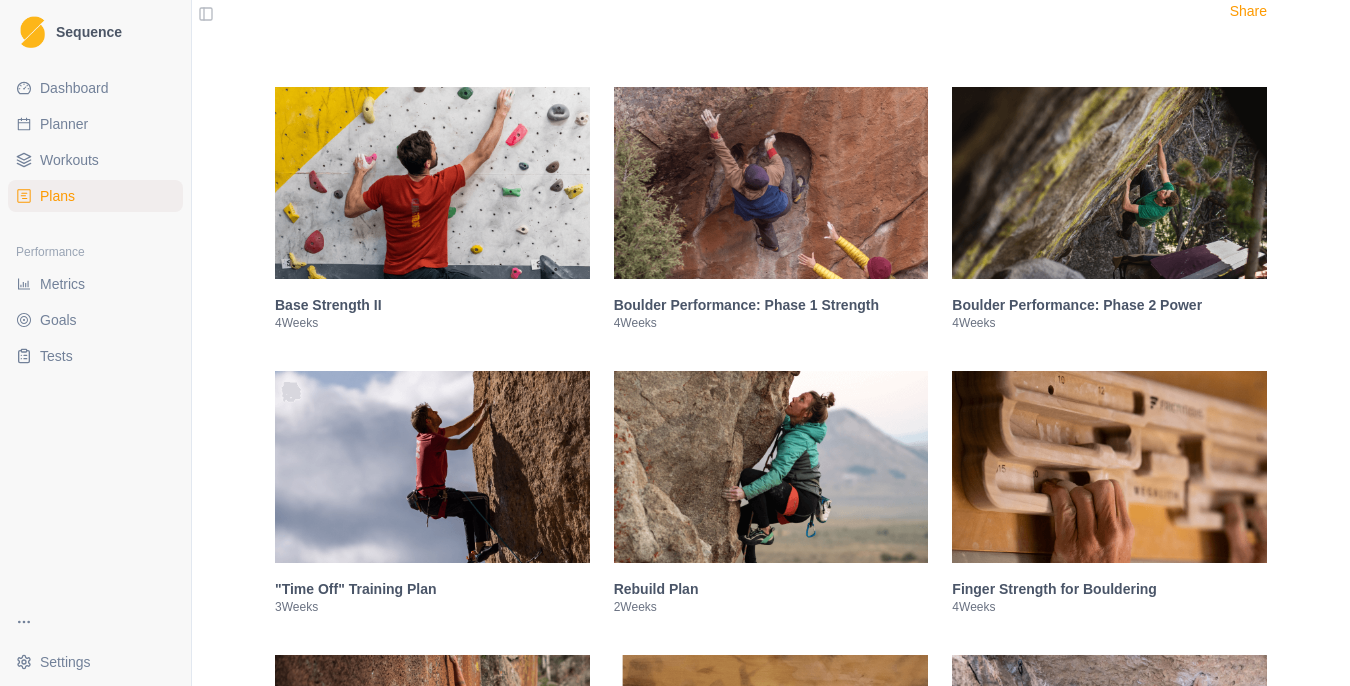 click at bounding box center (771, 183) 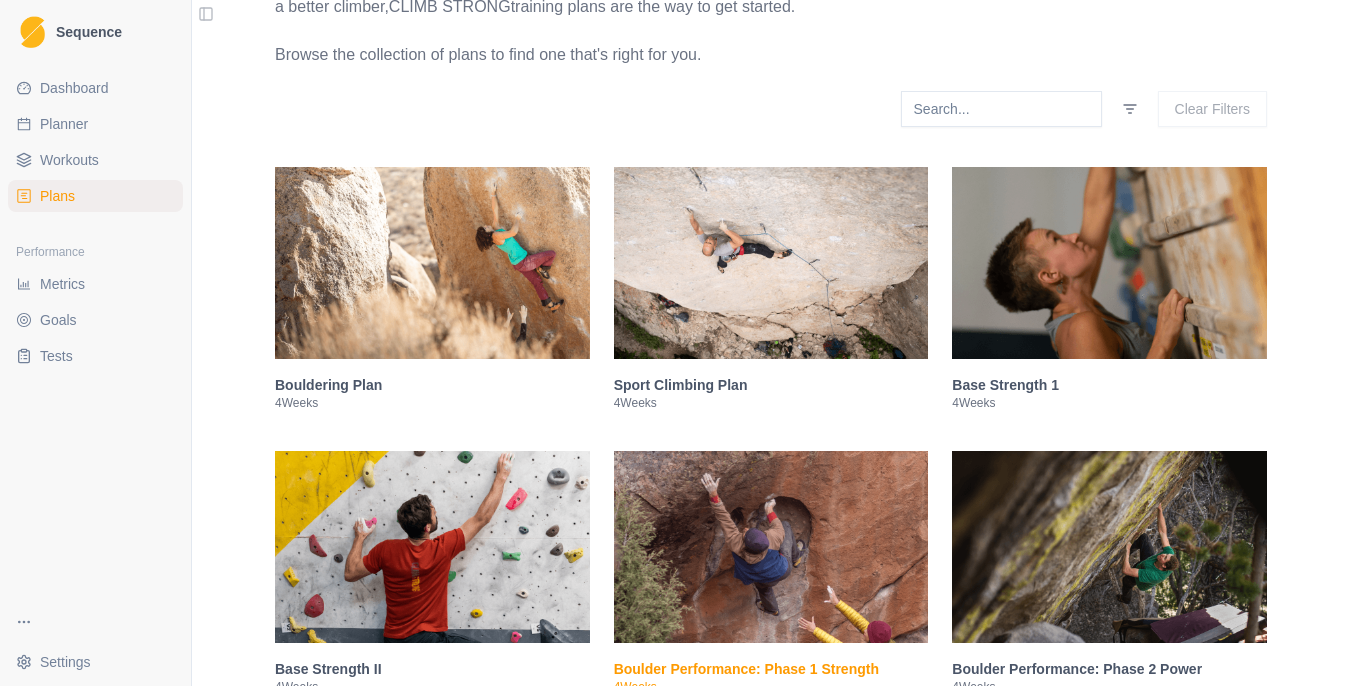 scroll, scrollTop: 299, scrollLeft: 0, axis: vertical 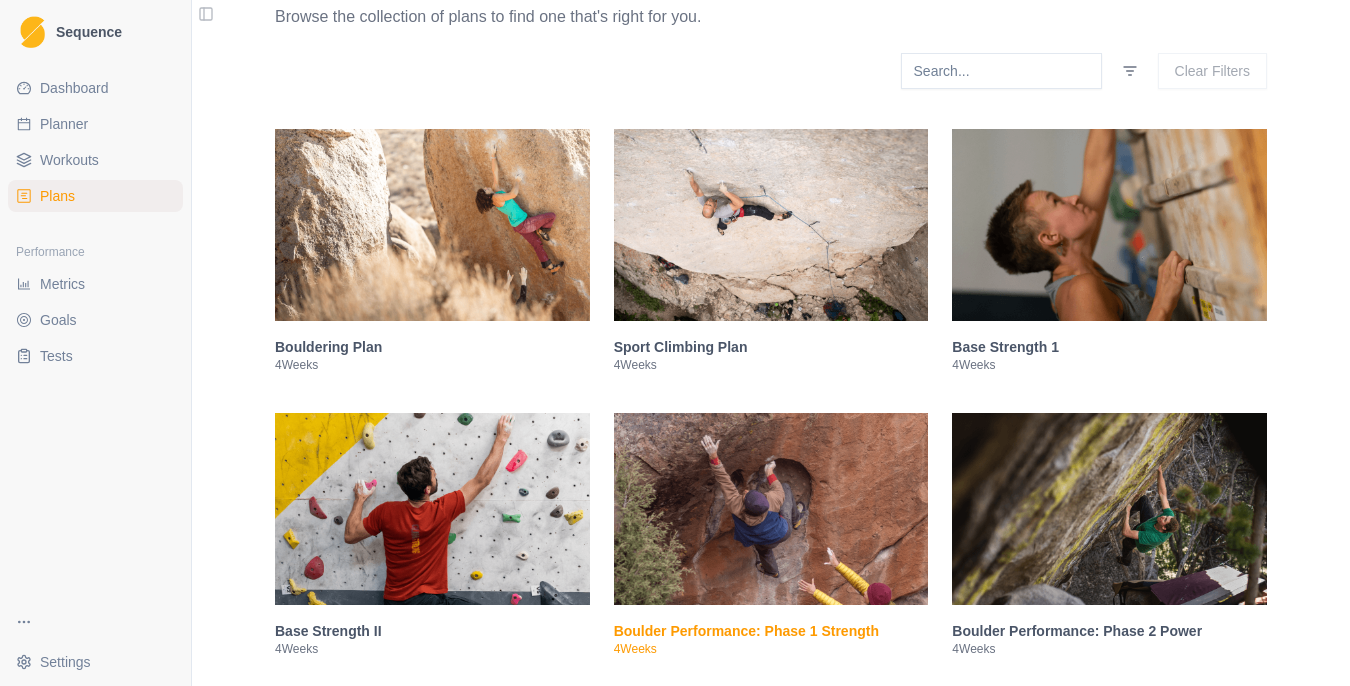 click at bounding box center (771, 225) 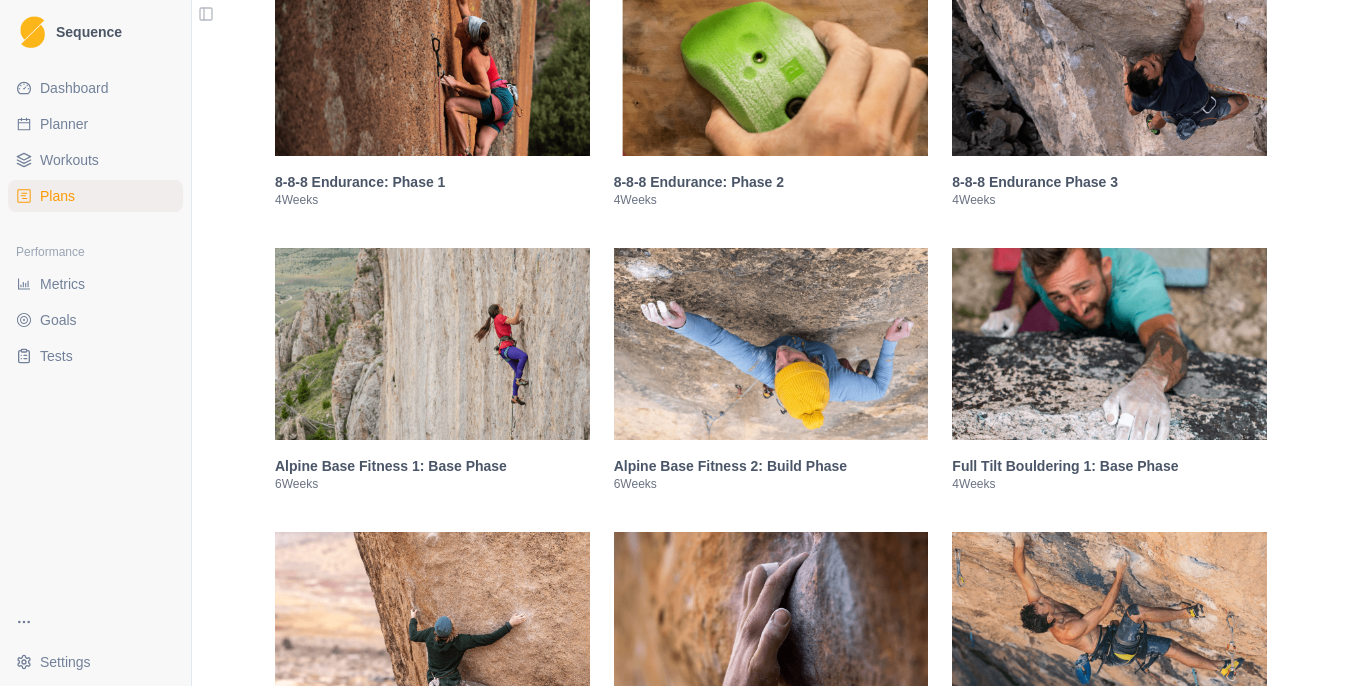 scroll, scrollTop: 3412, scrollLeft: 0, axis: vertical 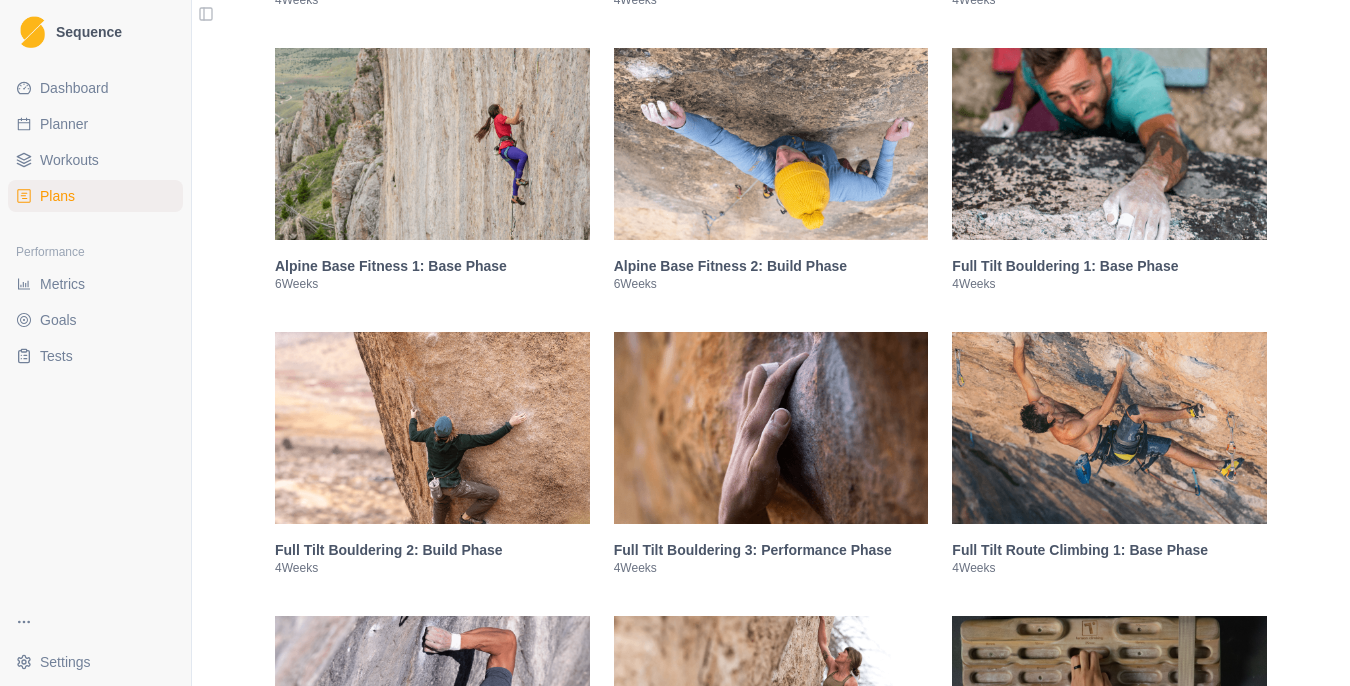 click at bounding box center (1109, 144) 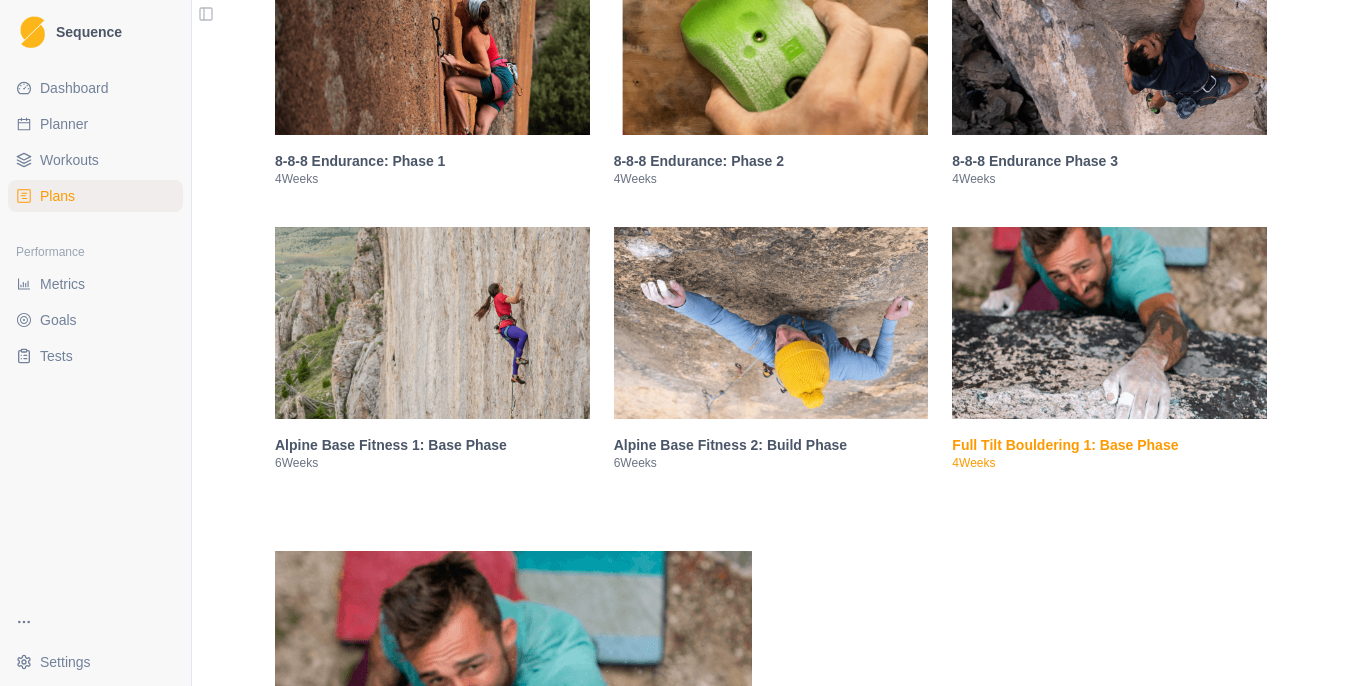 scroll, scrollTop: 1372, scrollLeft: 0, axis: vertical 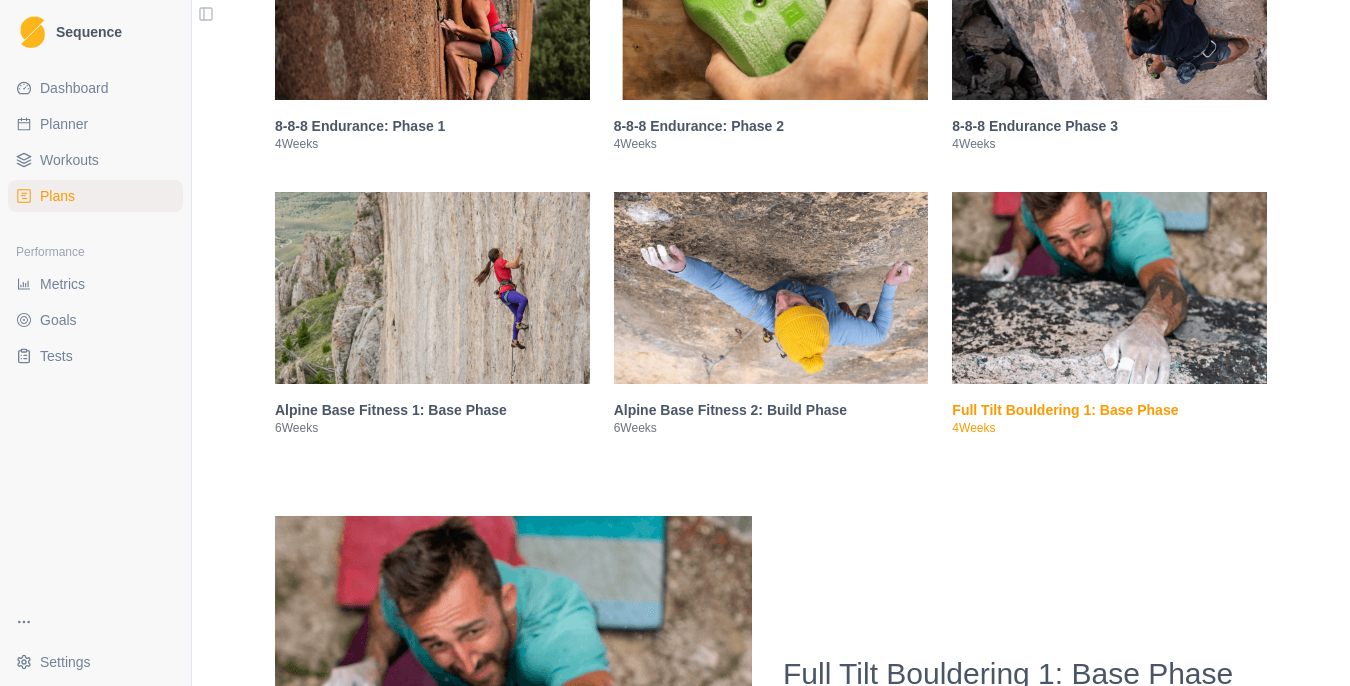 click at bounding box center [432, 288] 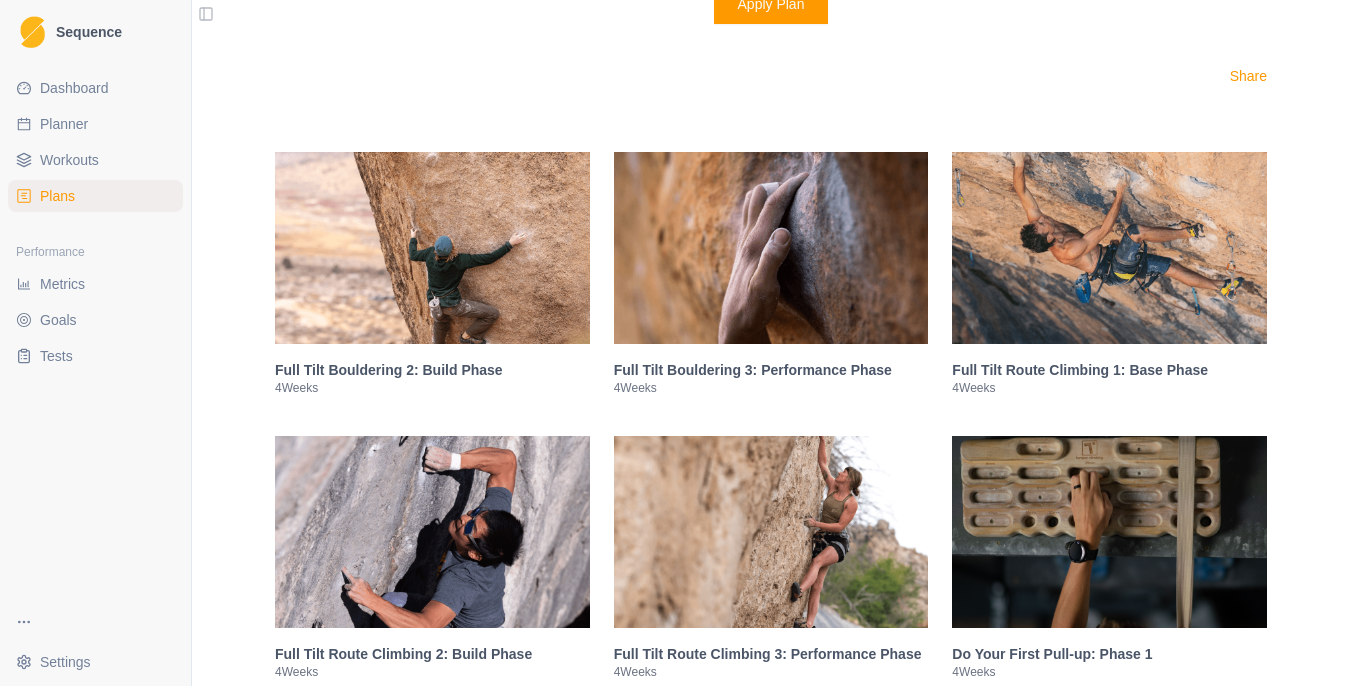 scroll, scrollTop: 3422, scrollLeft: 0, axis: vertical 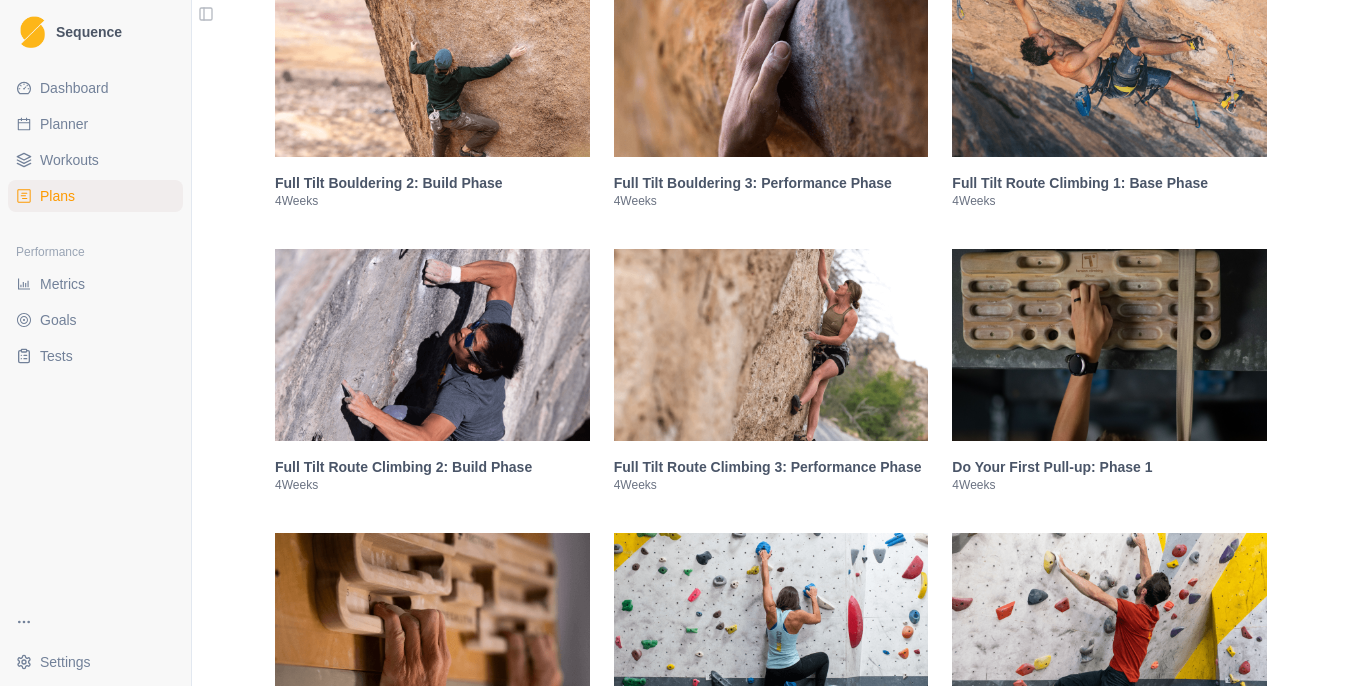 click at bounding box center (1109, 61) 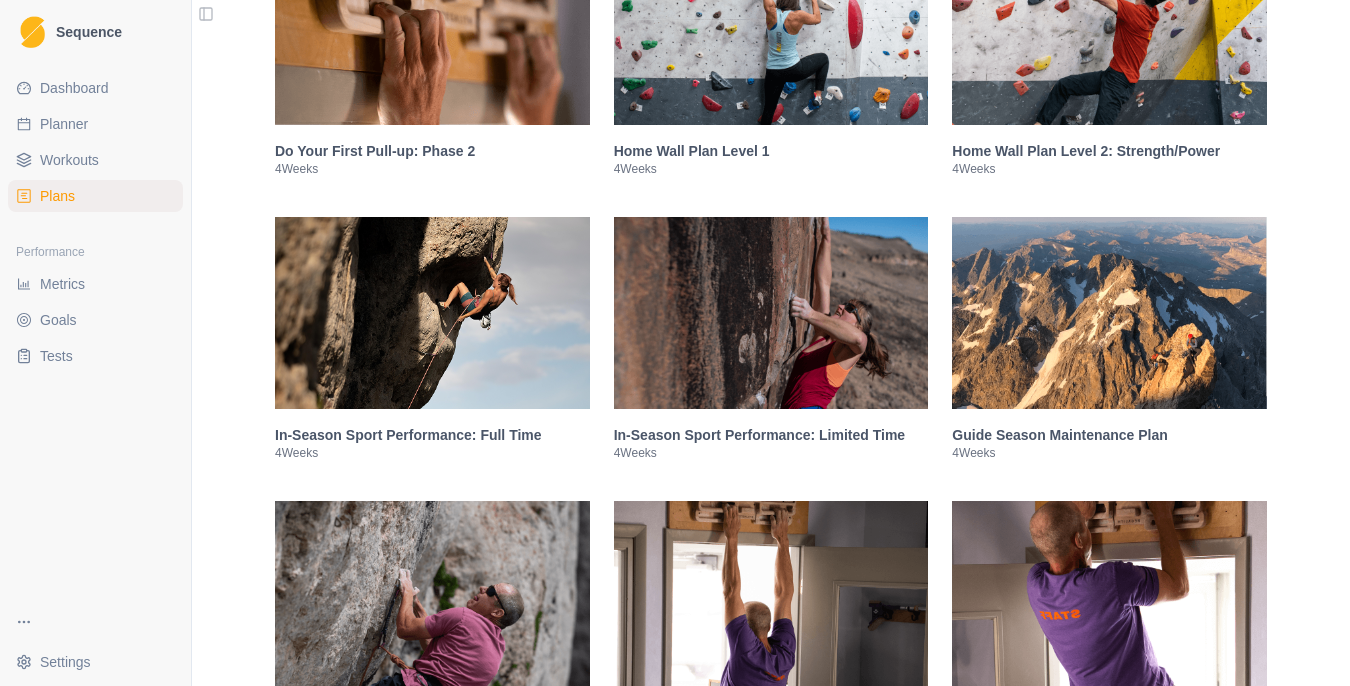 scroll, scrollTop: 4141, scrollLeft: 0, axis: vertical 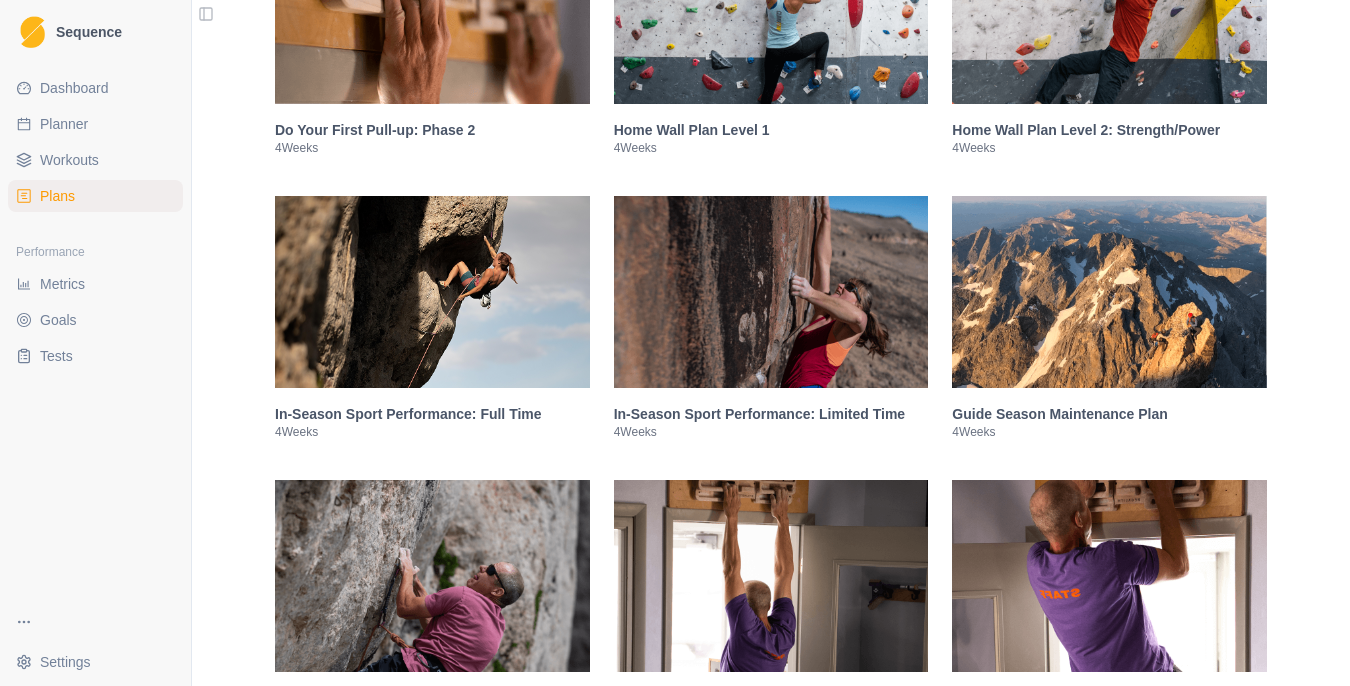 click at bounding box center [432, 292] 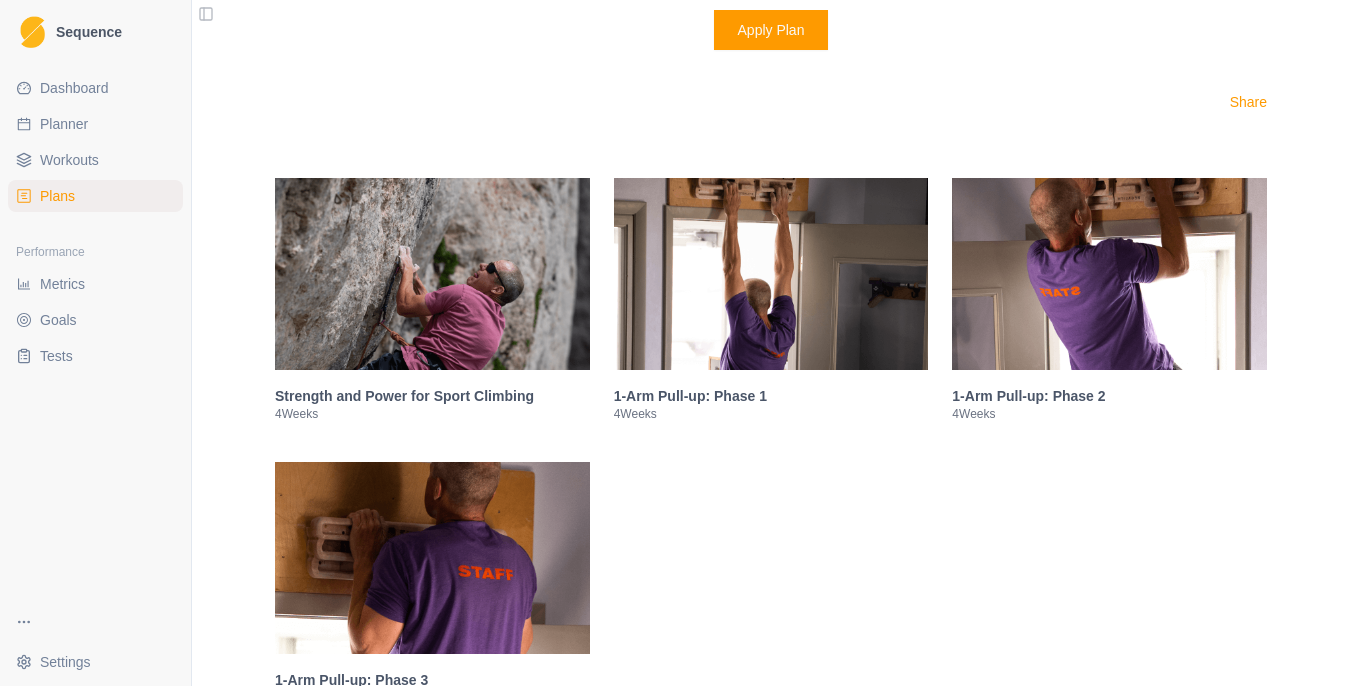 scroll, scrollTop: 4373, scrollLeft: 0, axis: vertical 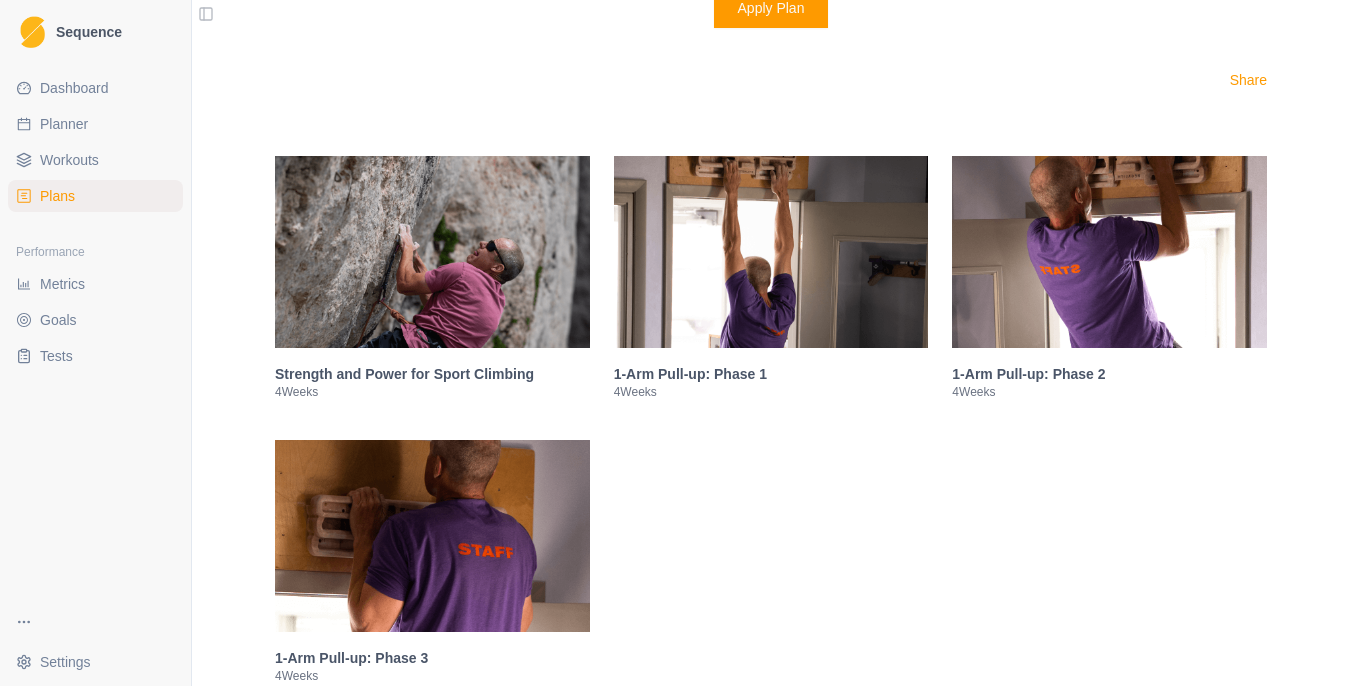 click at bounding box center [432, 252] 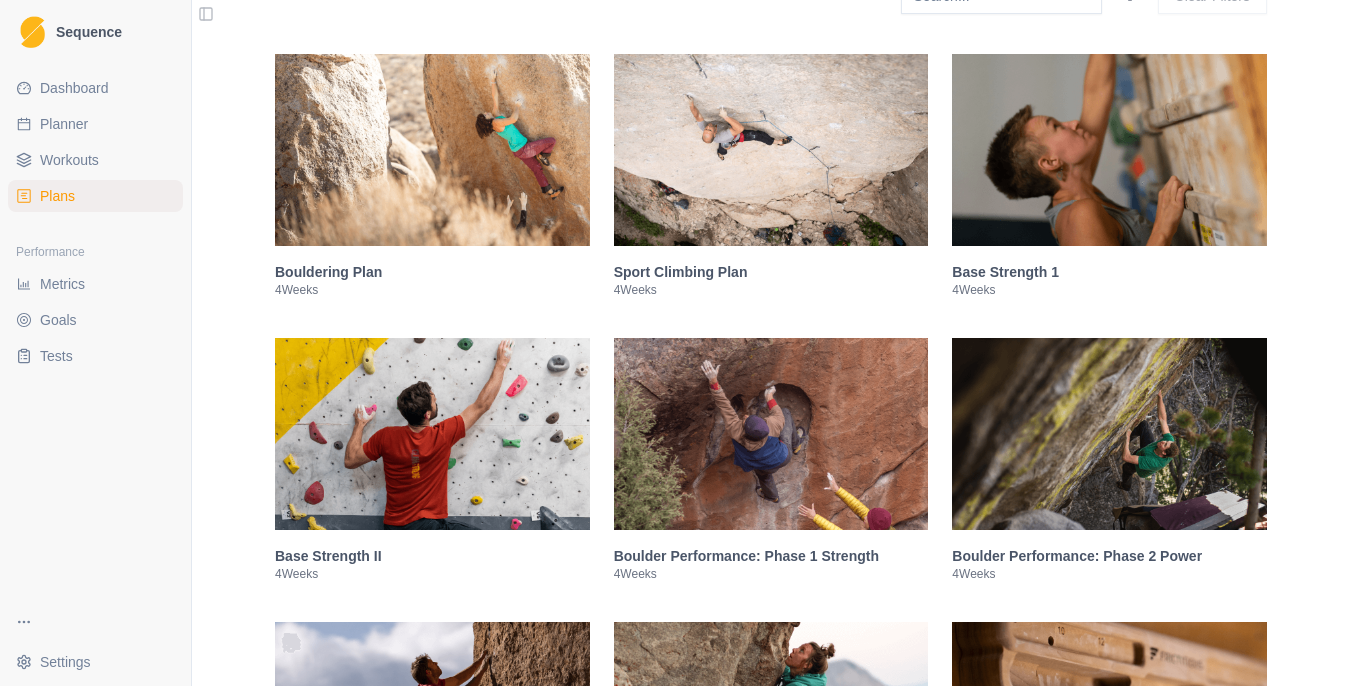 scroll, scrollTop: 387, scrollLeft: 0, axis: vertical 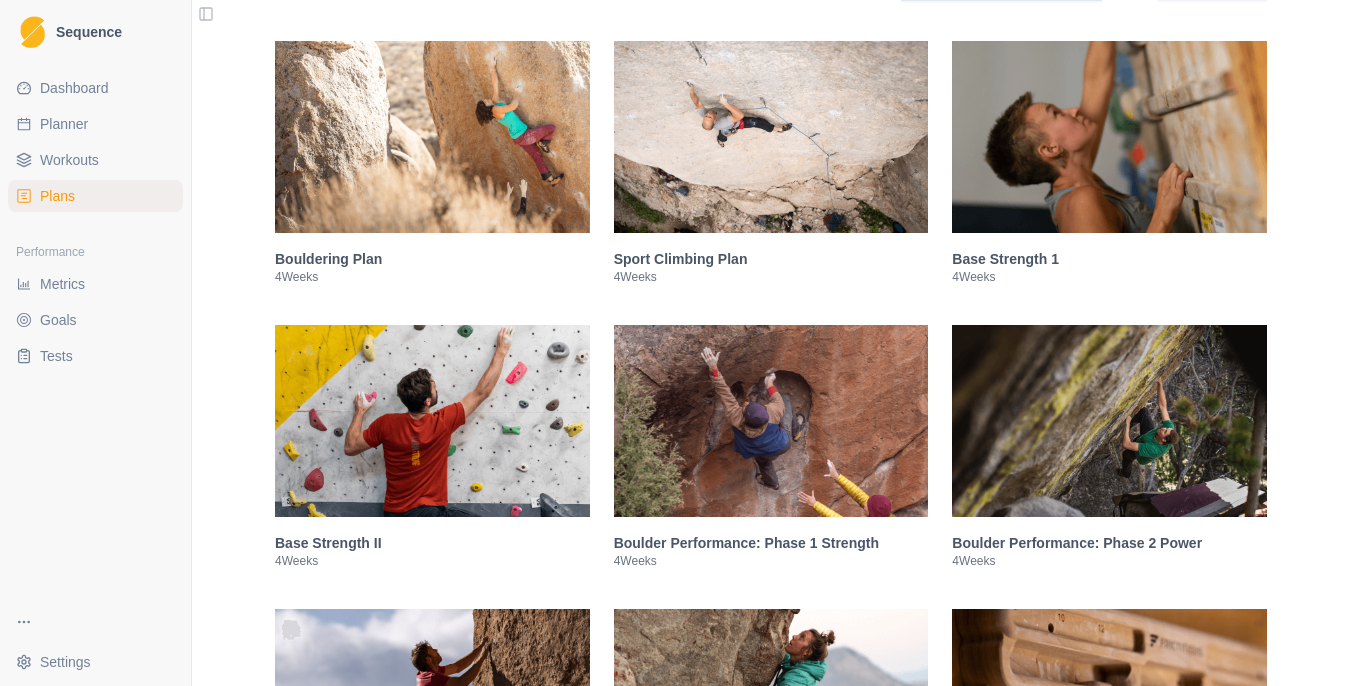 click at bounding box center (1109, 137) 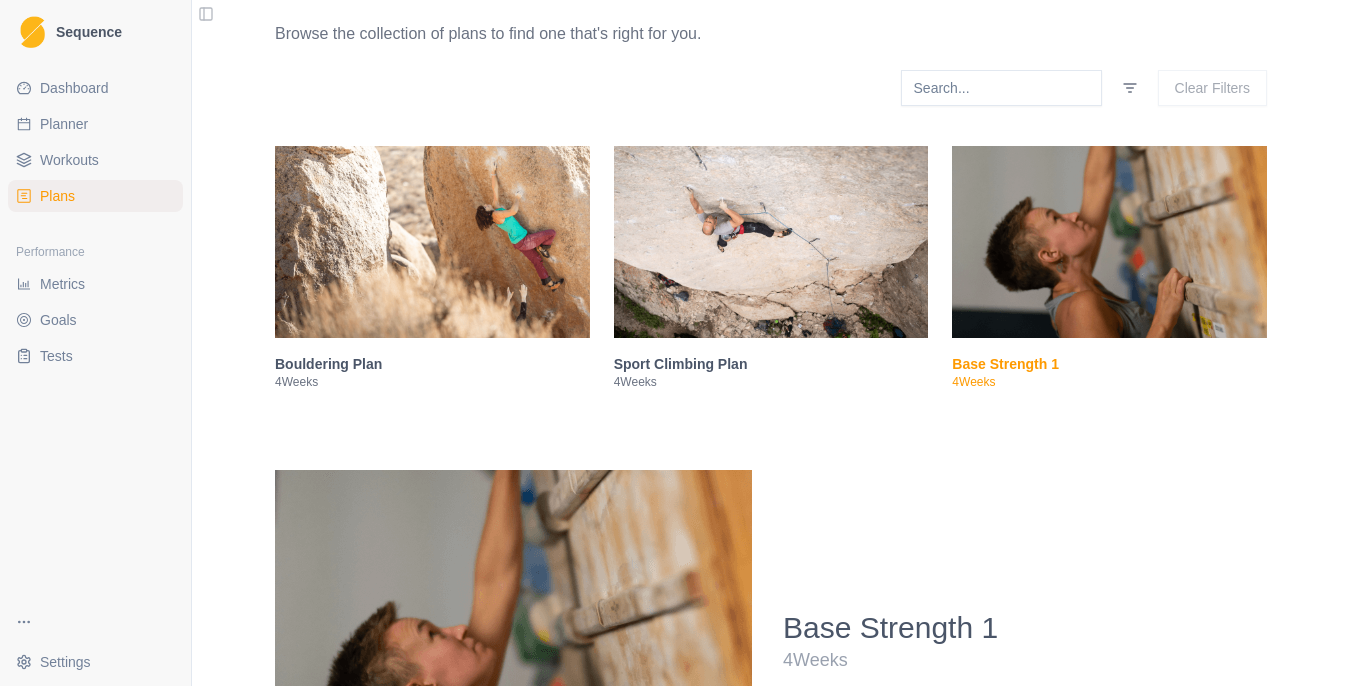 scroll, scrollTop: 272, scrollLeft: 0, axis: vertical 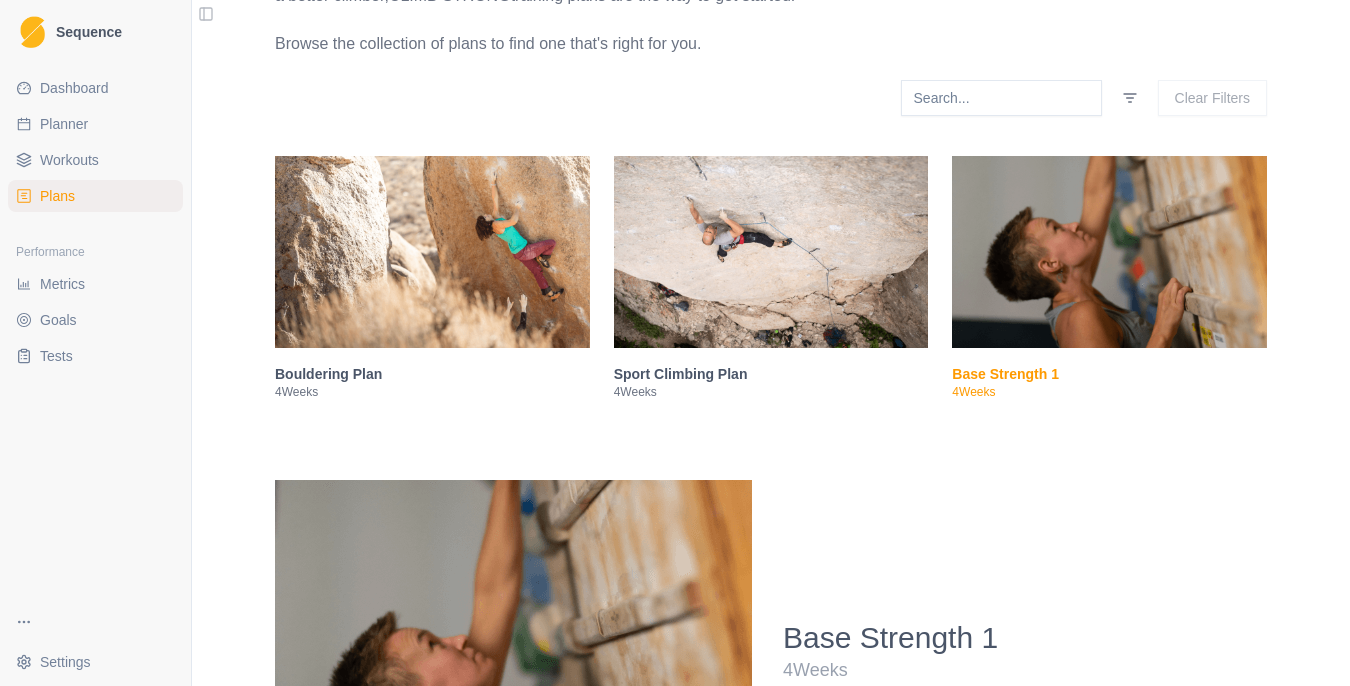 click at bounding box center [432, 252] 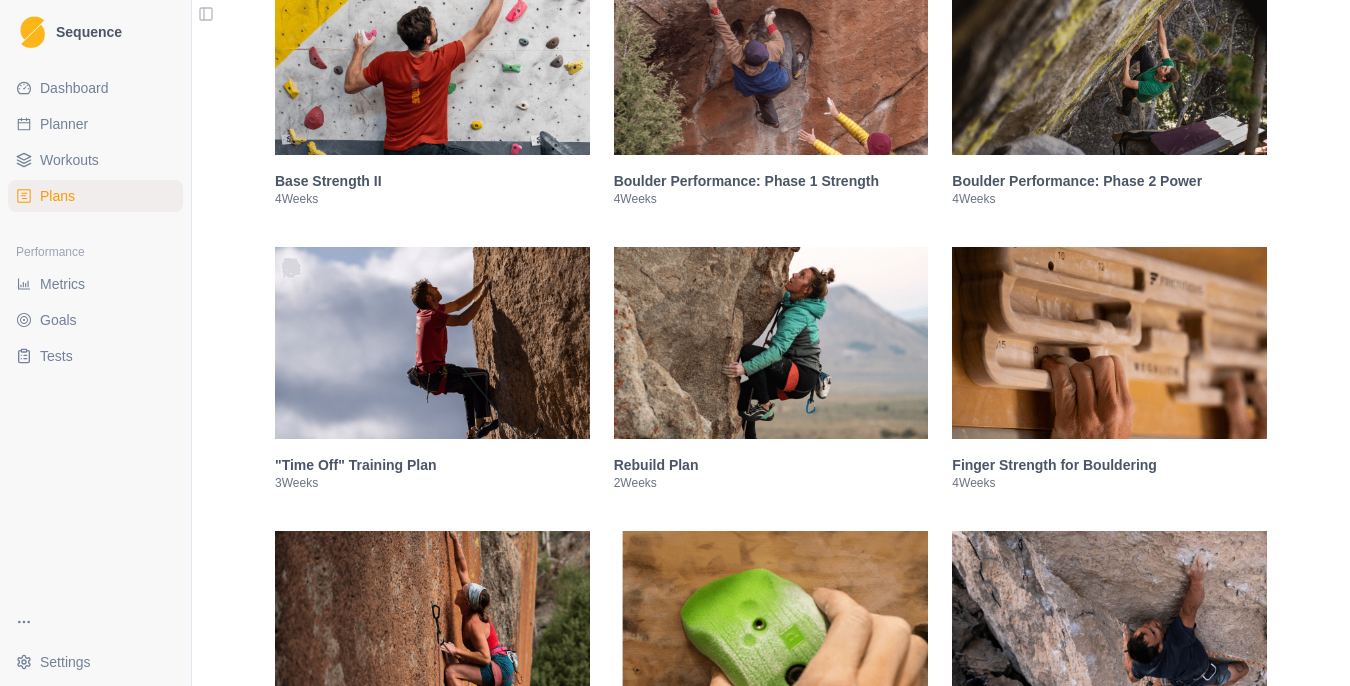 scroll, scrollTop: 2741, scrollLeft: 0, axis: vertical 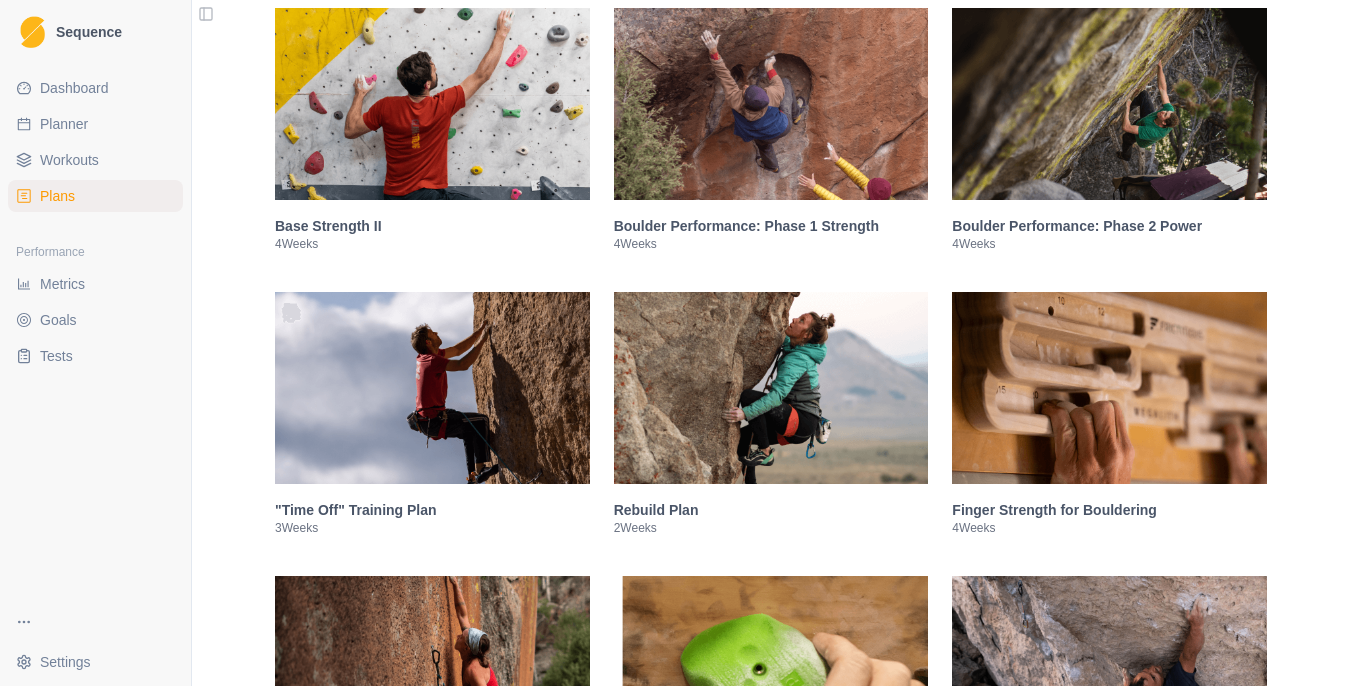 click at bounding box center (771, 104) 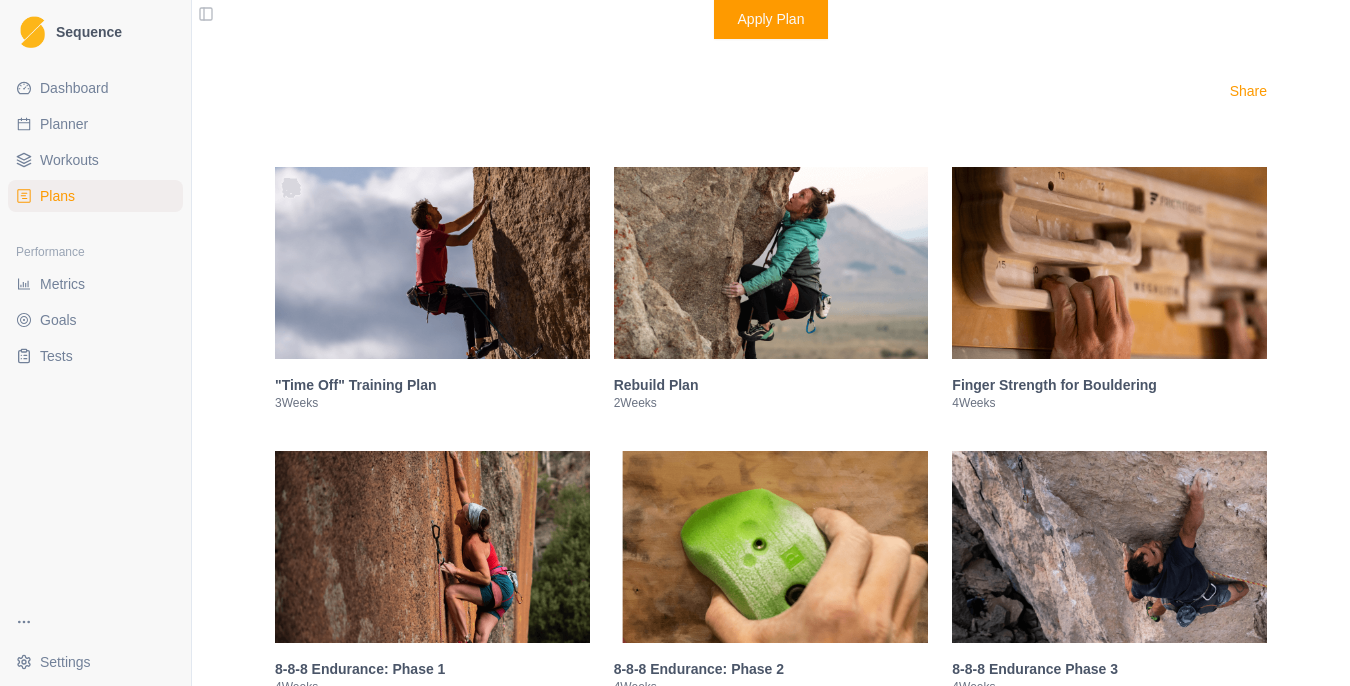 scroll, scrollTop: 2810, scrollLeft: 0, axis: vertical 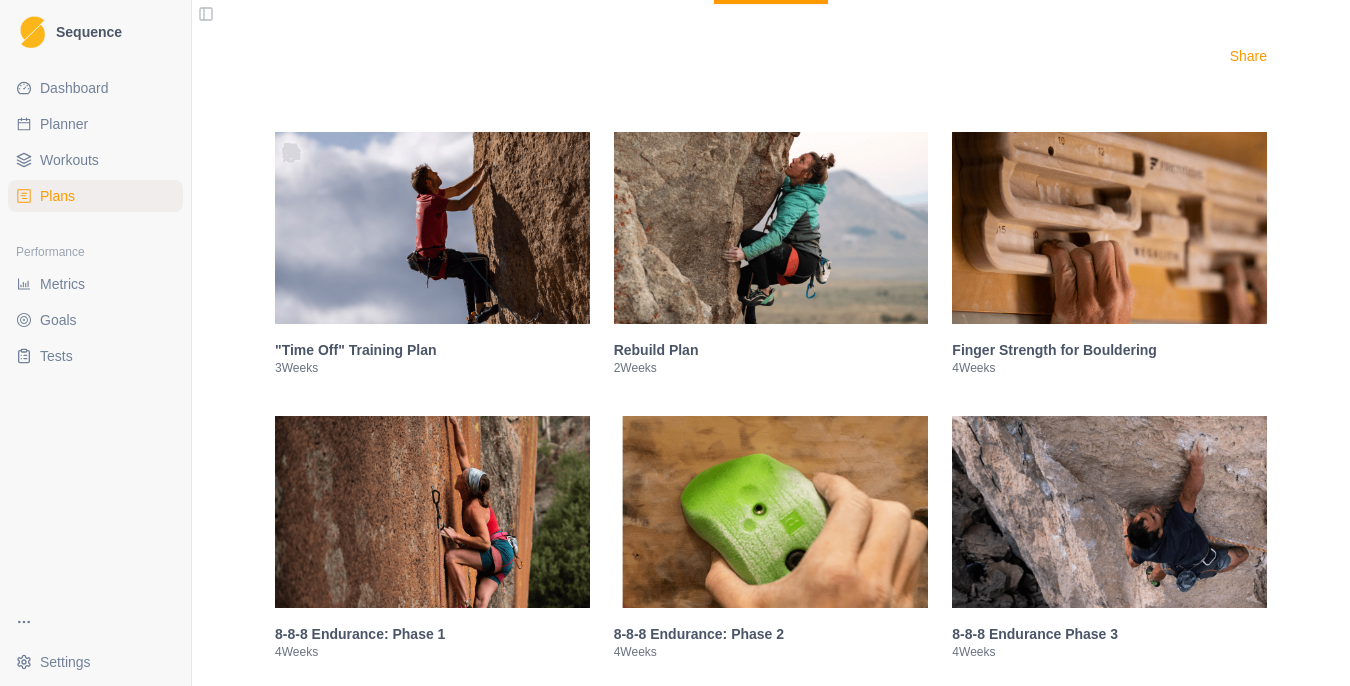 click at bounding box center (432, 228) 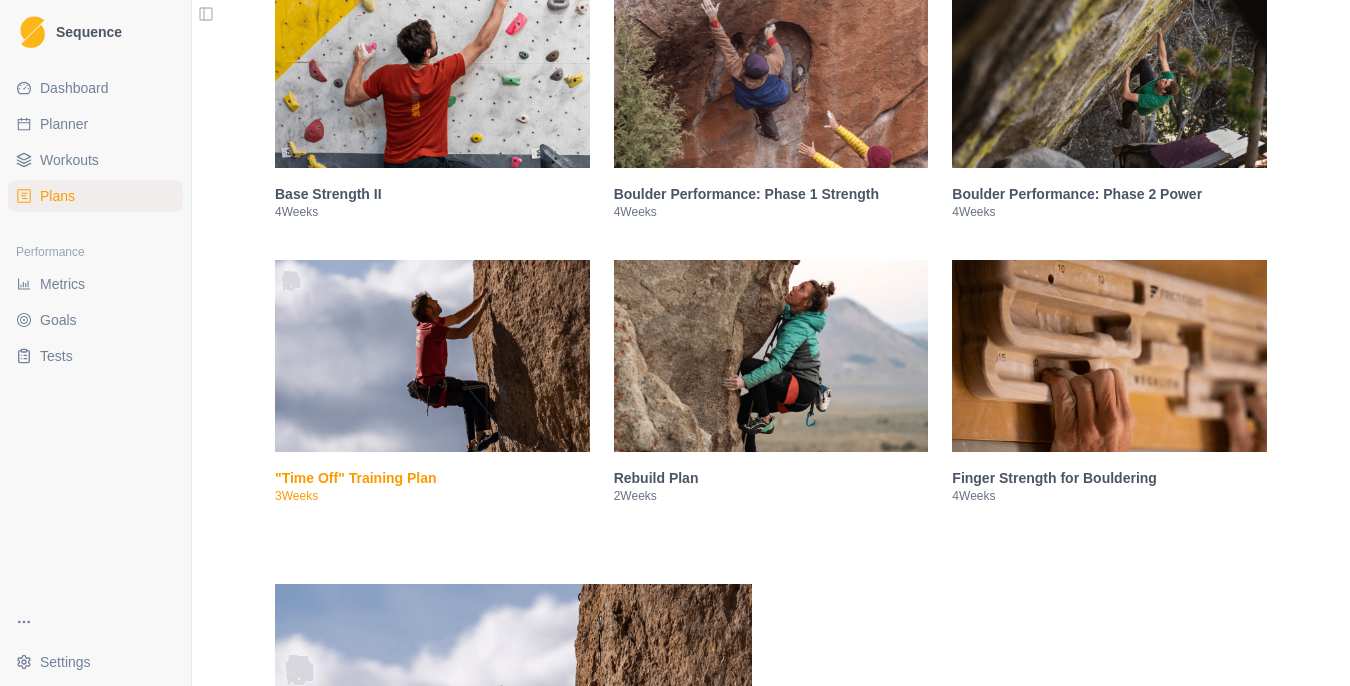 scroll, scrollTop: 735, scrollLeft: 0, axis: vertical 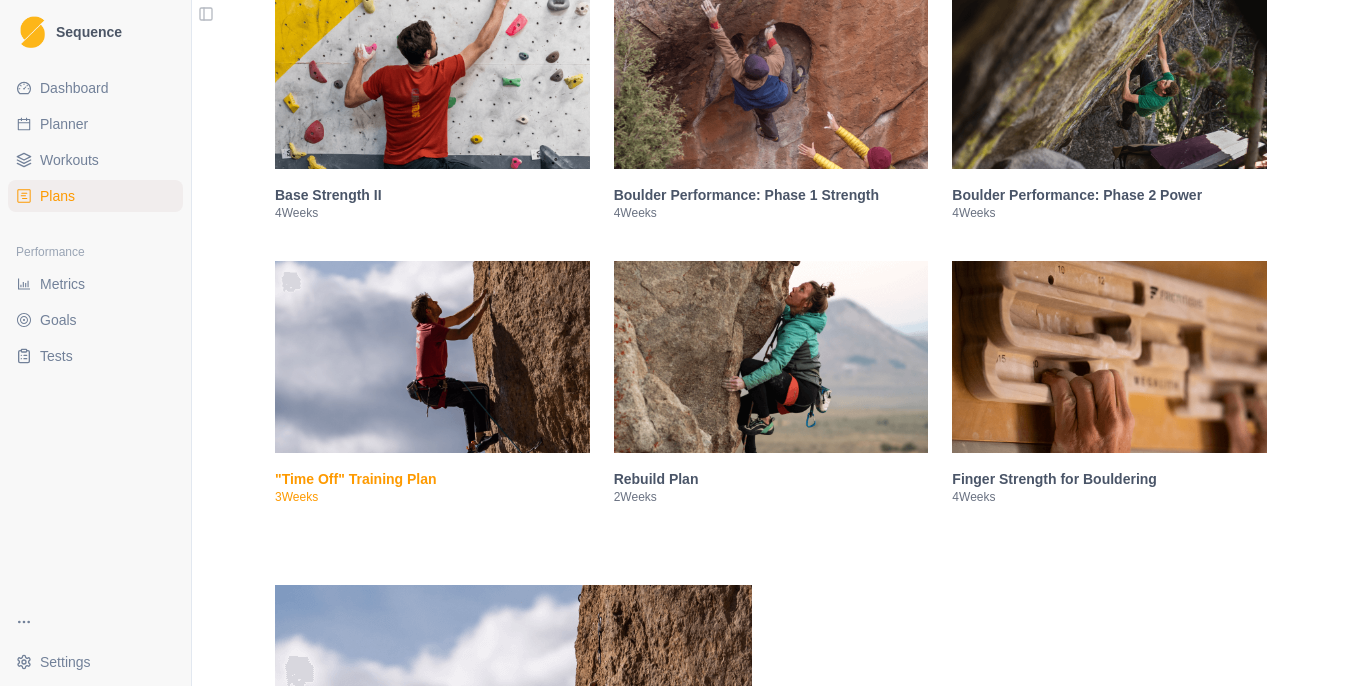 click at bounding box center (771, 357) 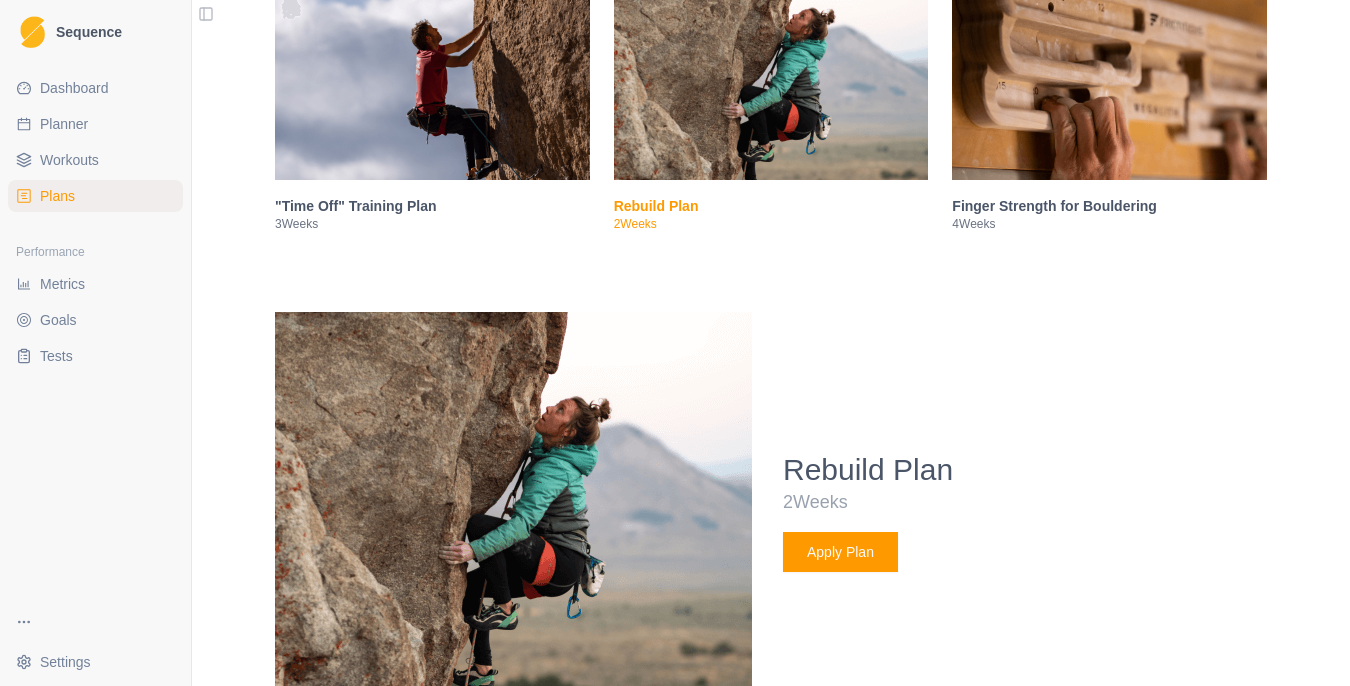 scroll, scrollTop: 975, scrollLeft: 0, axis: vertical 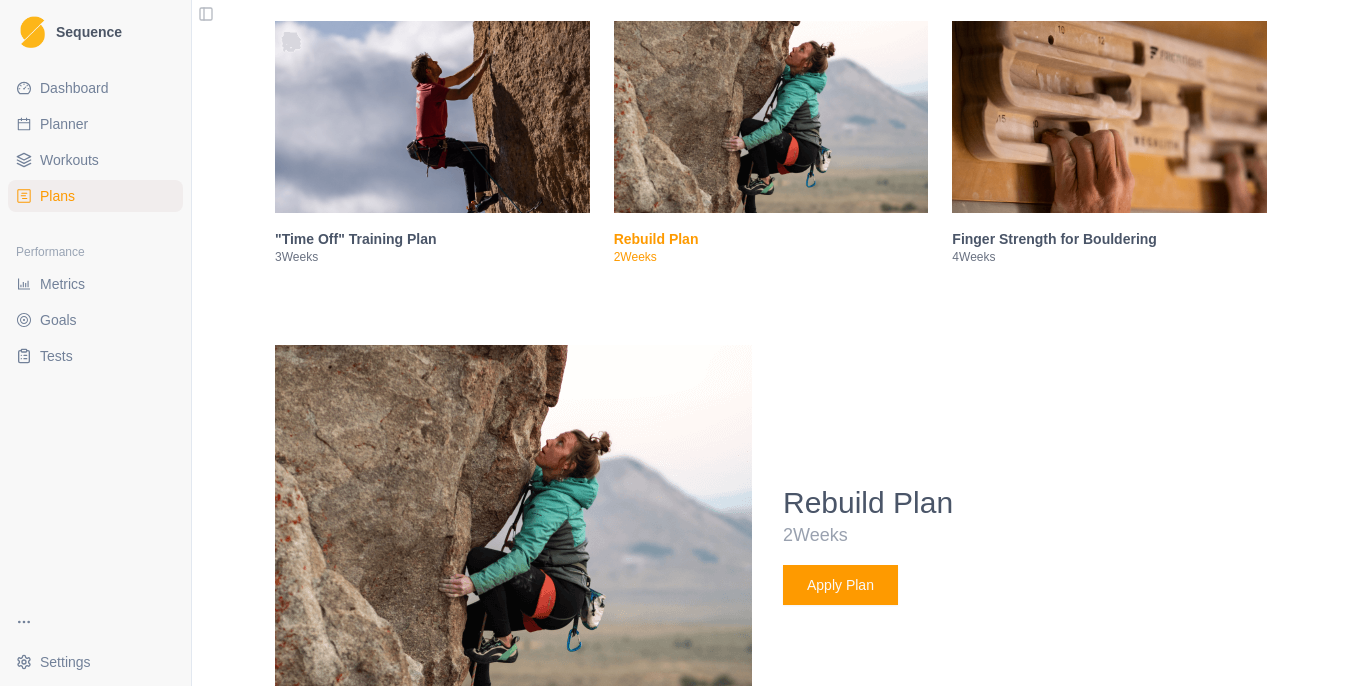 click at bounding box center (1109, 117) 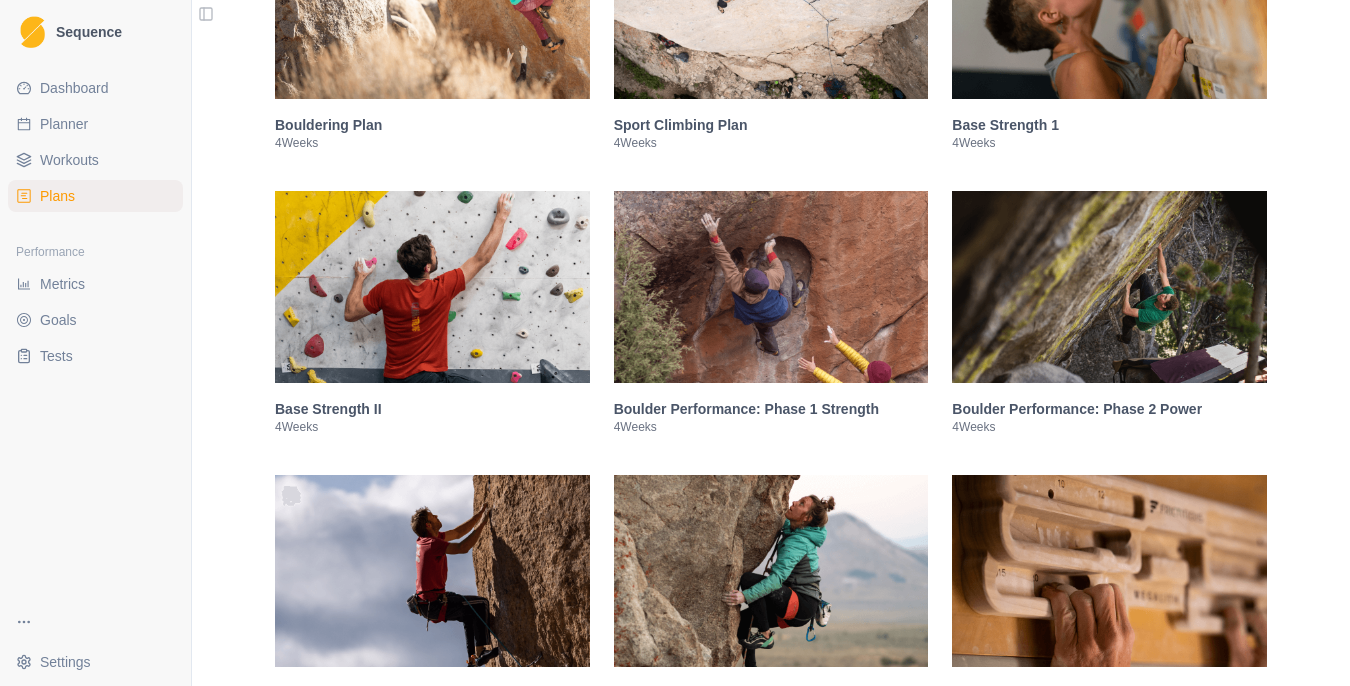 scroll, scrollTop: 525, scrollLeft: 0, axis: vertical 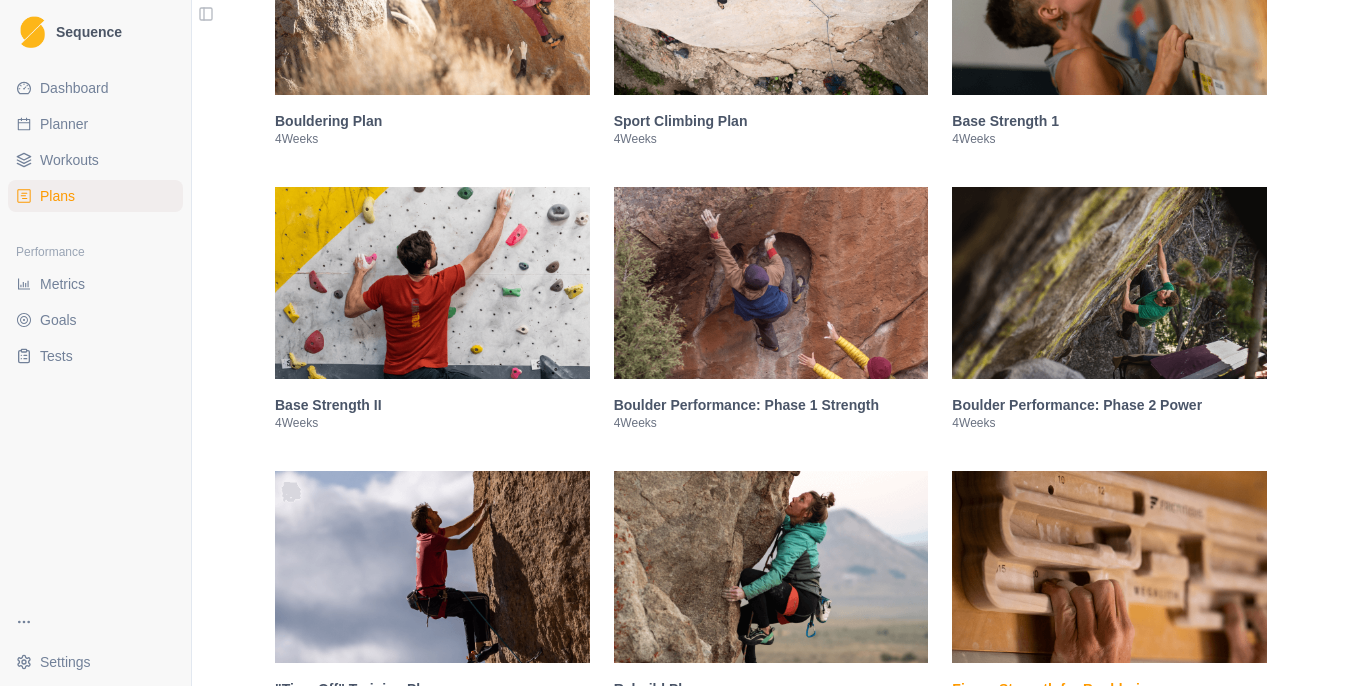 click at bounding box center (771, 283) 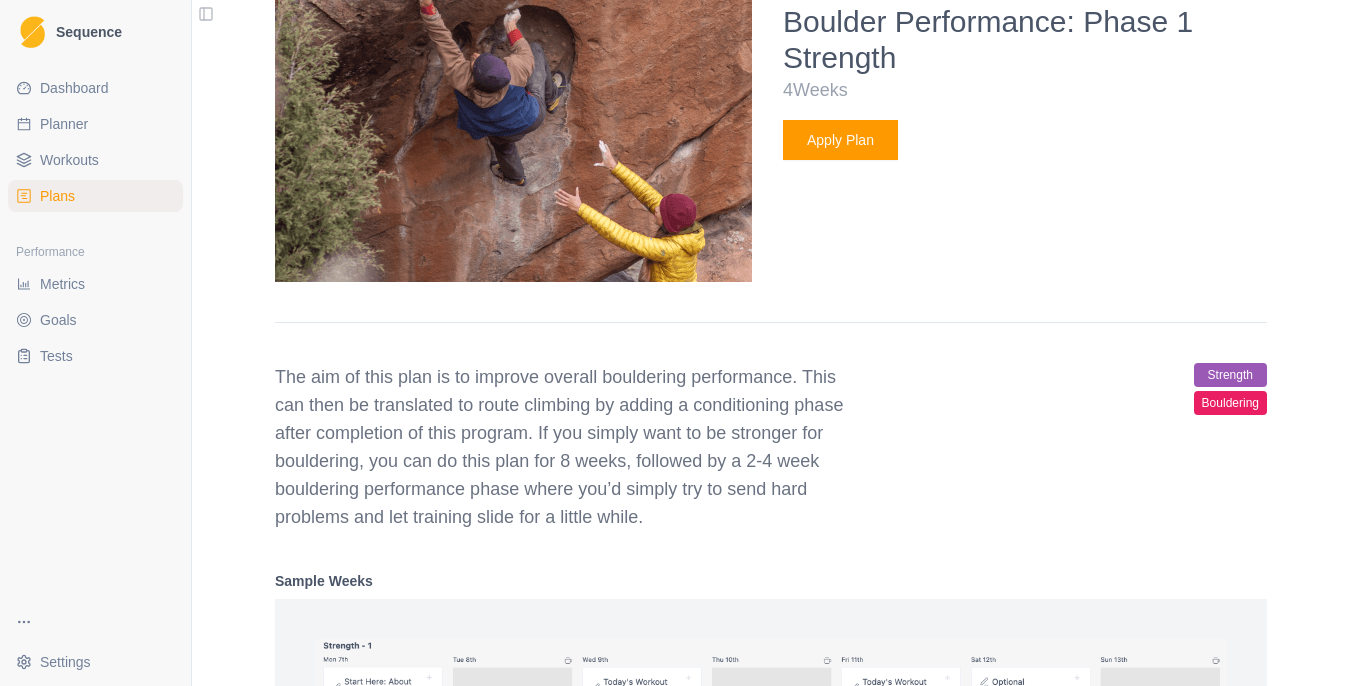 scroll, scrollTop: 1152, scrollLeft: 0, axis: vertical 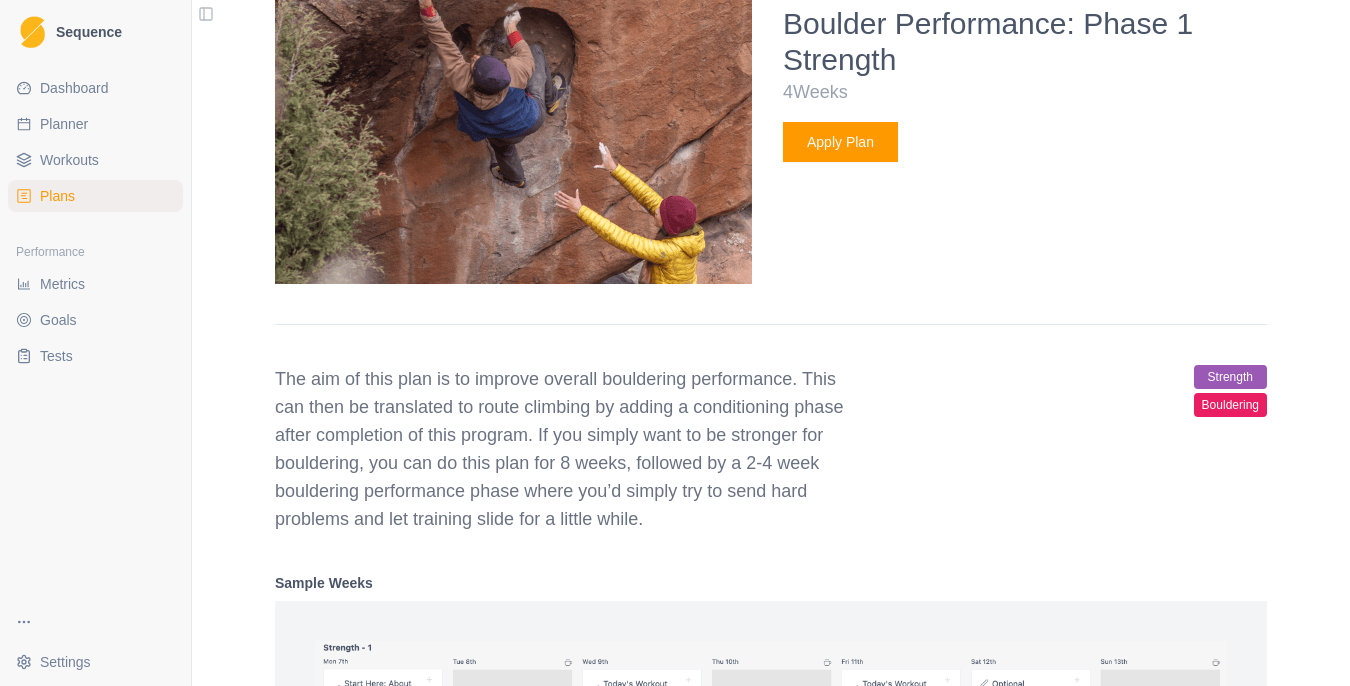 click on "Apply Plan" at bounding box center (840, 142) 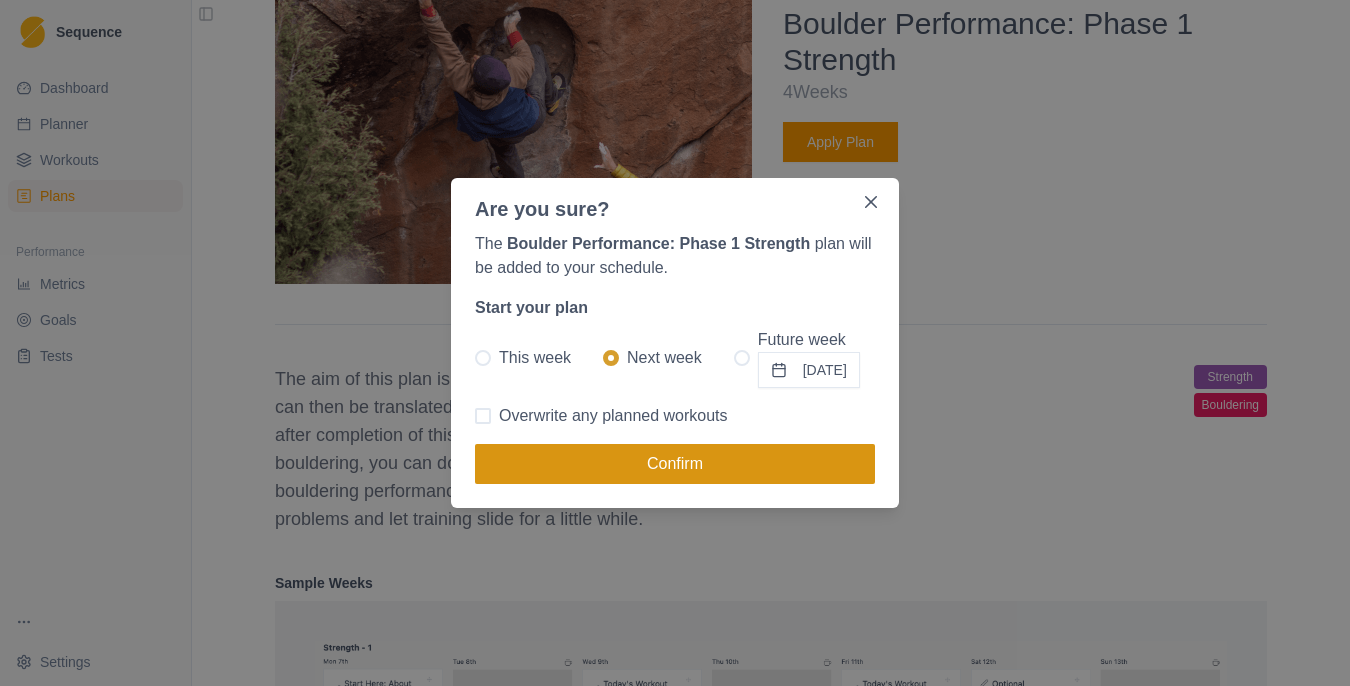 click on "Confirm" at bounding box center [675, 464] 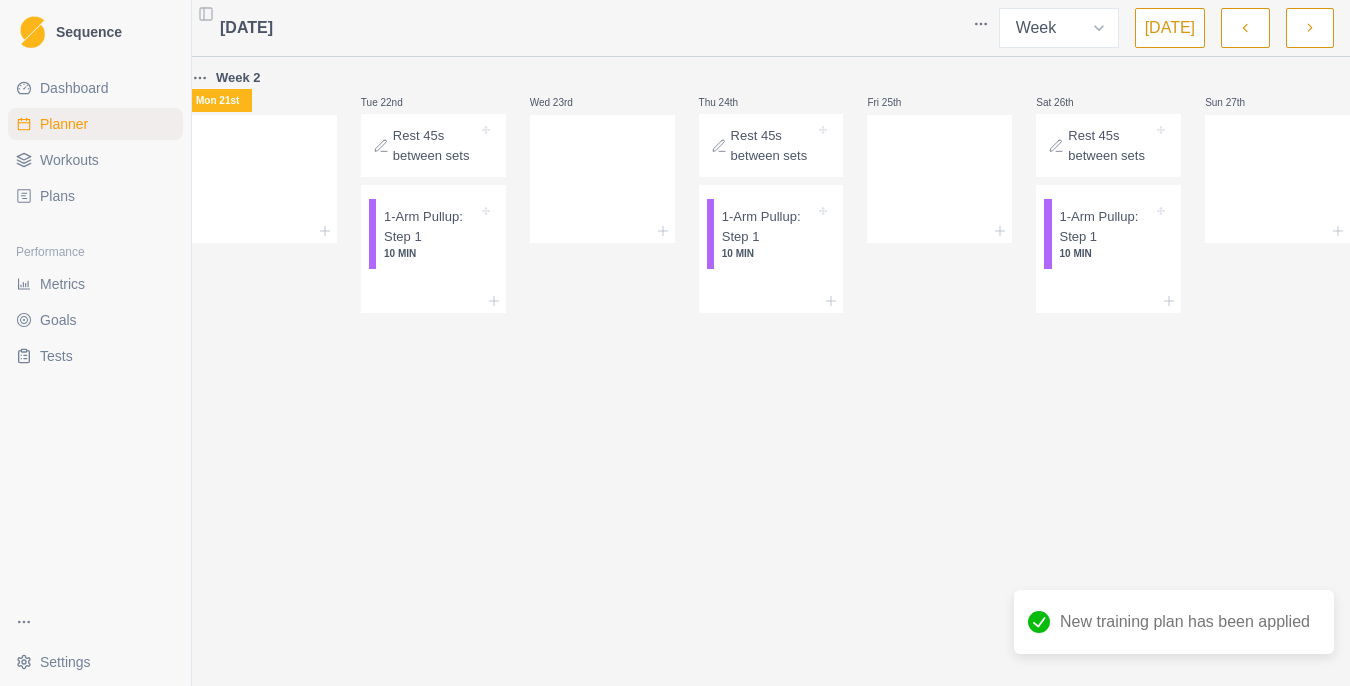 scroll, scrollTop: 0, scrollLeft: 0, axis: both 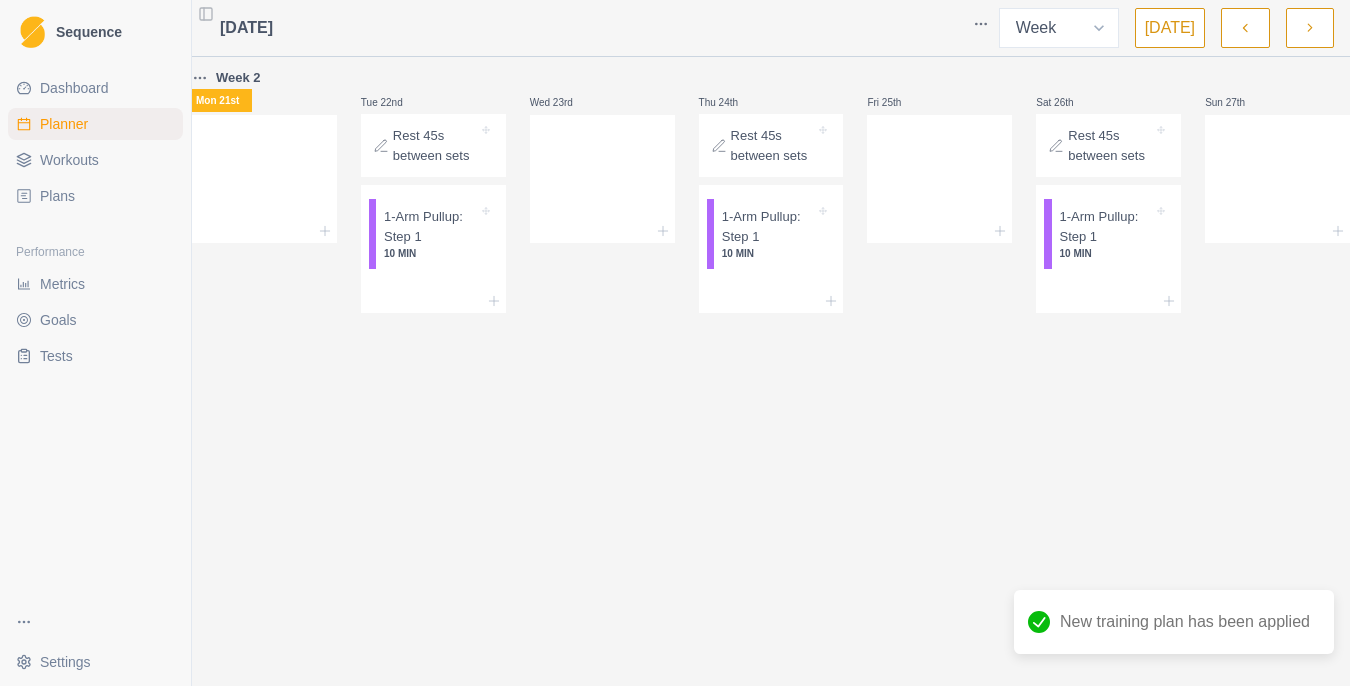 click at bounding box center [1310, 28] 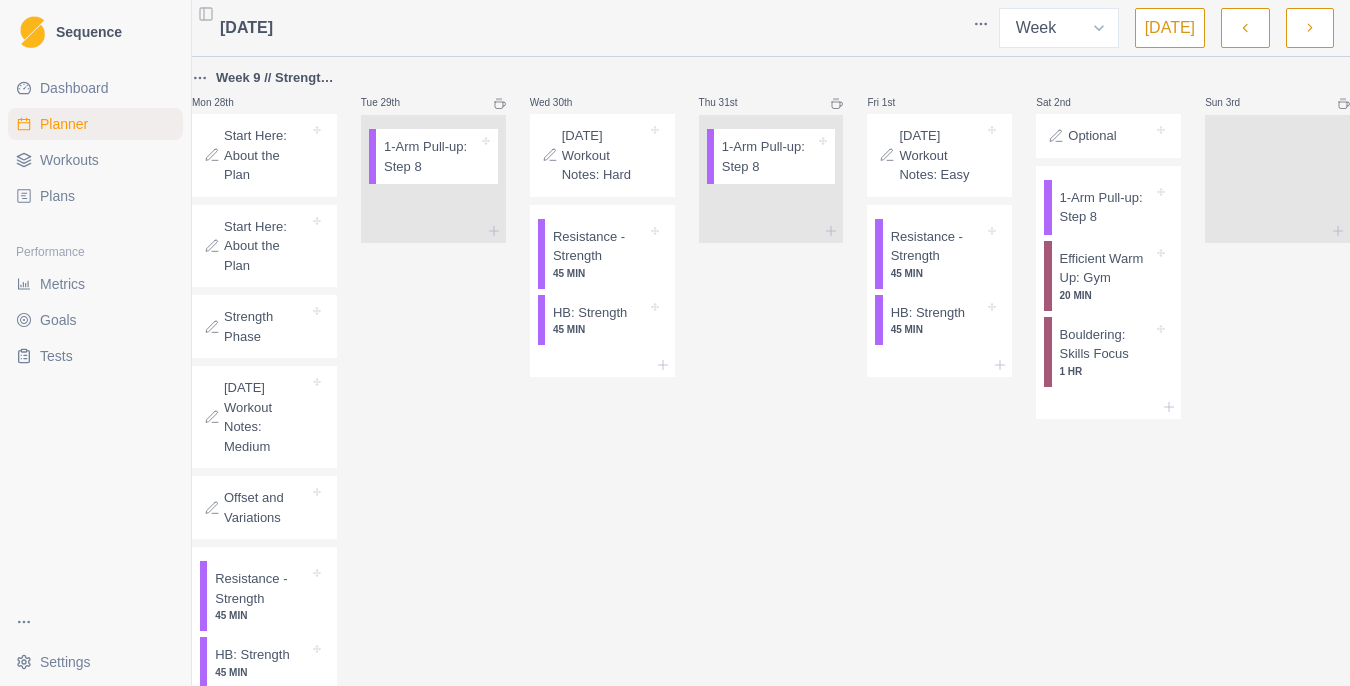 click at bounding box center (1245, 28) 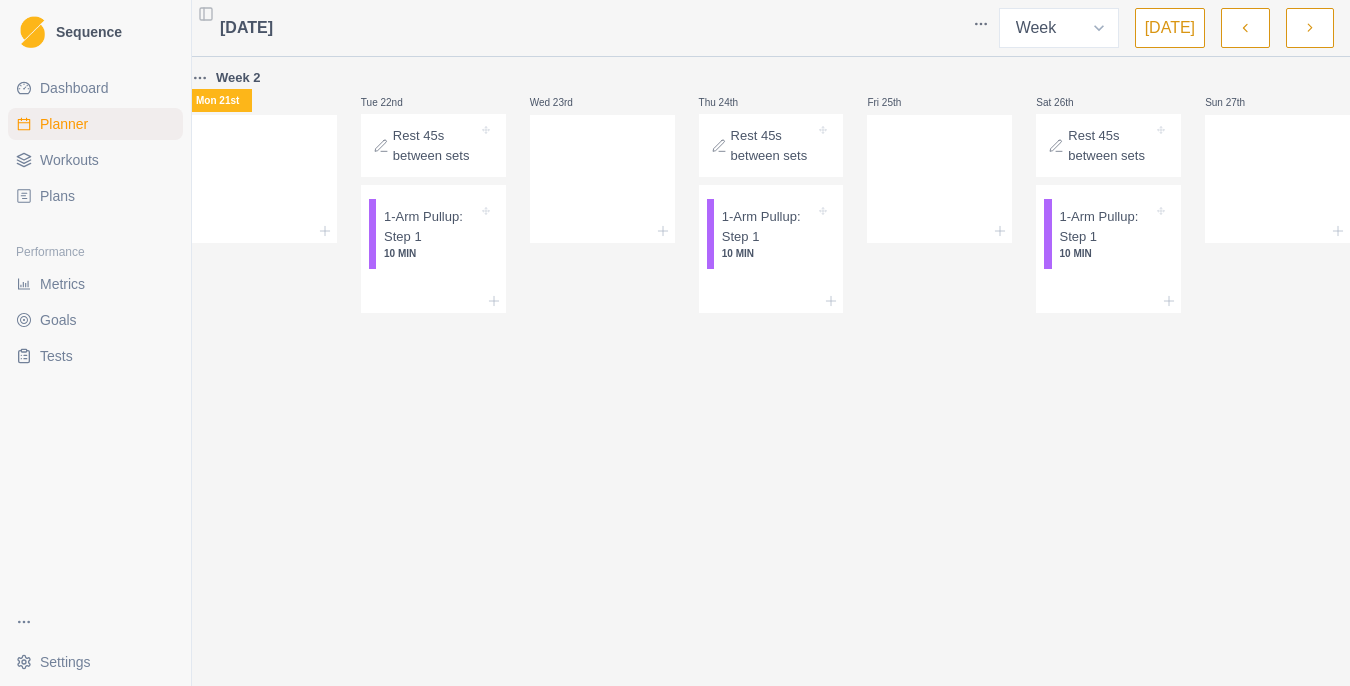 click on "Plans" at bounding box center (95, 196) 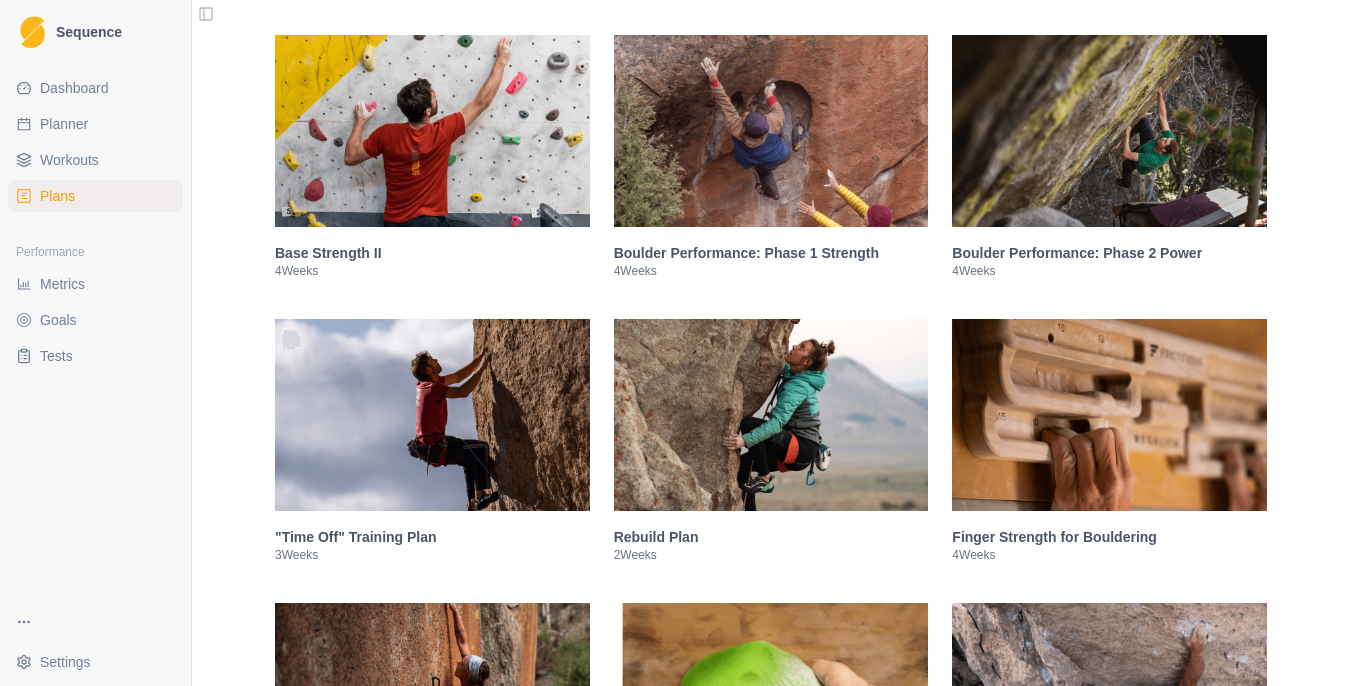 scroll, scrollTop: 675, scrollLeft: 0, axis: vertical 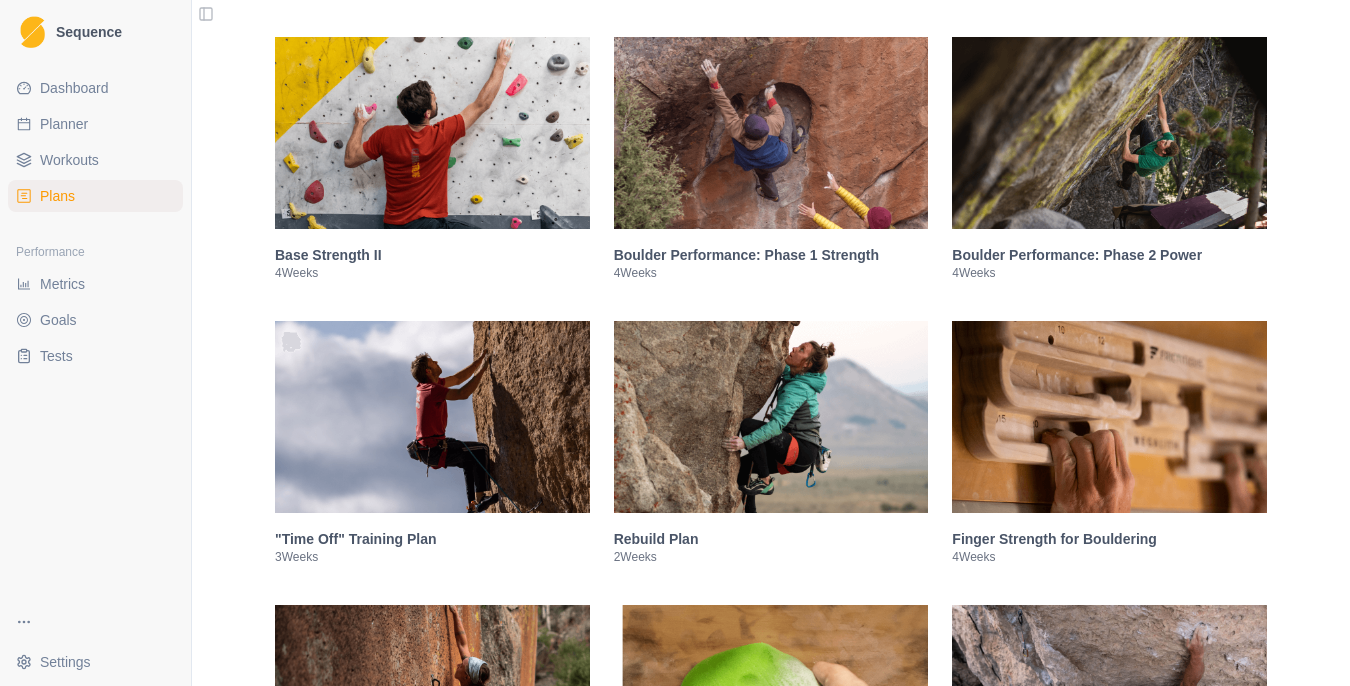 click at bounding box center [771, 133] 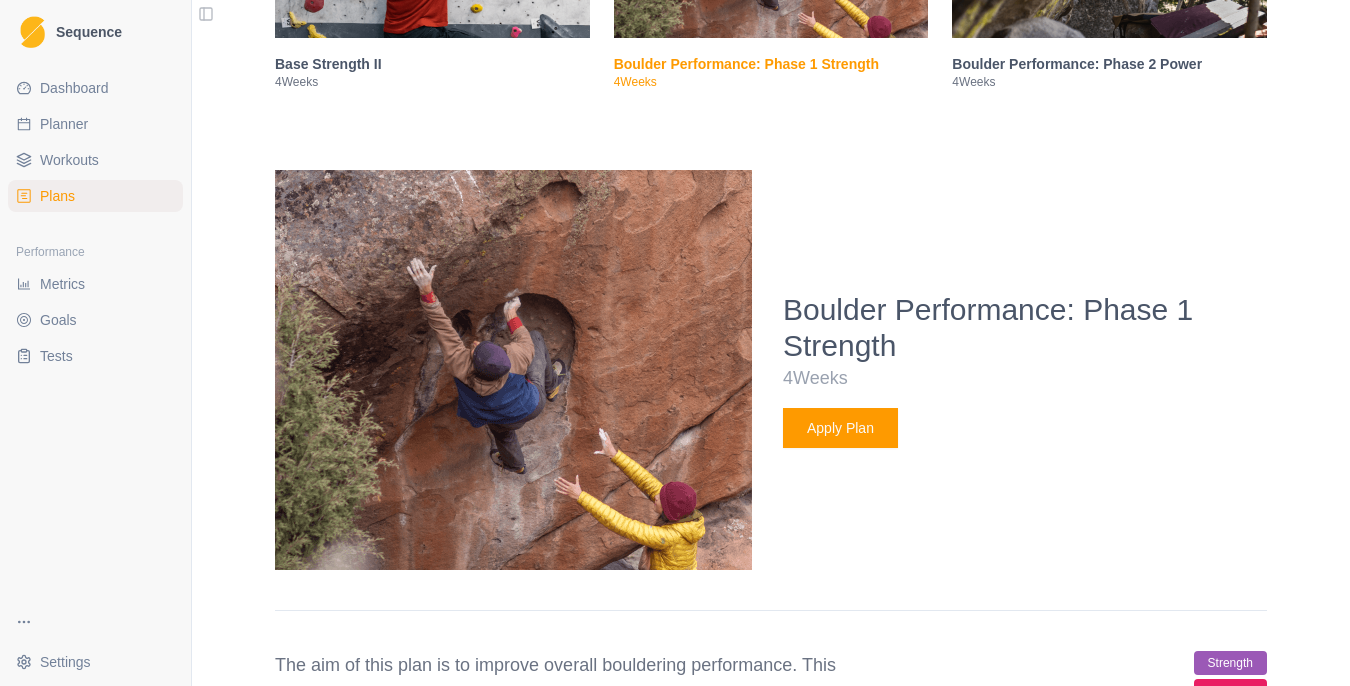scroll, scrollTop: 1020, scrollLeft: 0, axis: vertical 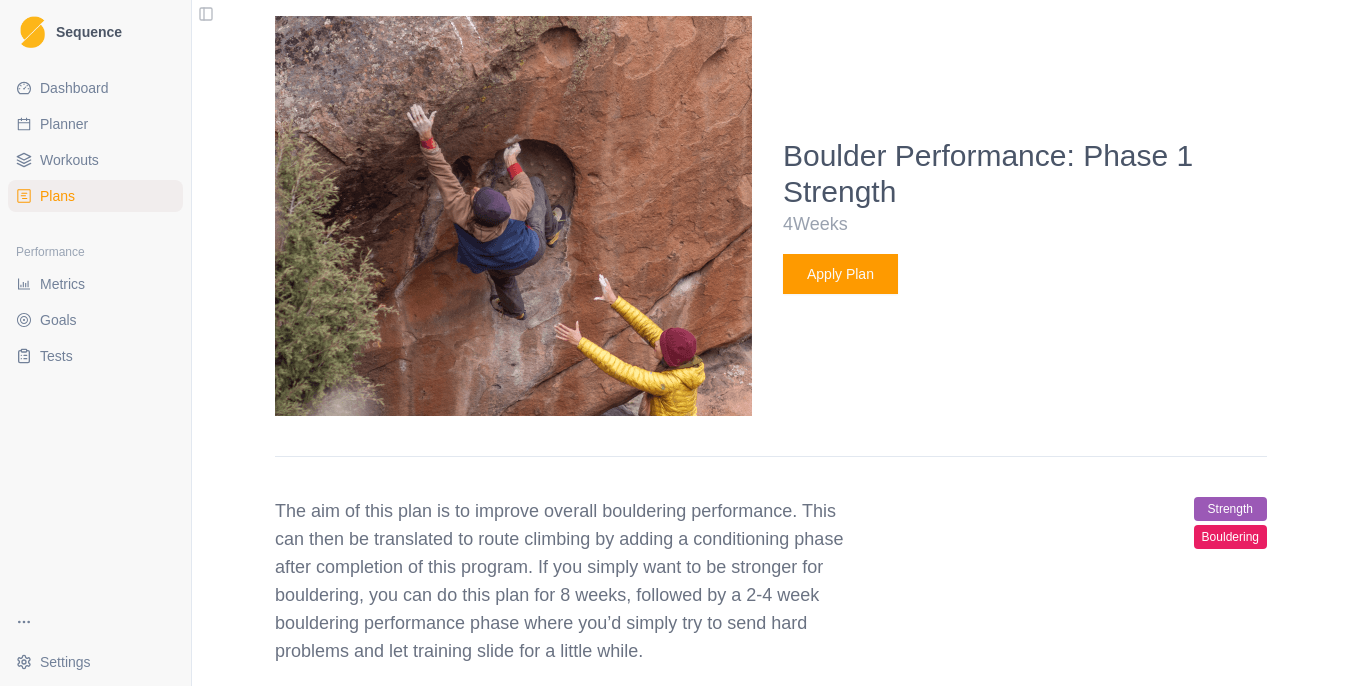 click on "Apply Plan" at bounding box center (840, 274) 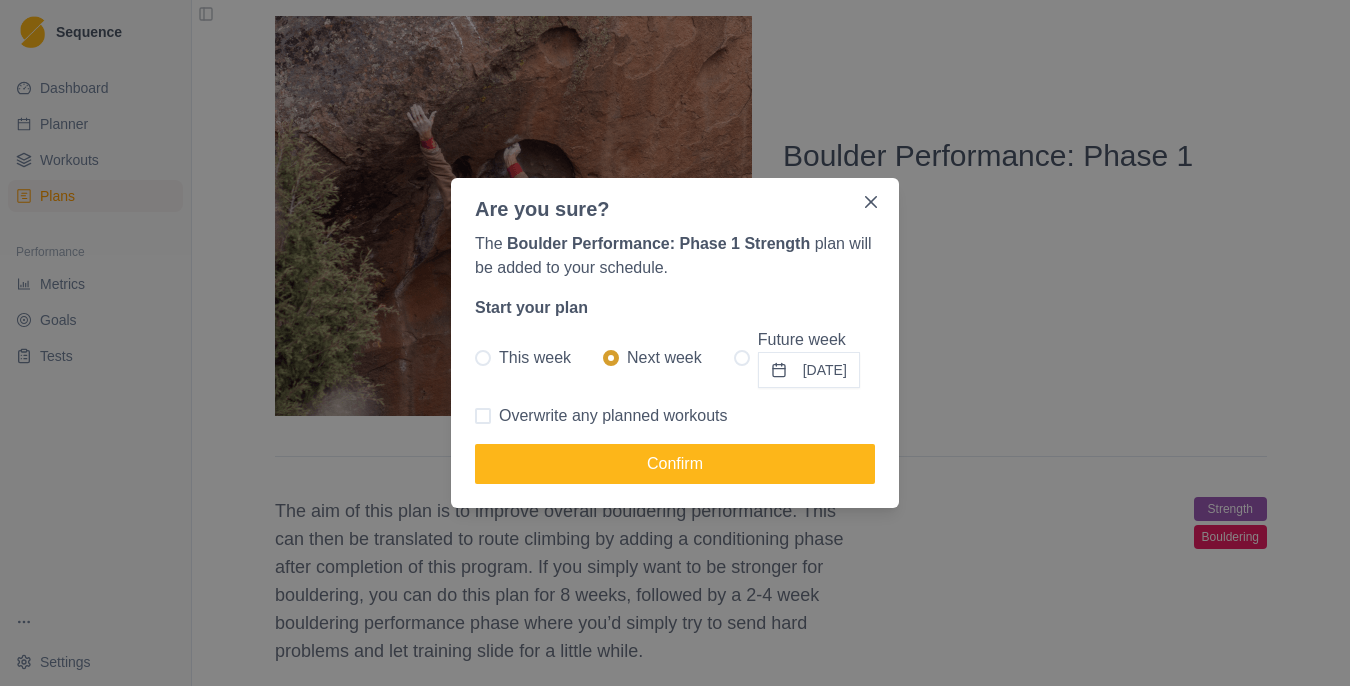click at bounding box center (483, 358) 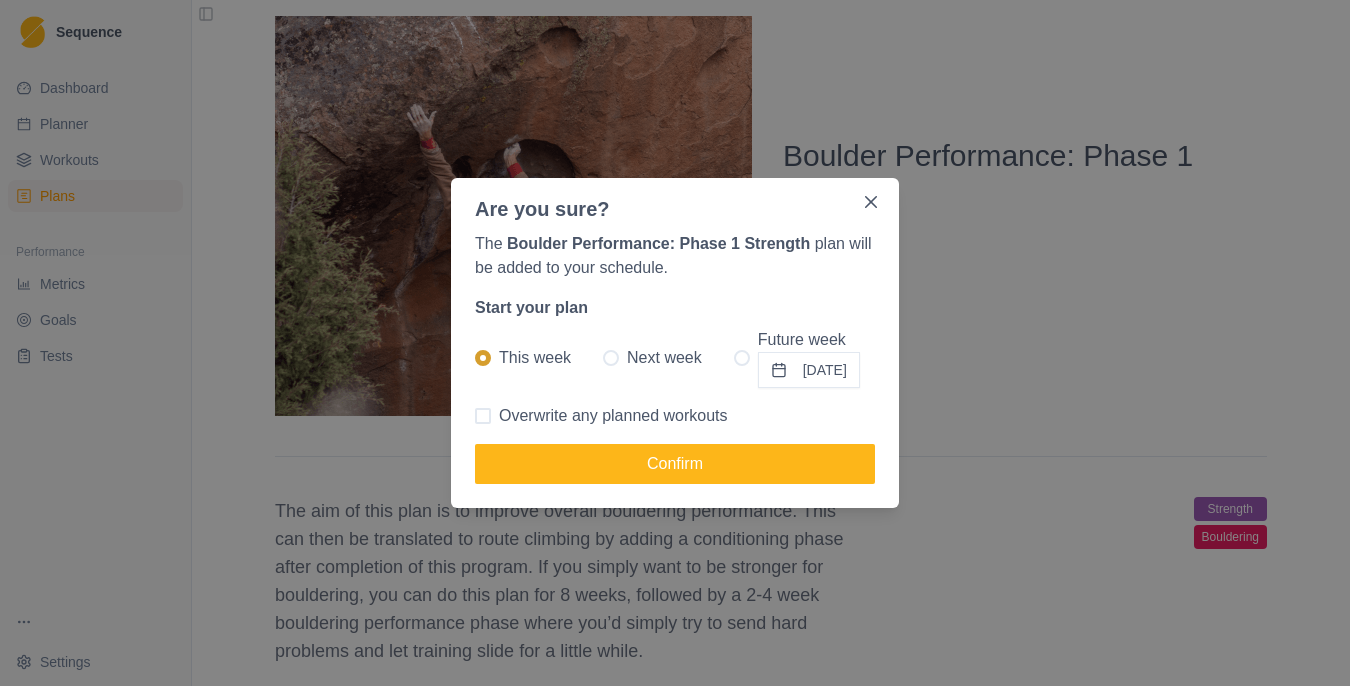 click at bounding box center [483, 416] 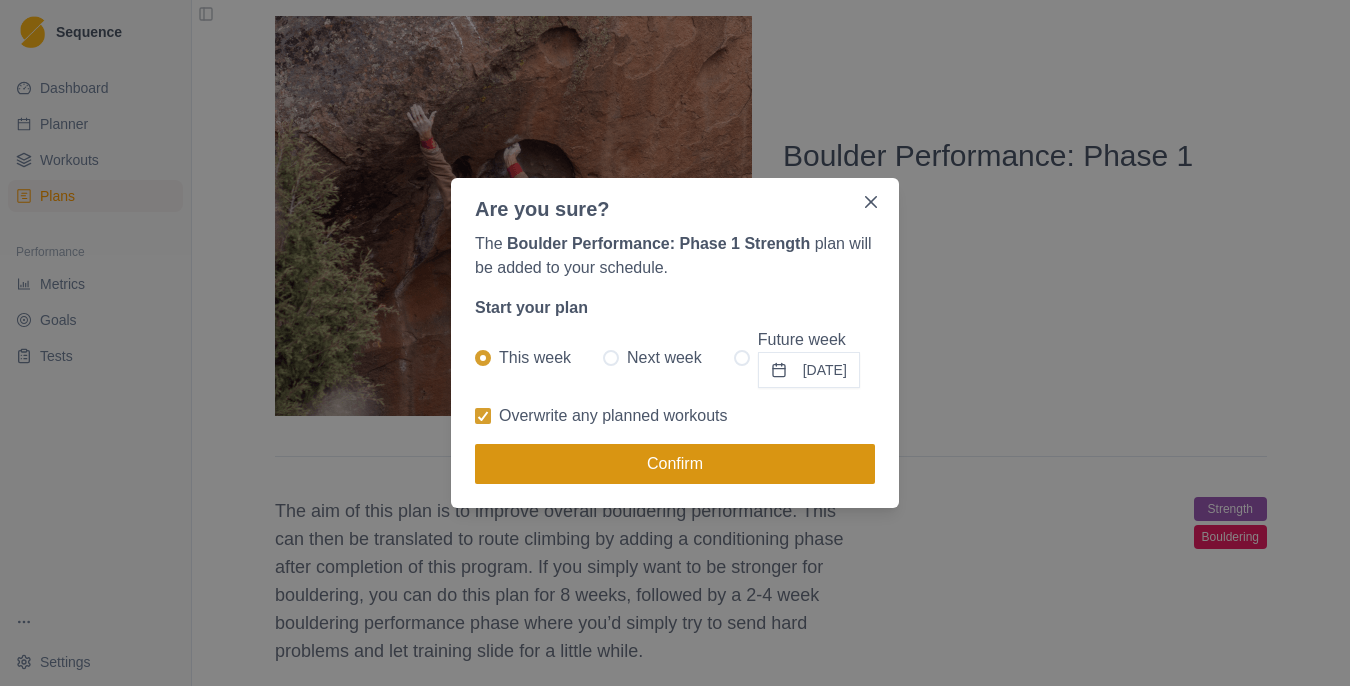 click on "Confirm" at bounding box center [675, 464] 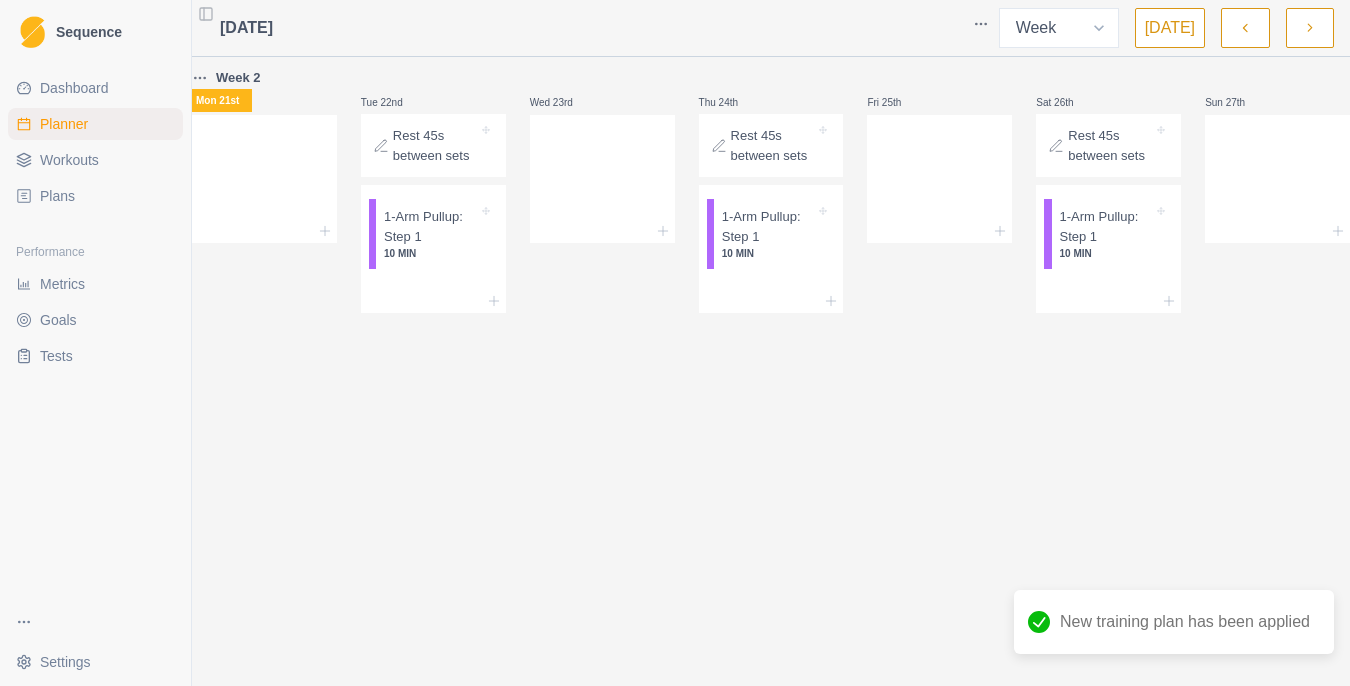 scroll, scrollTop: 0, scrollLeft: 0, axis: both 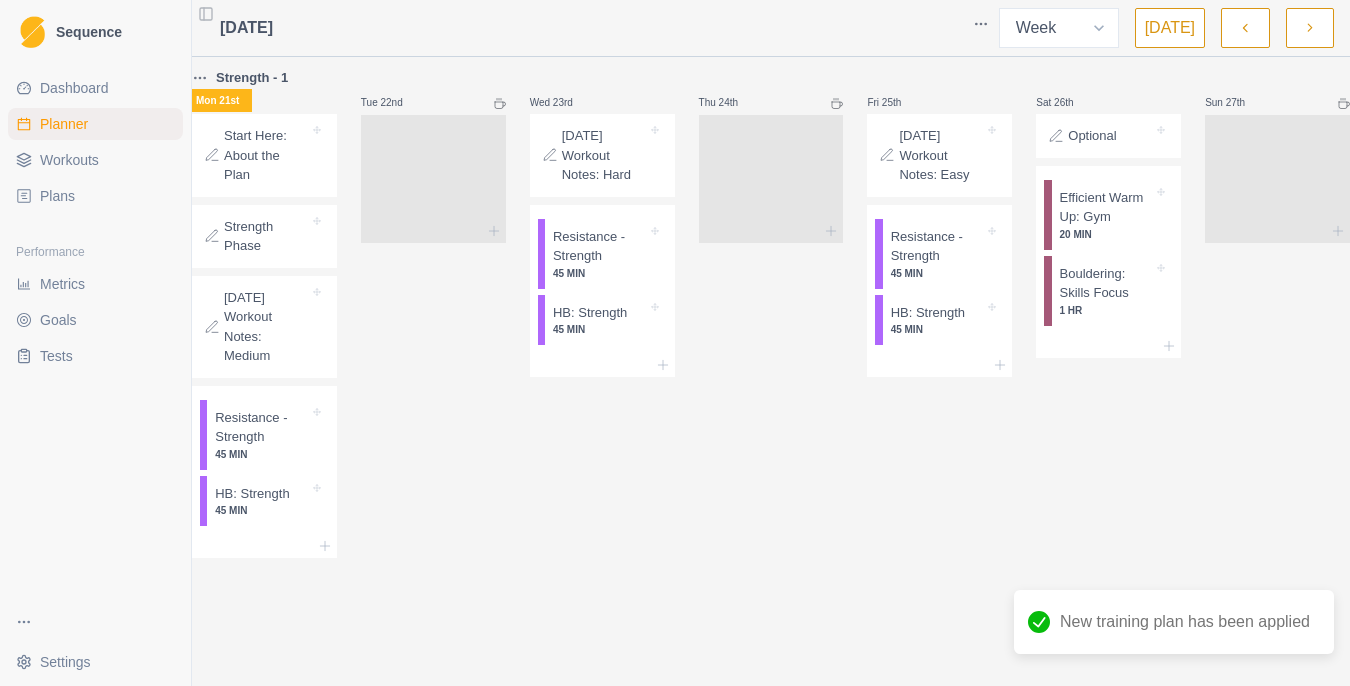 click at bounding box center (1310, 28) 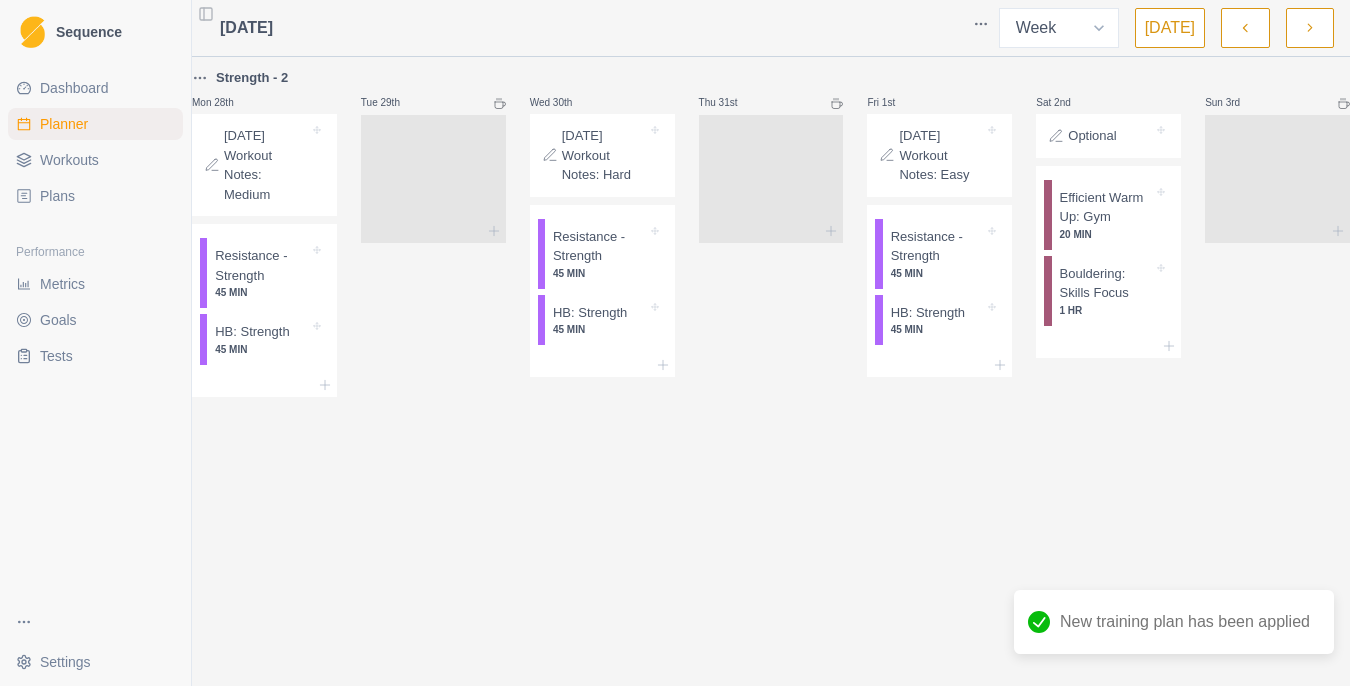 click at bounding box center (1310, 28) 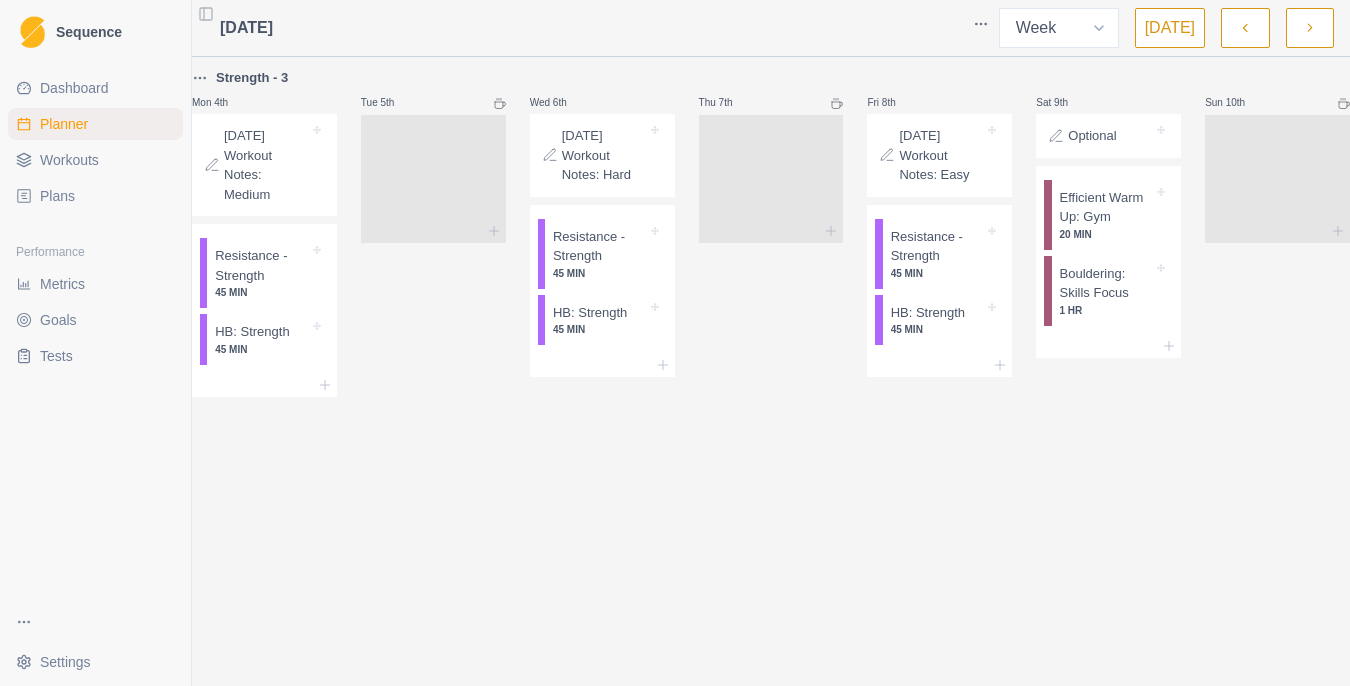 click at bounding box center (1310, 28) 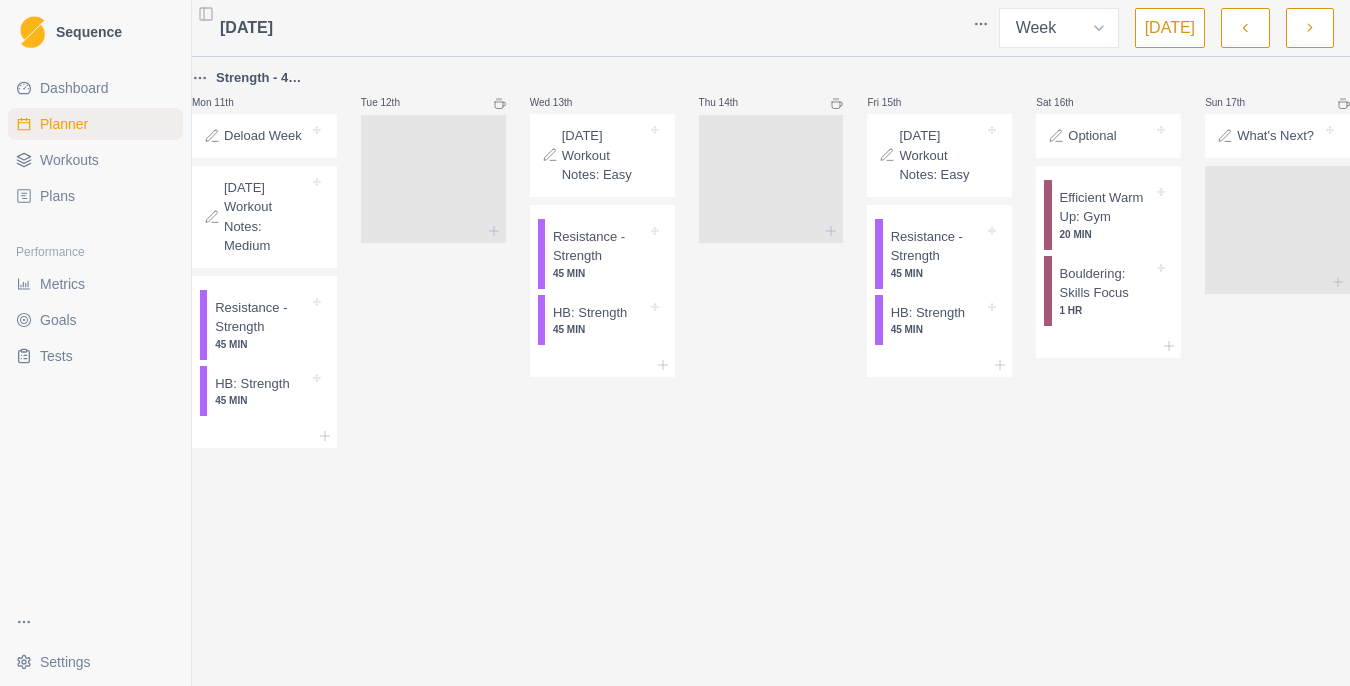 click at bounding box center (1310, 28) 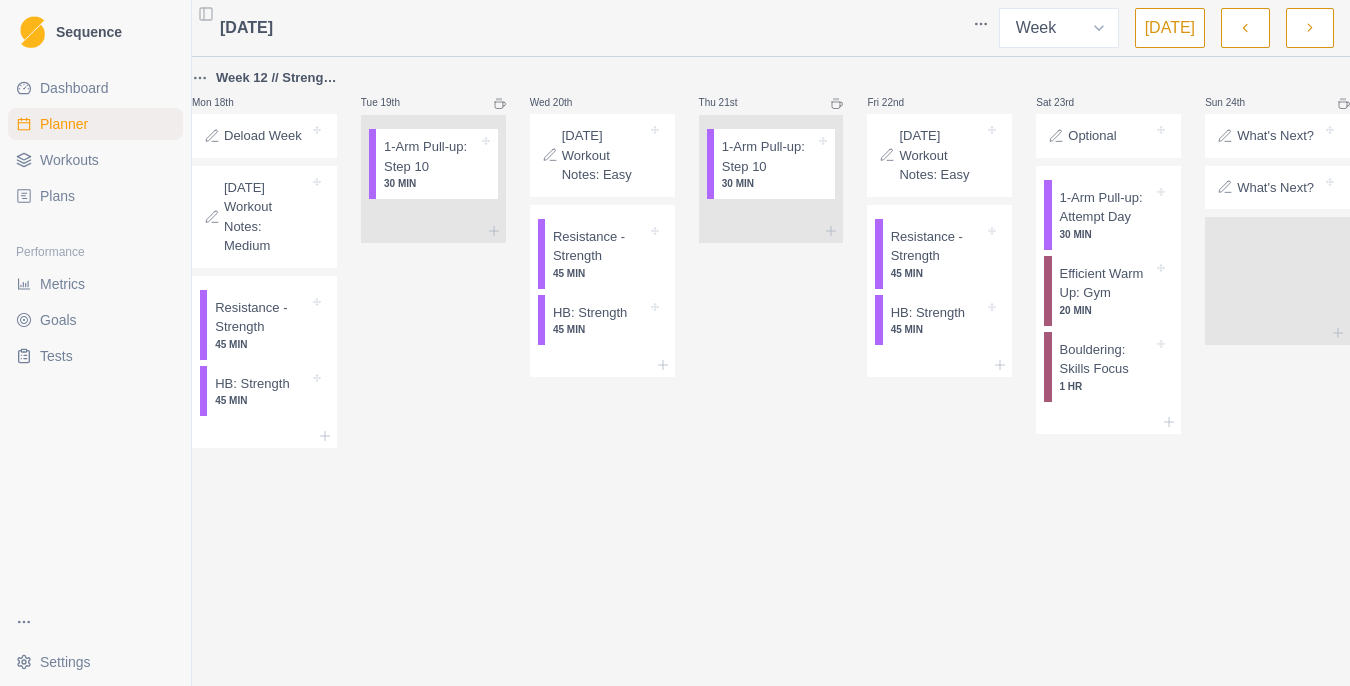click at bounding box center (1310, 28) 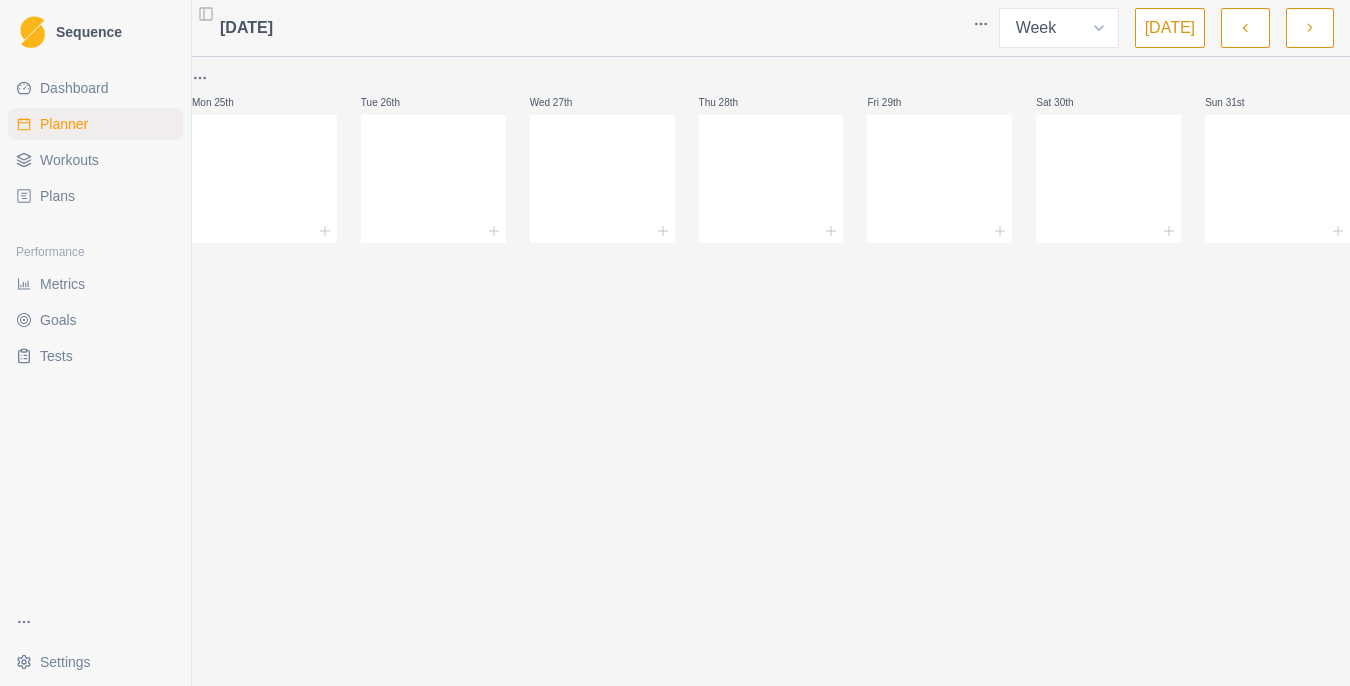 click 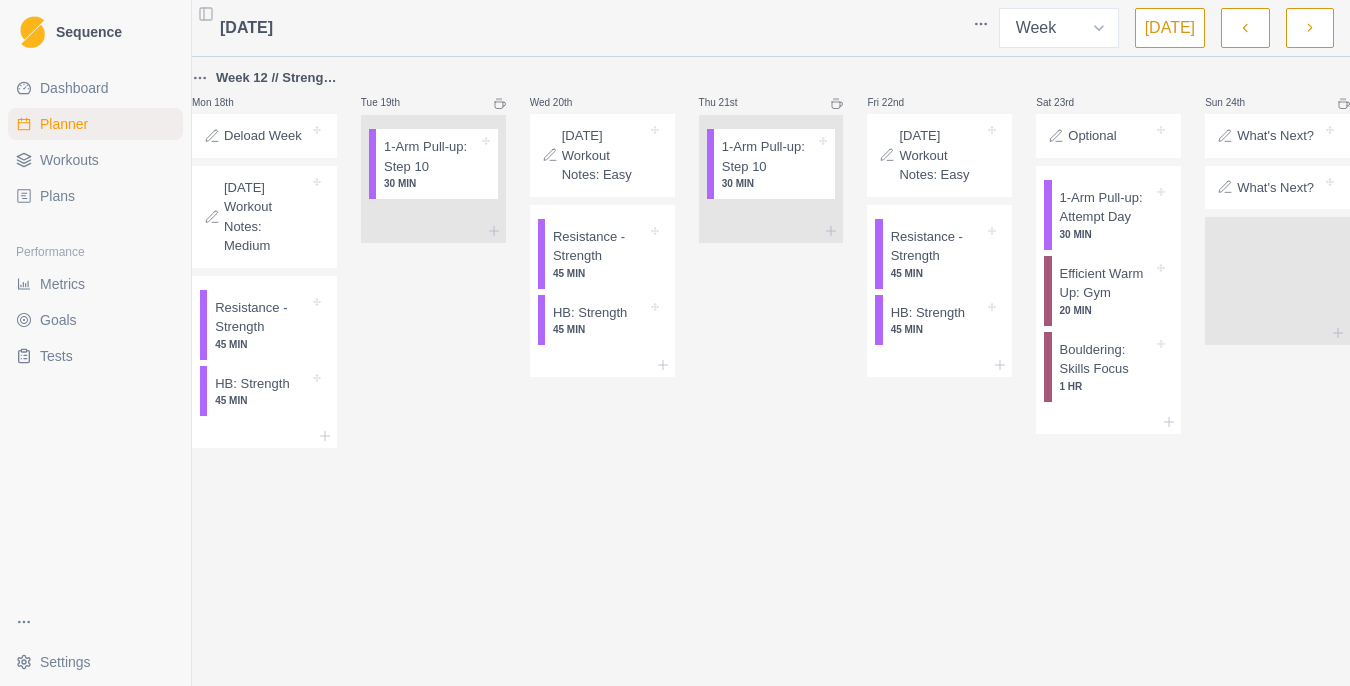 click 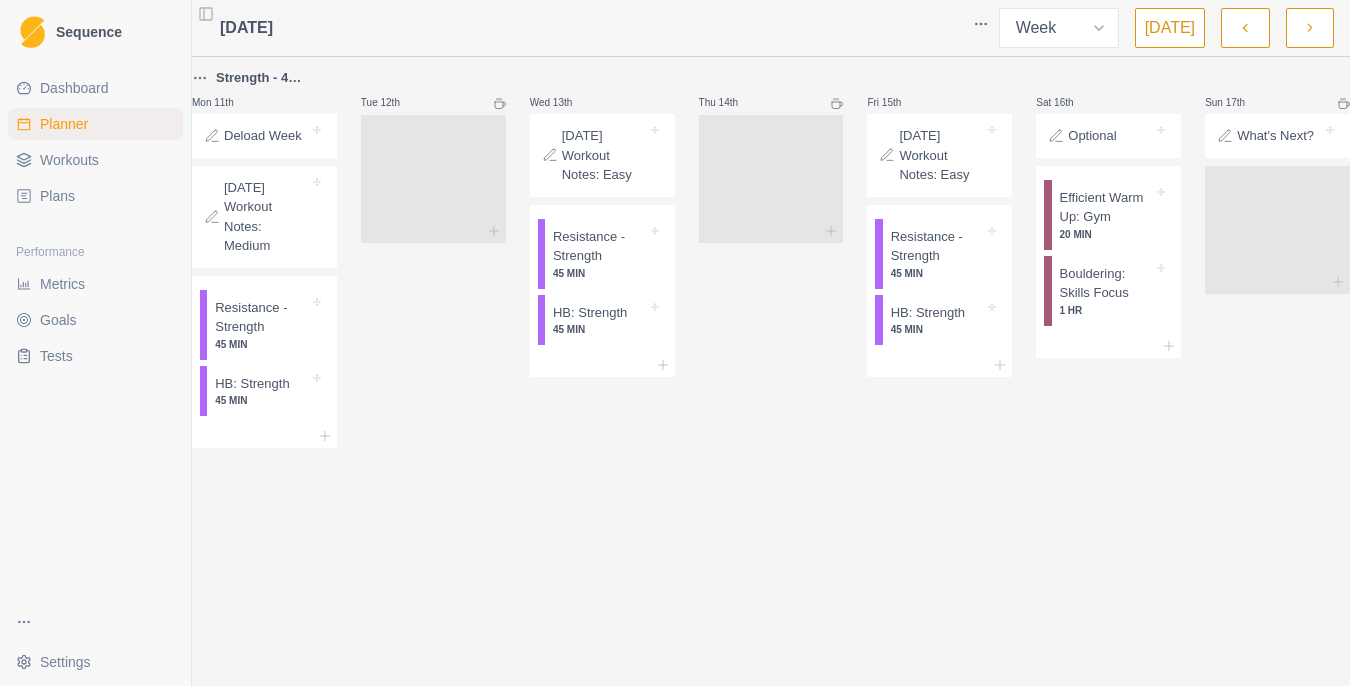 click 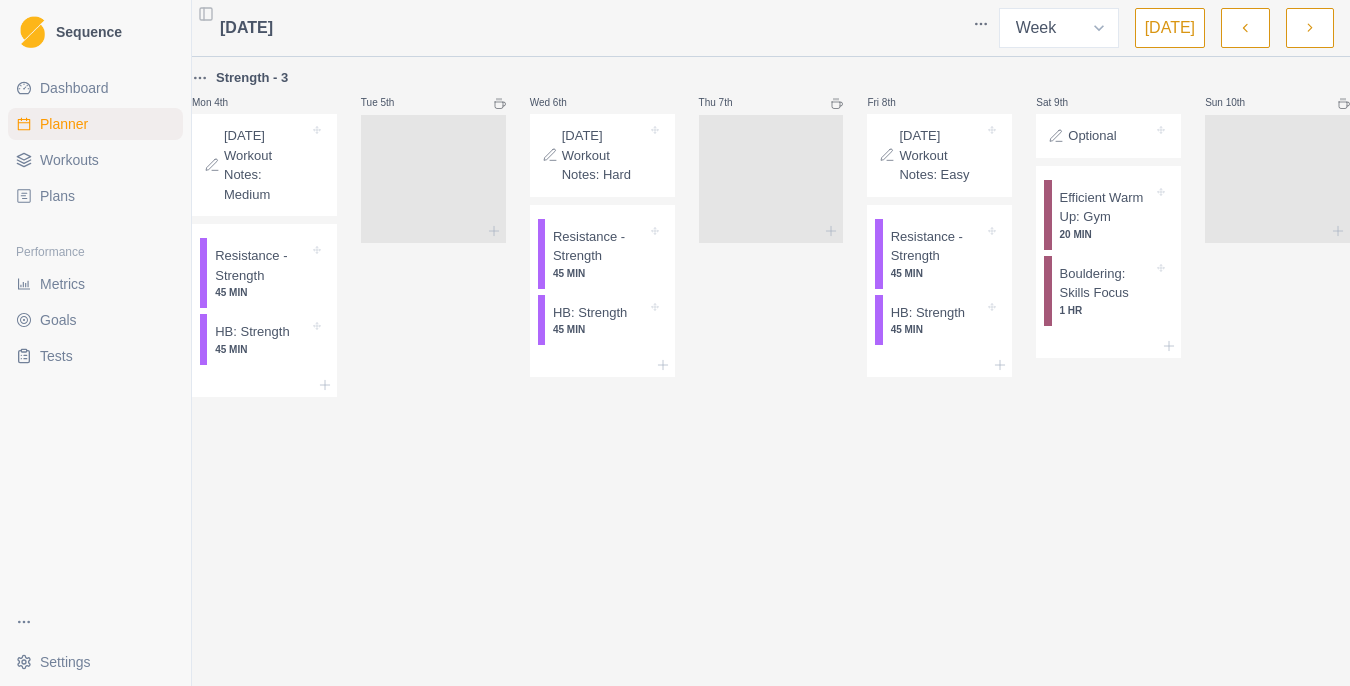 click 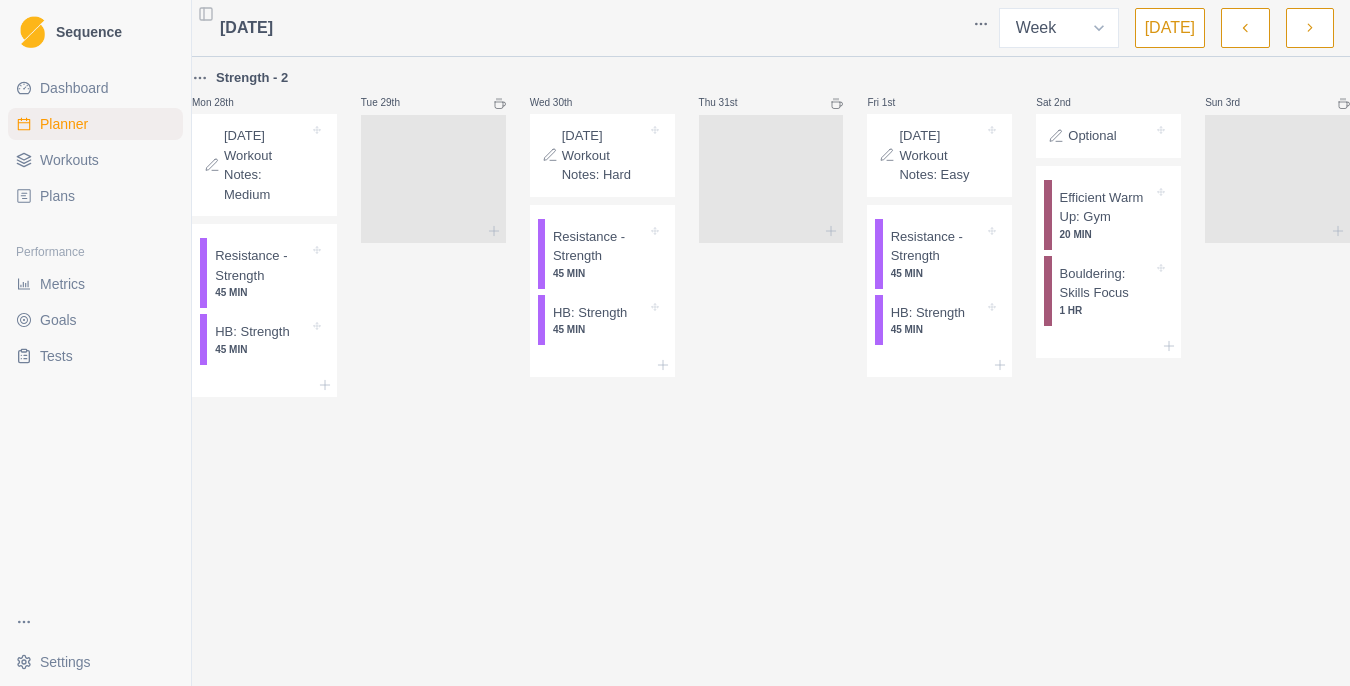 click 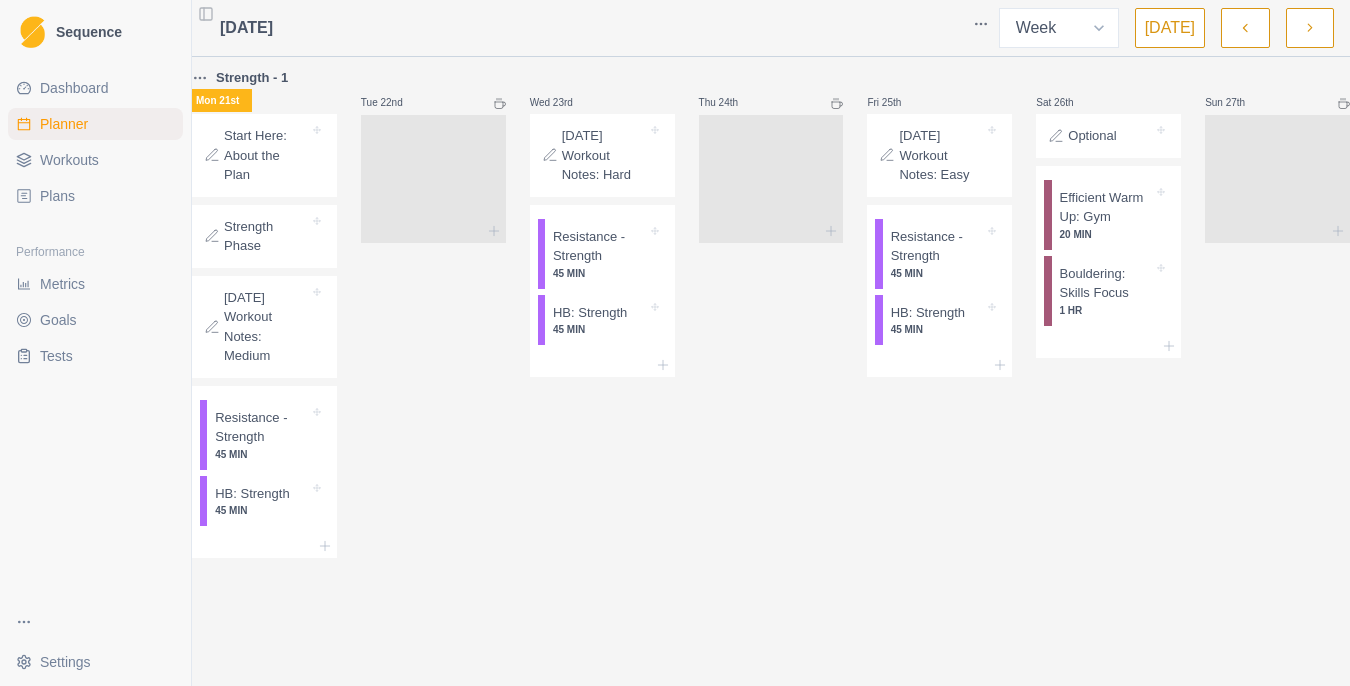 click on "Start Here: About the Plan" at bounding box center (266, 155) 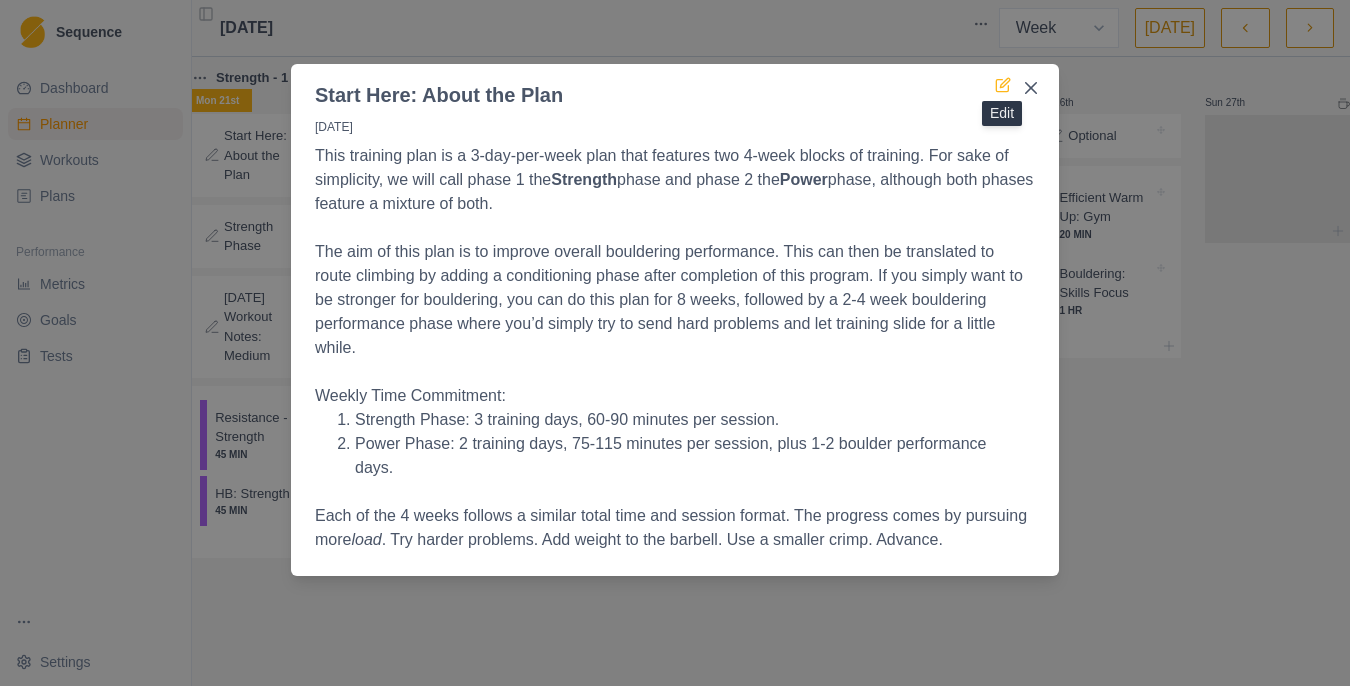 click 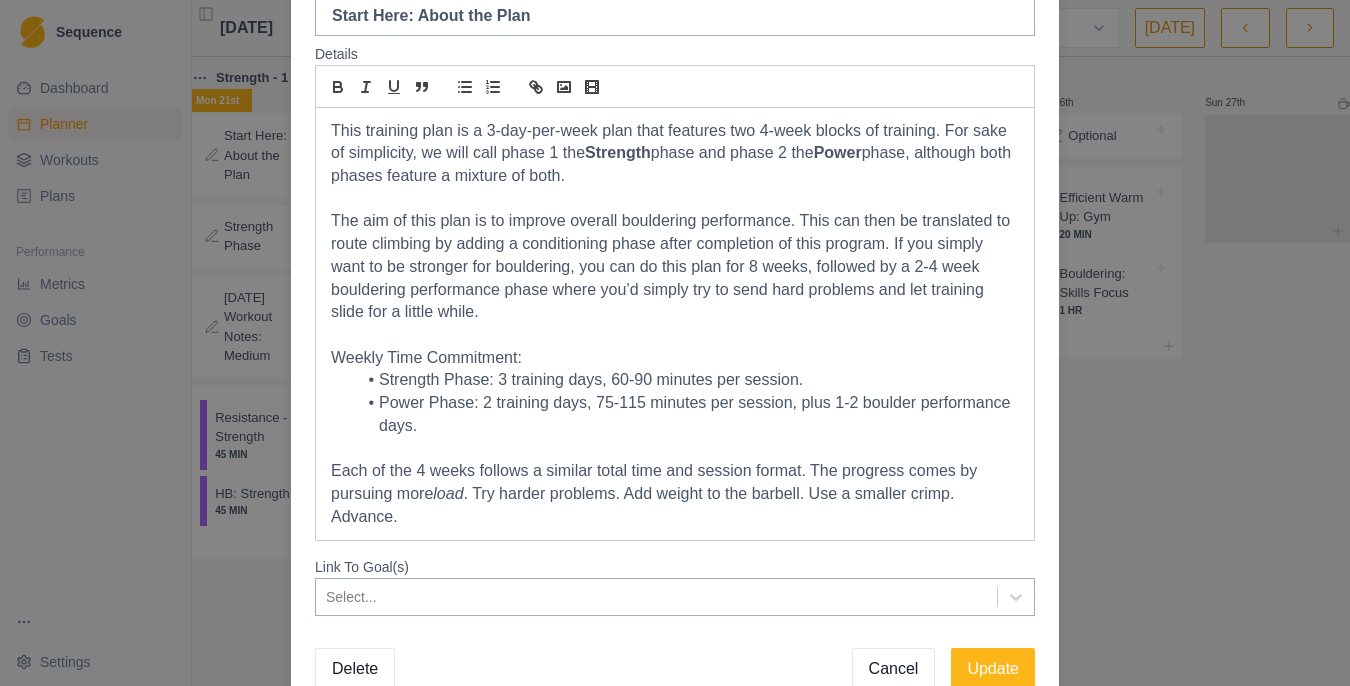 scroll, scrollTop: 124, scrollLeft: 0, axis: vertical 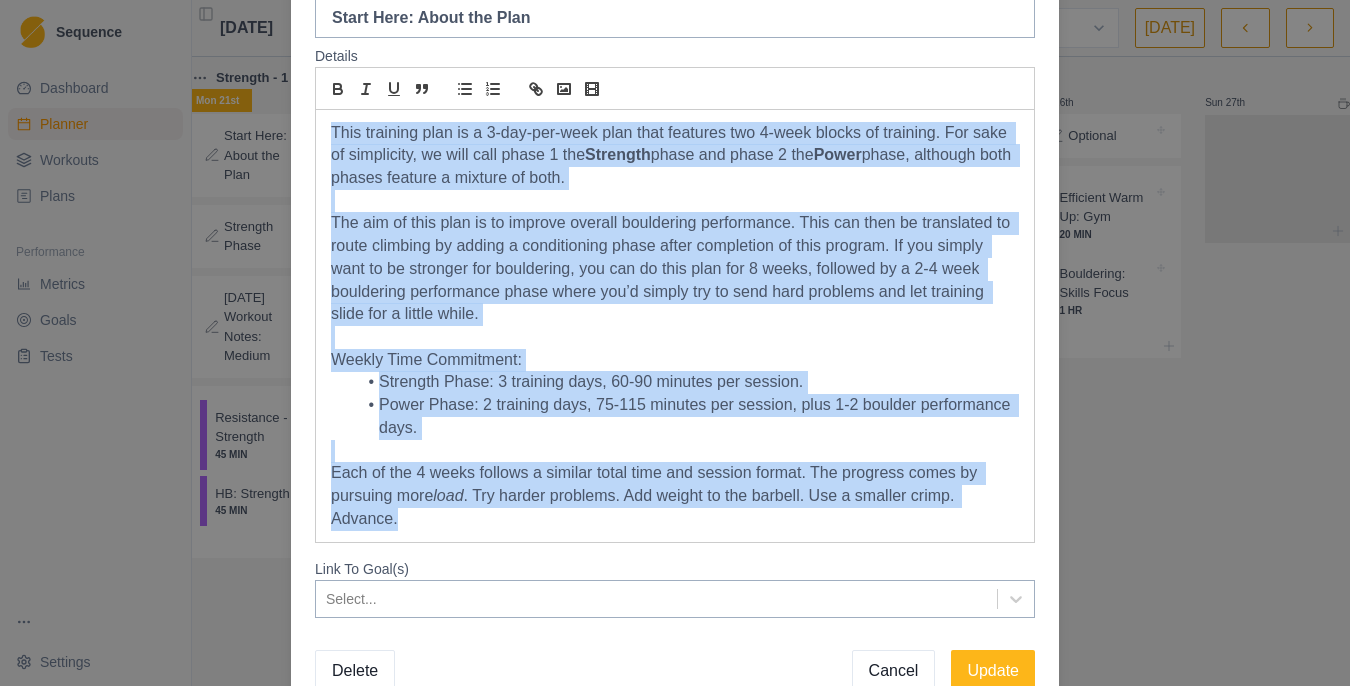 drag, startPoint x: 450, startPoint y: 528, endPoint x: 316, endPoint y: 132, distance: 418.0574 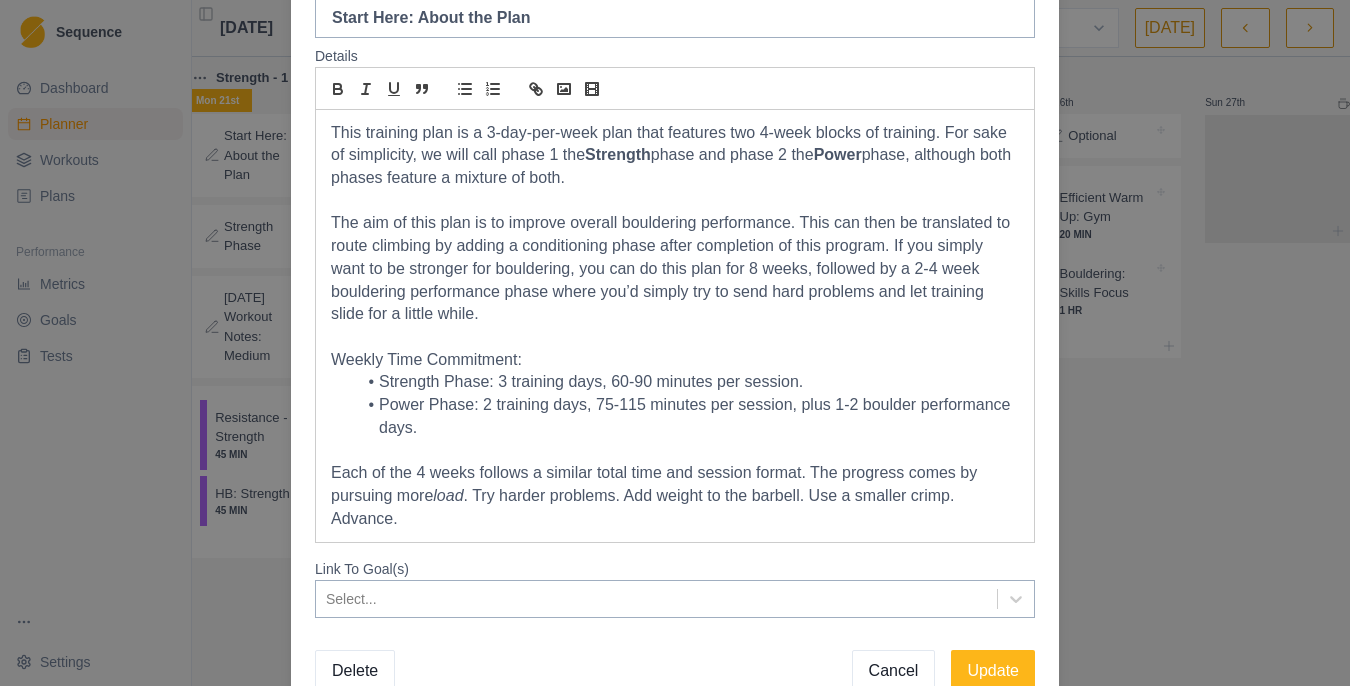 click on "Reschedule Title * Start Here: About the Plan Details This training plan is a 3-day-per-week plan that features two 4-week blocks of training. For sake of simplicity, we will call phase 1 the  Strength  phase and phase 2 the  Power  phase, although both phases feature a mixture of both. The aim of this plan is to improve overall bouldering performance. This can then be translated to route climbing by adding a conditioning phase after completion of this program. If you simply want to be stronger for bouldering, you can do this plan for 8 weeks, followed by a 2-4 week bouldering performance phase where you’d simply try to send hard problems and let training slide for a little while. Weekly Time Commitment: Strength Phase: 3 training days, 60-90 minutes per session. Power Phase: 2 training days, 75-115 minutes per session, plus 1-2 boulder performance days. Each of the 4 weeks follows a similar total time and session format. The progress comes by pursuing more  load Link To Goal(s) Select... Delete Cancel" at bounding box center [675, 343] 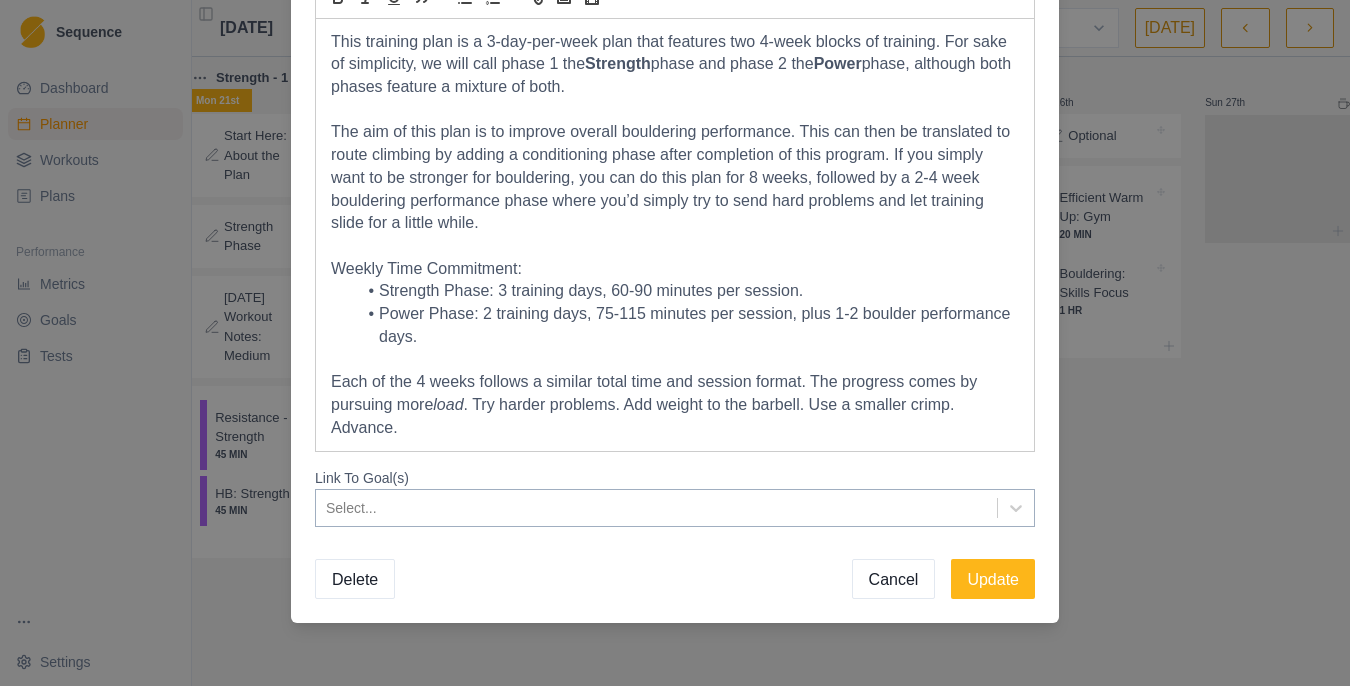 scroll, scrollTop: 218, scrollLeft: 0, axis: vertical 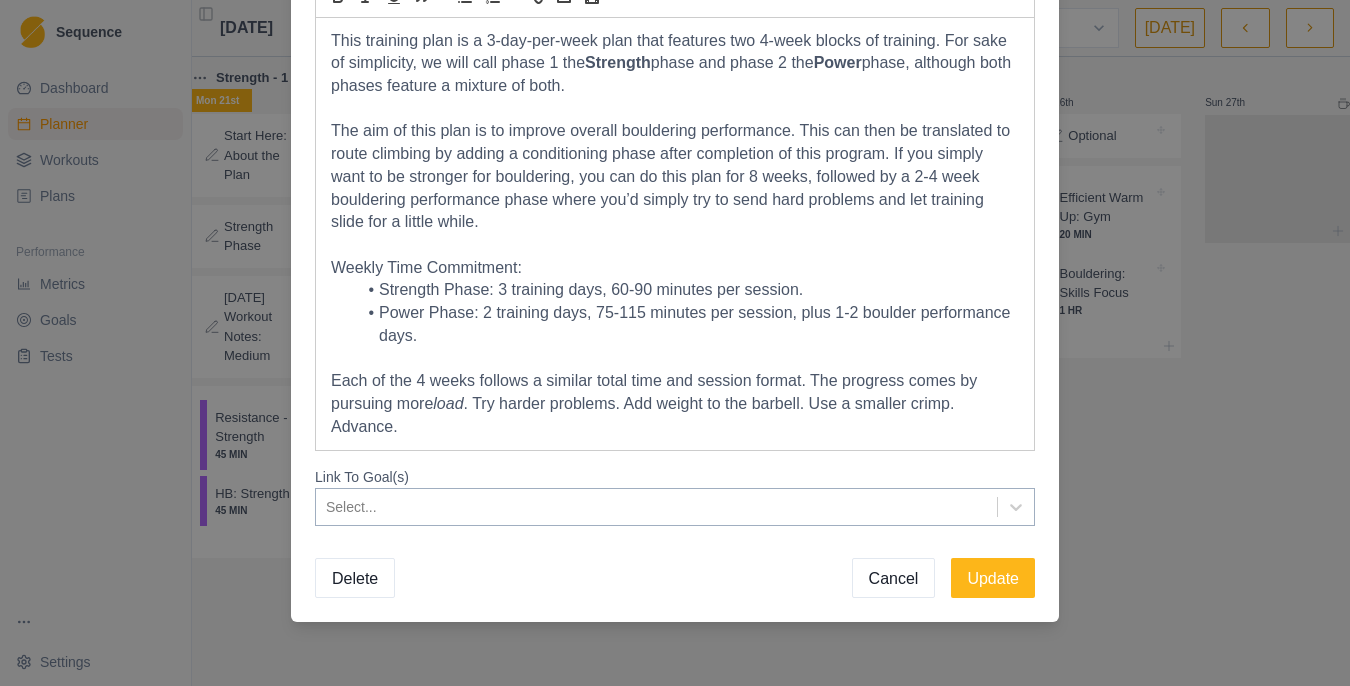 click on "Cancel" at bounding box center (894, 578) 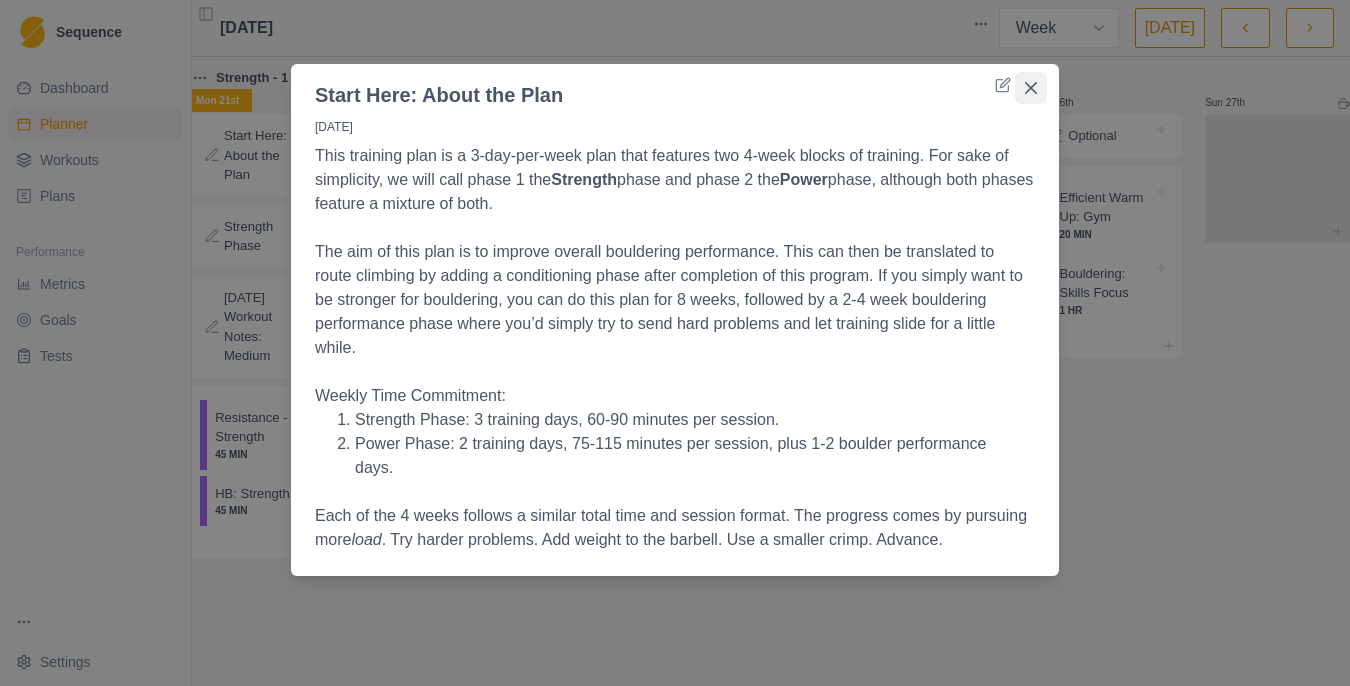 click at bounding box center (1031, 88) 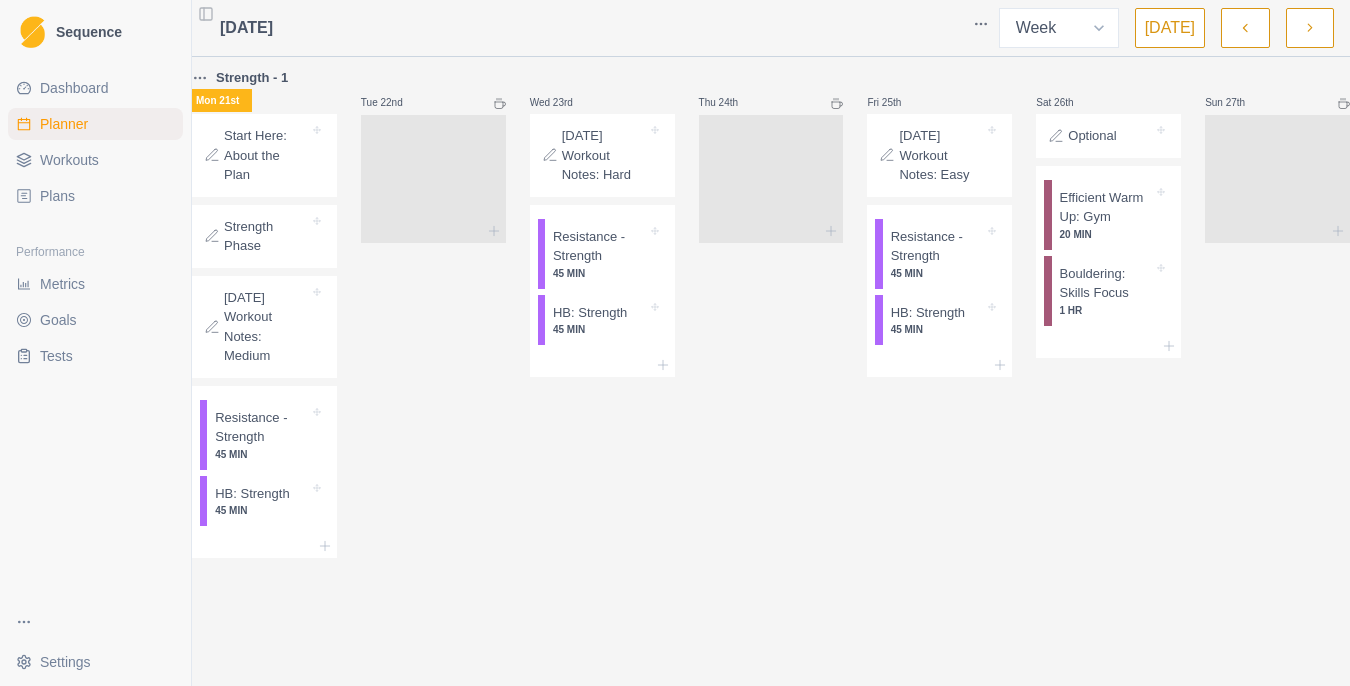 click on "Strength Phase" at bounding box center (266, 236) 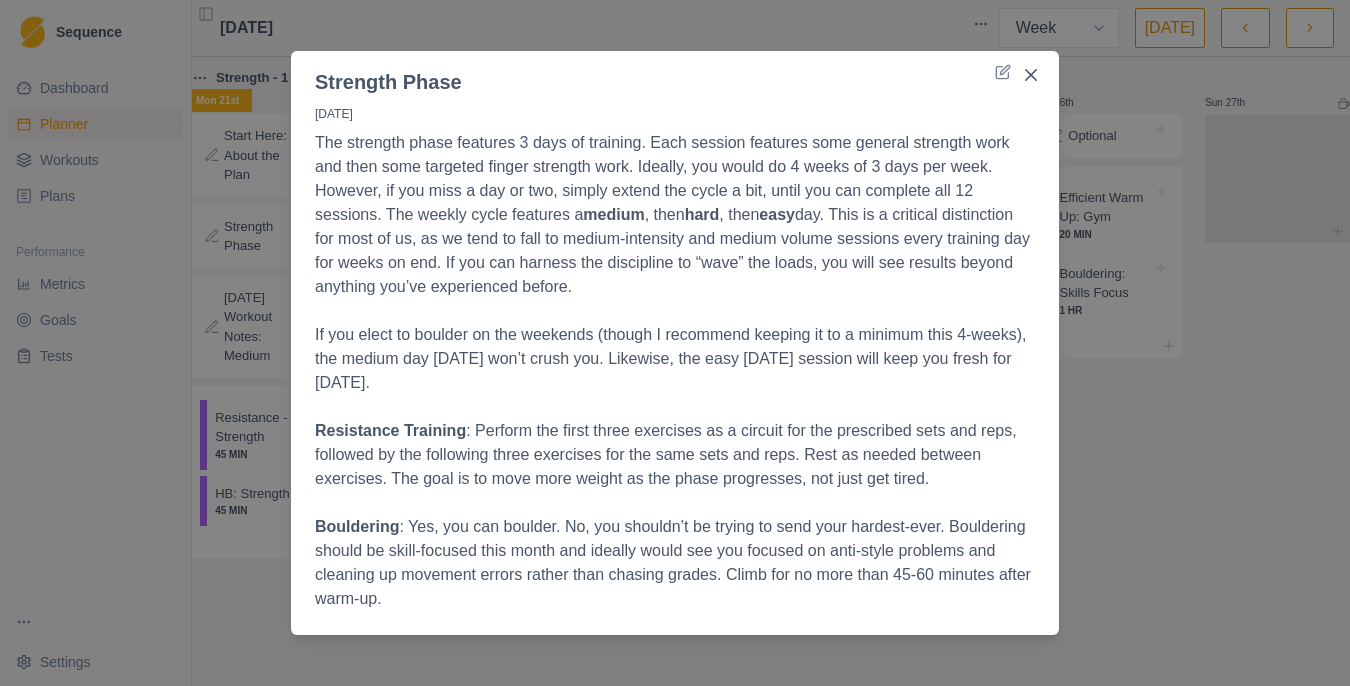 scroll, scrollTop: 26, scrollLeft: 0, axis: vertical 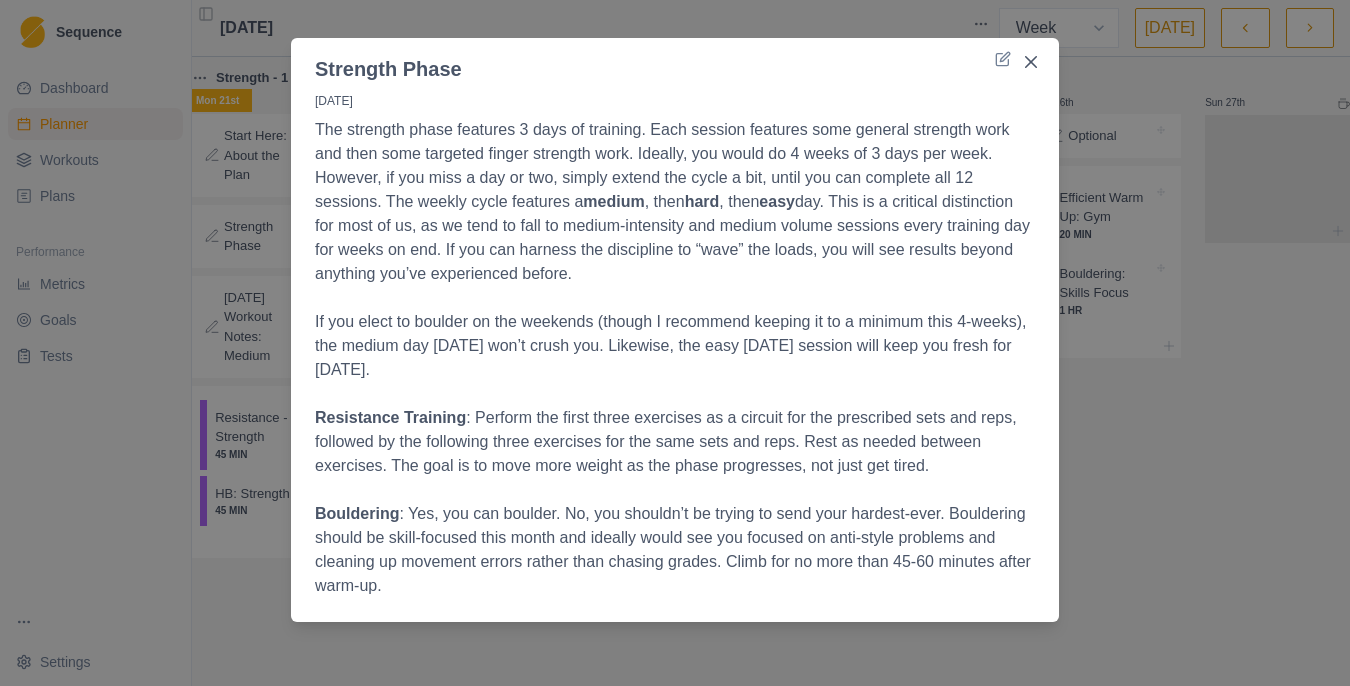 click at bounding box center (732, 69) 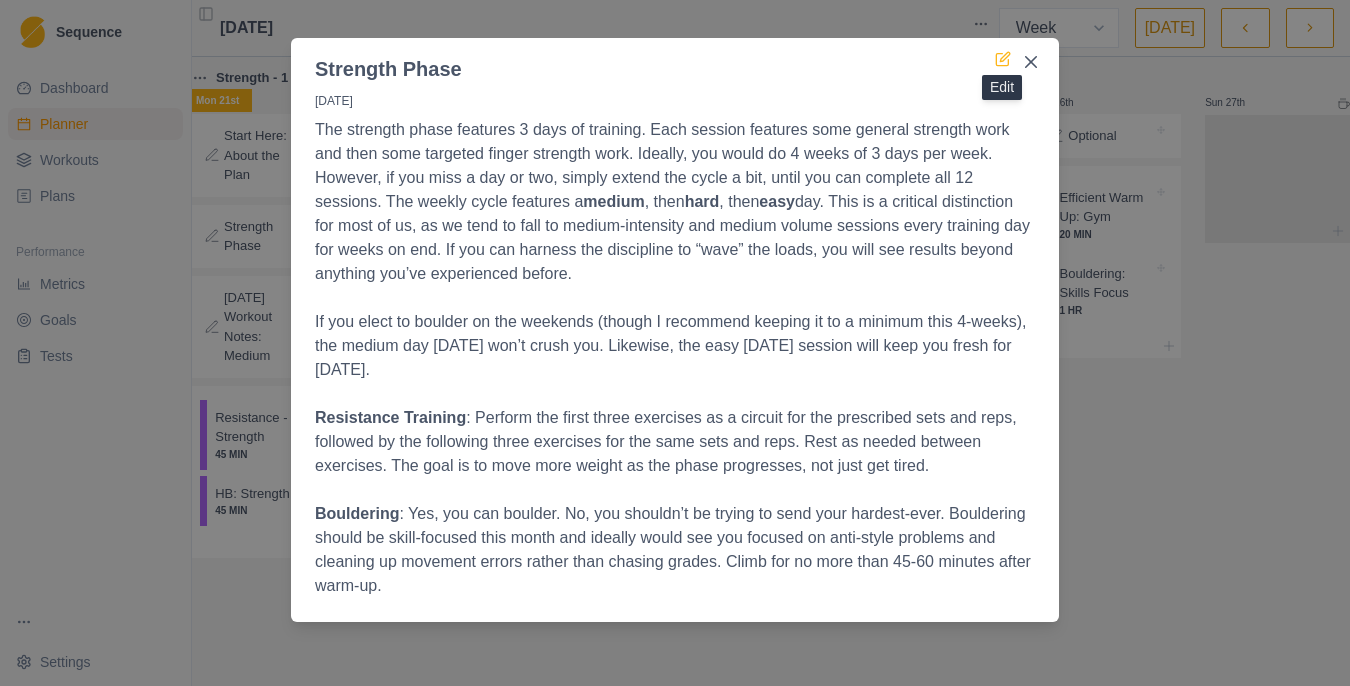 click 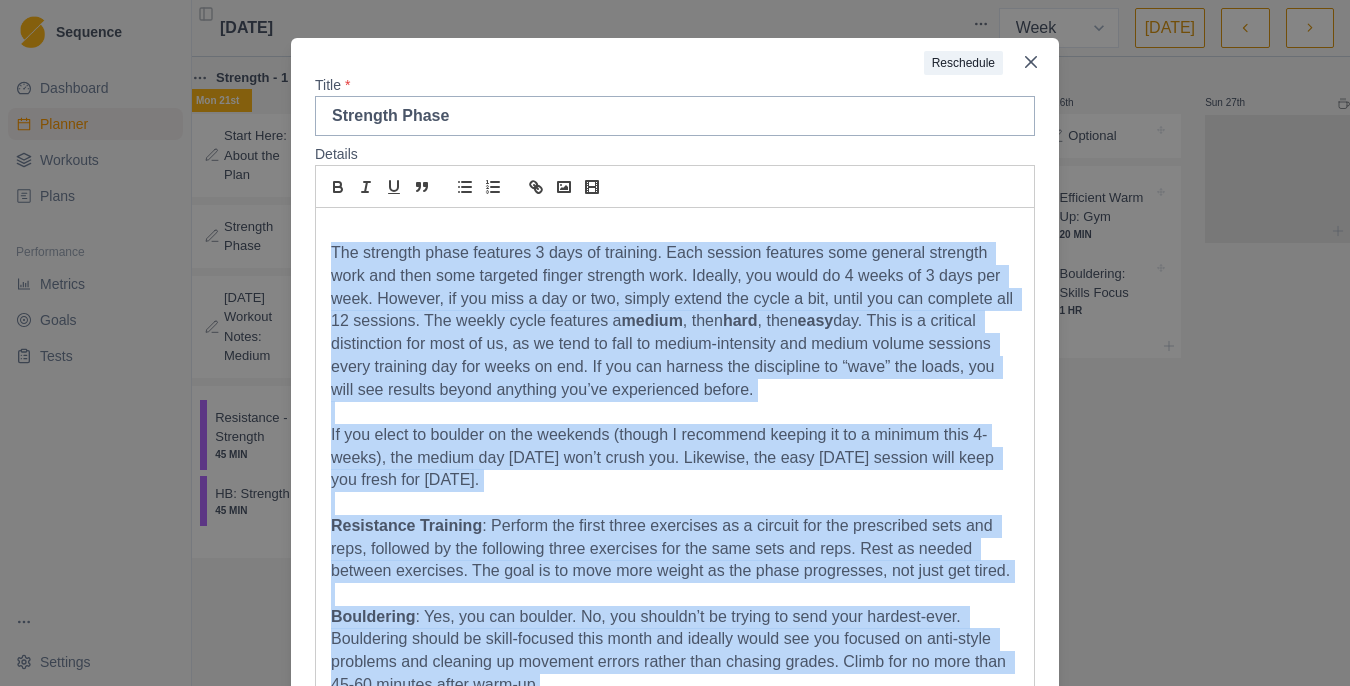 scroll, scrollTop: 1, scrollLeft: 0, axis: vertical 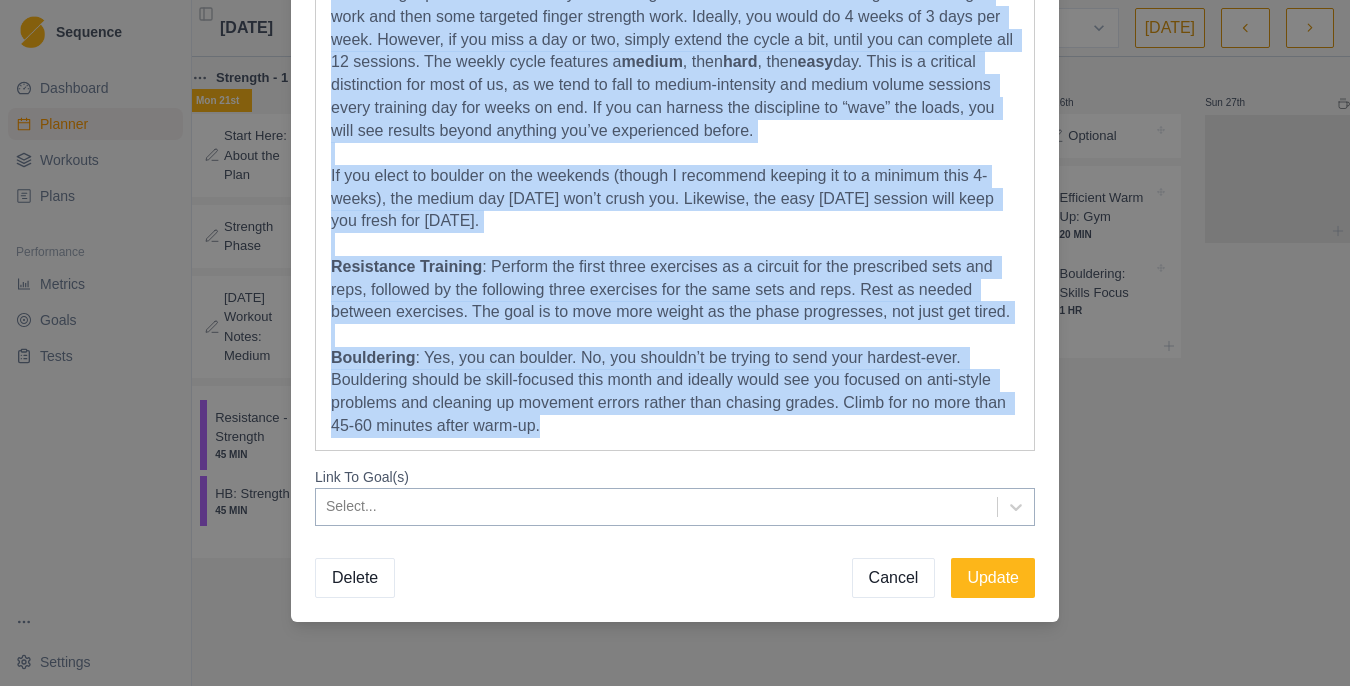 drag, startPoint x: 333, startPoint y: 250, endPoint x: 956, endPoint y: 733, distance: 788.3007 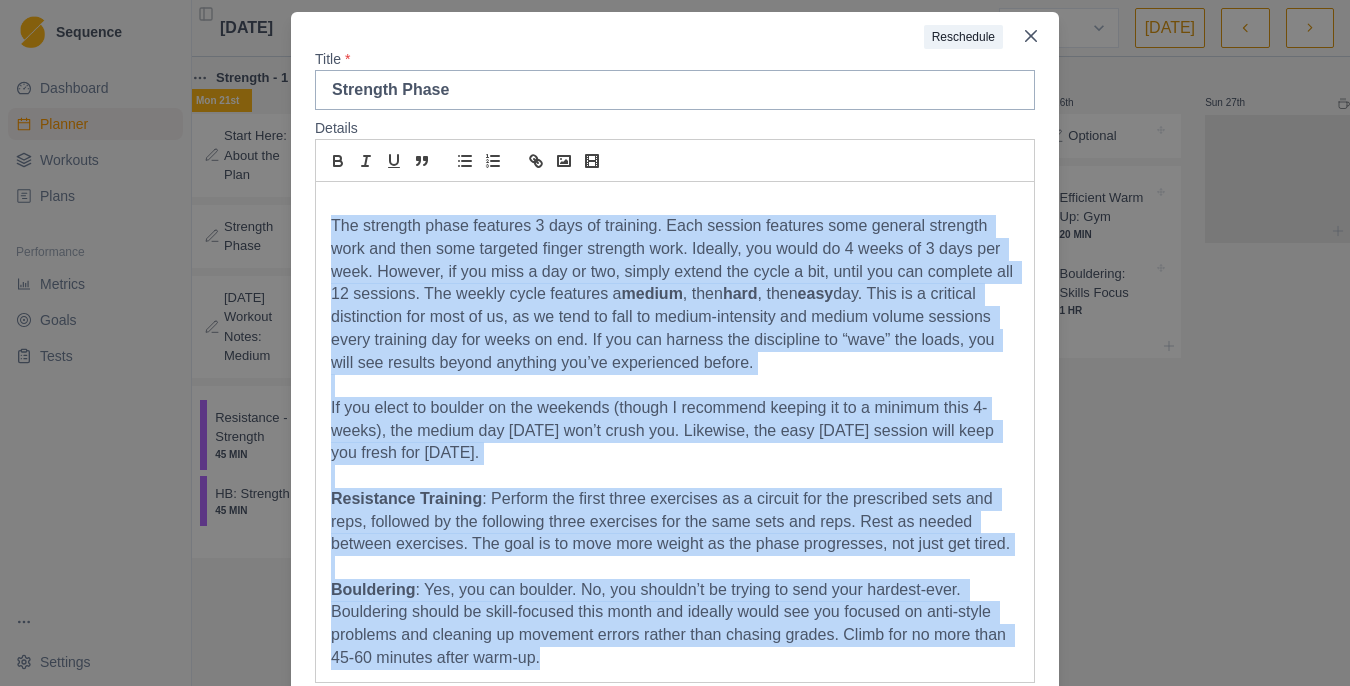 scroll, scrollTop: 0, scrollLeft: 0, axis: both 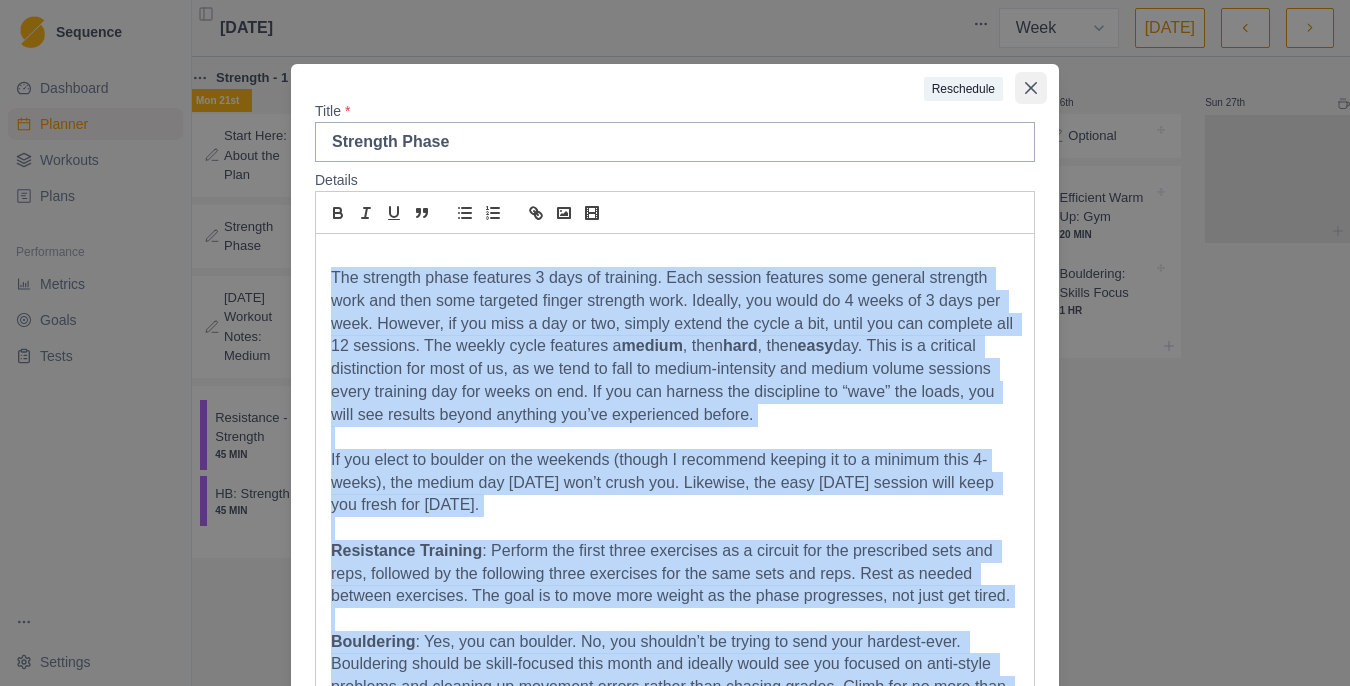 click 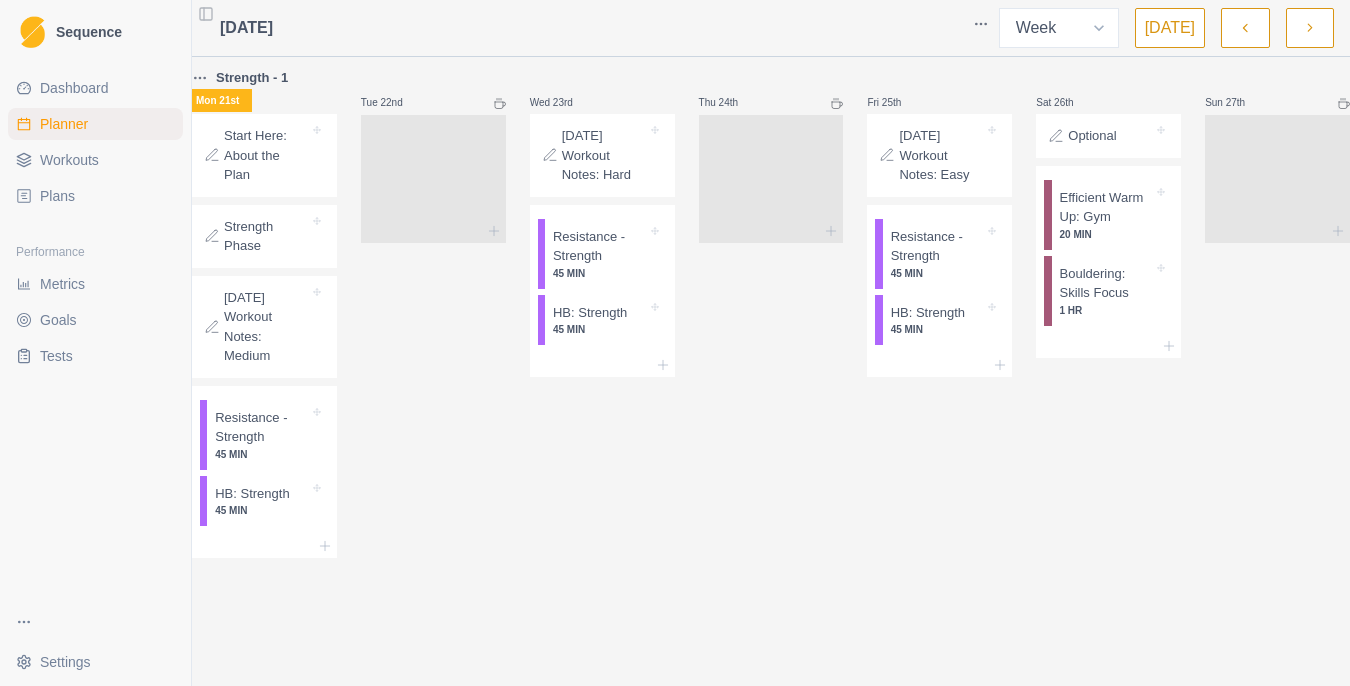 click on "[DATE] Workout Notes: Medium" at bounding box center [266, 327] 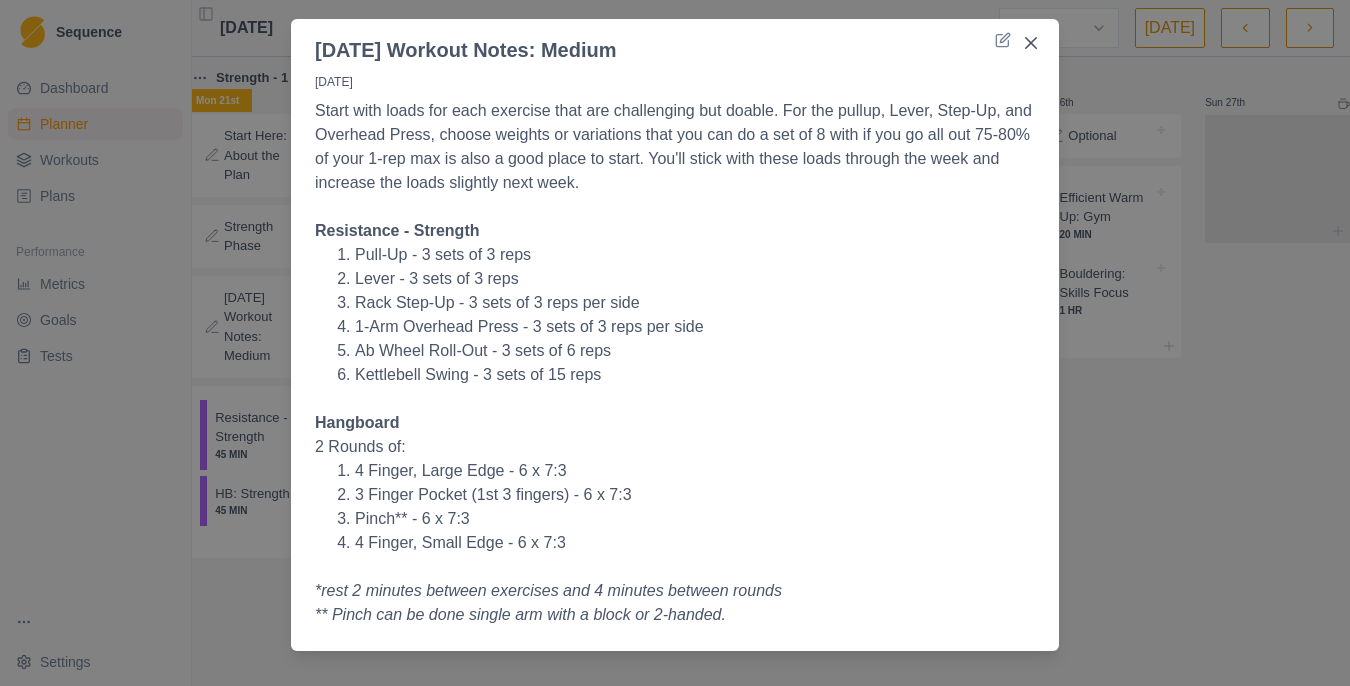 scroll, scrollTop: 52, scrollLeft: 0, axis: vertical 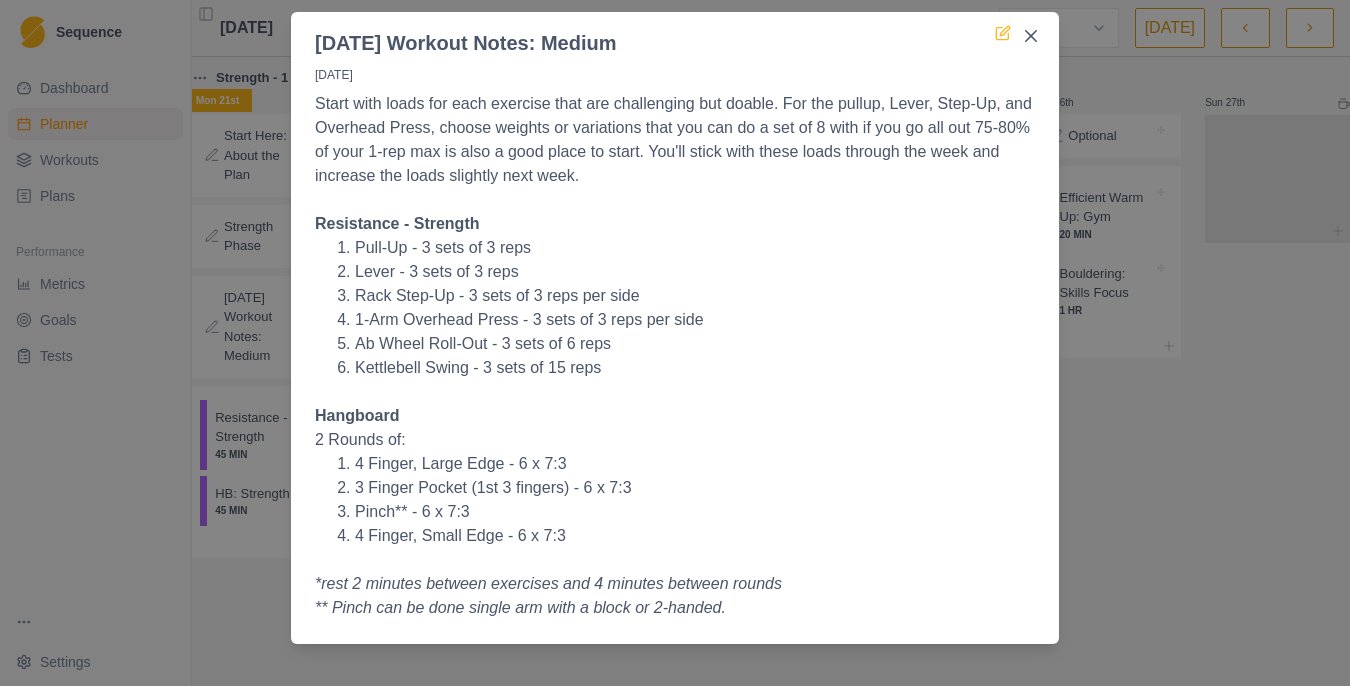 click 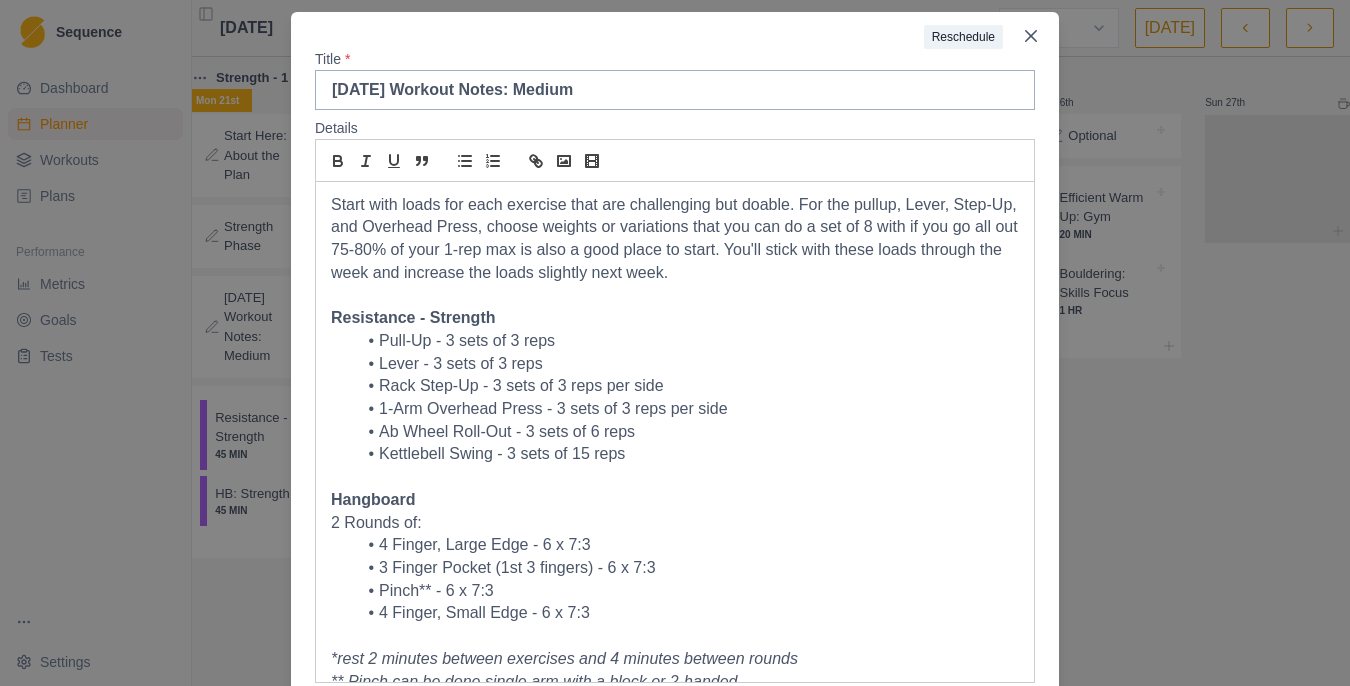 scroll, scrollTop: 24, scrollLeft: 0, axis: vertical 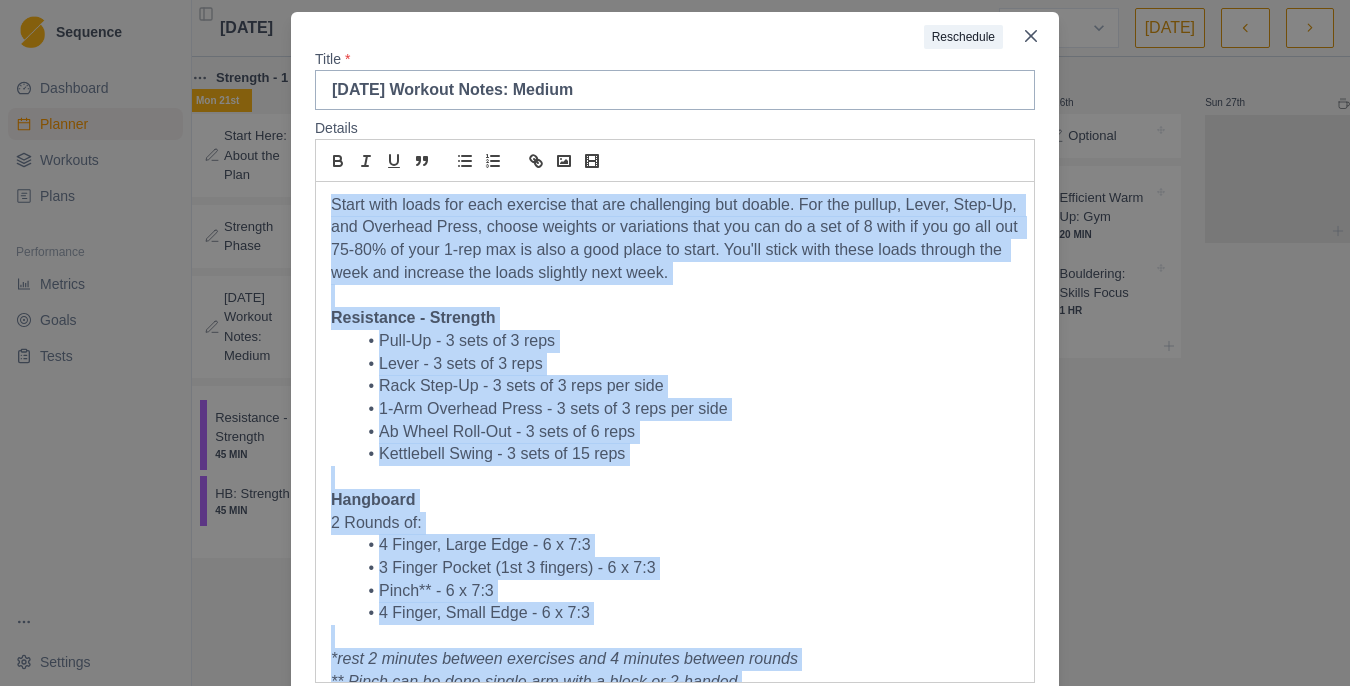 drag, startPoint x: 771, startPoint y: 660, endPoint x: 284, endPoint y: 128, distance: 721.2441 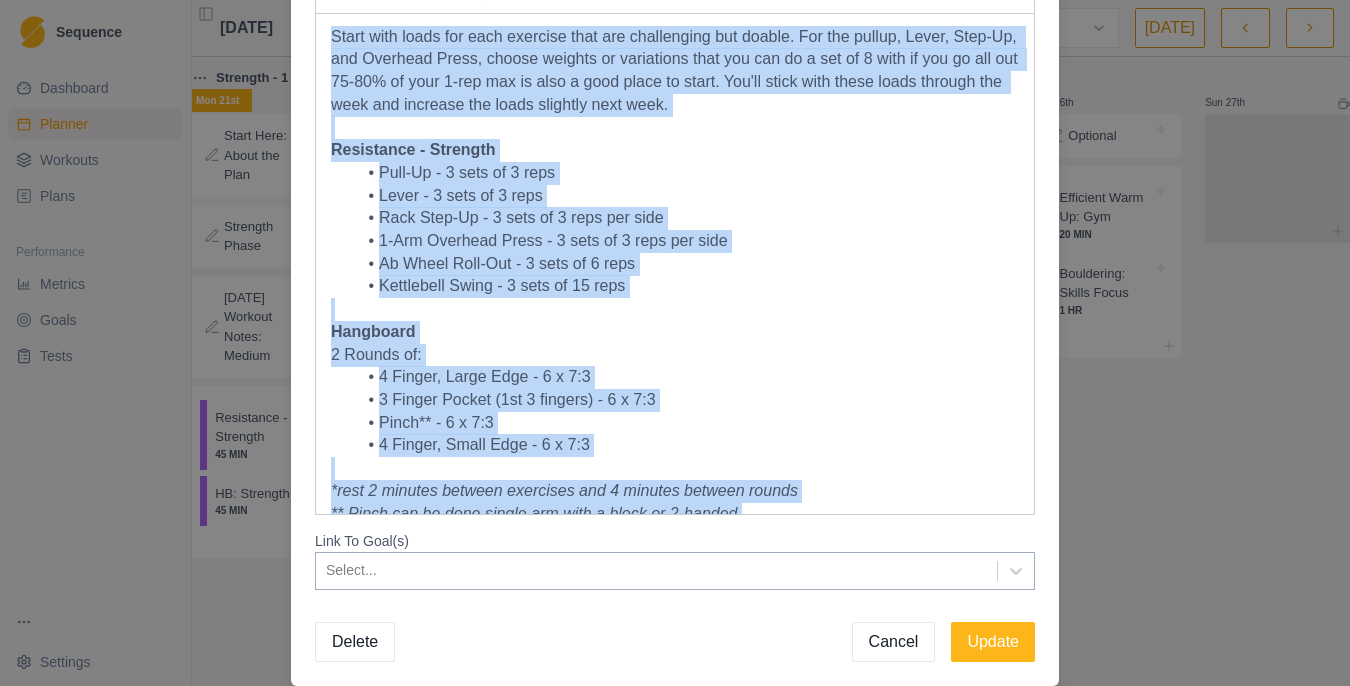 scroll, scrollTop: 0, scrollLeft: 0, axis: both 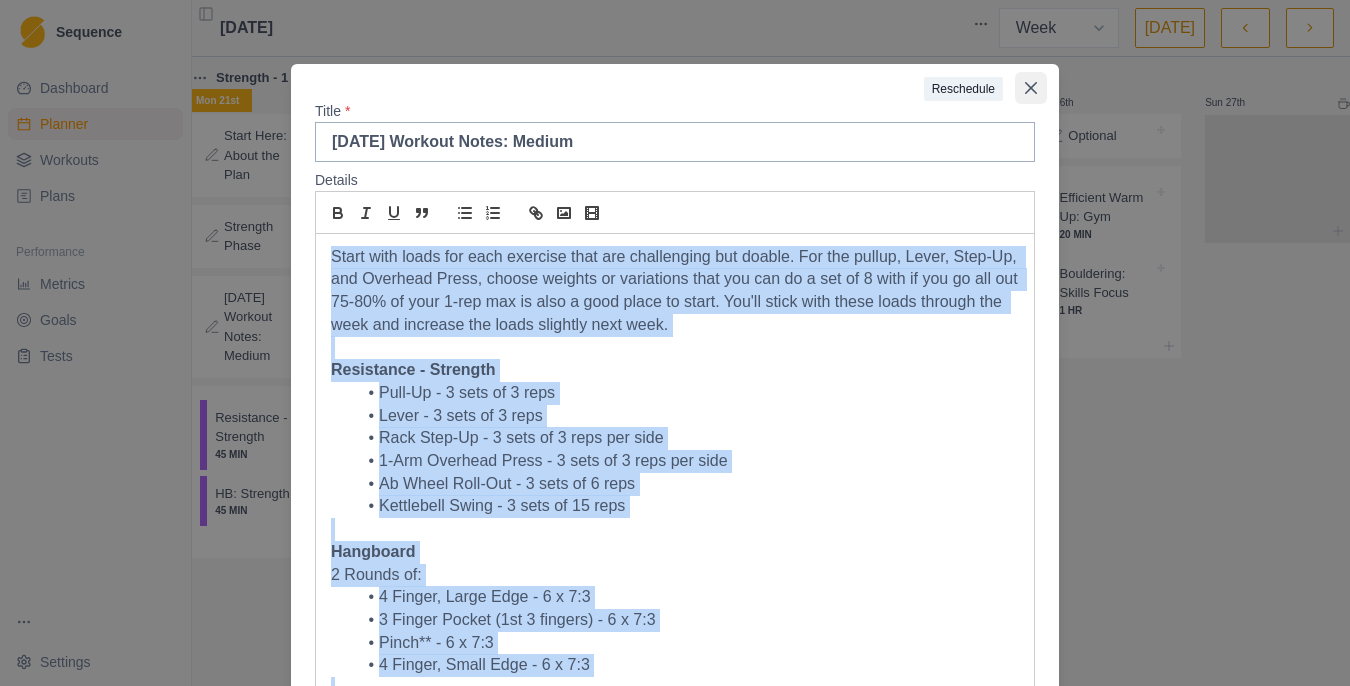 click 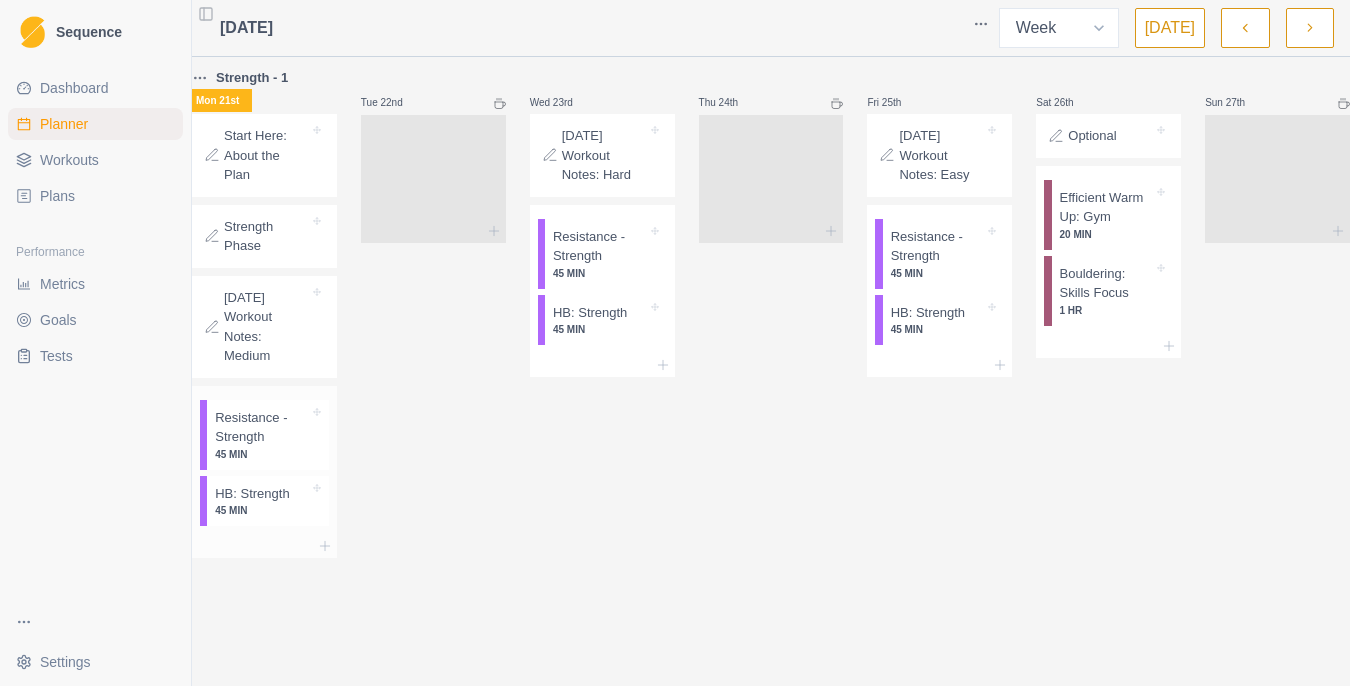 click on "Resistance - Strength 45 MIN" at bounding box center [268, 435] 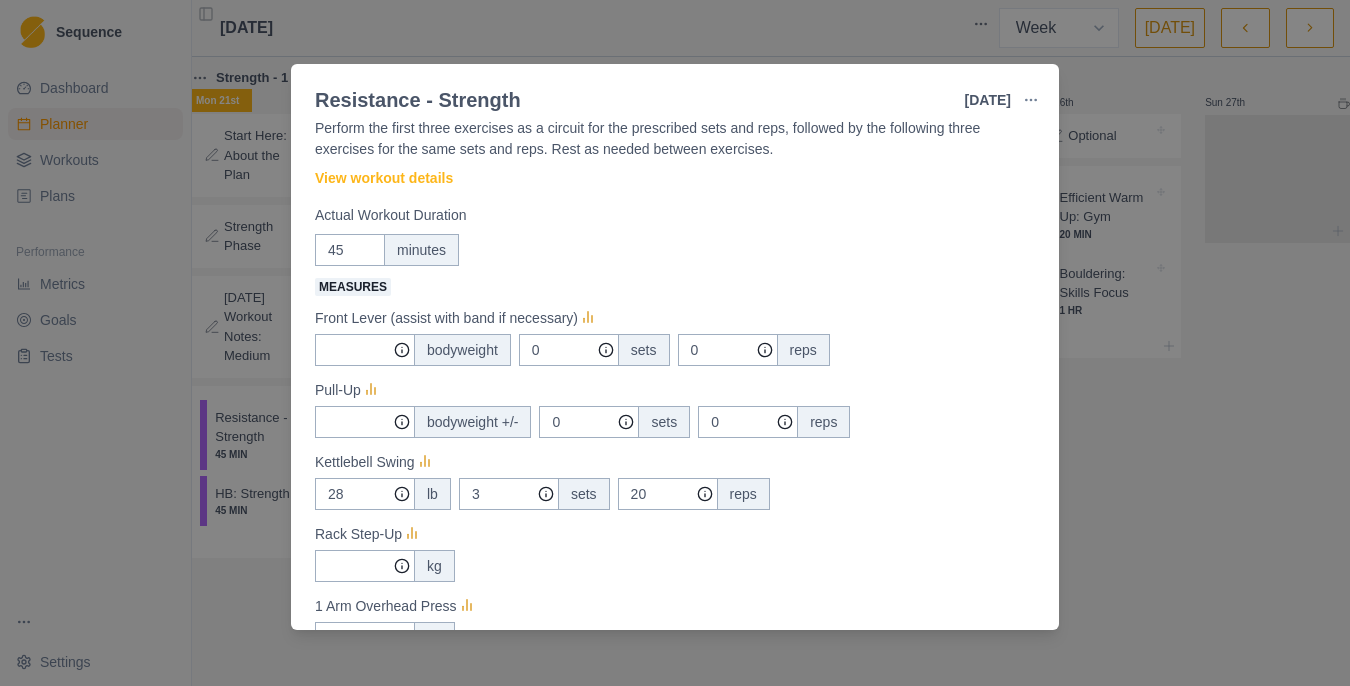scroll, scrollTop: 0, scrollLeft: 0, axis: both 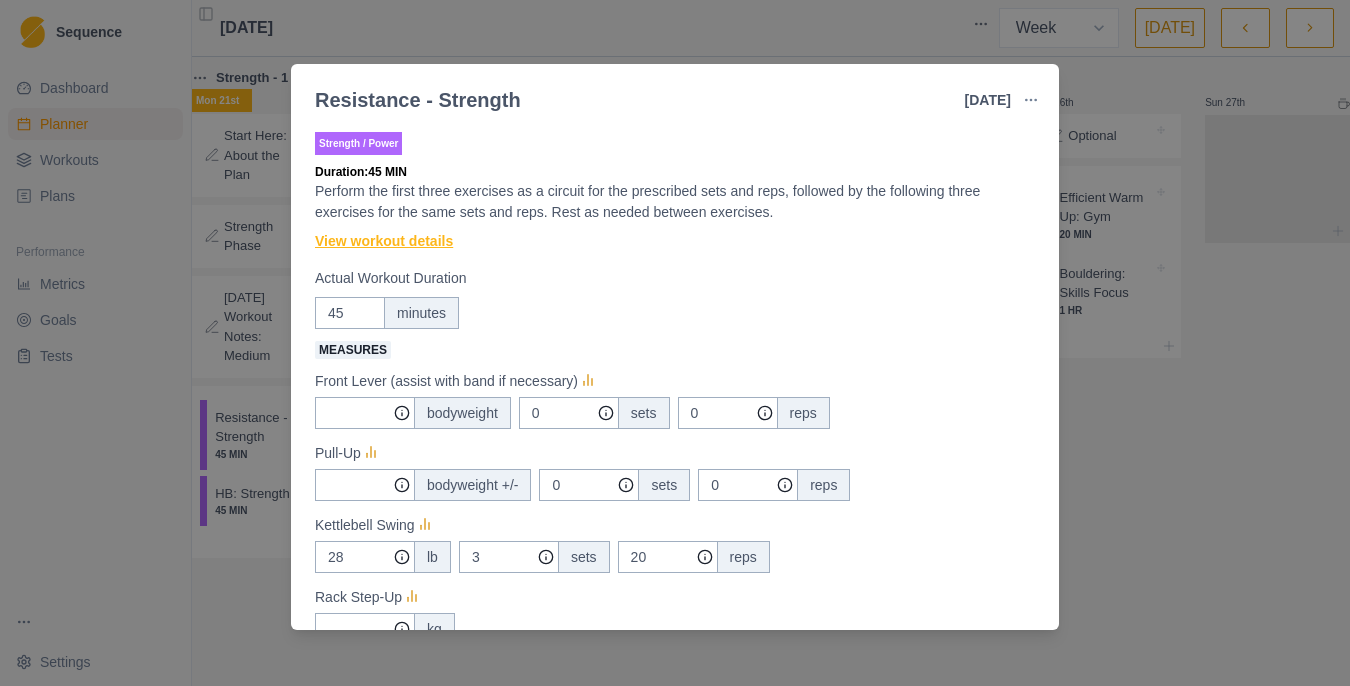 click on "View workout details" at bounding box center (384, 241) 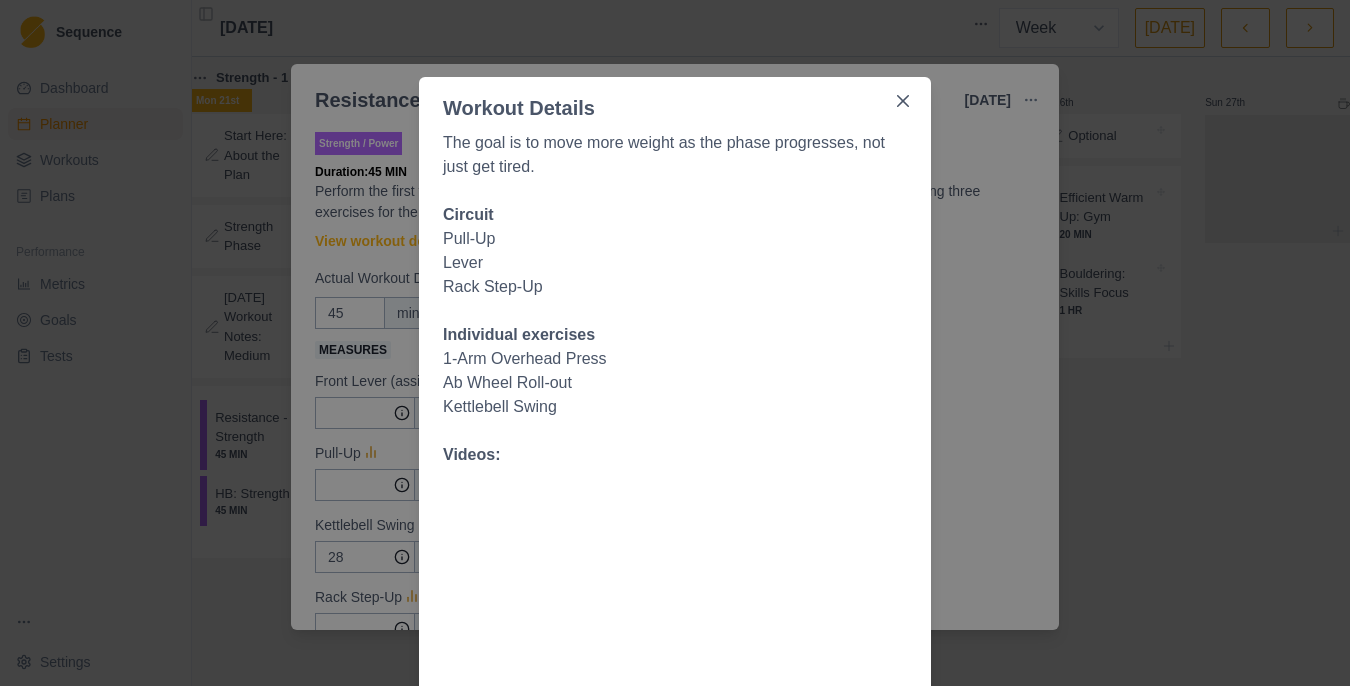scroll, scrollTop: 0, scrollLeft: 0, axis: both 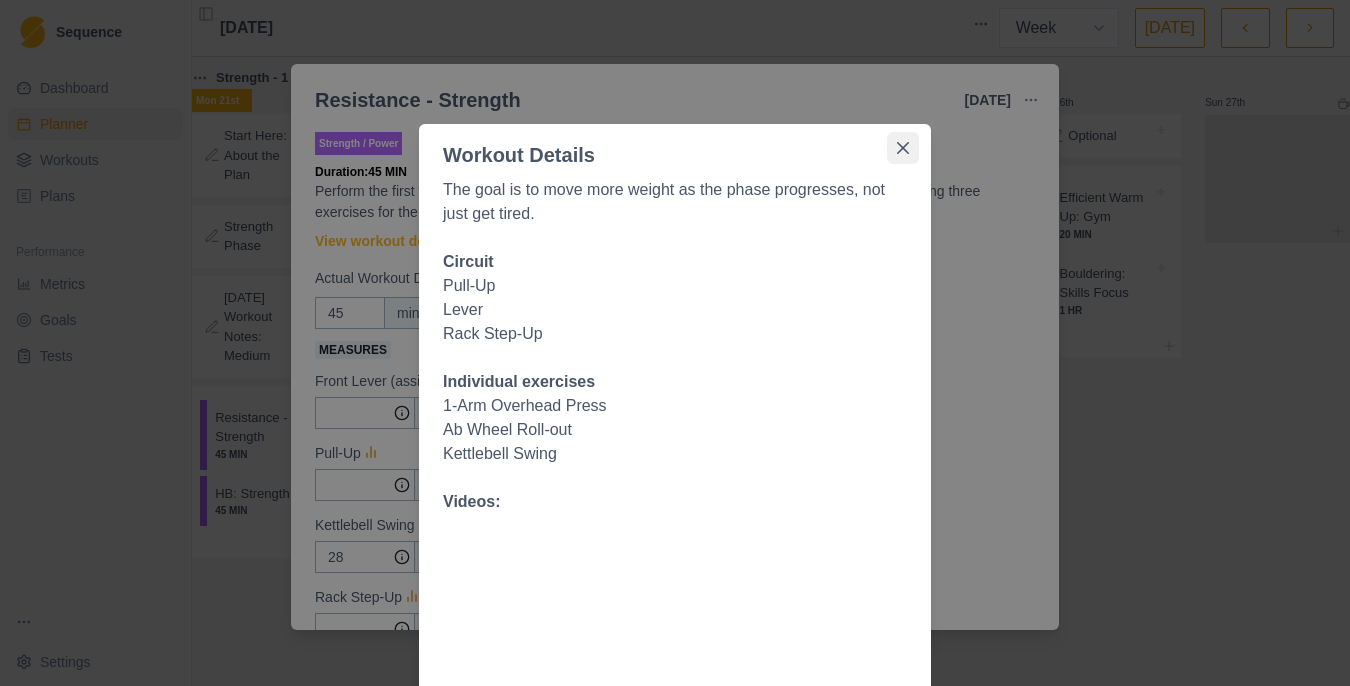 click at bounding box center (903, 148) 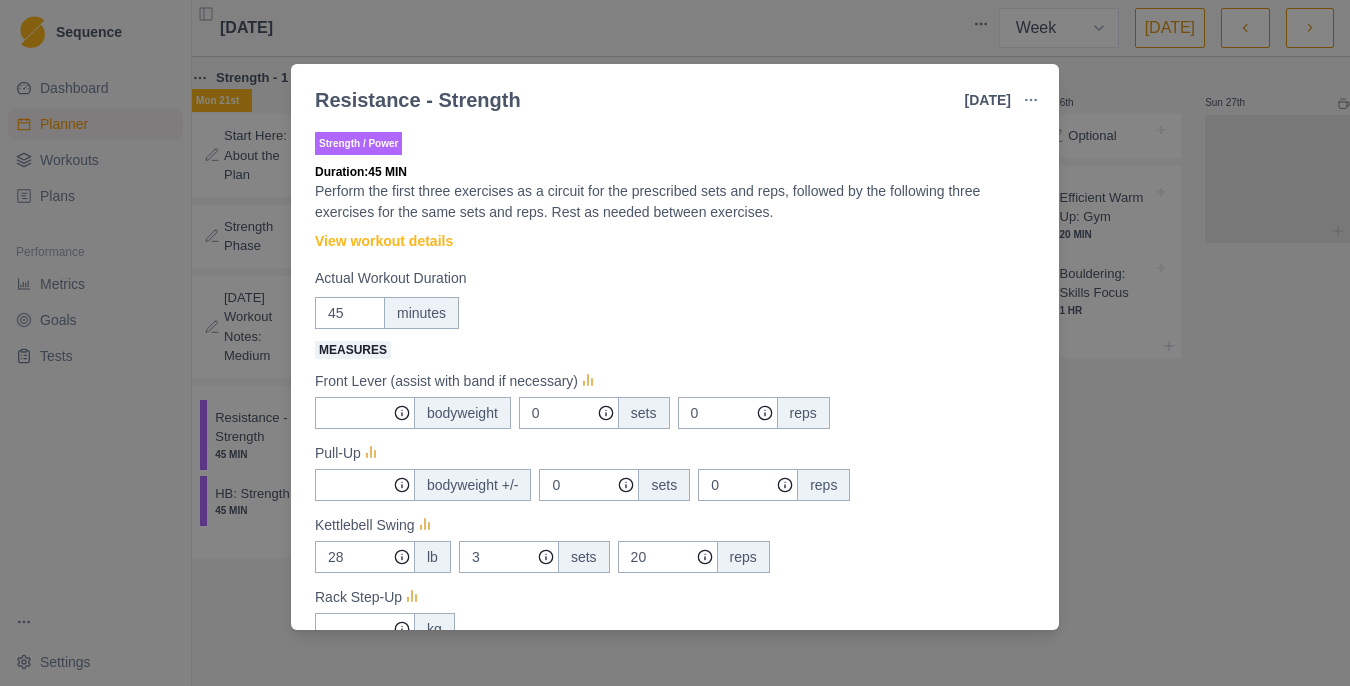 click on "Resistance - Strength [DATE] Link To Goal View Workout Metrics Edit Original Workout Reschedule Workout Remove From Schedule Strength / Power Duration:  45 MIN Perform the first three exercises as a circuit for the prescribed sets and reps, followed by the following three exercises for the same sets and reps. Rest as needed between exercises. View workout details Actual Workout Duration 45 minutes Measures Front Lever (assist with band if necessary) bodyweight 0 sets 0 reps Pull-Up bodyweight +/- 0 sets 0 reps Kettlebell Swing 28 lb 3 sets 20 reps Rack Step-Up kg 1 Arm Overhead Press kg Kneeling Ab-wheel  Roll-Out 0 at bodyweight 3 sets 5 reps Training Notes View previous training notes Mark as Incomplete Complete Workout" at bounding box center [675, 343] 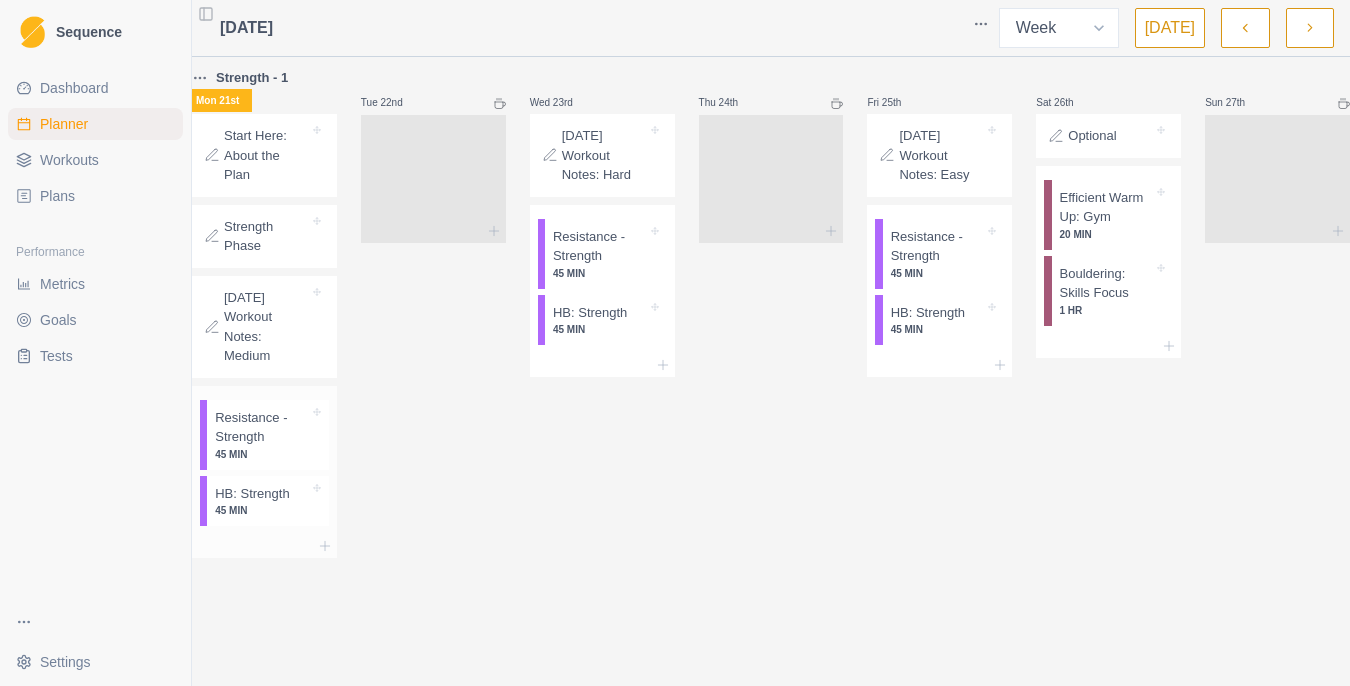 click on "HB: Strength" at bounding box center [252, 494] 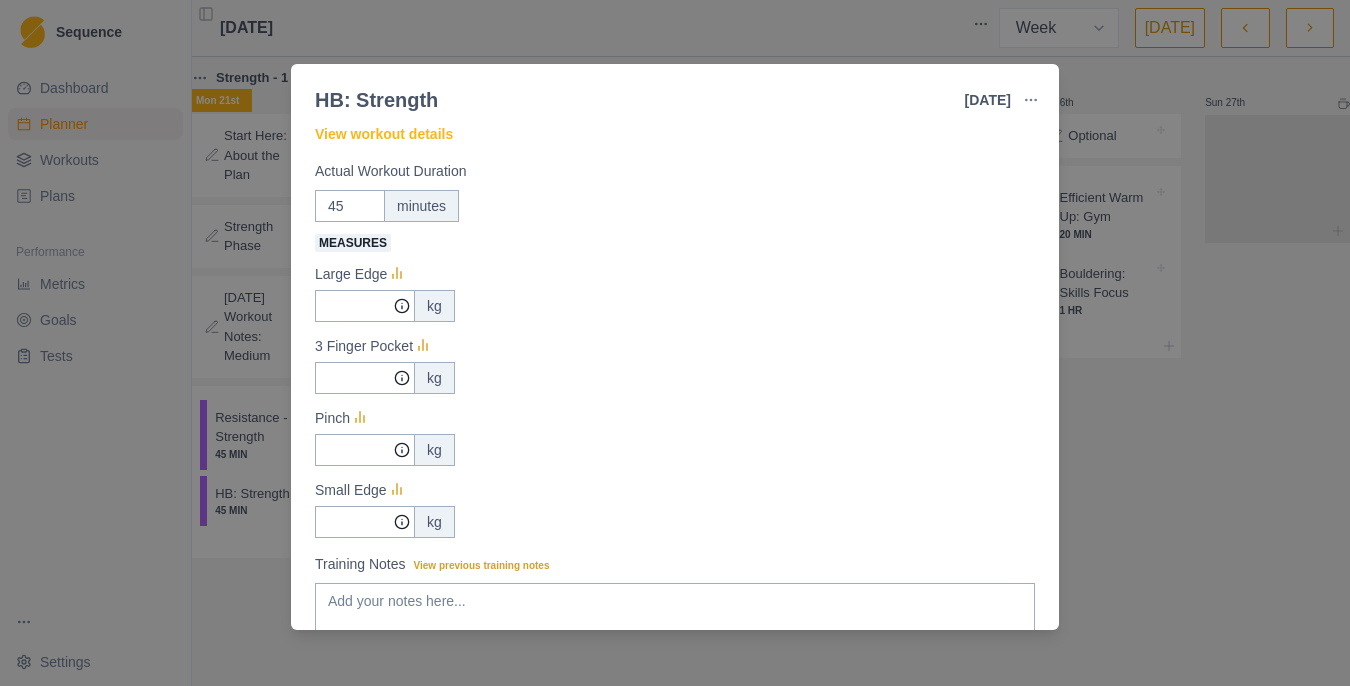 scroll, scrollTop: 0, scrollLeft: 0, axis: both 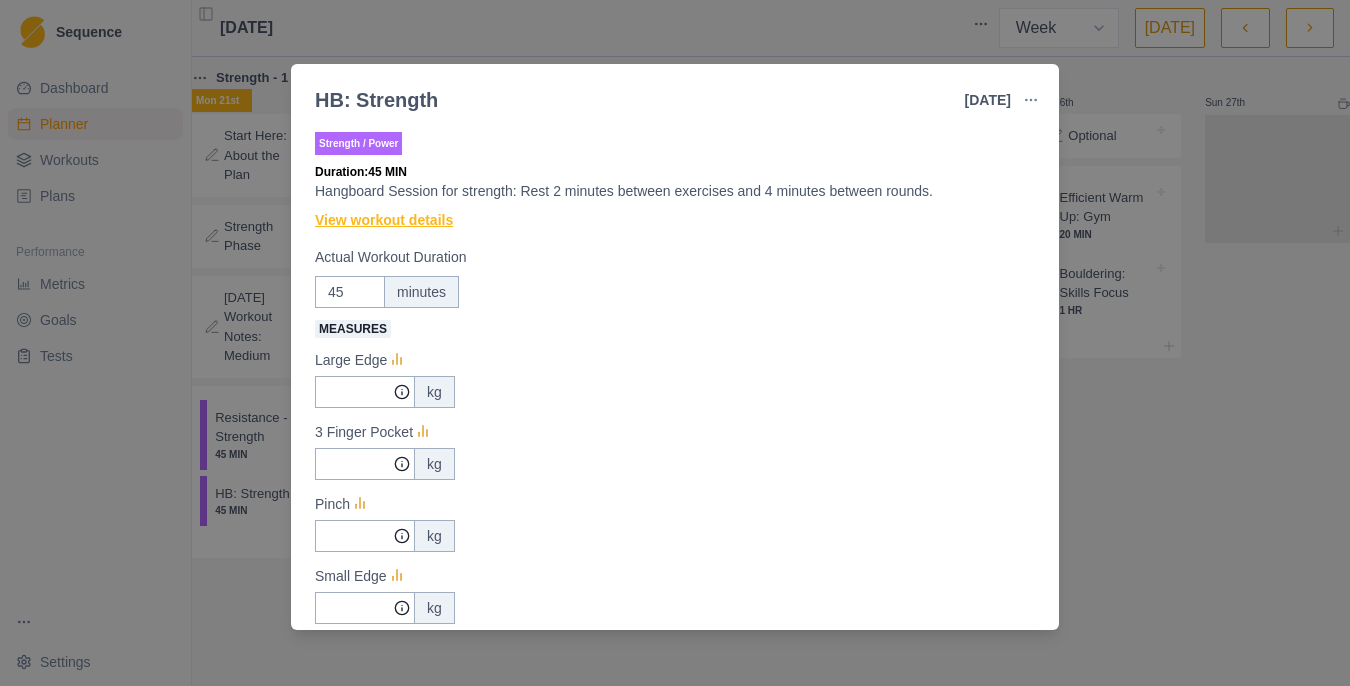 click on "View workout details" at bounding box center (384, 220) 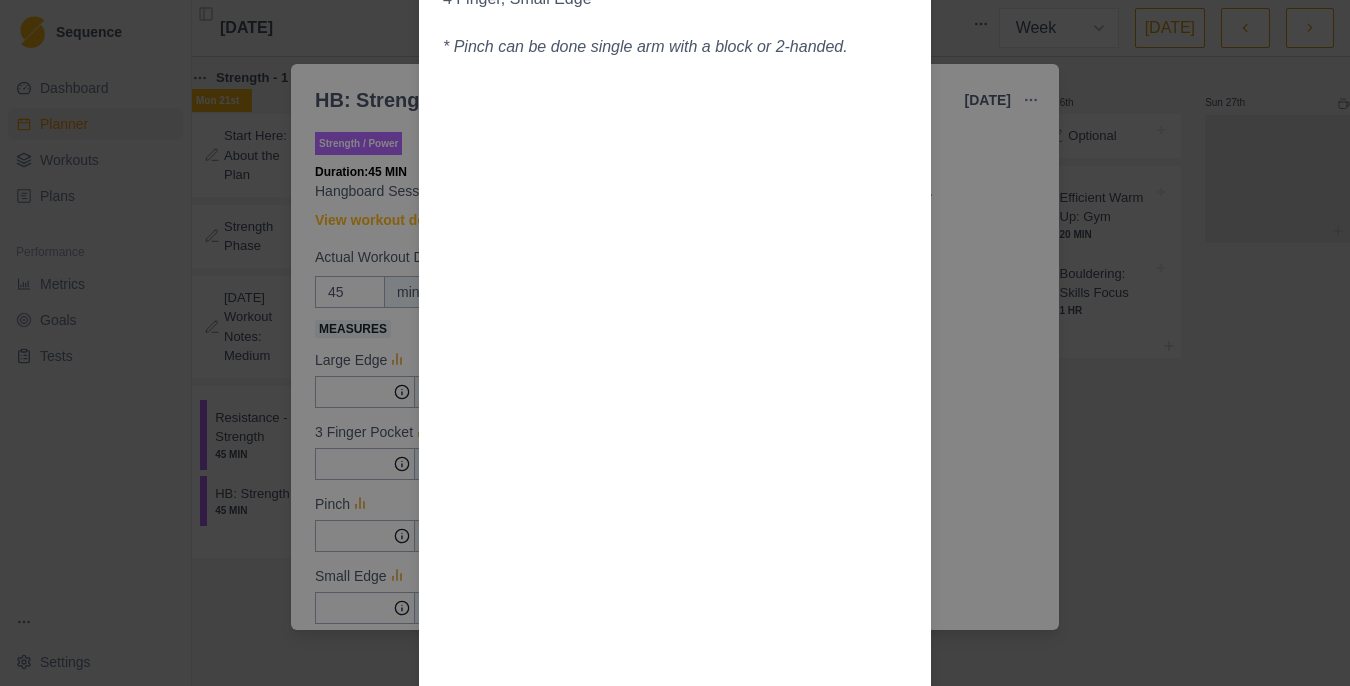 scroll, scrollTop: 0, scrollLeft: 0, axis: both 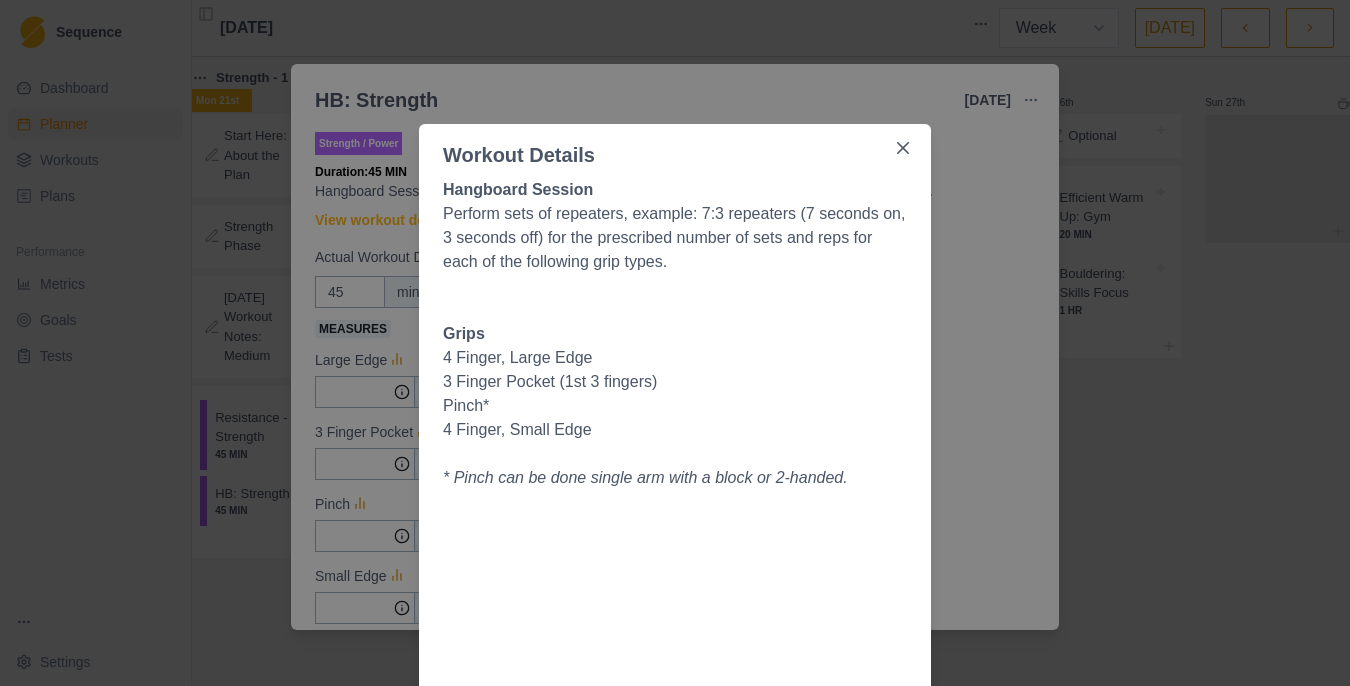 click on "Workout Details Hangboard Session Perform sets of repeaters, example: 7:3 repeaters (7 seconds on, 3 seconds off) for the prescribed number of sets and reps for each of the following grip types. Grips 4 Finger, Large Edge 3 Finger Pocket (1st 3 fingers) Pinch* 4 Finger, Small Edge * Pinch can be done single arm with a block or 2-handed." at bounding box center (675, 343) 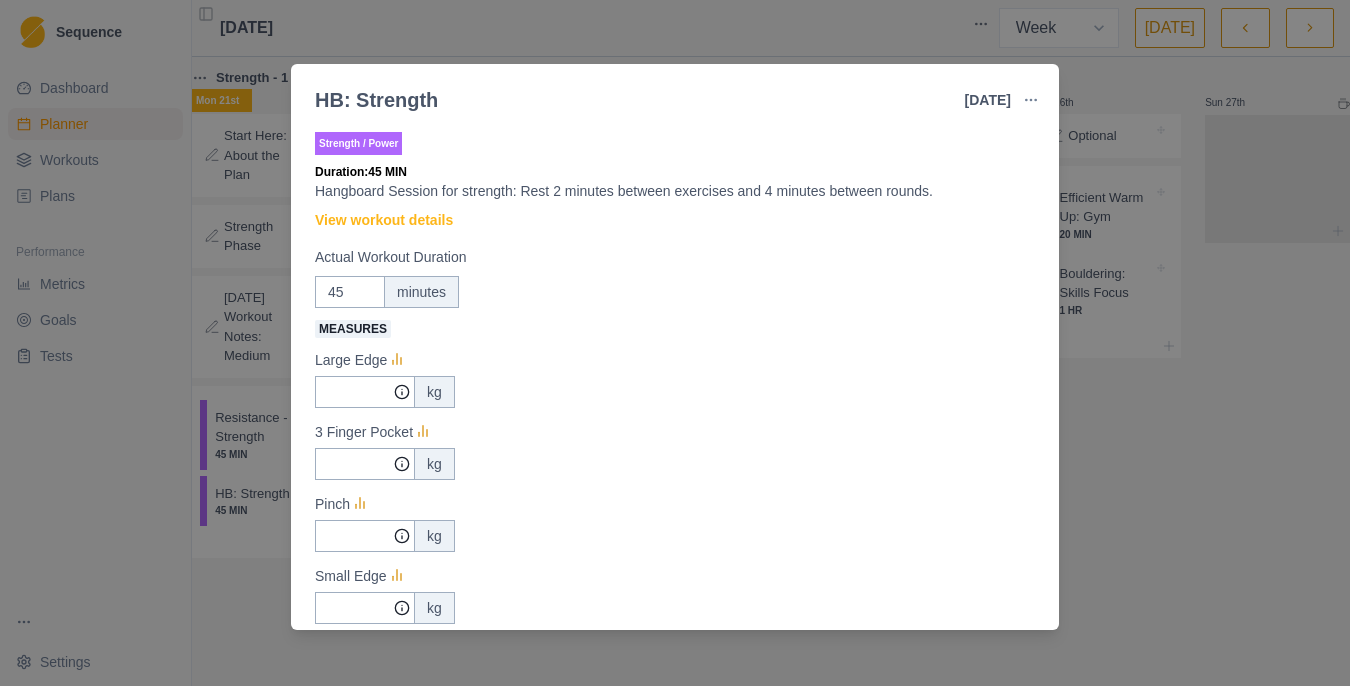 click on "HB: Strength [DATE] Link To Goal View Workout Metrics Edit Original Workout Reschedule Workout Remove From Schedule Strength / Power Duration:  45 MIN Hangboard Session for strength: Rest 2 minutes between exercises and 4 minutes between rounds. View workout details Actual Workout Duration 45 minutes Measures Large Edge kg 3 Finger Pocket kg Pinch kg Small Edge kg Training Notes View previous training notes Mark as Incomplete Complete Workout" at bounding box center [675, 343] 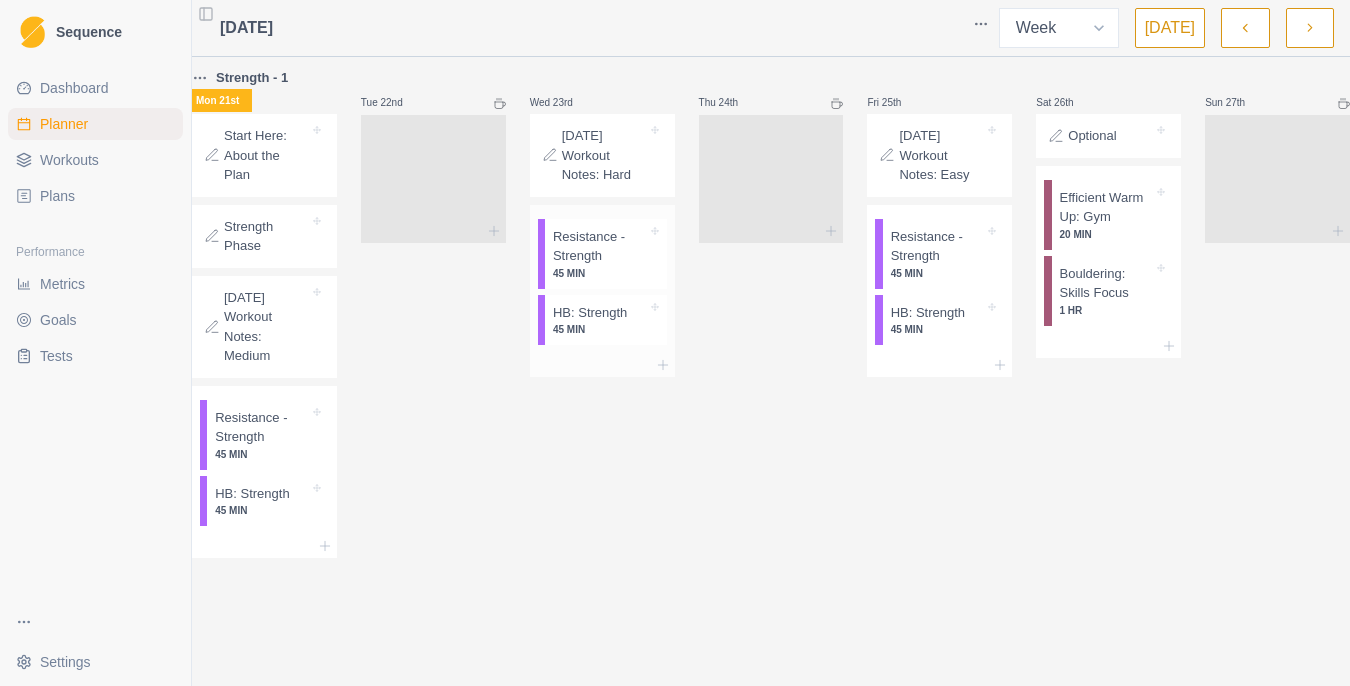 click on "Resistance - Strength" at bounding box center [600, 246] 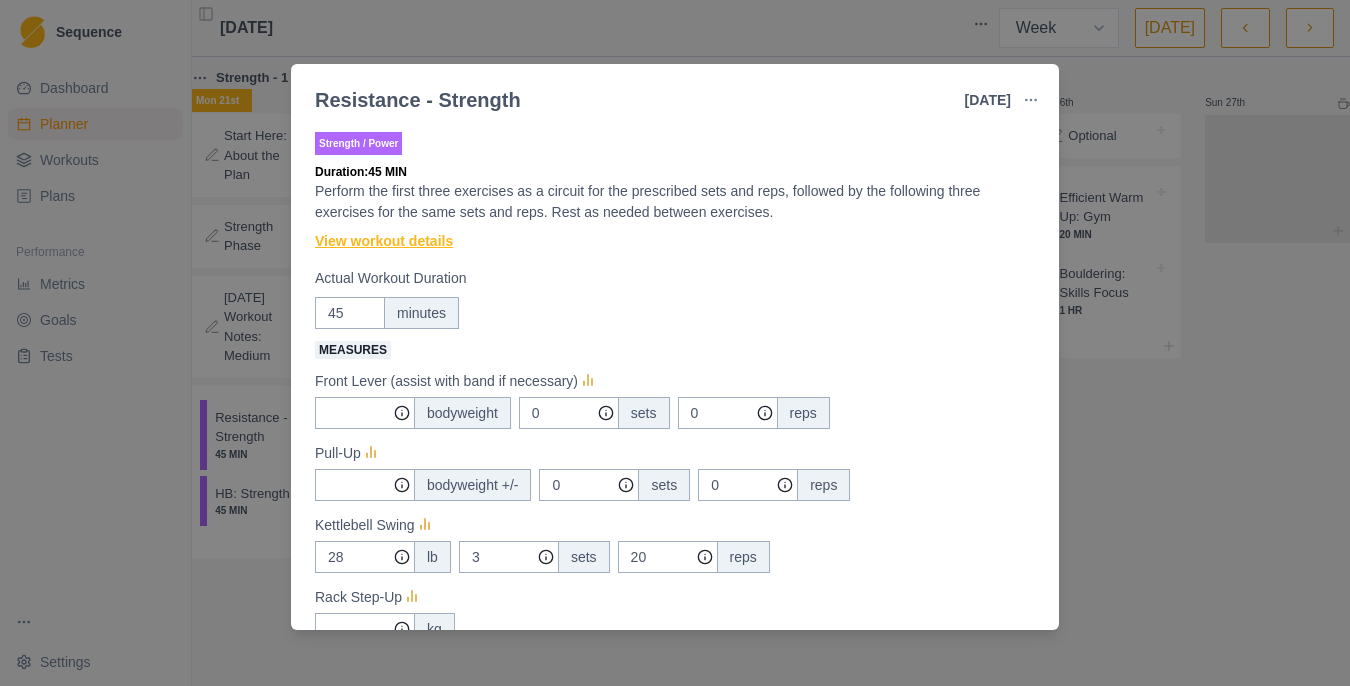 click on "View workout details" at bounding box center (384, 241) 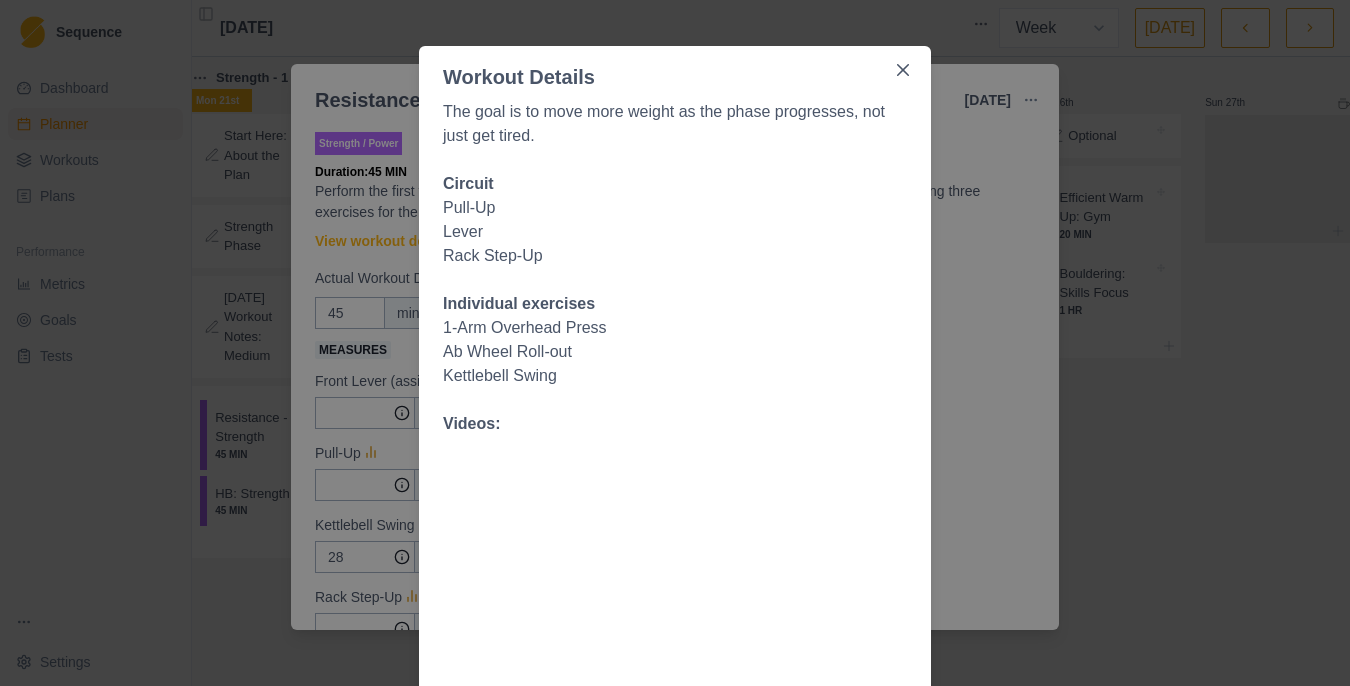 scroll, scrollTop: 0, scrollLeft: 0, axis: both 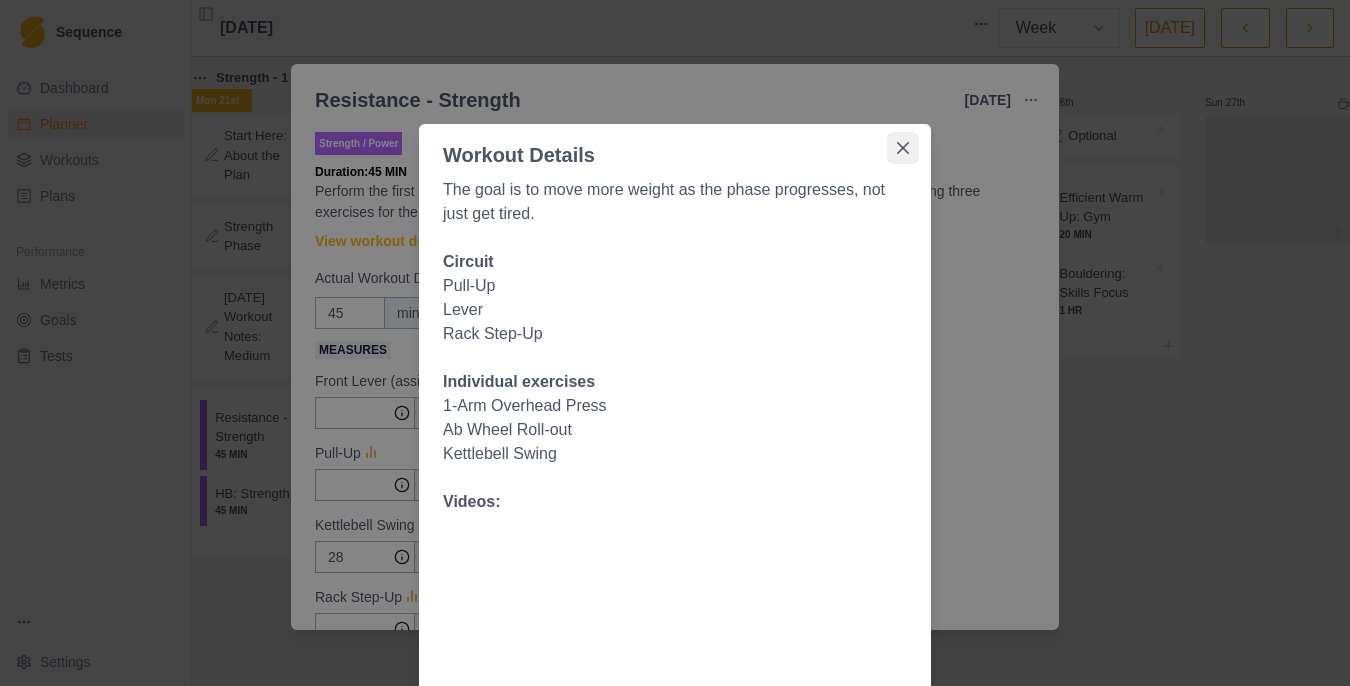 click 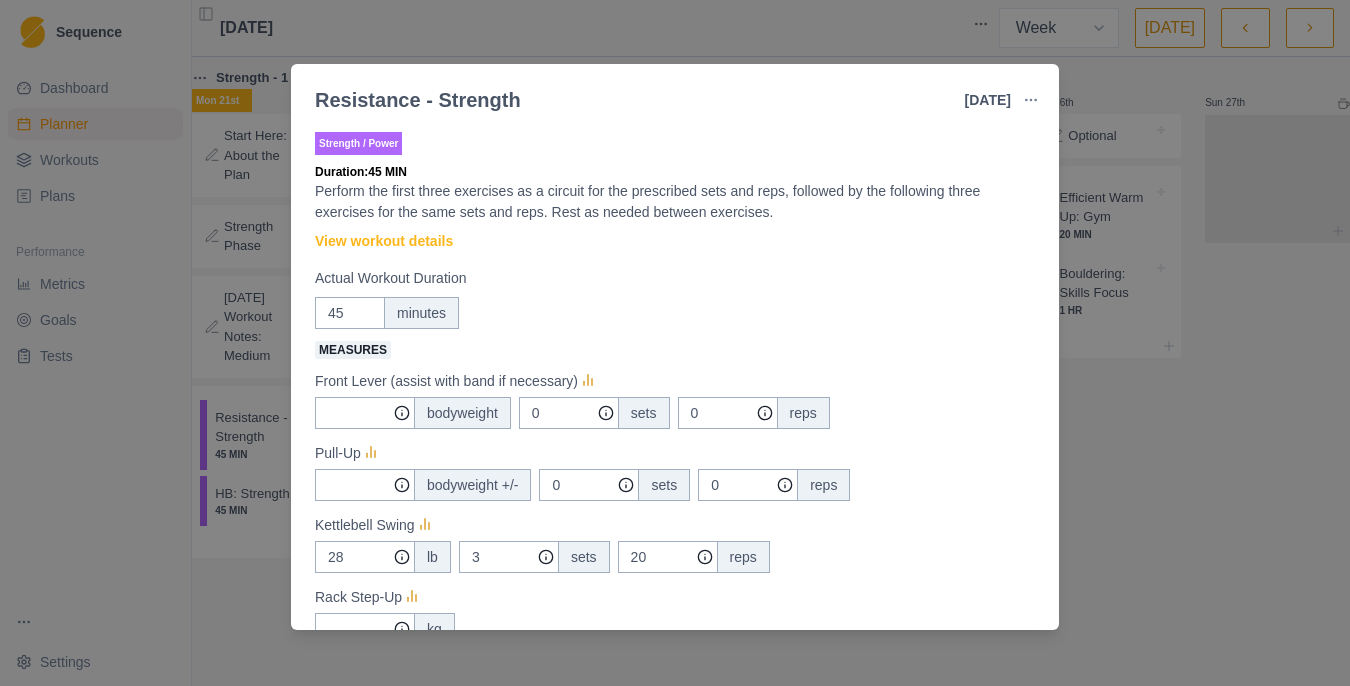 click on "Resistance - Strength [DATE] Link To Goal View Workout Metrics Edit Original Workout Reschedule Workout Remove From Schedule Strength / Power Duration:  45 MIN Perform the first three exercises as a circuit for the prescribed sets and reps, followed by the following three exercises for the same sets and reps. Rest as needed between exercises. View workout details Actual Workout Duration 45 minutes Measures Front Lever (assist with band if necessary) bodyweight 0 sets 0 reps Pull-Up bodyweight +/- 0 sets 0 reps Kettlebell Swing 28 lb 3 sets 20 reps Rack Step-Up kg 1 Arm Overhead Press kg Kneeling Ab-wheel  Roll-Out 0 at bodyweight 3 sets 5 reps Training Notes View previous training notes Mark as Incomplete Complete Workout" at bounding box center [675, 343] 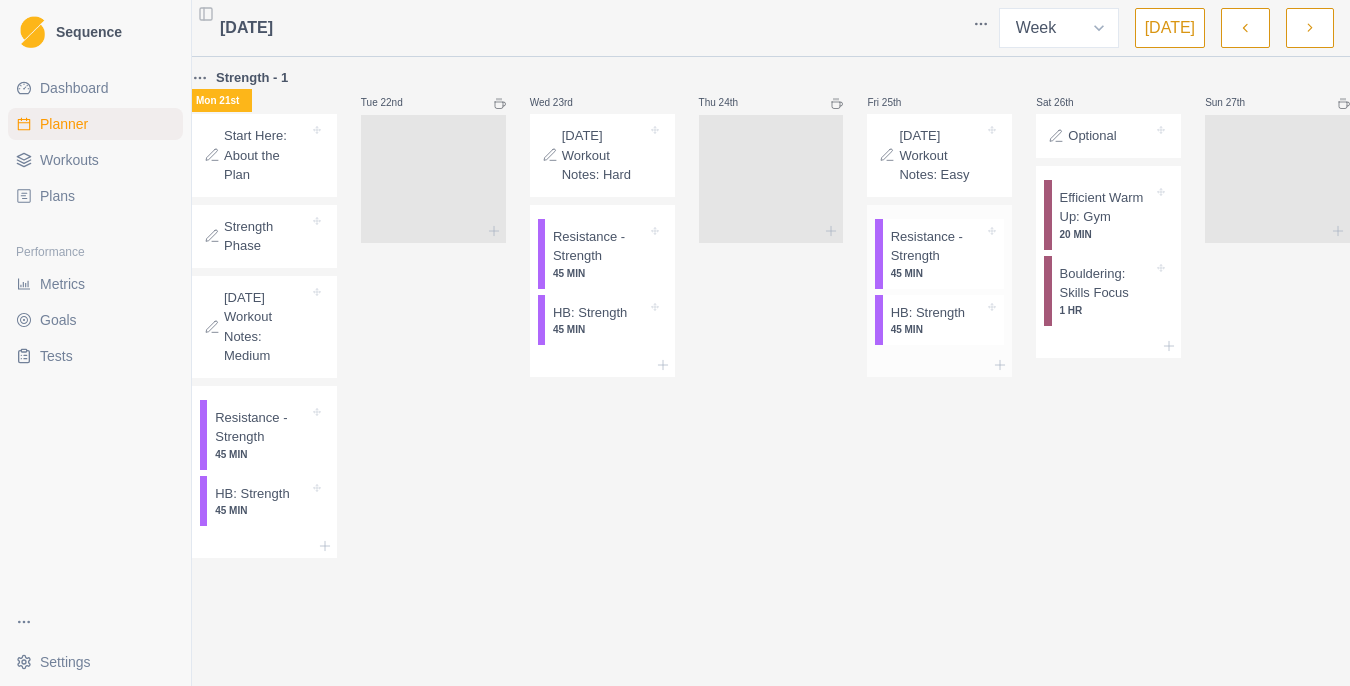 click on "Resistance - Strength" at bounding box center [938, 246] 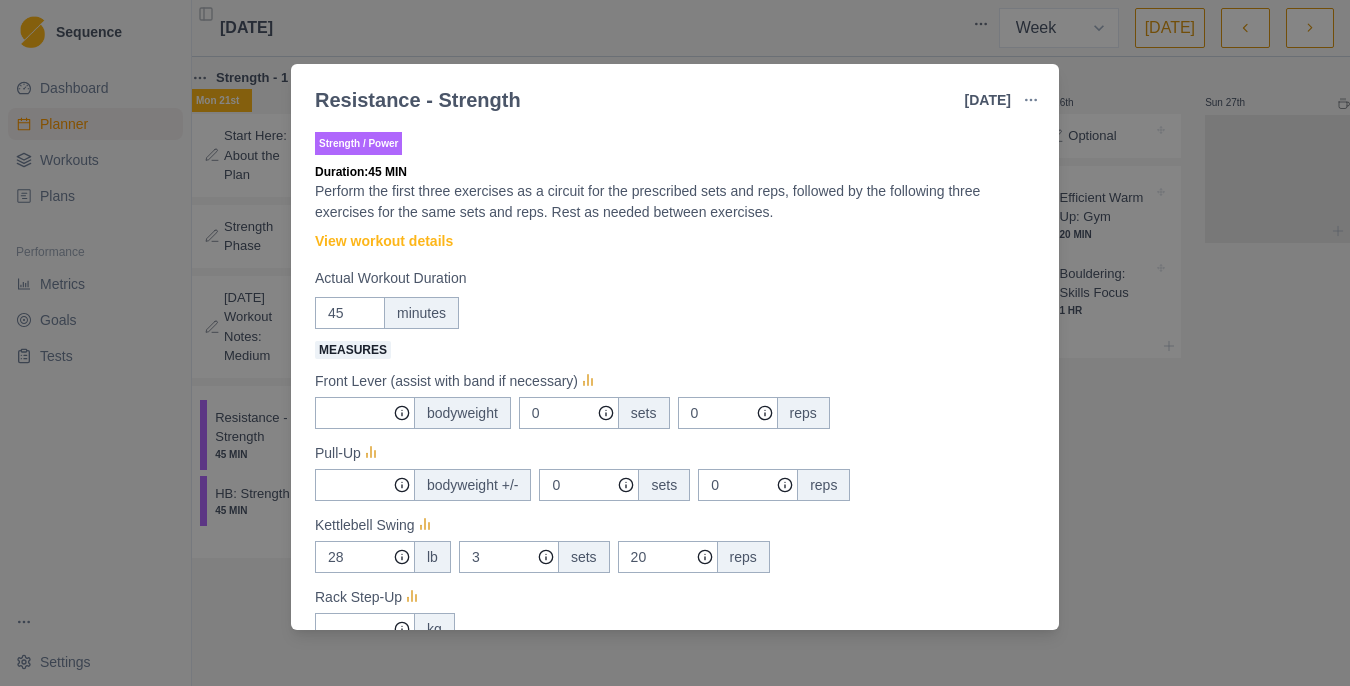 click on "Resistance - Strength [DATE] Link To Goal View Workout Metrics Edit Original Workout Reschedule Workout Remove From Schedule Strength / Power Duration:  45 MIN Perform the first three exercises as a circuit for the prescribed sets and reps, followed by the following three exercises for the same sets and reps. Rest as needed between exercises. View workout details Actual Workout Duration 45 minutes Measures Front Lever (assist with band if necessary) bodyweight 0 sets 0 reps Pull-Up bodyweight +/- 0 sets 0 reps Kettlebell Swing 28 lb 3 sets 20 reps Rack Step-Up kg 1 Arm Overhead Press kg Kneeling Ab-wheel  Roll-Out 0 at bodyweight 3 sets 5 reps Training Notes View previous training notes Mark as Incomplete Complete Workout" at bounding box center (675, 343) 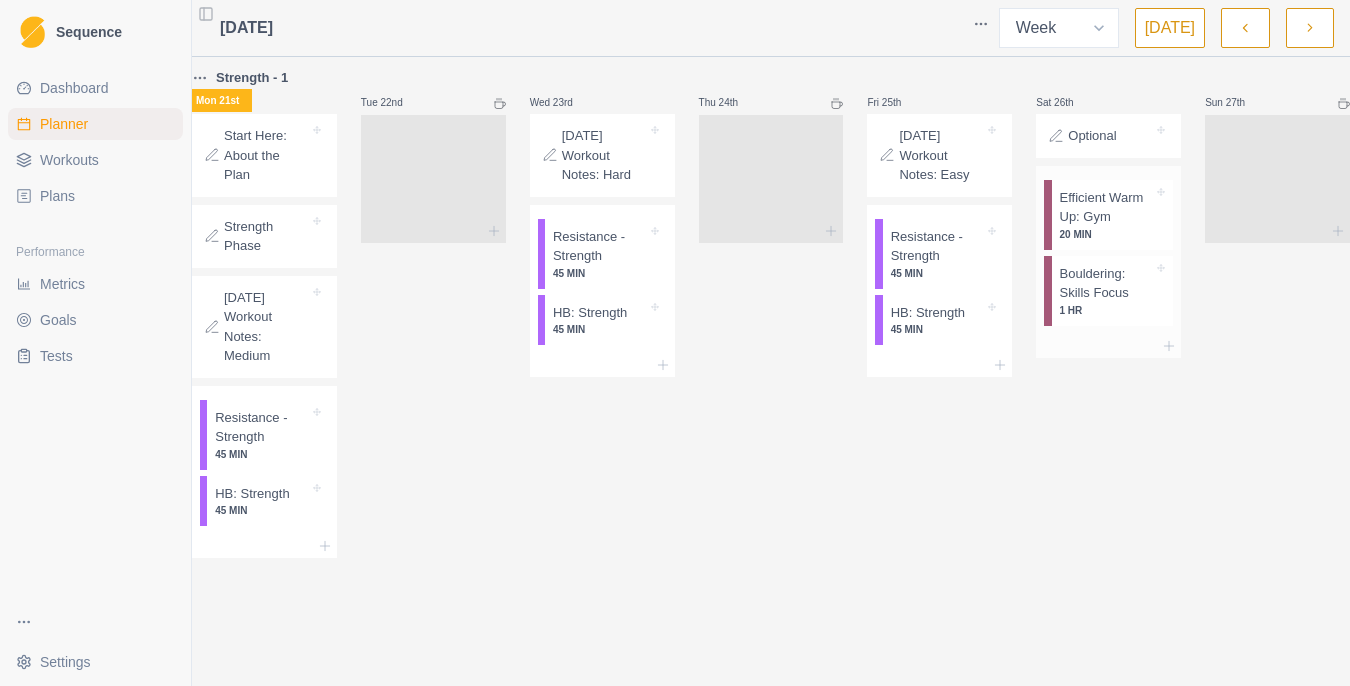 click on "1 HR" at bounding box center [1107, 310] 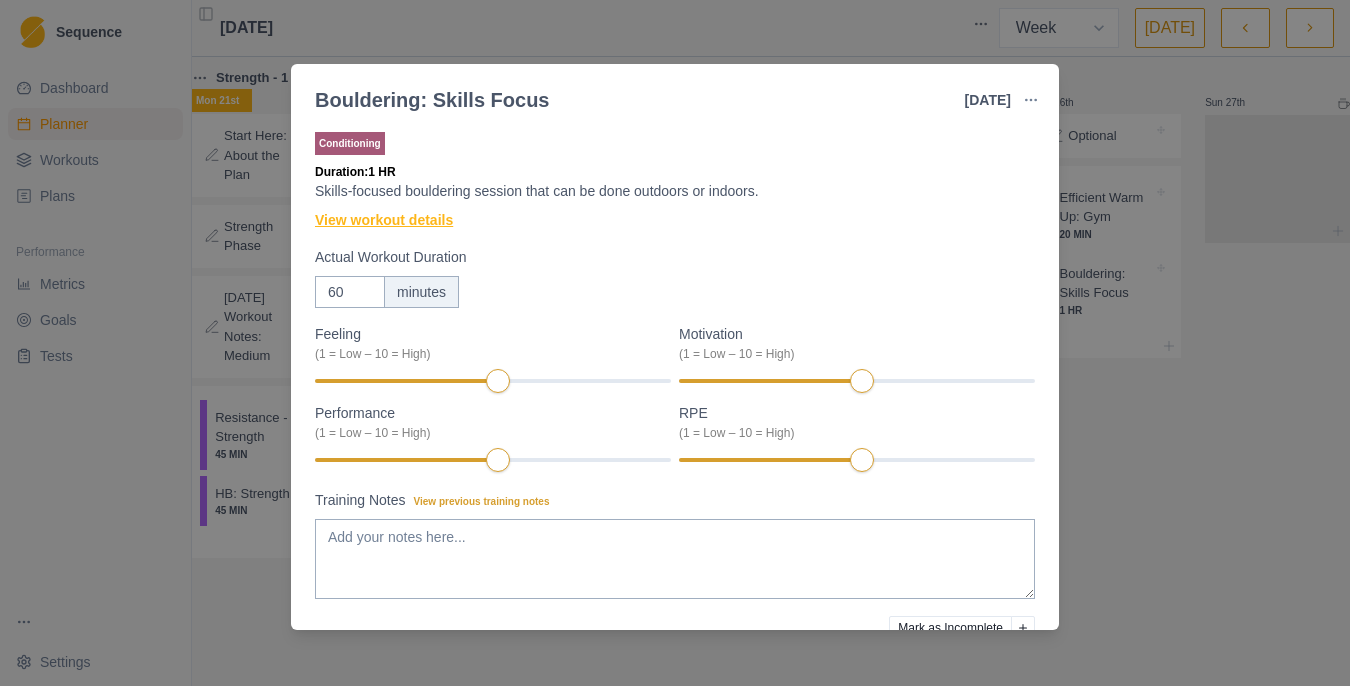 click on "View workout details" at bounding box center [384, 220] 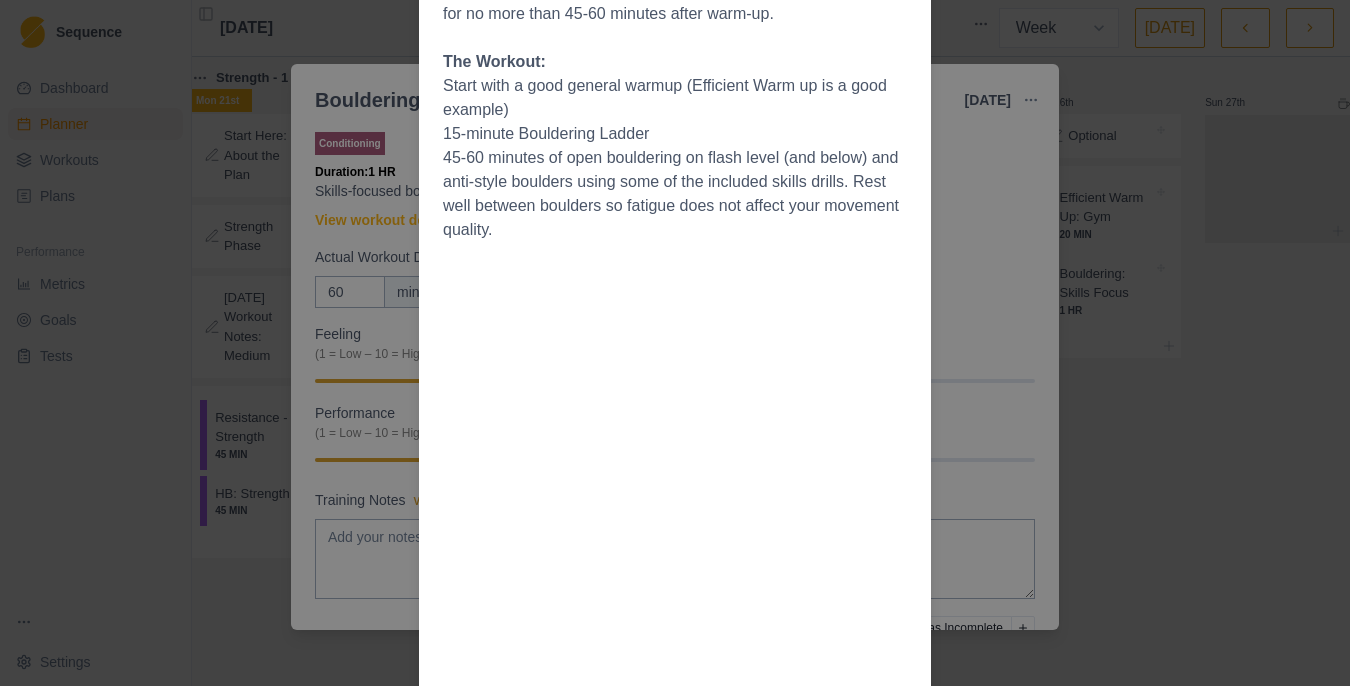 scroll, scrollTop: 0, scrollLeft: 0, axis: both 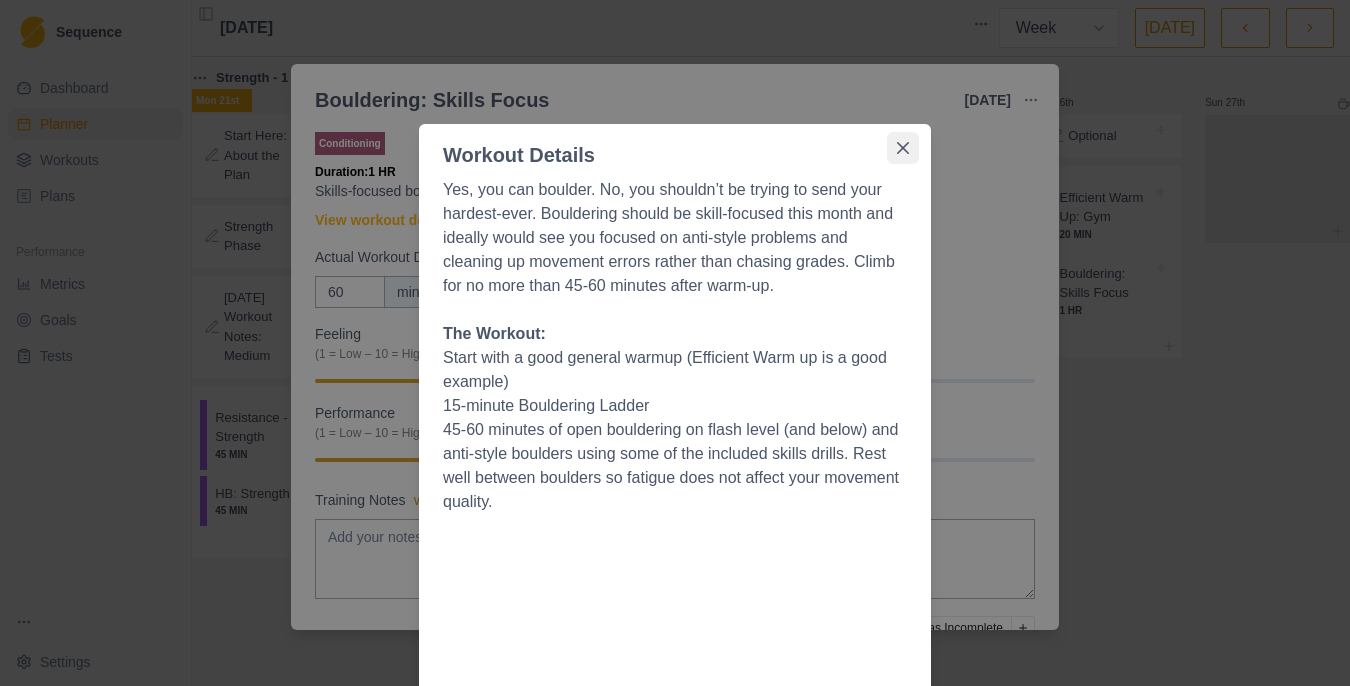 click at bounding box center (903, 148) 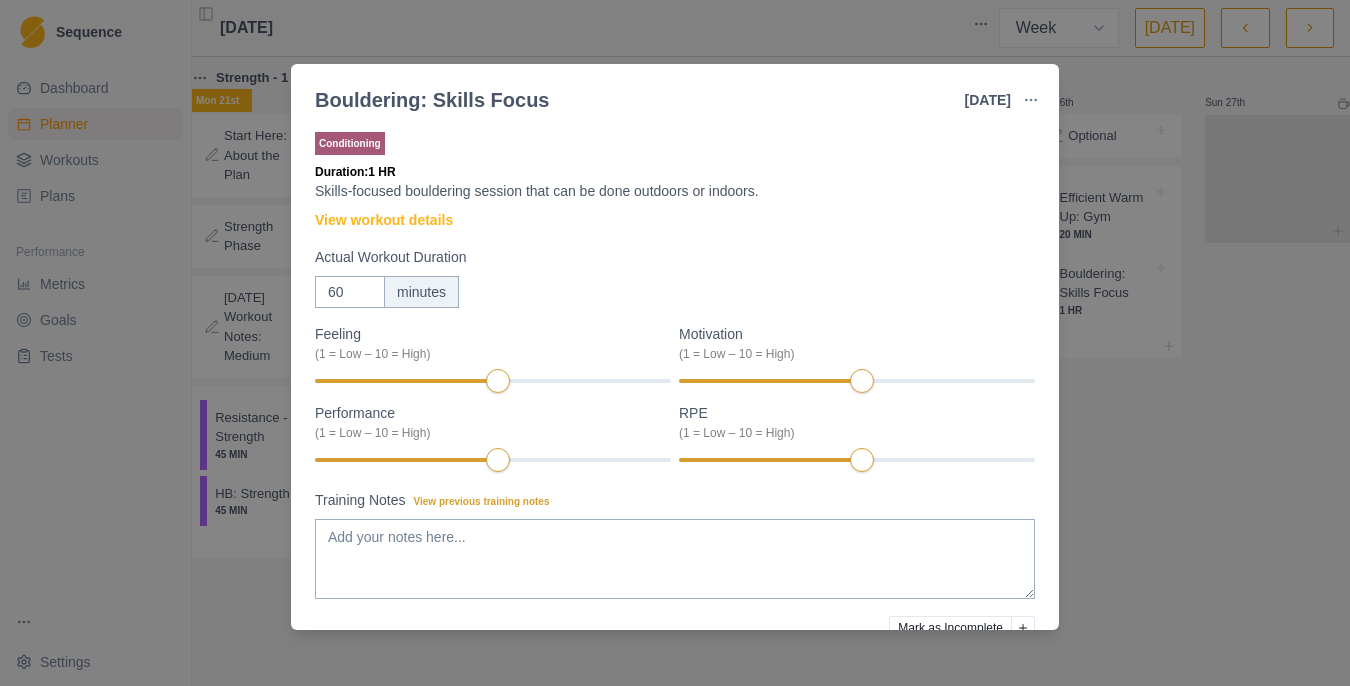 click on "Bouldering: Skills Focus [DATE] Link To Goal View Workout Metrics Edit Original Workout Reschedule Workout Remove From Schedule Conditioning Duration:  1 HR Skills-focused bouldering session that can be done outdoors or indoors.   View workout details Actual Workout Duration 60 minutes Feeling (1 = Low – 10 = High) Motivation (1 = Low – 10 = High) Performance (1 = Low – 10 = High) RPE (1 = Low – 10 = High) Training Notes View previous training notes Mark as Incomplete Complete Workout" at bounding box center (675, 343) 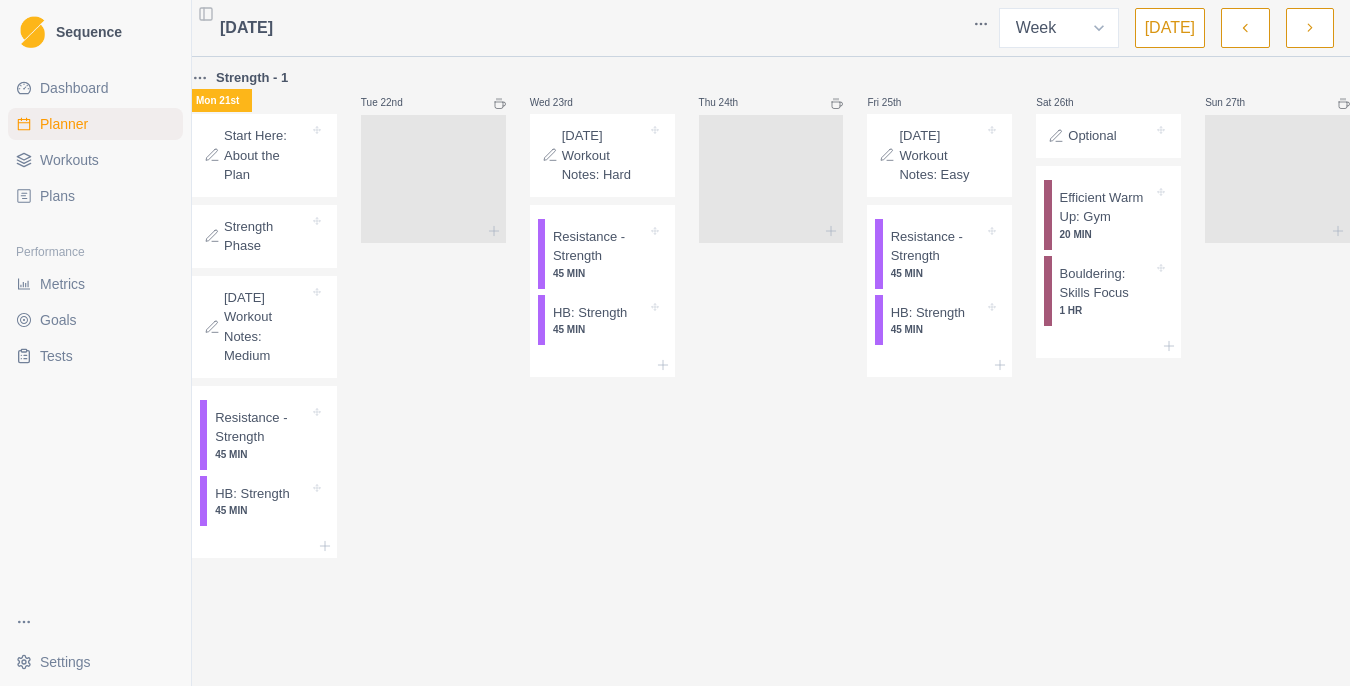 click 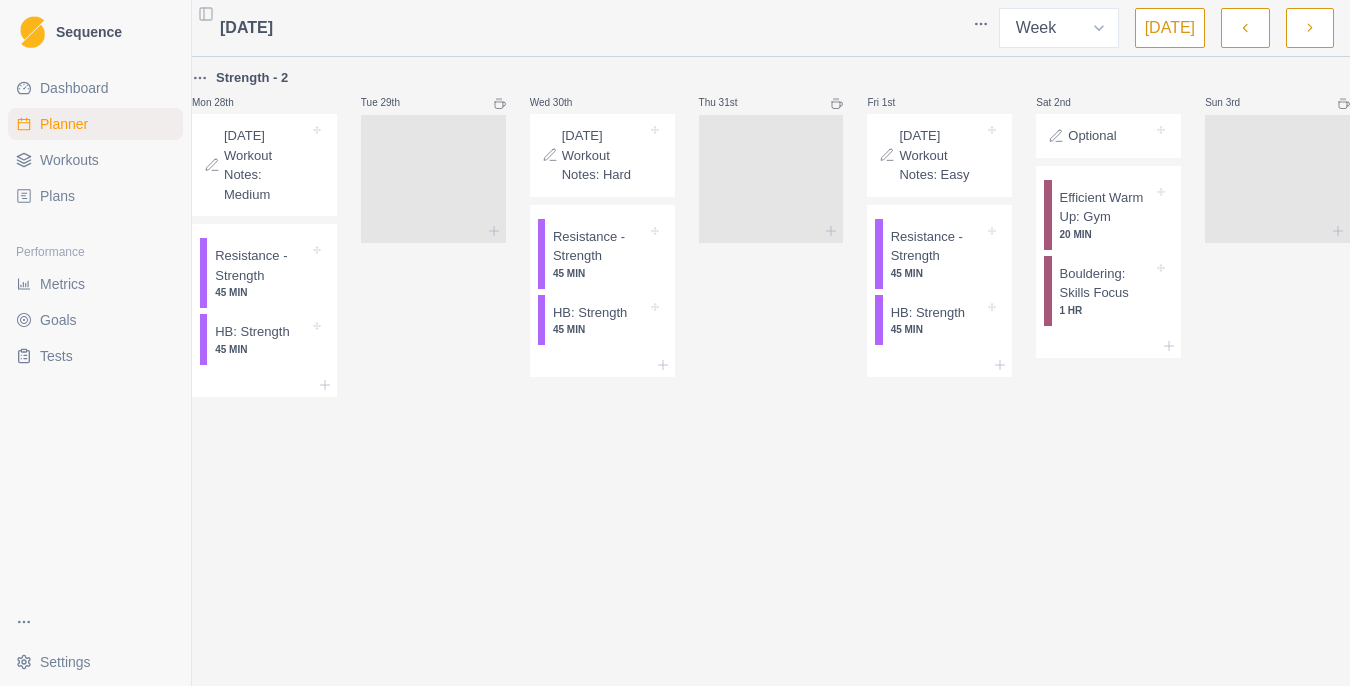 click 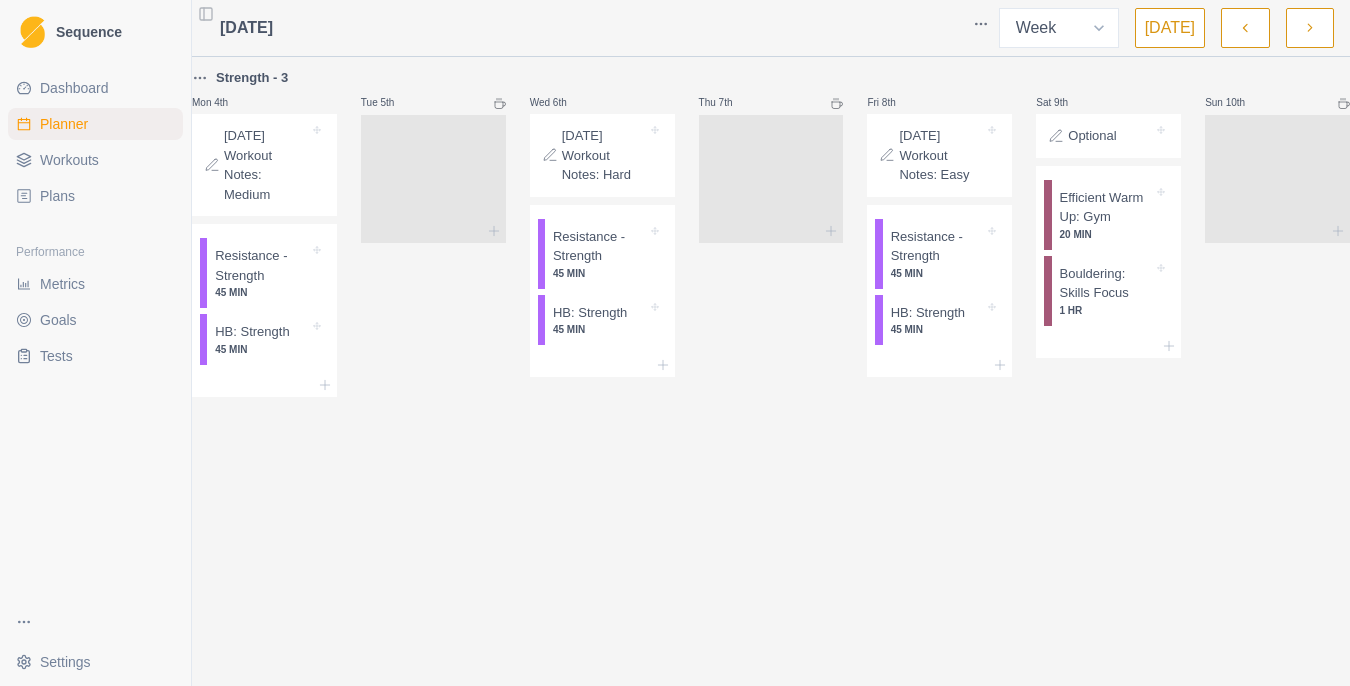 click 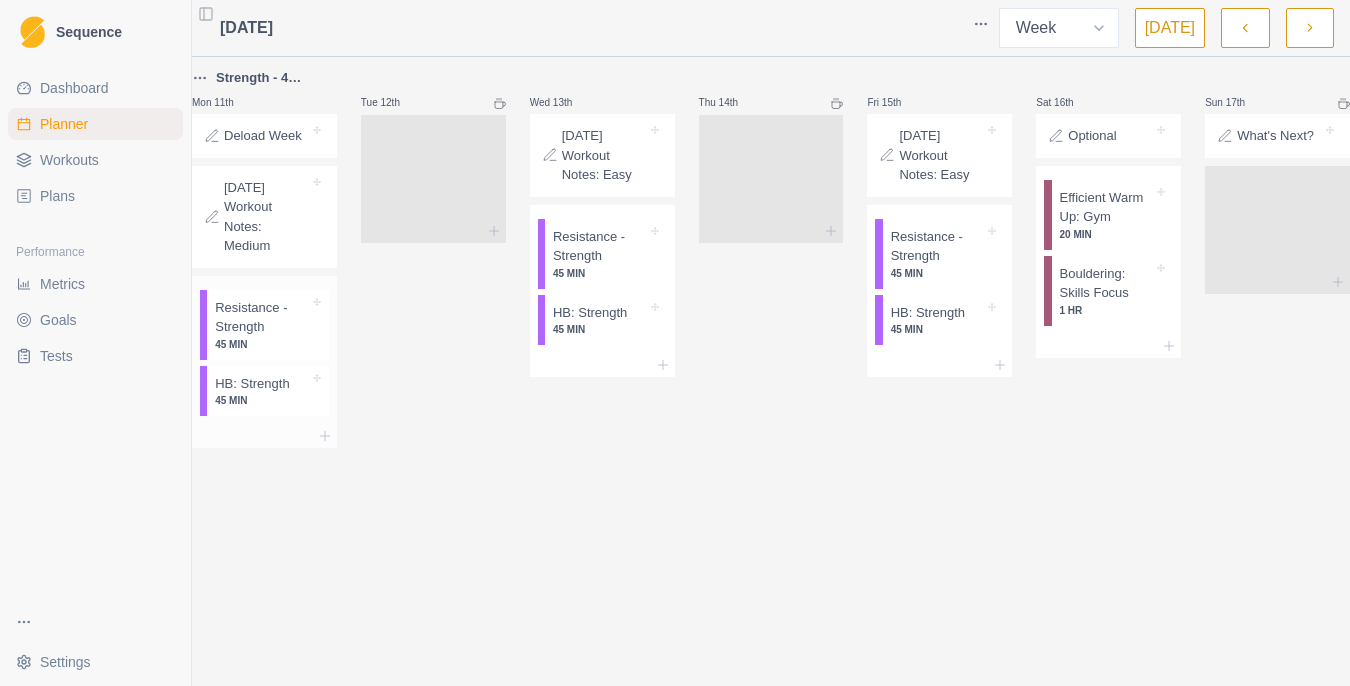 click on "45 MIN" at bounding box center [262, 344] 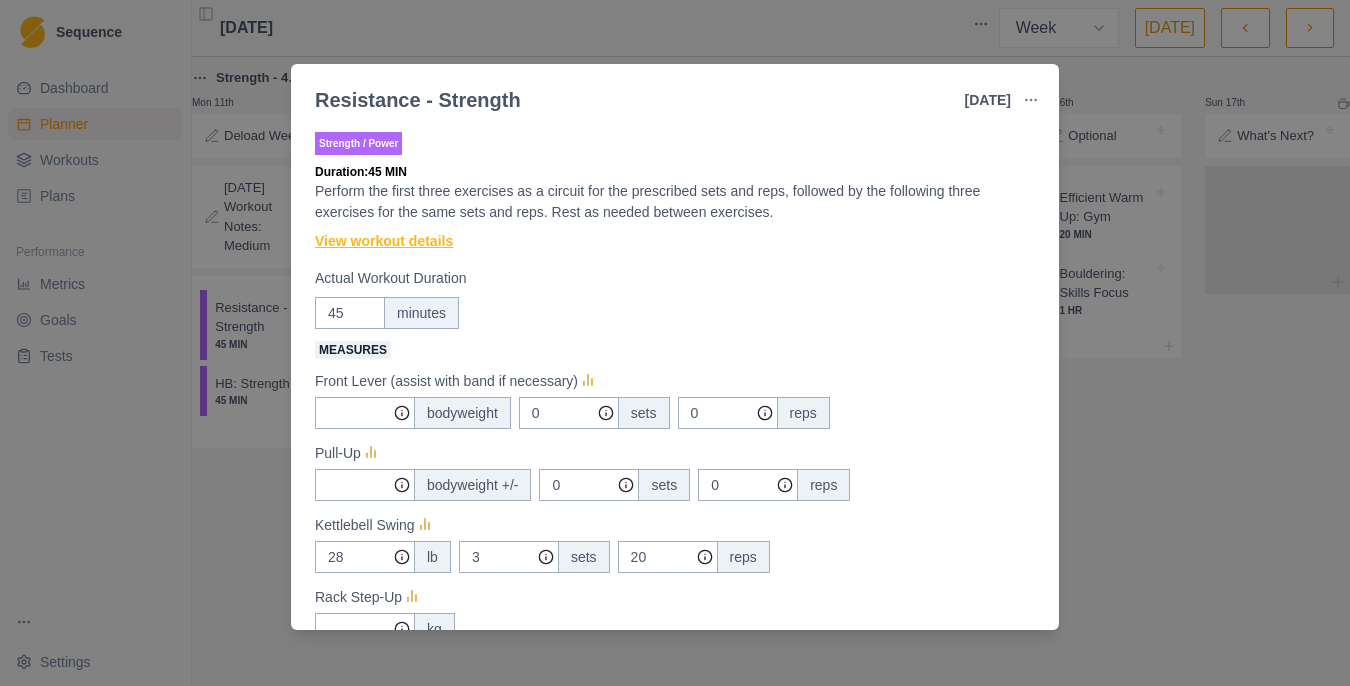 click on "View workout details" at bounding box center [384, 241] 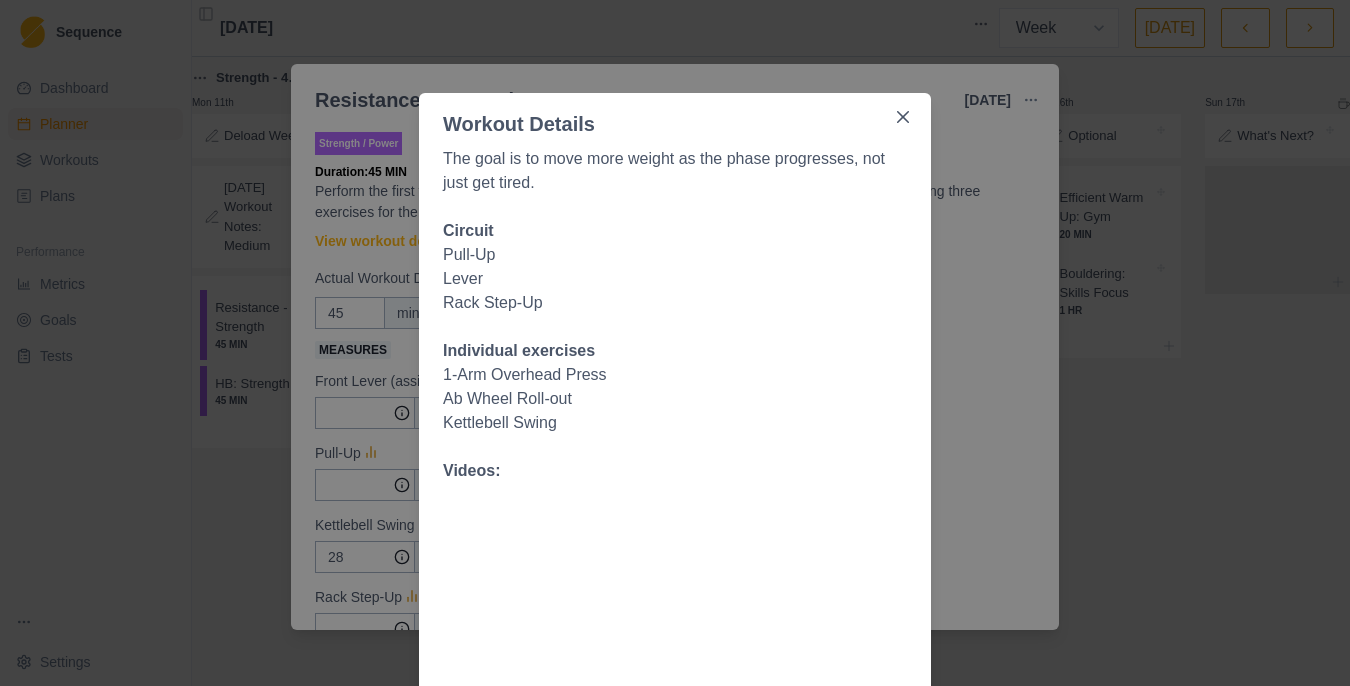 scroll, scrollTop: 0, scrollLeft: 0, axis: both 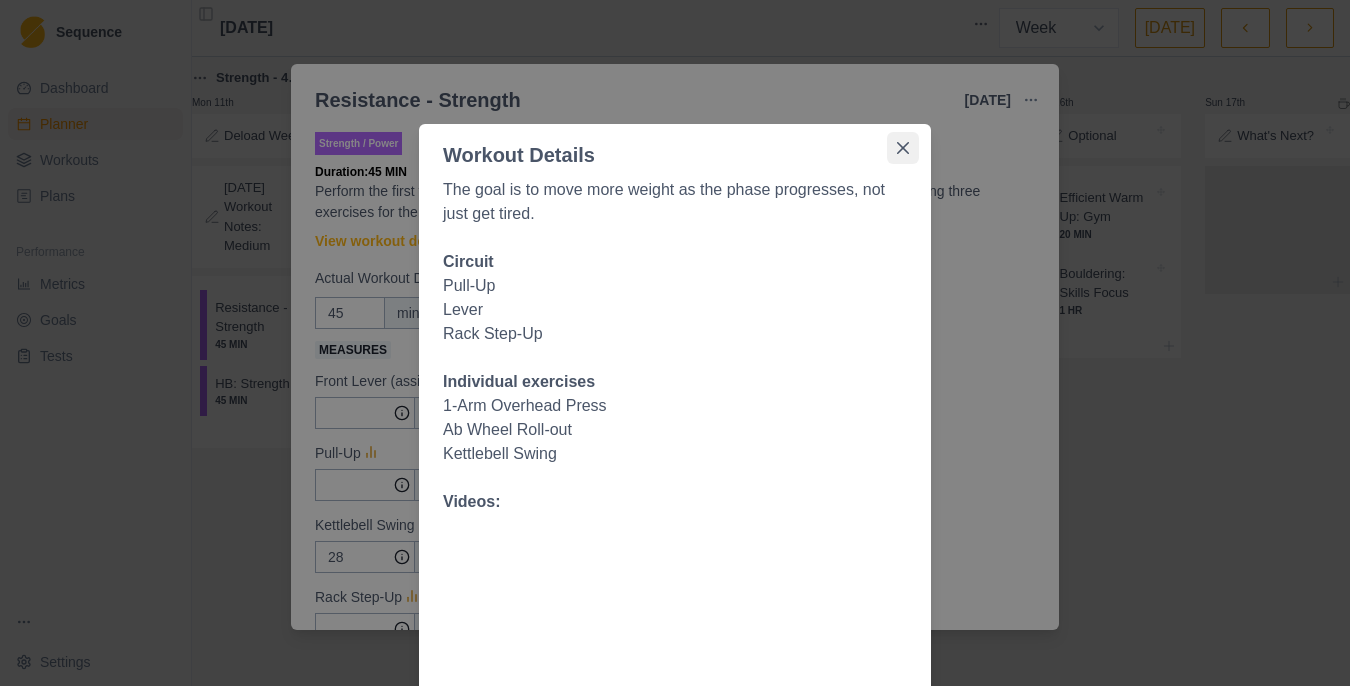 click at bounding box center [903, 148] 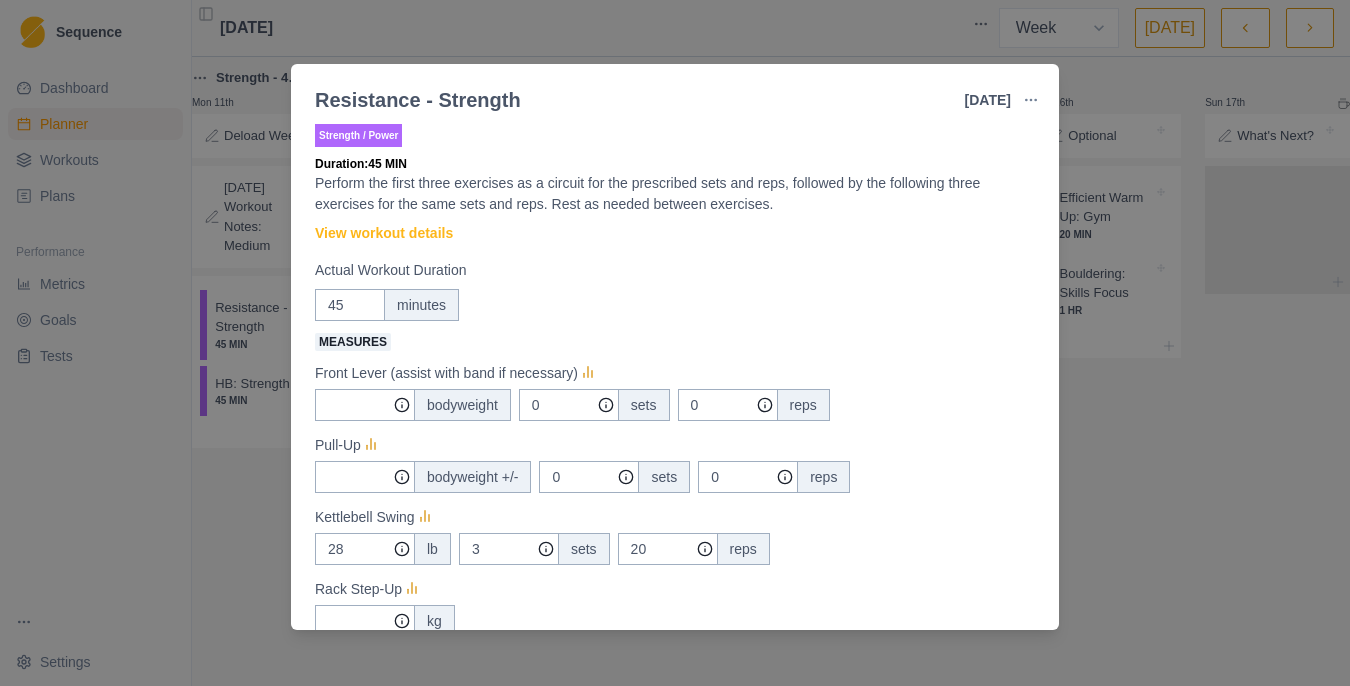 scroll, scrollTop: 0, scrollLeft: 0, axis: both 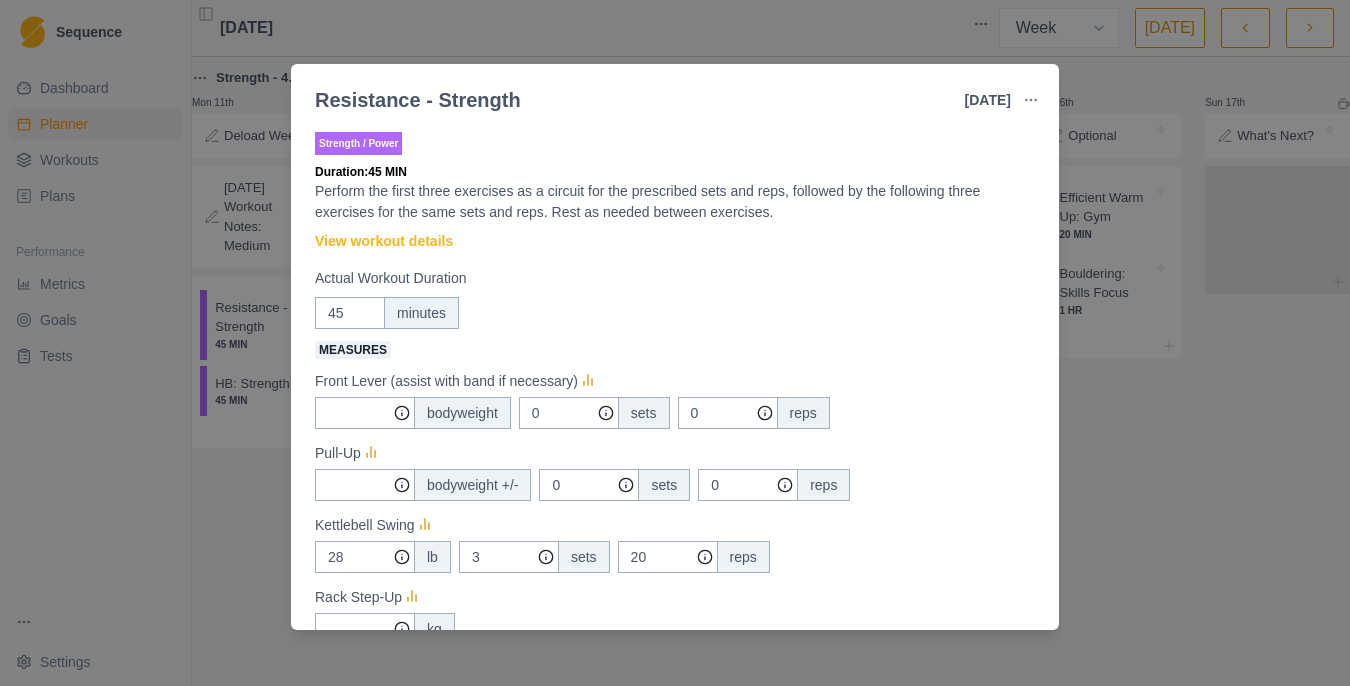 click on "Resistance - Strength [DATE] Link To Goal View Workout Metrics Edit Original Workout Reschedule Workout Remove From Schedule Strength / Power Duration:  45 MIN Perform the first three exercises as a circuit for the prescribed sets and reps, followed by the following three exercises for the same sets and reps. Rest as needed between exercises. View workout details Actual Workout Duration 45 minutes Measures Front Lever (assist with band if necessary) bodyweight 0 sets 0 reps Pull-Up bodyweight +/- 0 sets 0 reps Kettlebell Swing 28 lb 3 sets 20 reps Rack Step-Up kg 1 Arm Overhead Press kg Kneeling Ab-wheel  Roll-Out 0 at bodyweight 3 sets 5 reps Training Notes View previous training notes Mark as Incomplete Complete Workout" at bounding box center [675, 343] 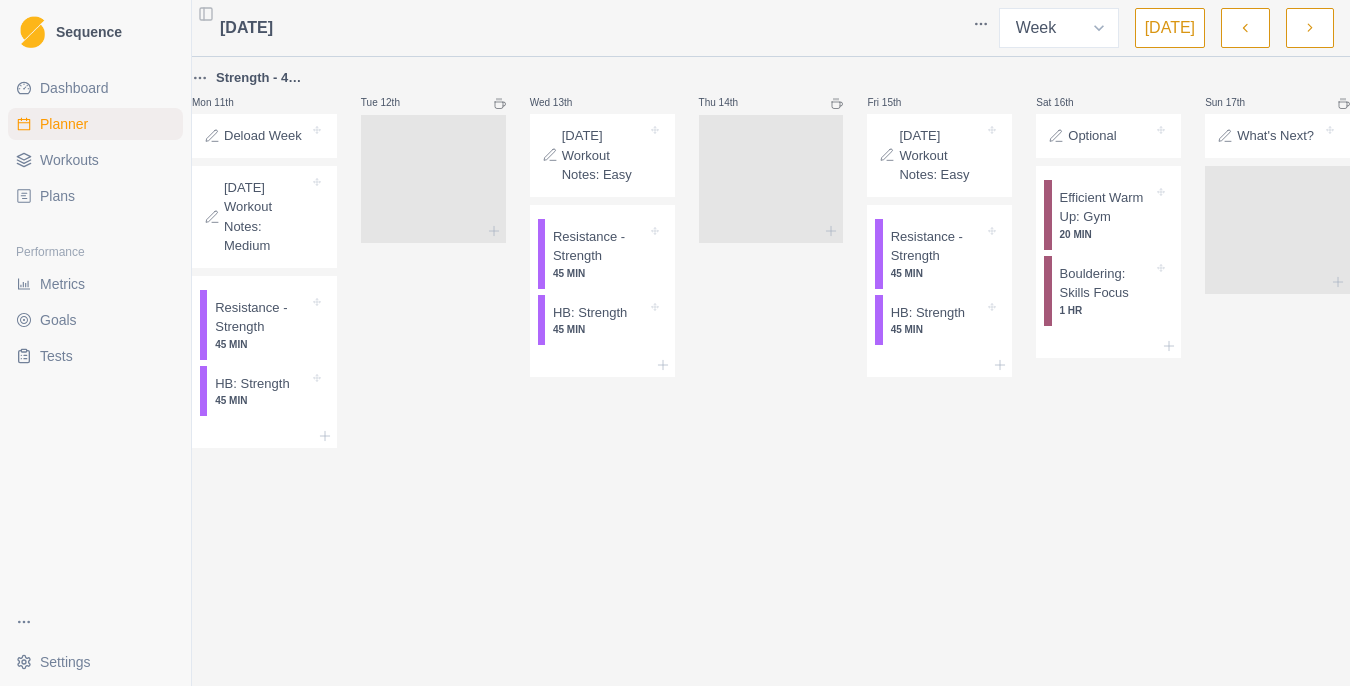 click at bounding box center [1245, 28] 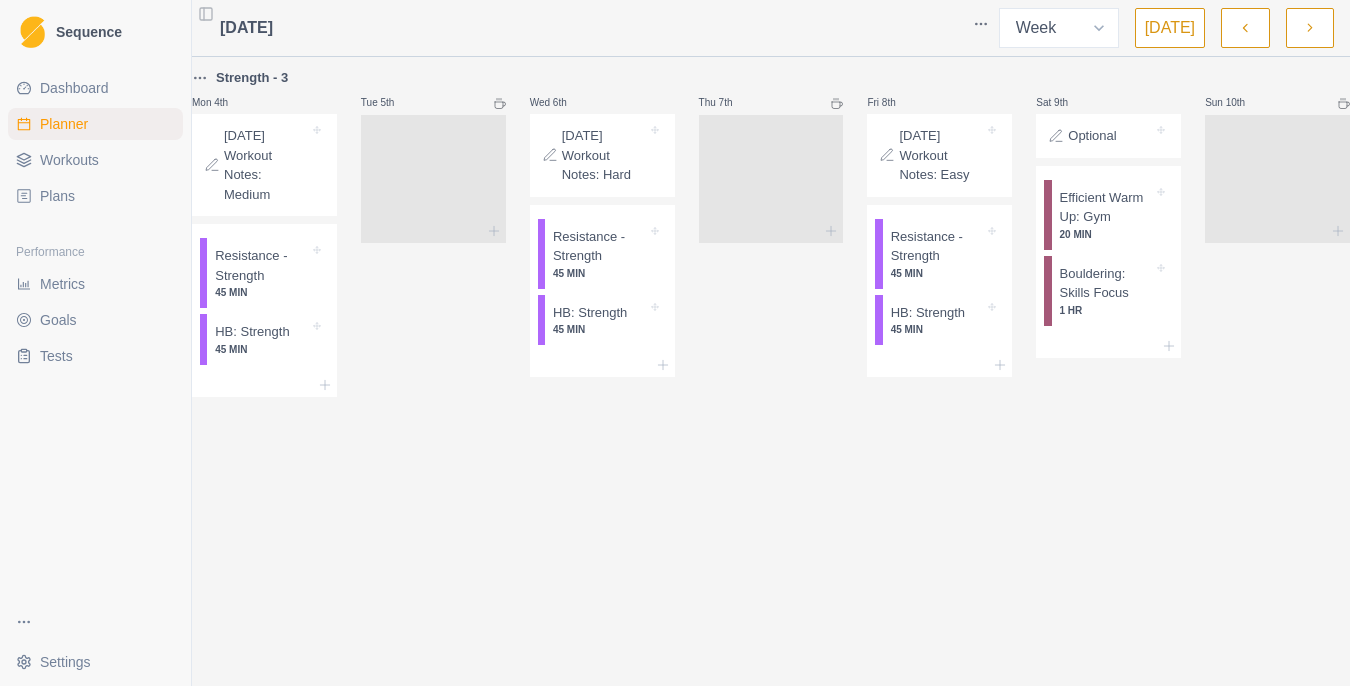 click at bounding box center (1245, 28) 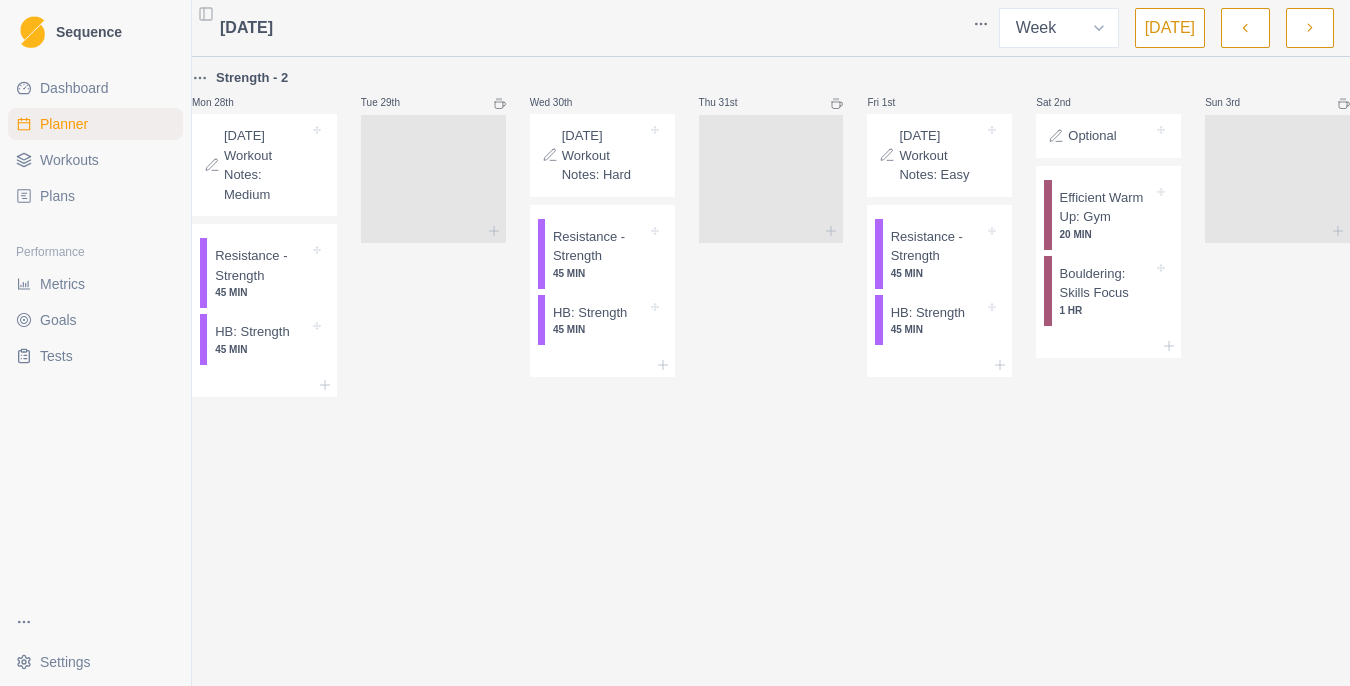 click at bounding box center [1245, 28] 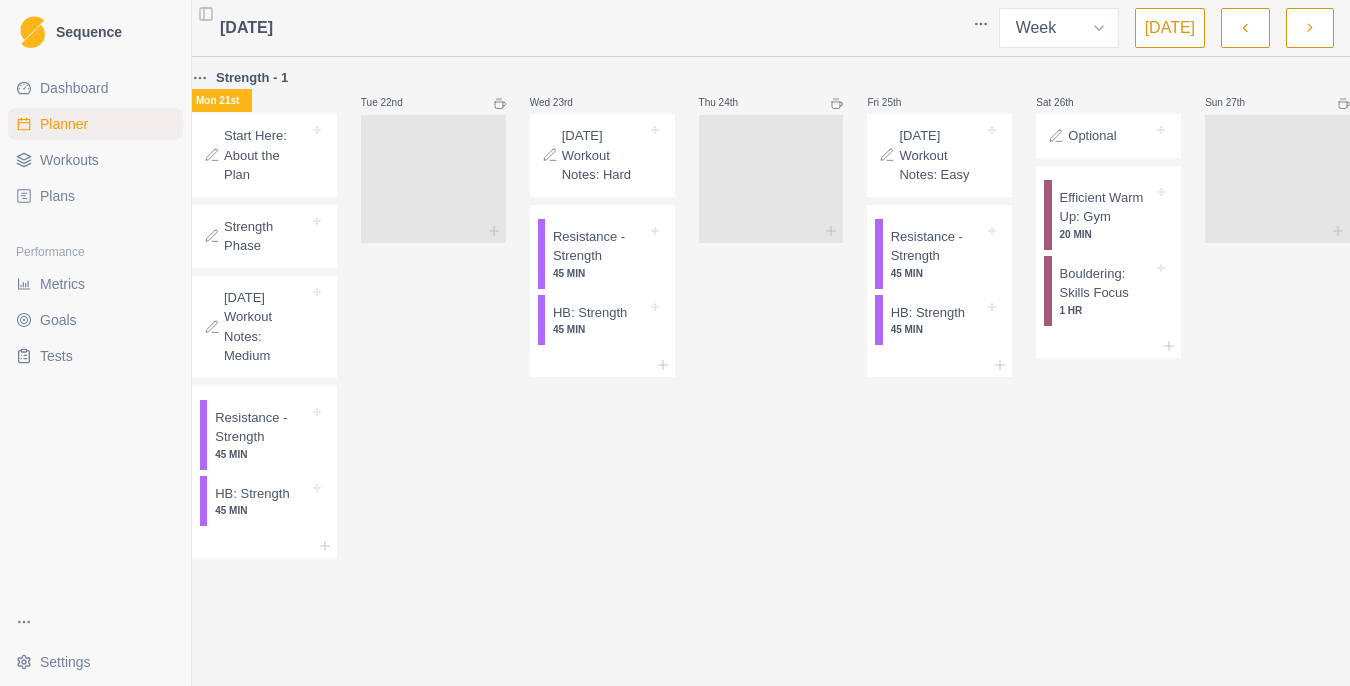 type 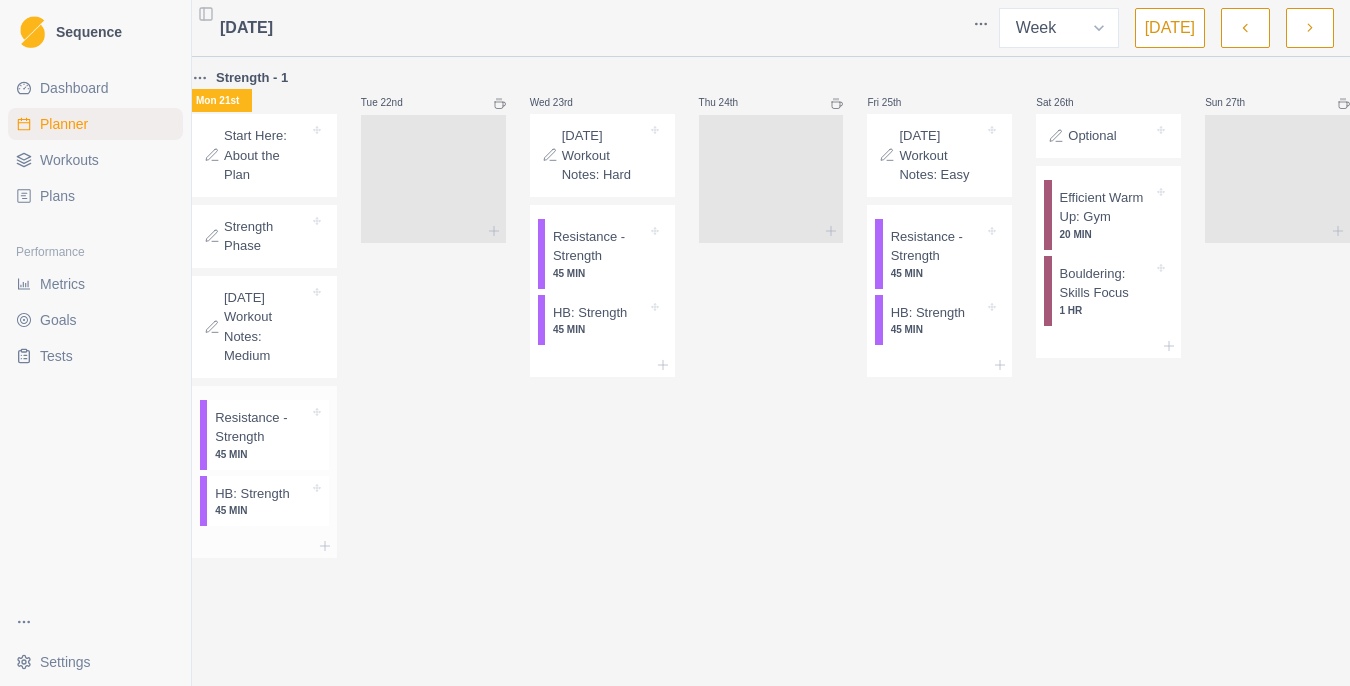 click on "Resistance - Strength" at bounding box center (262, 427) 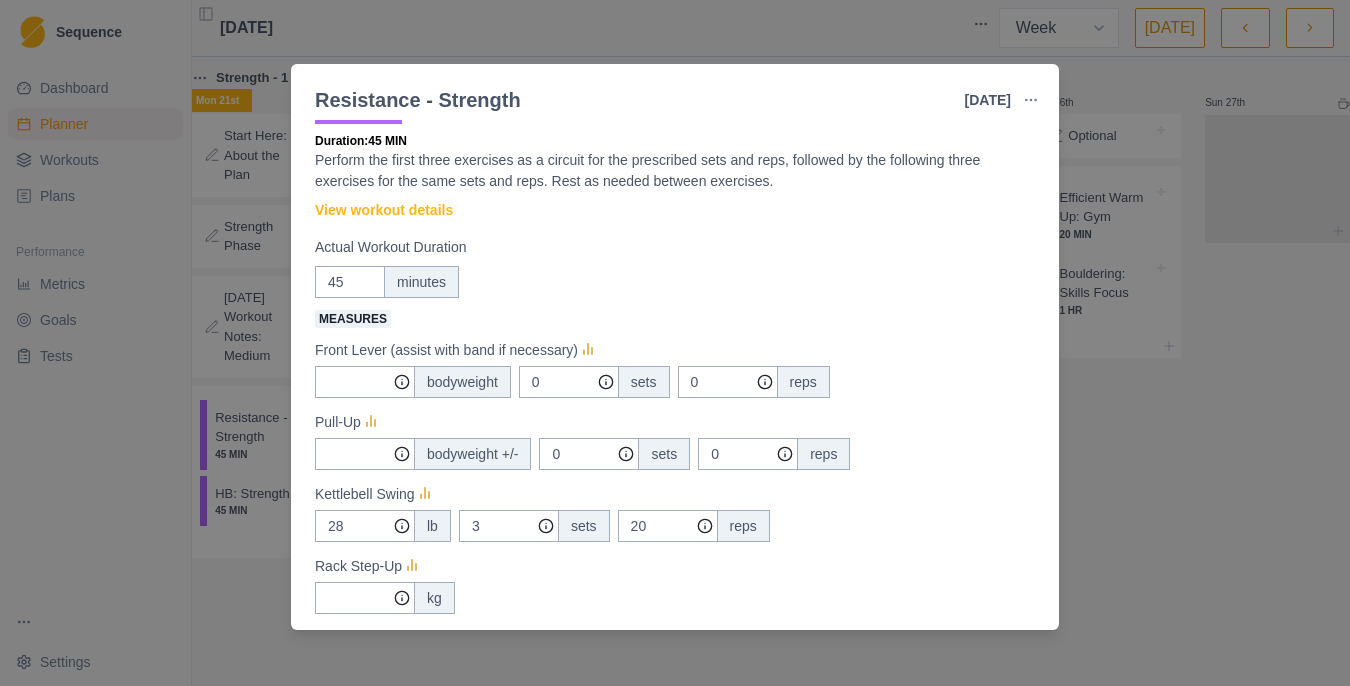 scroll, scrollTop: 20, scrollLeft: 0, axis: vertical 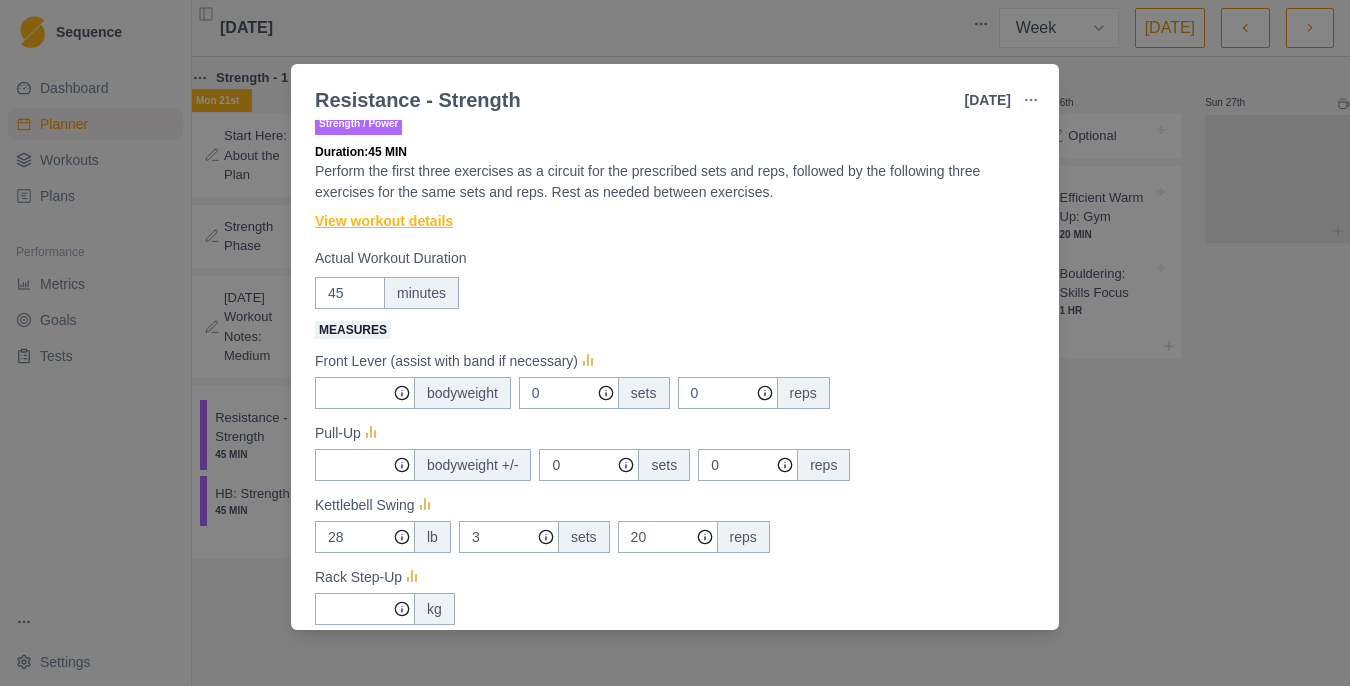 click on "View workout details" at bounding box center [384, 221] 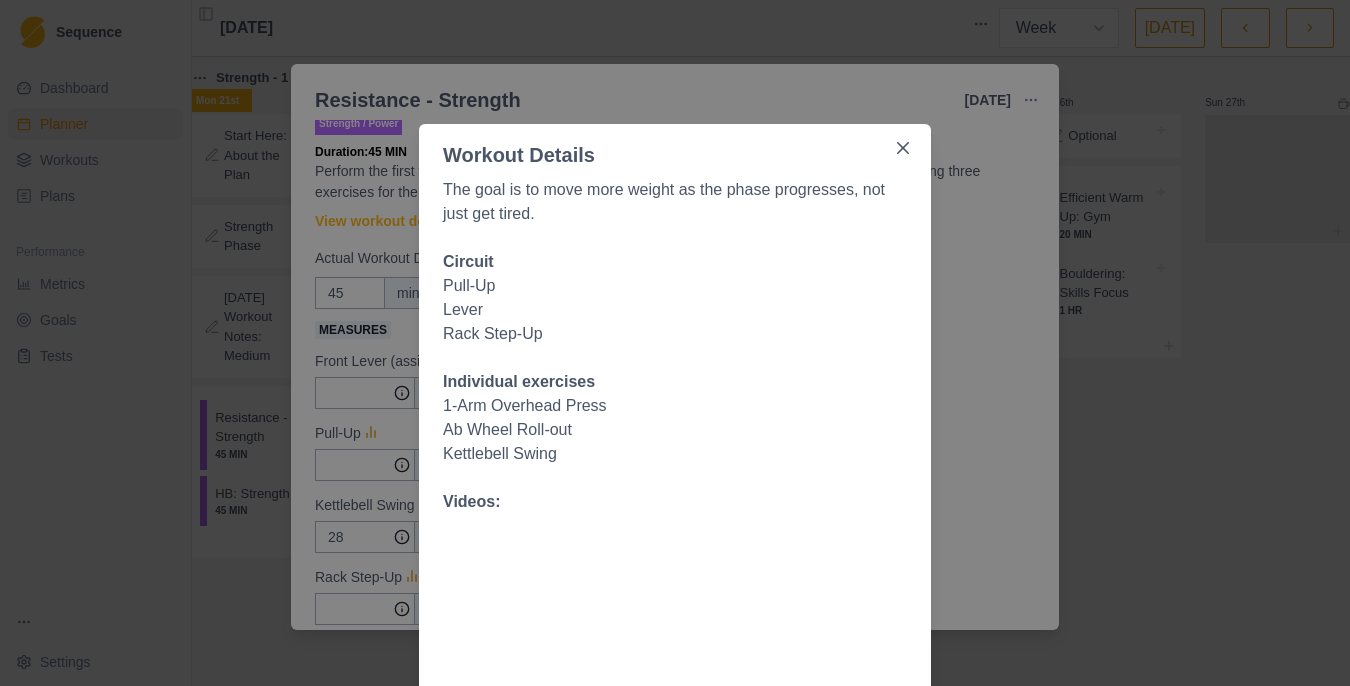 scroll, scrollTop: 33, scrollLeft: 0, axis: vertical 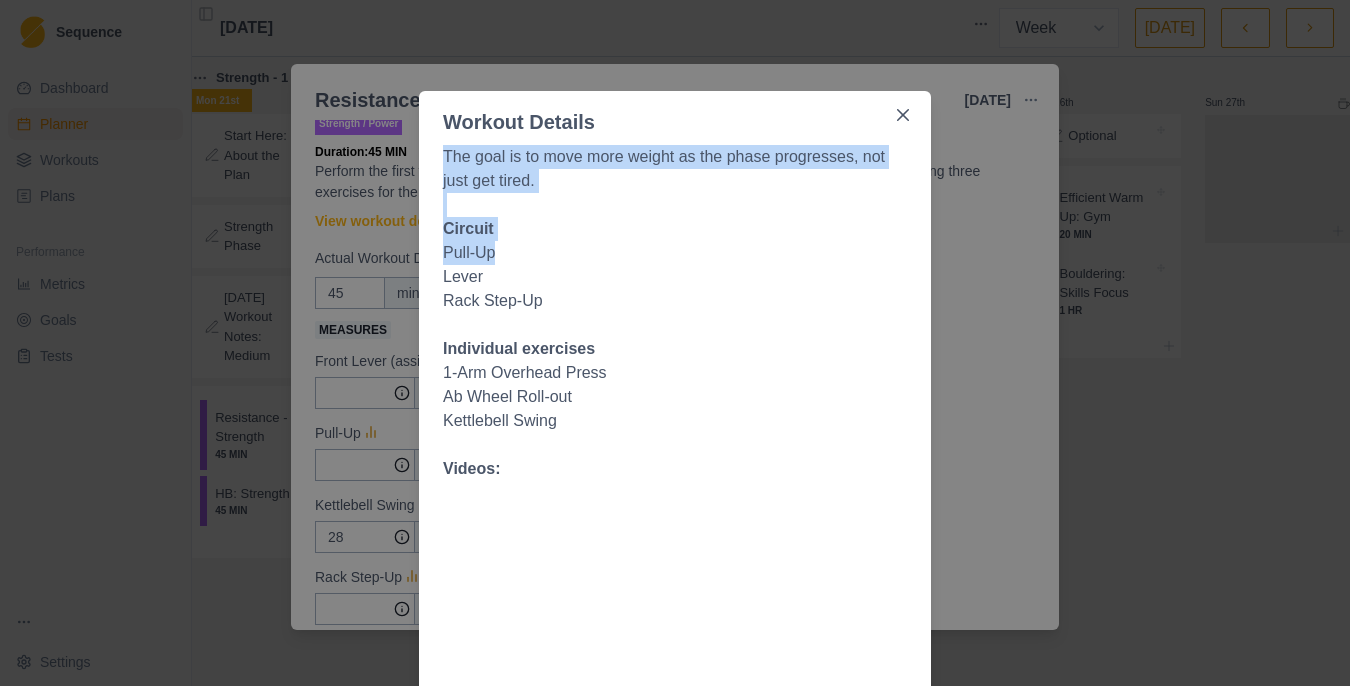 drag, startPoint x: 623, startPoint y: 110, endPoint x: 685, endPoint y: 245, distance: 148.55638 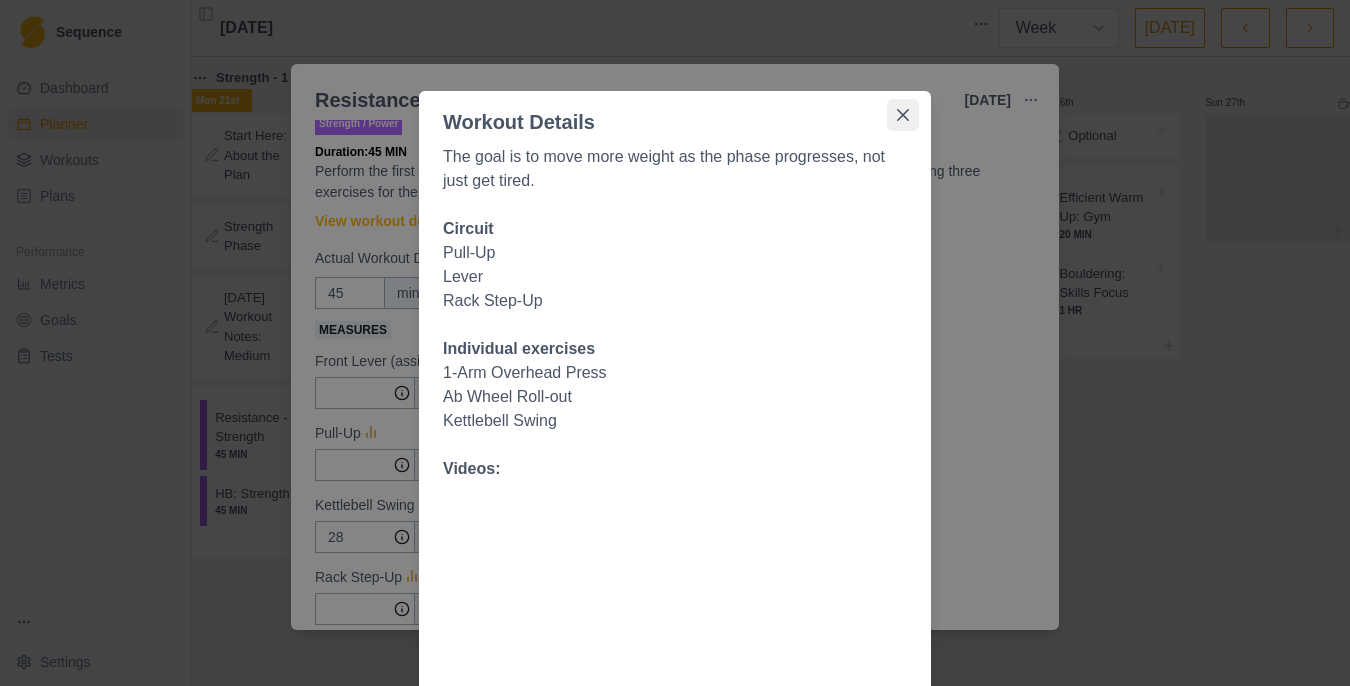 click 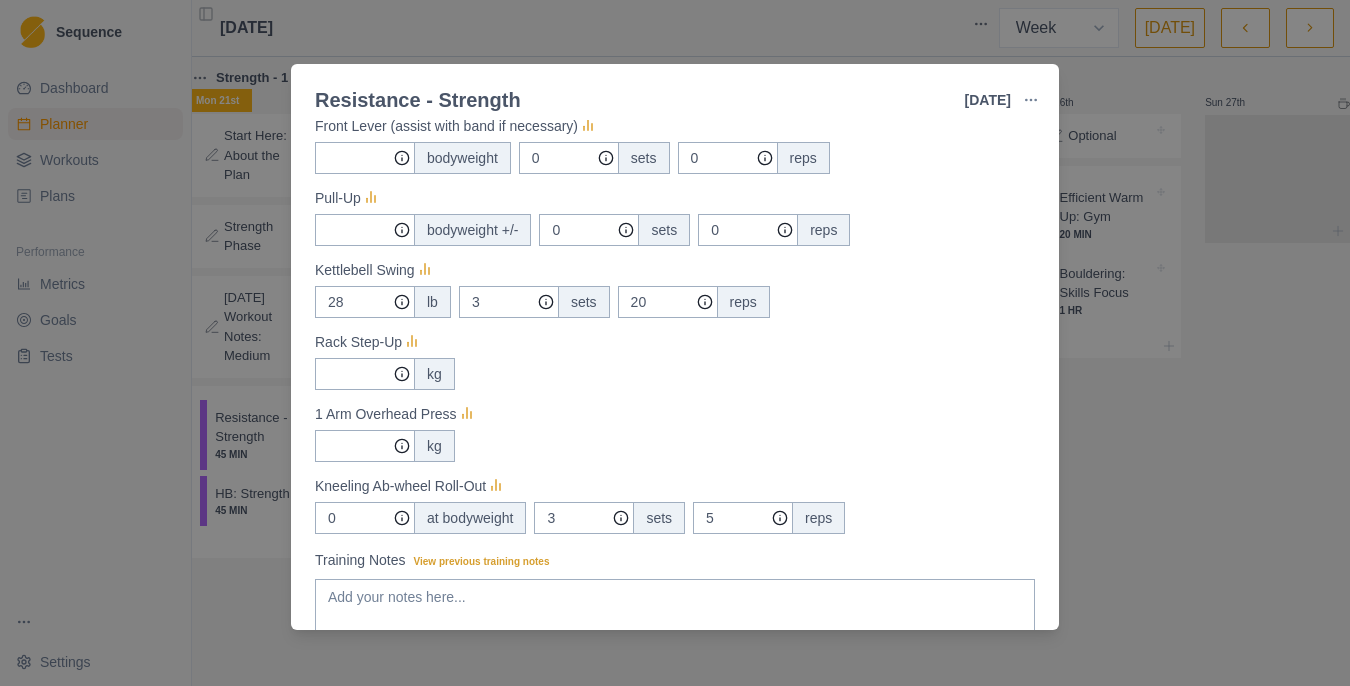 scroll, scrollTop: 215, scrollLeft: 0, axis: vertical 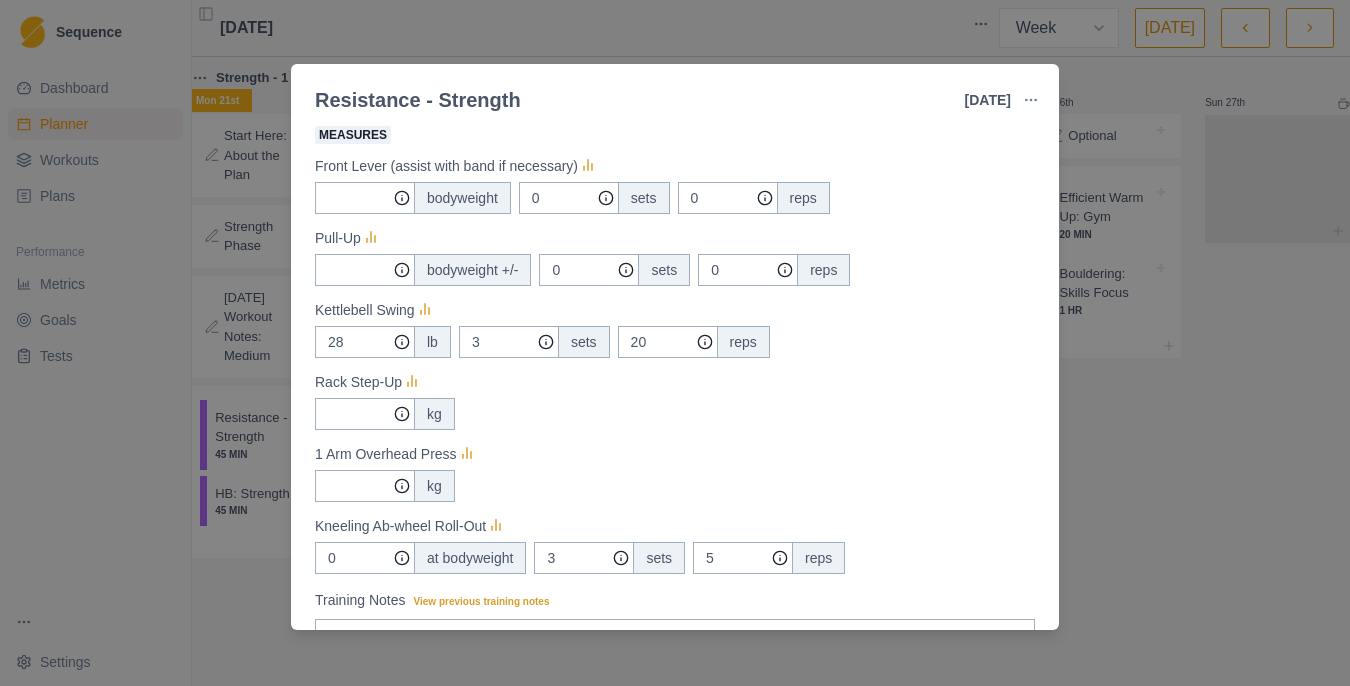 click on "Resistance - Strength [DATE] Link To Goal View Workout Metrics Edit Original Workout Reschedule Workout Remove From Schedule Strength / Power Duration:  45 MIN Perform the first three exercises as a circuit for the prescribed sets and reps, followed by the following three exercises for the same sets and reps. Rest as needed between exercises. View workout details Actual Workout Duration 45 minutes Measures Front Lever (assist with band if necessary) bodyweight 0 sets 0 reps Pull-Up bodyweight +/- 0 sets 0 reps Kettlebell Swing 28 lb 3 sets 20 reps Rack Step-Up kg 1 Arm Overhead Press kg Kneeling Ab-wheel  Roll-Out 0 at bodyweight 3 sets 5 reps Training Notes View previous training notes Mark as Incomplete Complete Workout" at bounding box center (675, 343) 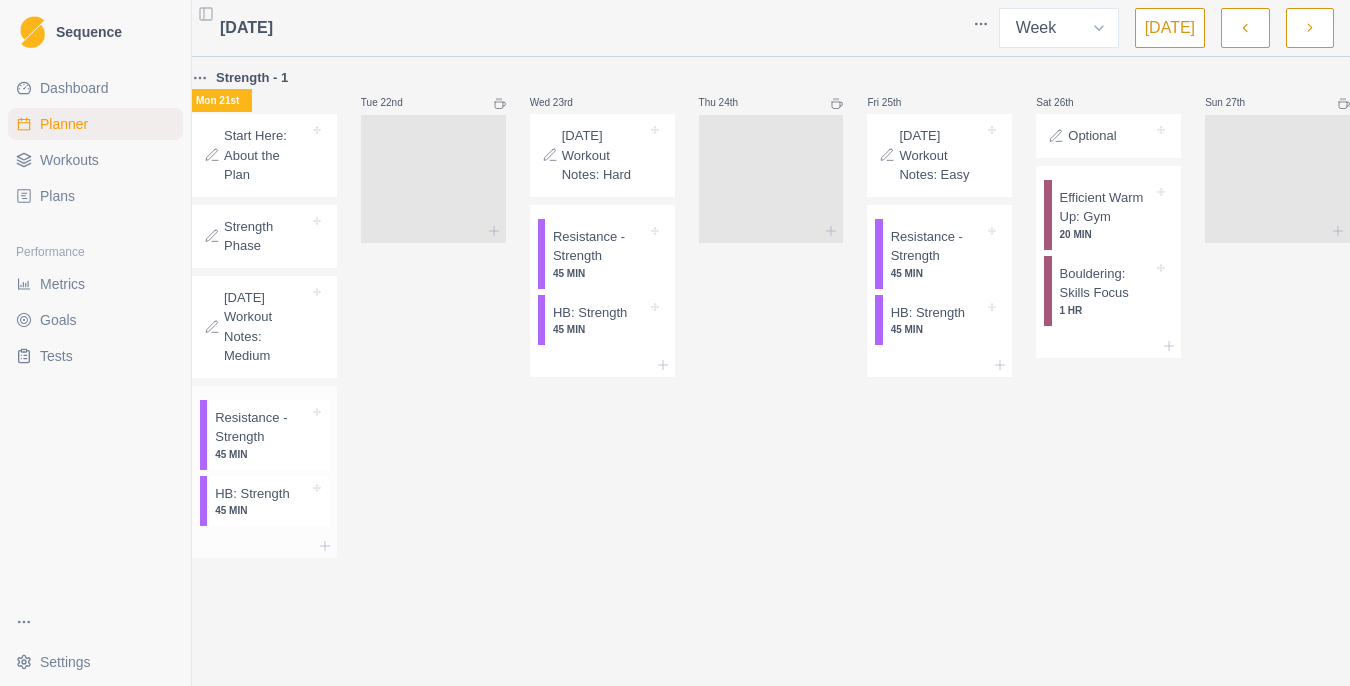 click on "HB: Strength" at bounding box center (252, 494) 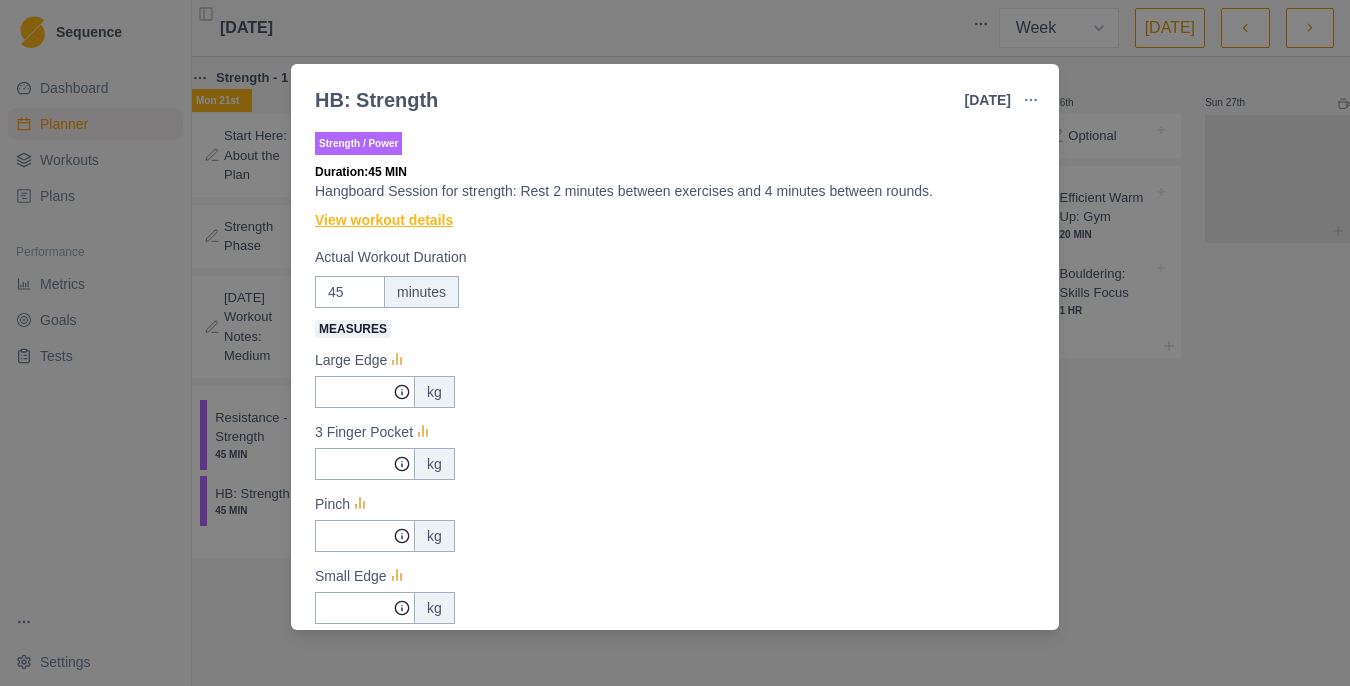 click on "View workout details" at bounding box center [384, 220] 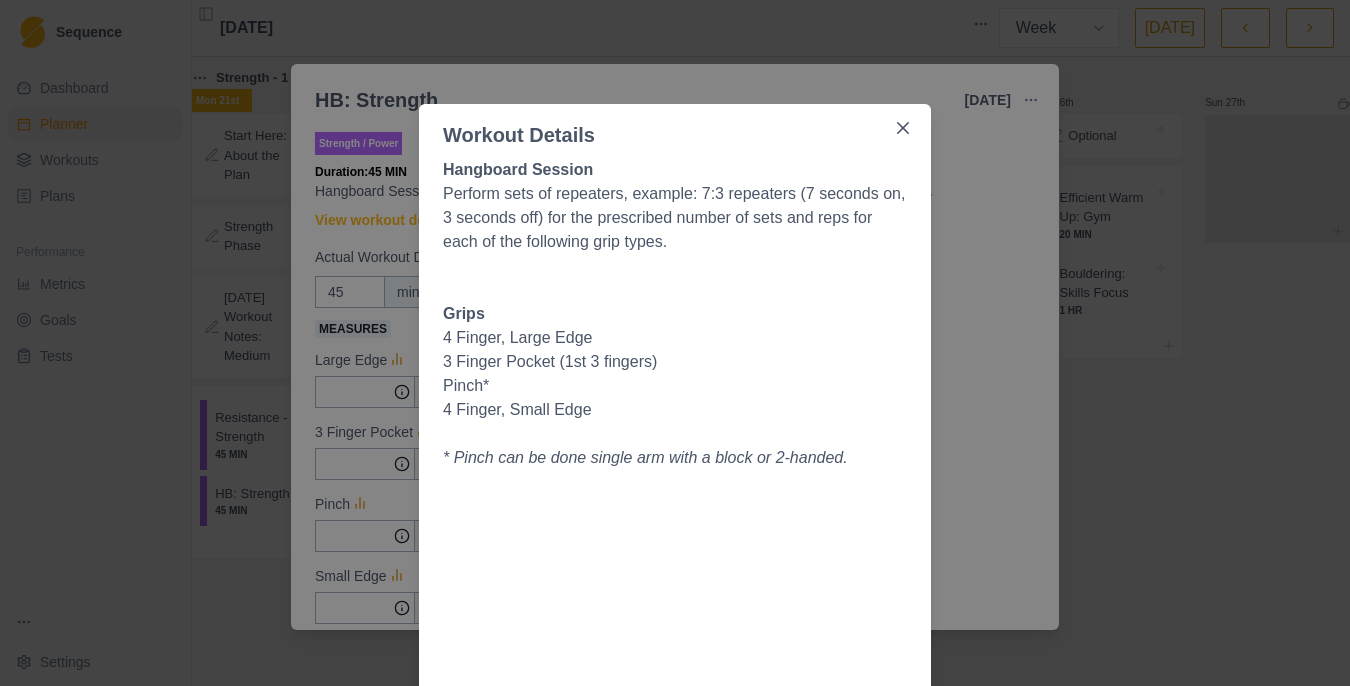scroll, scrollTop: 29, scrollLeft: 0, axis: vertical 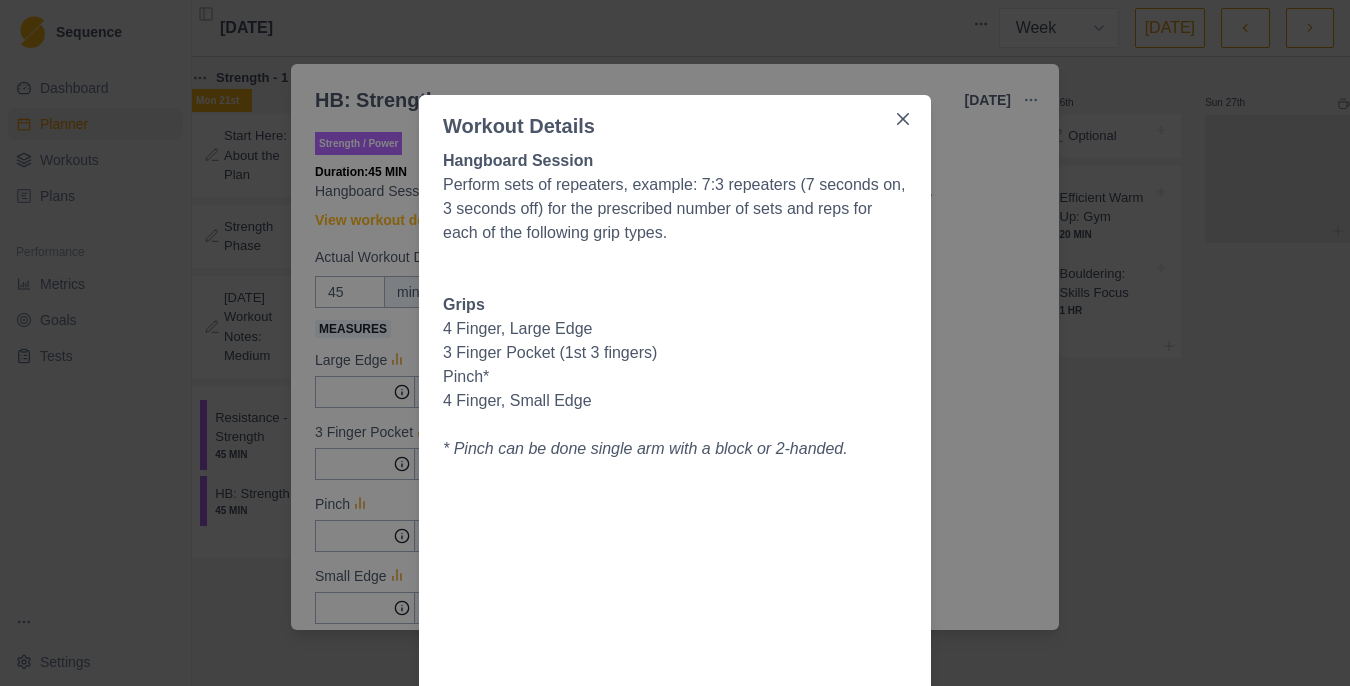 click on "Workout Details Hangboard Session Perform sets of repeaters, example: 7:3 repeaters (7 seconds on, 3 seconds off) for the prescribed number of sets and reps for each of the following grip types. Grips 4 Finger, Large Edge 3 Finger Pocket (1st 3 fingers) Pinch* 4 Finger, Small Edge * Pinch can be done single arm with a block or 2-handed." at bounding box center (675, 343) 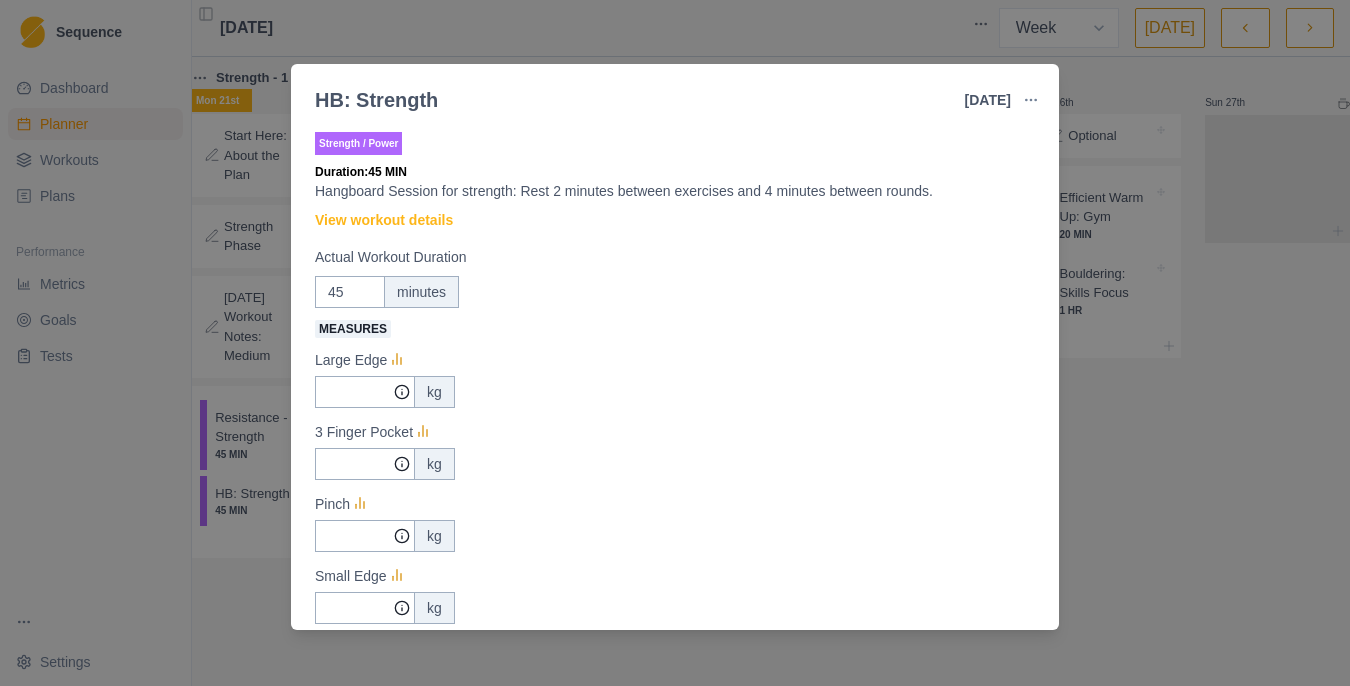 click on "HB: Strength [DATE] Link To Goal View Workout Metrics Edit Original Workout Reschedule Workout Remove From Schedule Strength / Power Duration:  45 MIN Hangboard Session for strength: Rest 2 minutes between exercises and 4 minutes between rounds. View workout details Actual Workout Duration 45 minutes Measures Large Edge kg 3 Finger Pocket kg Pinch kg Small Edge kg Training Notes View previous training notes Mark as Incomplete Complete Workout" at bounding box center [675, 343] 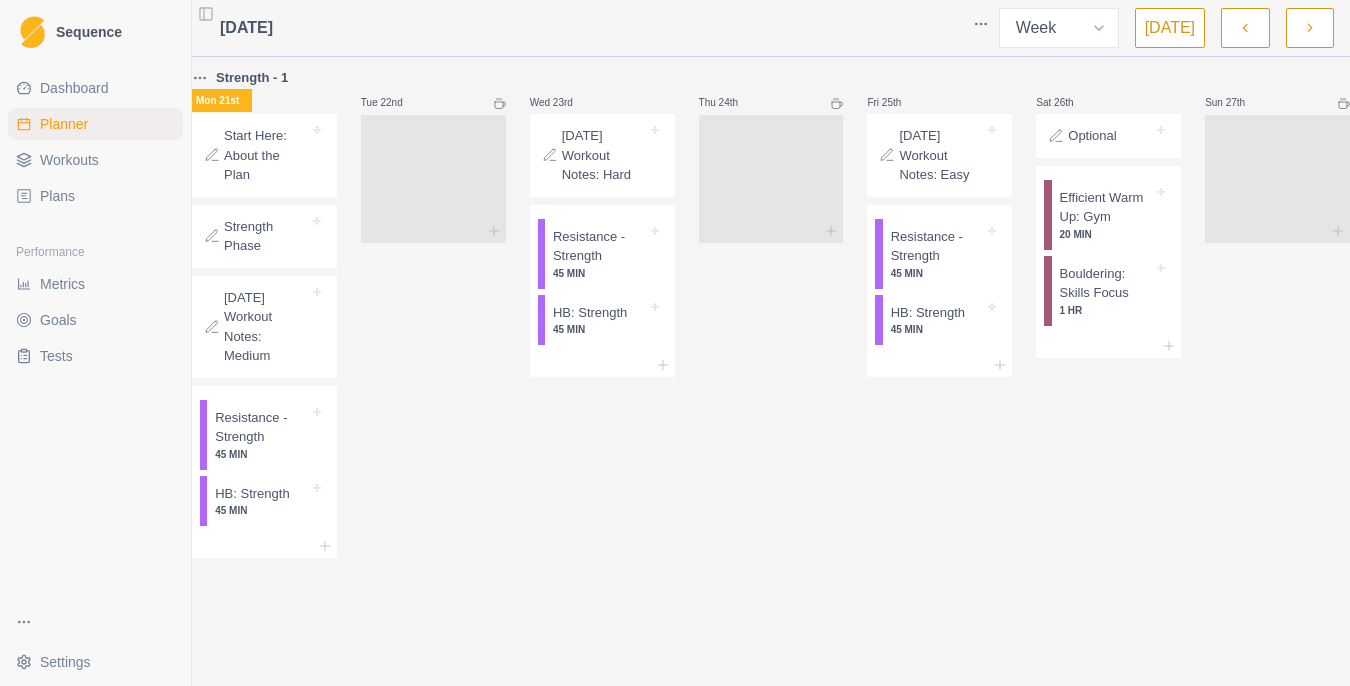 click 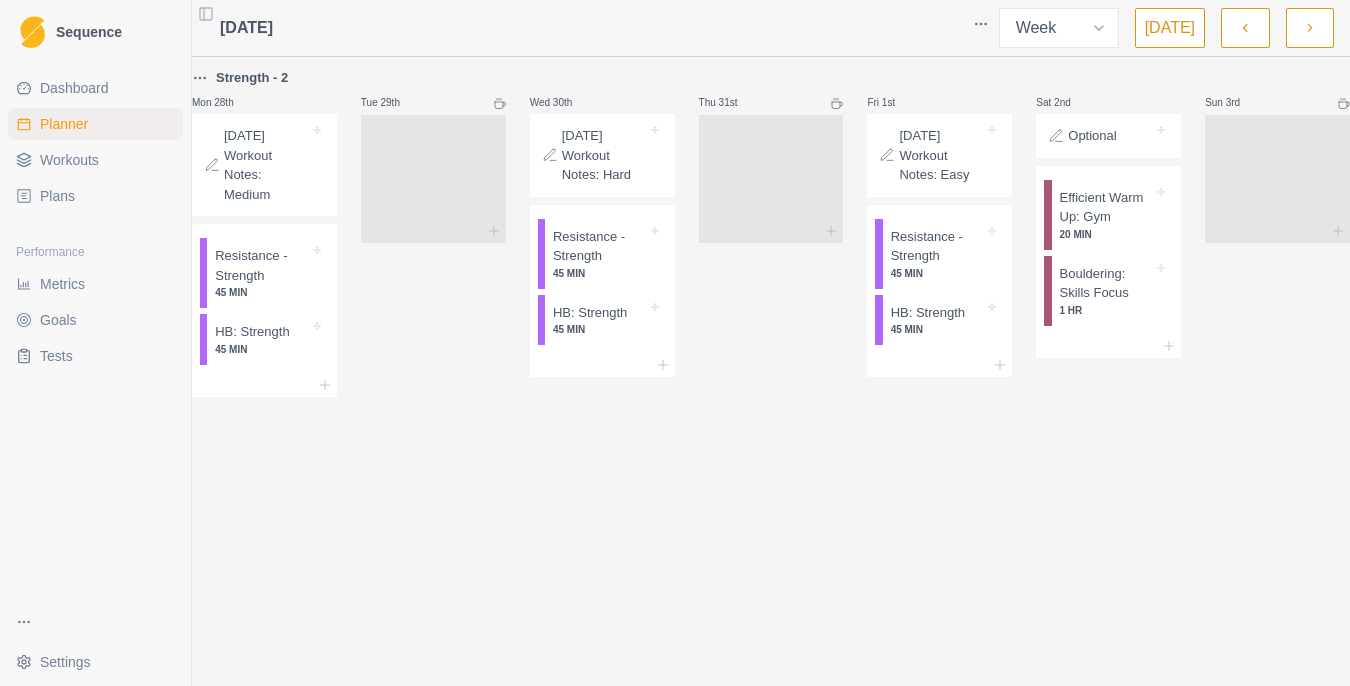 click 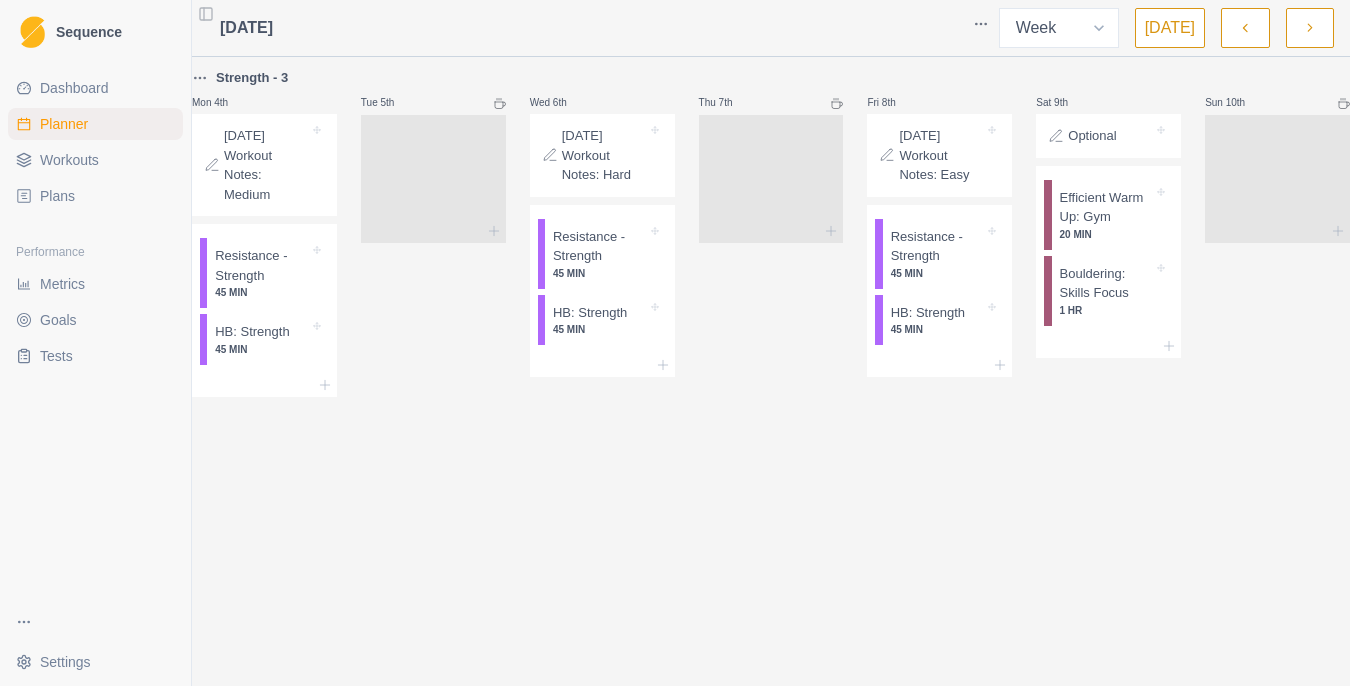 click 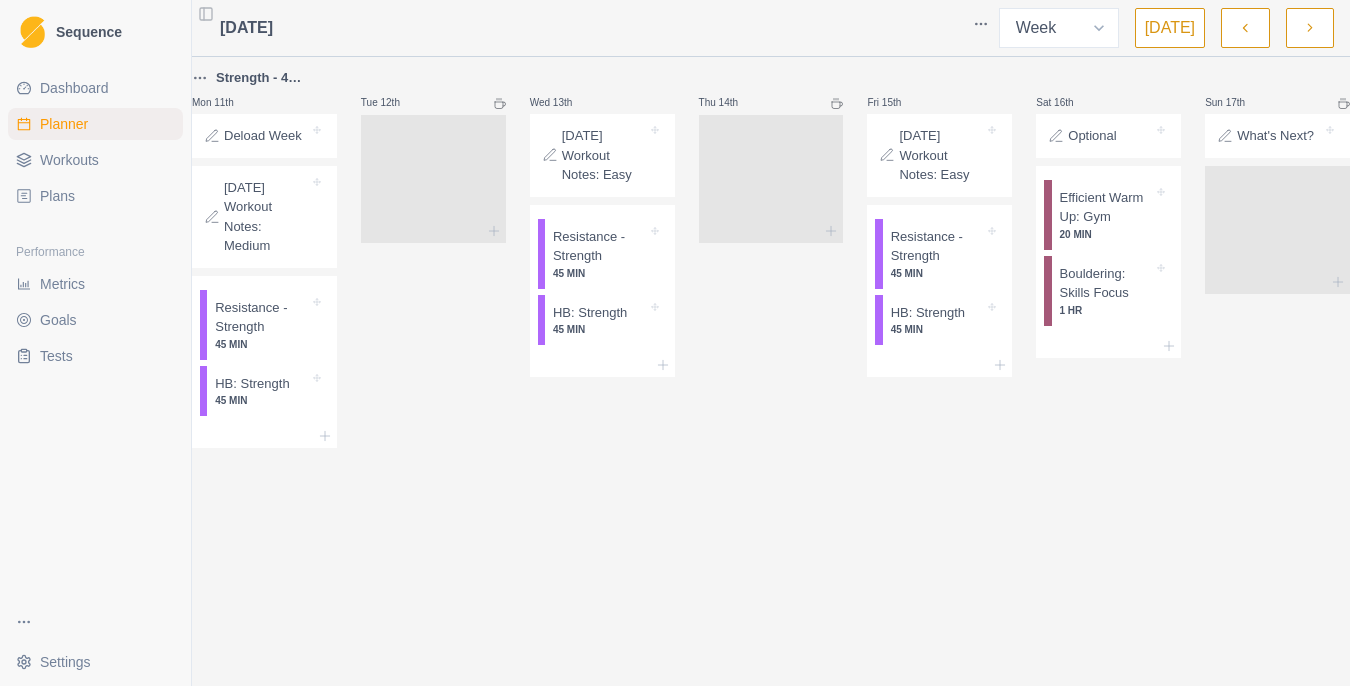 click on "[DATE] Workout Notes: Medium" at bounding box center [264, 217] 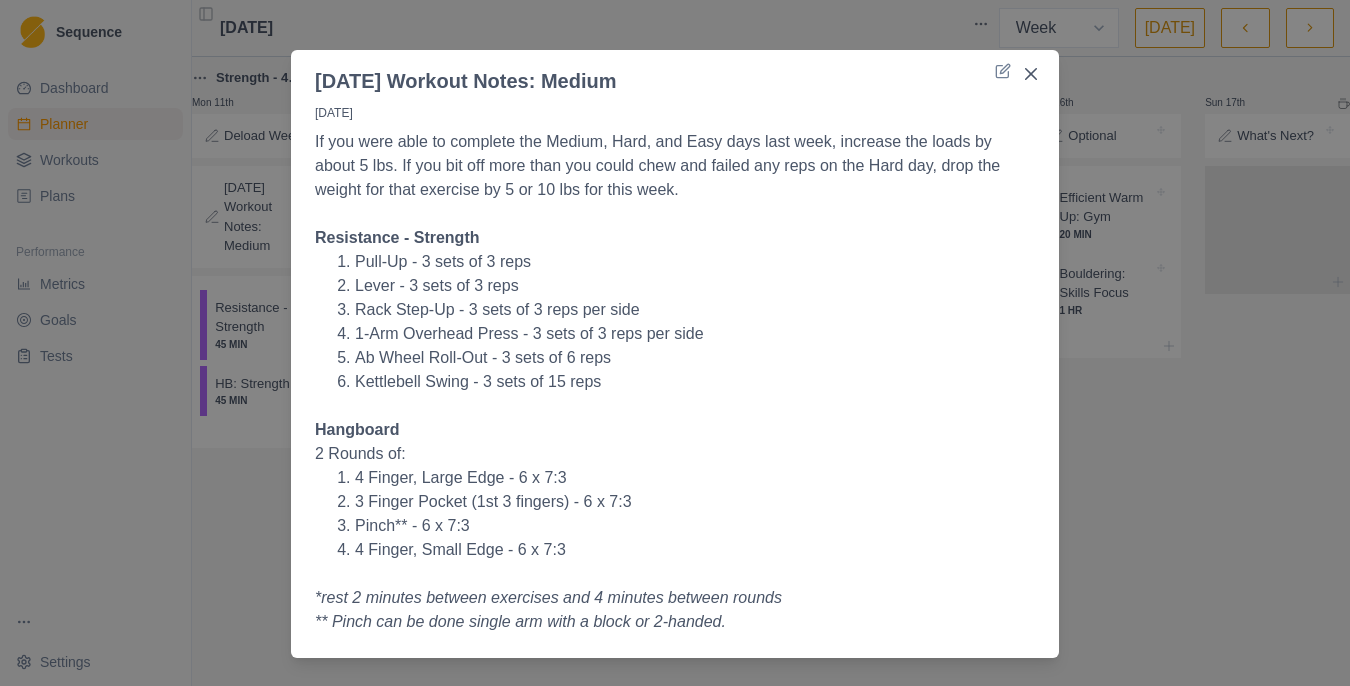 scroll, scrollTop: 12, scrollLeft: 0, axis: vertical 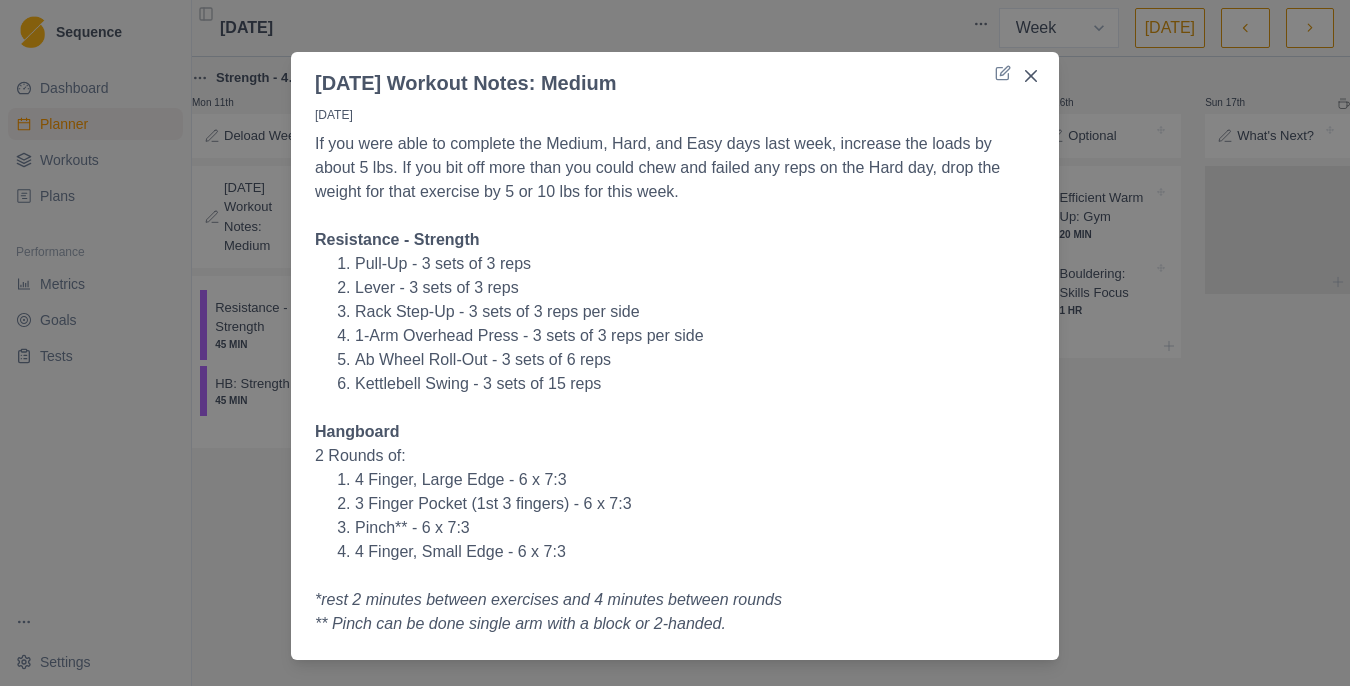 click on "[DATE] Workout Notes: Medium [DATE] If you were able to complete the Medium, Hard, and Easy days last week, increase the loads by about 5 lbs.  If you bit off more than you could chew and failed any reps on the Hard day, drop the weight for that exercise by 5 or 10 lbs for this week.   Resistance - Strength Pull-Up - 3 sets of 3 reps Lever - 3 sets of 3 reps Rack Step-Up - 3 sets of 3 reps per side 1-Arm Overhead Press - 3 sets of 3 reps per side Ab Wheel Roll-Out - 3 sets of 6 reps Kettlebell Swing - 3 sets of 15 reps Hangboard 2 Rounds of: 4 Finger, Large Edge - 6 x 7:3 3 Finger Pocket (1st 3 fingers) - 6 x 7:3 Pinch** - 6 x 7:3 4 Finger, Small Edge - 6 x 7:3 *rest 2 minutes between exercises and 4 minutes between rounds ** Pinch can be done single arm with a block or 2-handed." at bounding box center (675, 343) 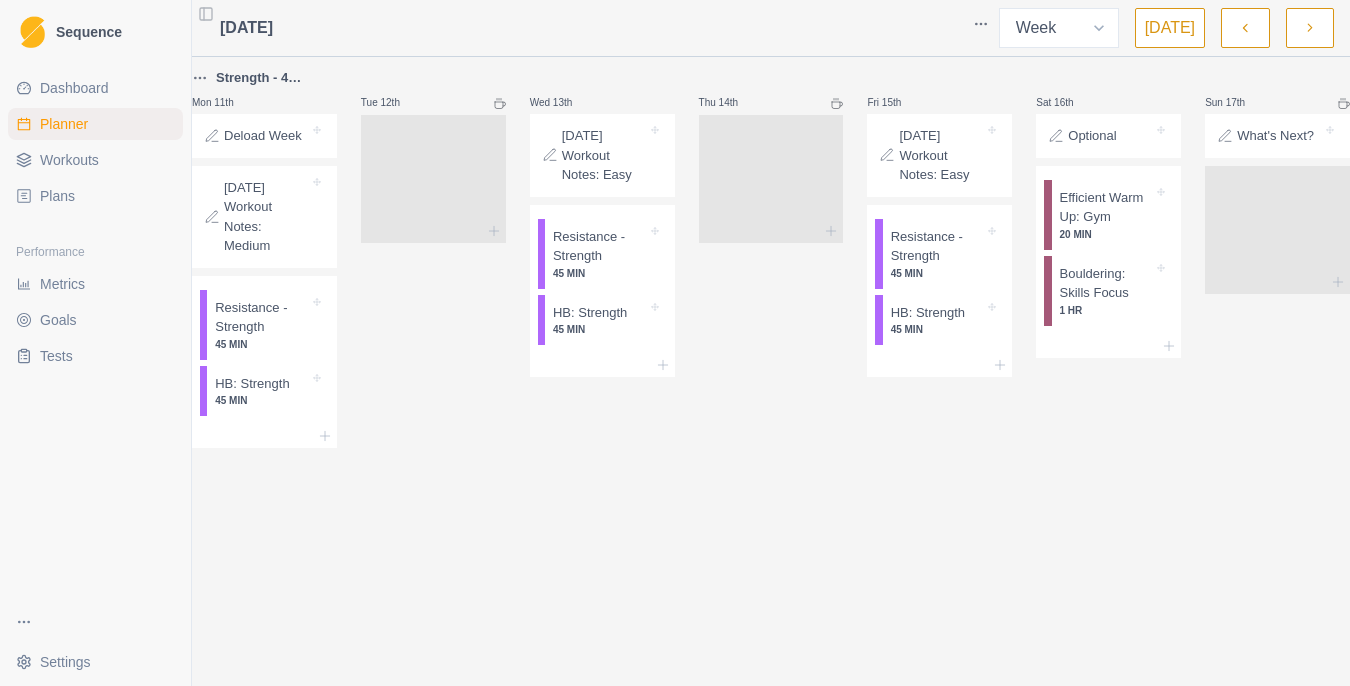 click 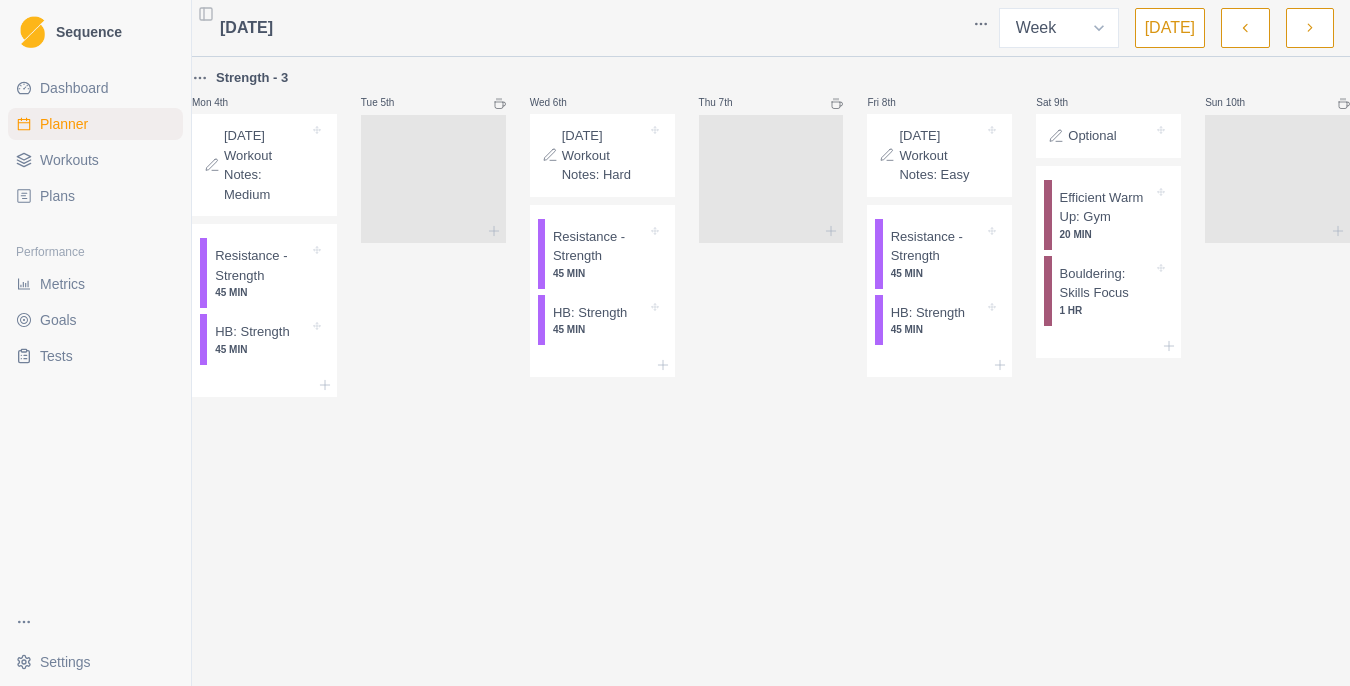 click on "[DATE] Workout Notes: Medium" at bounding box center [266, 165] 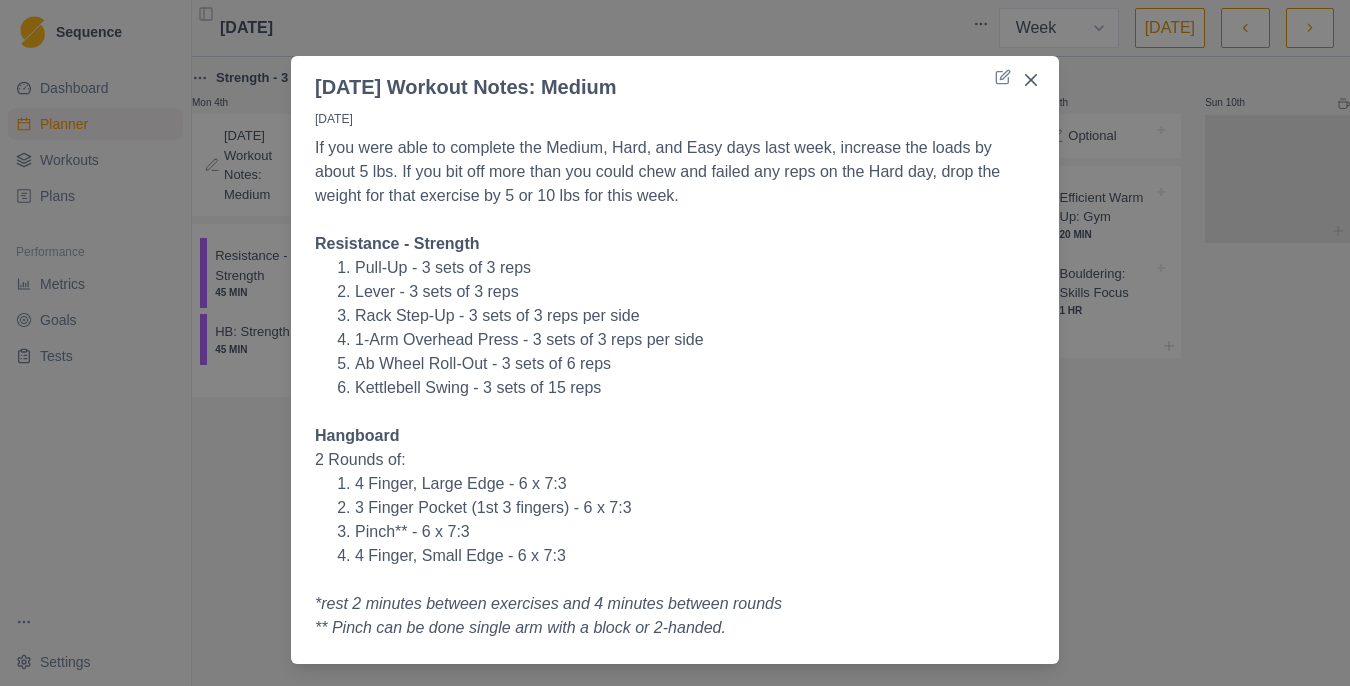 scroll, scrollTop: 0, scrollLeft: 0, axis: both 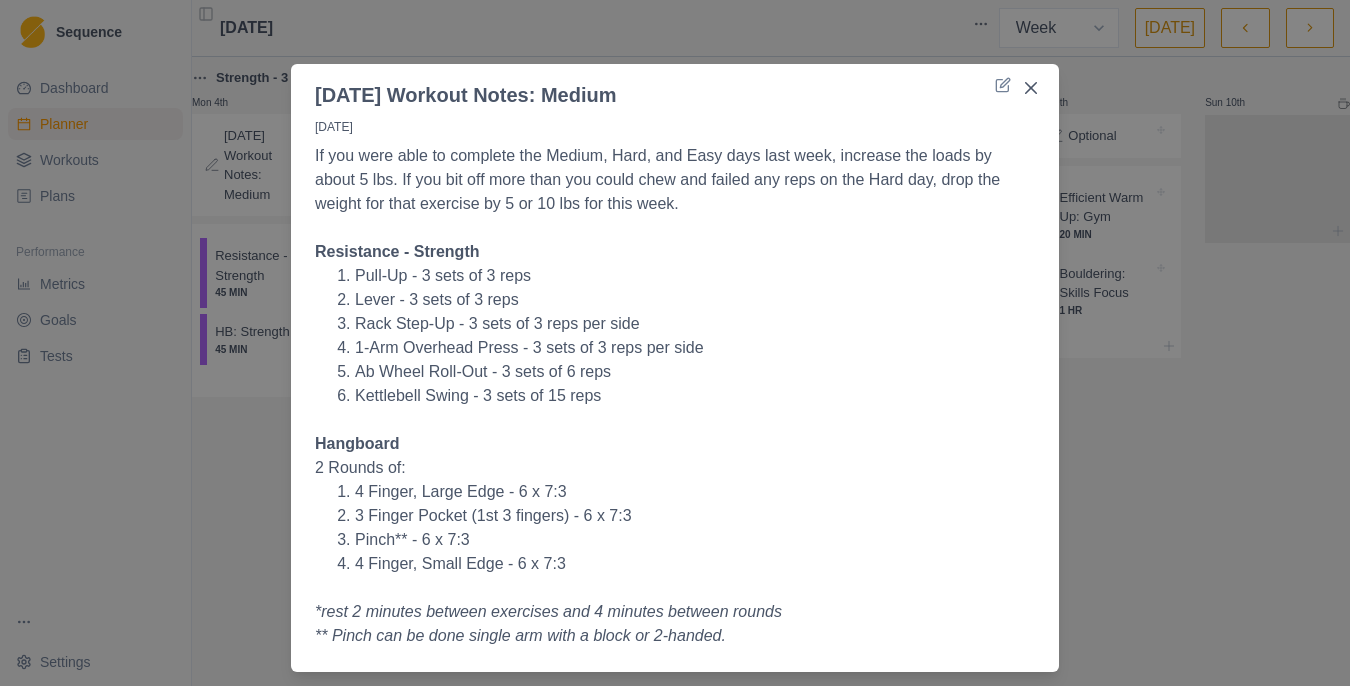 click on "[DATE] Workout Notes: Medium [DATE] If you were able to complete the Medium, Hard, and Easy days last week, increase the loads by about 5 lbs.  If you bit off more than you could chew and failed any reps on the Hard day, drop the weight for that exercise by 5 or 10 lbs for this week.   Resistance - Strength Pull-Up - 3 sets of 3 reps Lever - 3 sets of 3 reps Rack Step-Up - 3 sets of 3 reps per side 1-Arm Overhead Press - 3 sets of 3 reps per side Ab Wheel Roll-Out - 3 sets of 6 reps Kettlebell Swing - 3 sets of 15 reps Hangboard 2 Rounds of: 4 Finger, Large Edge - 6 x 7:3 3 Finger Pocket (1st 3 fingers) - 6 x 7:3 Pinch** - 6 x 7:3 4 Finger, Small Edge - 6 x 7:3 *rest 2 minutes between exercises and 4 minutes between rounds ** Pinch can be done single arm with a block or 2-handed." at bounding box center (675, 343) 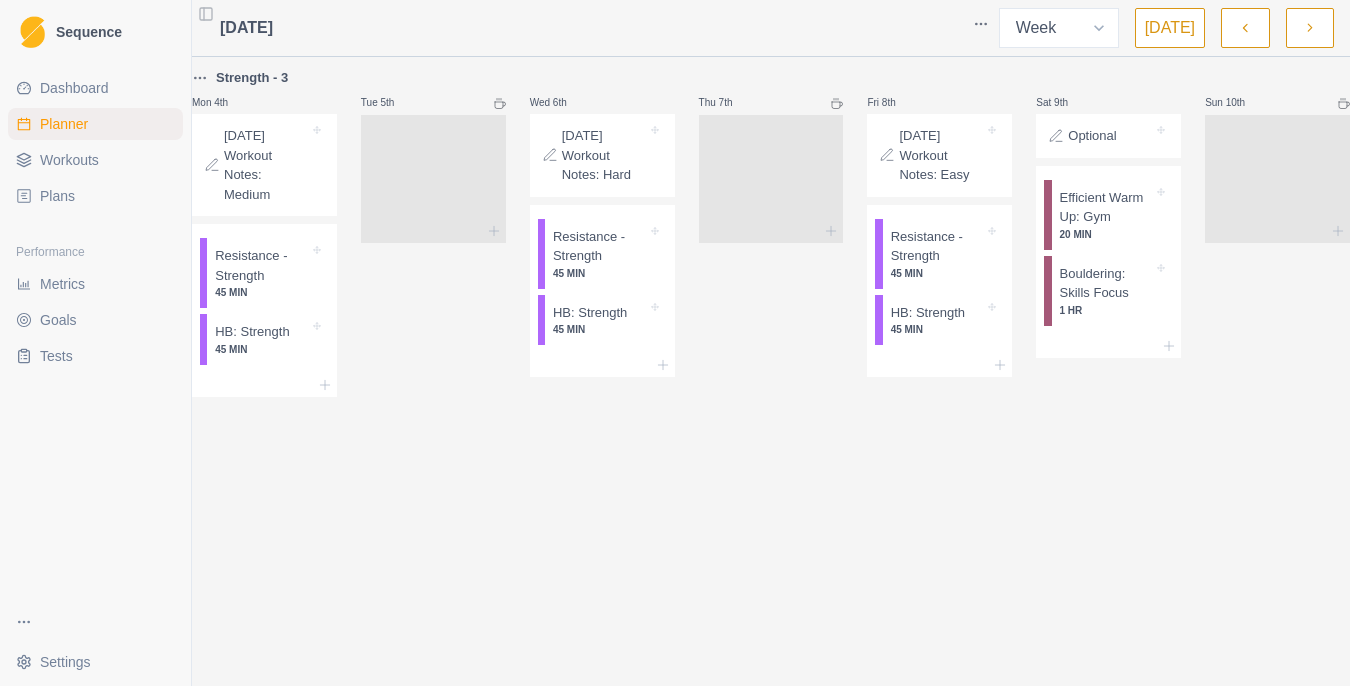 click at bounding box center [1245, 28] 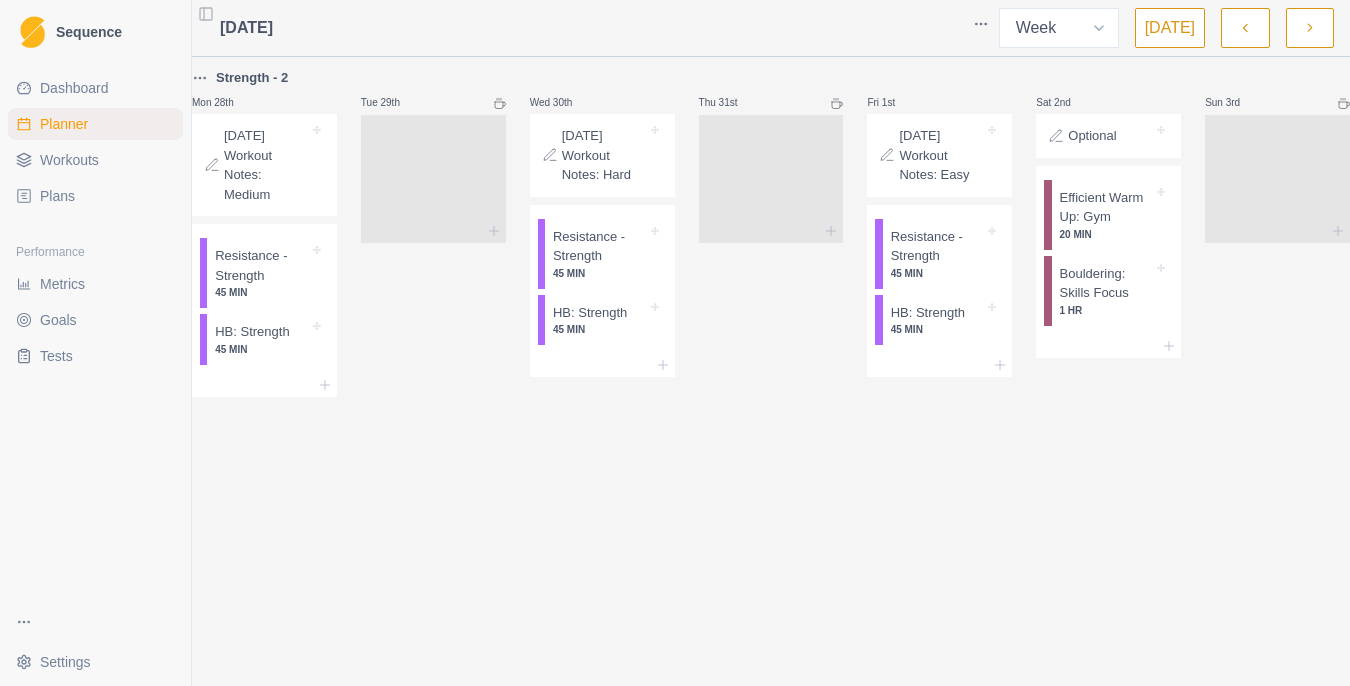 click on "[DATE] Workout Notes: Medium" at bounding box center [266, 165] 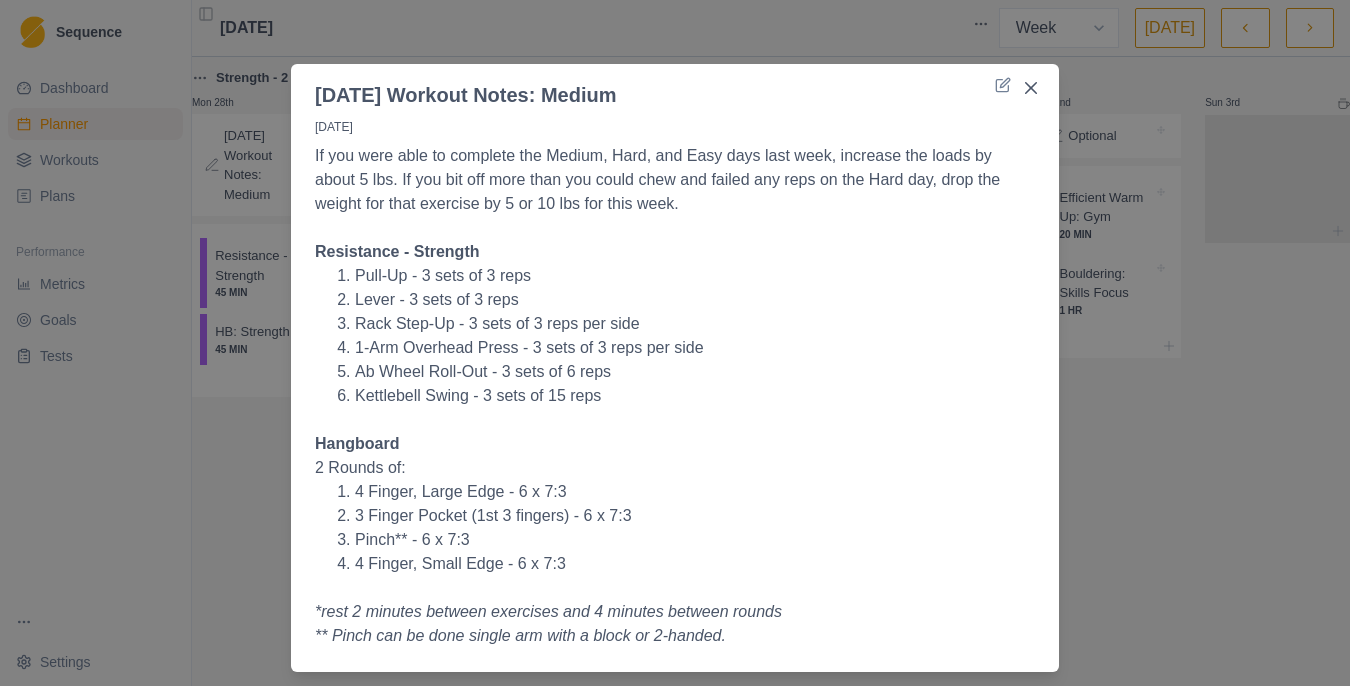 click on "[DATE] Workout Notes: Medium [DATE] If you were able to complete the Medium, Hard, and Easy days last week, increase the loads by about 5 lbs.  If you bit off more than you could chew and failed any reps on the Hard day, drop the weight for that exercise by 5 or 10 lbs for this week.   Resistance - Strength Pull-Up - 3 sets of 3 reps Lever - 3 sets of 3 reps Rack Step-Up - 3 sets of 3 reps per side 1-Arm Overhead Press - 3 sets of 3 reps per side Ab Wheel Roll-Out - 3 sets of 6 reps Kettlebell Swing - 3 sets of 15 reps Hangboard 2 Rounds of: 4 Finger, Large Edge - 6 x 7:3 3 Finger Pocket (1st 3 fingers) - 6 x 7:3 Pinch** - 6 x 7:3 4 Finger, Small Edge - 6 x 7:3 *rest 2 minutes between exercises and 4 minutes between rounds ** Pinch can be done single arm with a block or 2-handed." at bounding box center (675, 343) 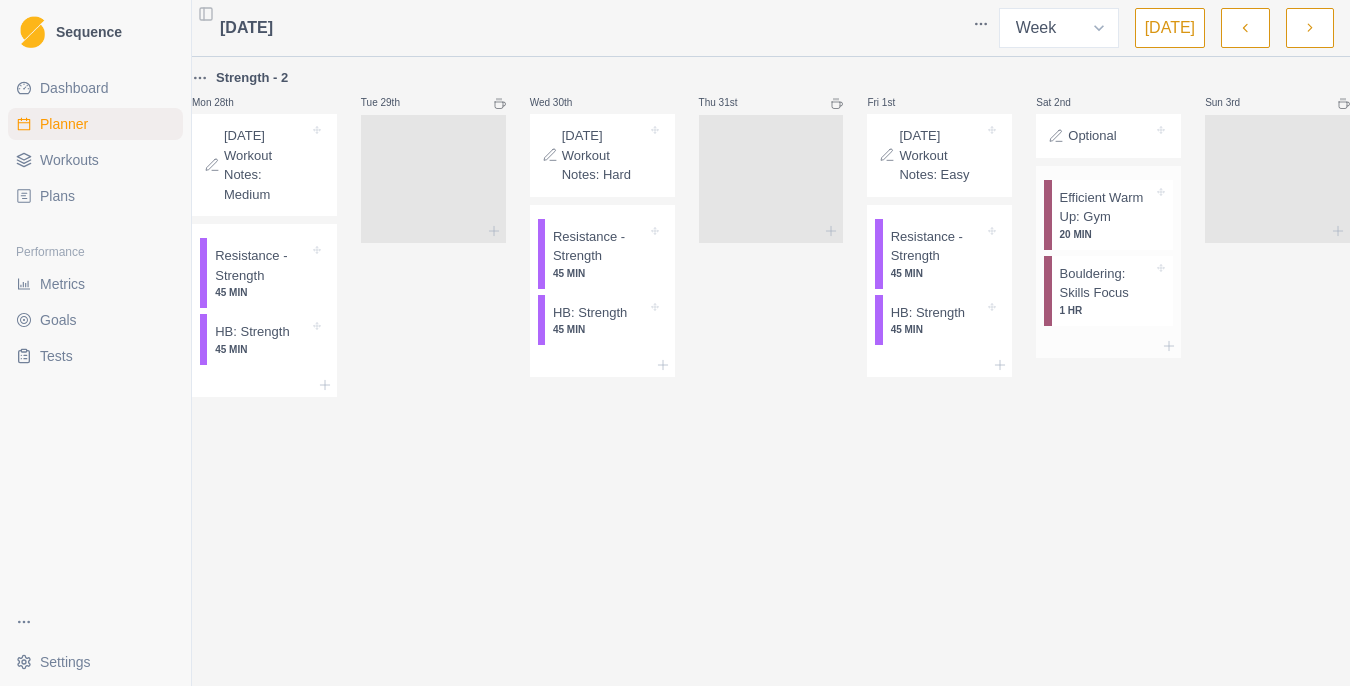 click on "Bouldering: Skills Focus" at bounding box center [1107, 283] 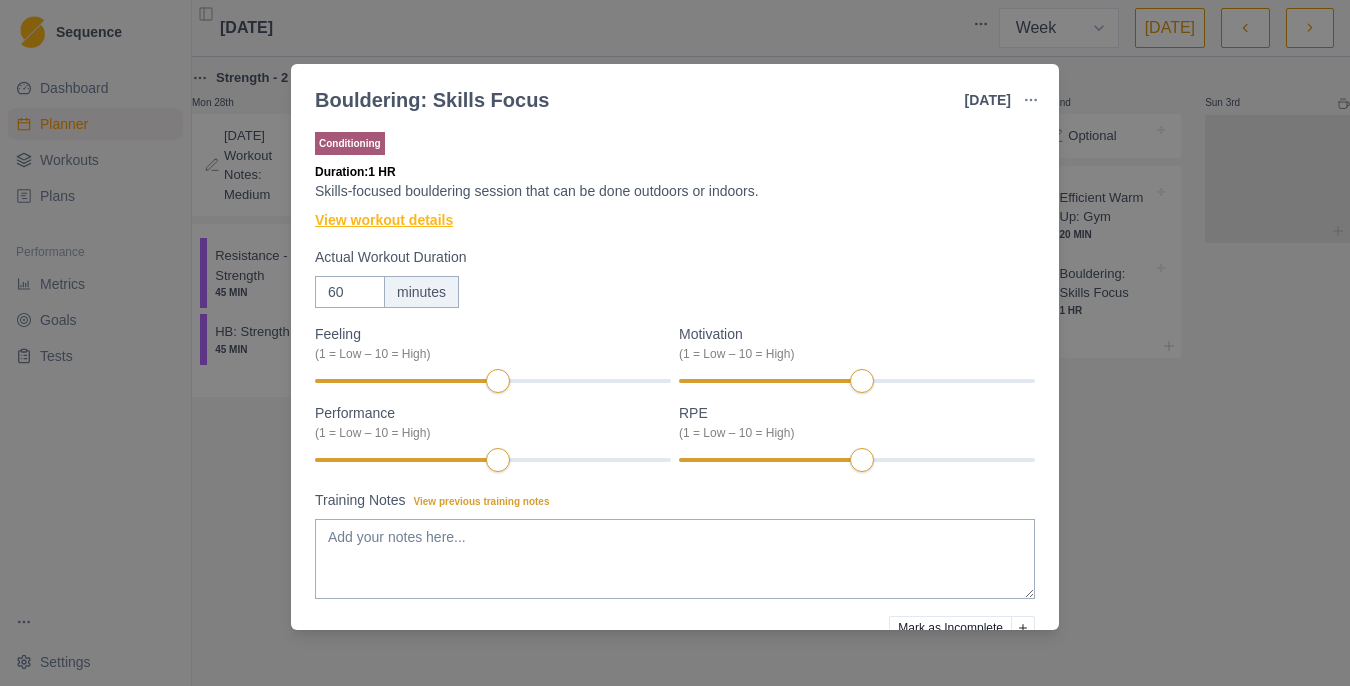 click on "View workout details" at bounding box center (384, 220) 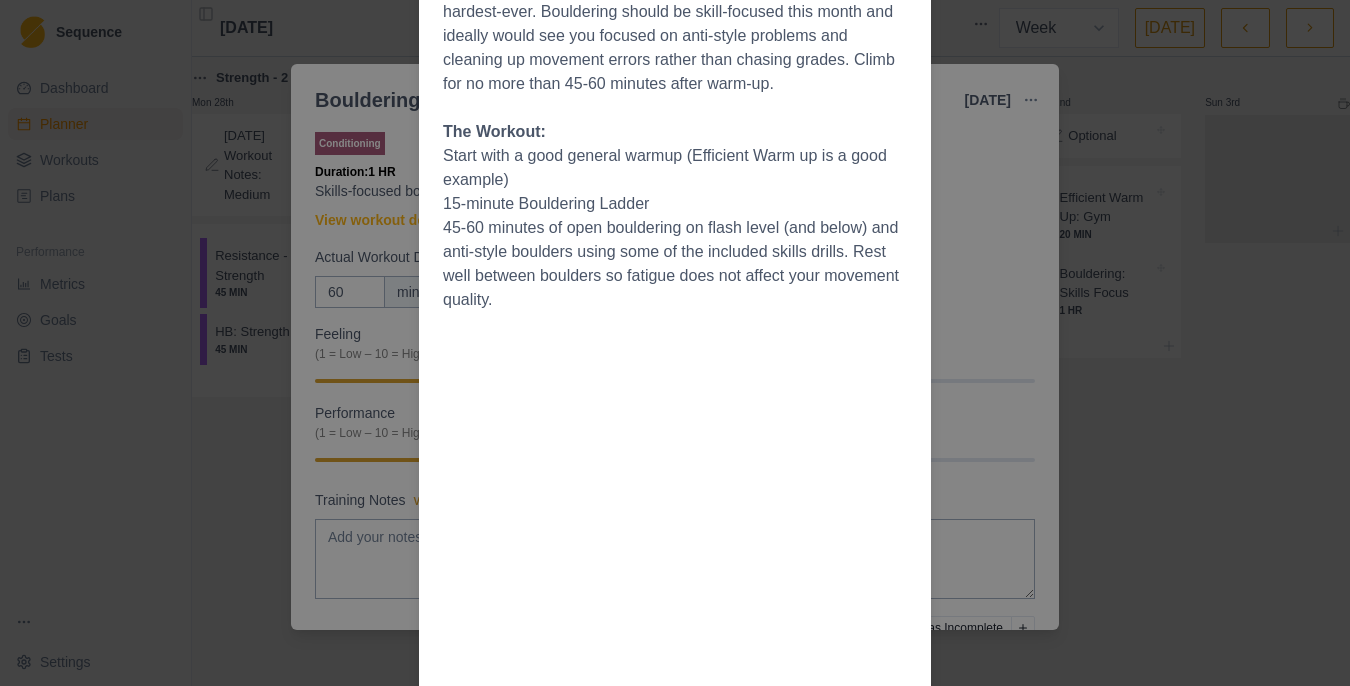 scroll, scrollTop: 116, scrollLeft: 0, axis: vertical 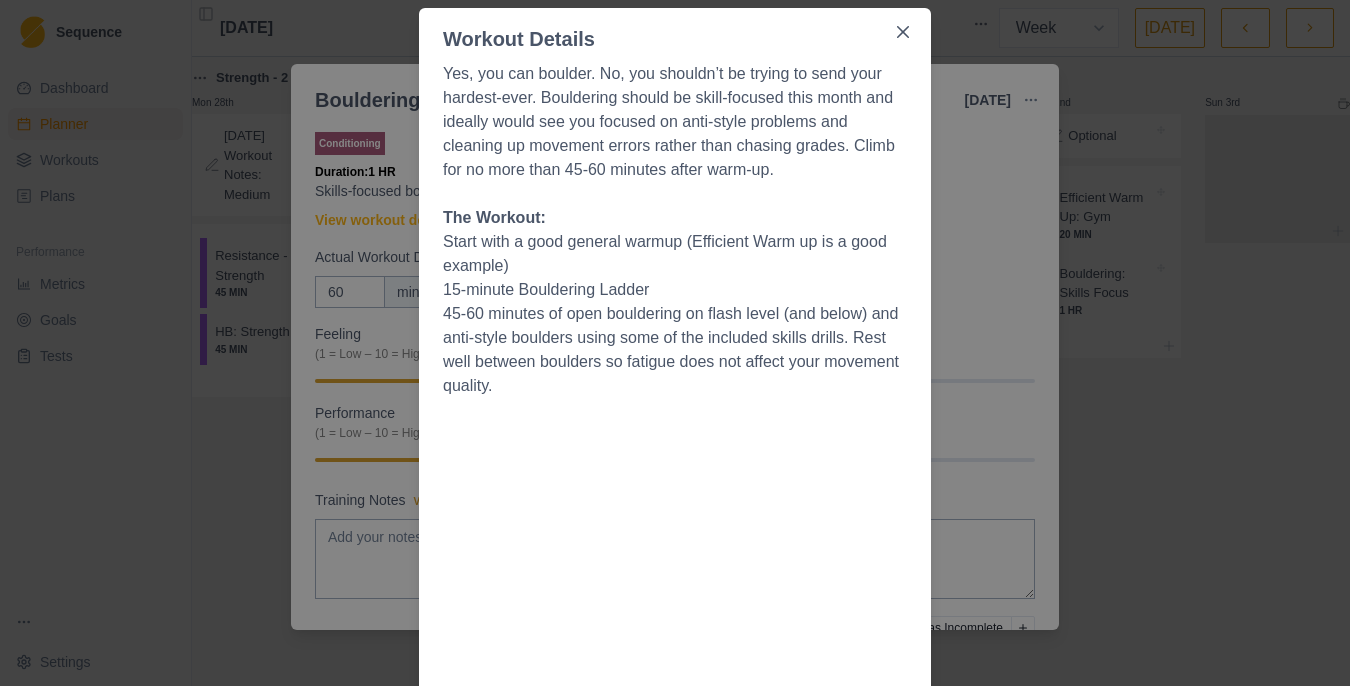 click on "Workout Details Yes, you can boulder. No, you shouldn’t be trying to send your hardest-ever. Bouldering should be skill-focused this month and ideally would see you focused on anti-style problems and cleaning up movement errors rather than chasing grades. Climb for no more than 45-60 minutes after warm-up. The Workout: Start with a good general warmup (Efficient Warm up is a good example) 15-minute Bouldering Ladder 45-60 minutes of open bouldering on flash level (and below) and anti-style boulders using some of the included skills drills. Rest well between boulders so fatigue does not affect your movement quality." at bounding box center (675, 343) 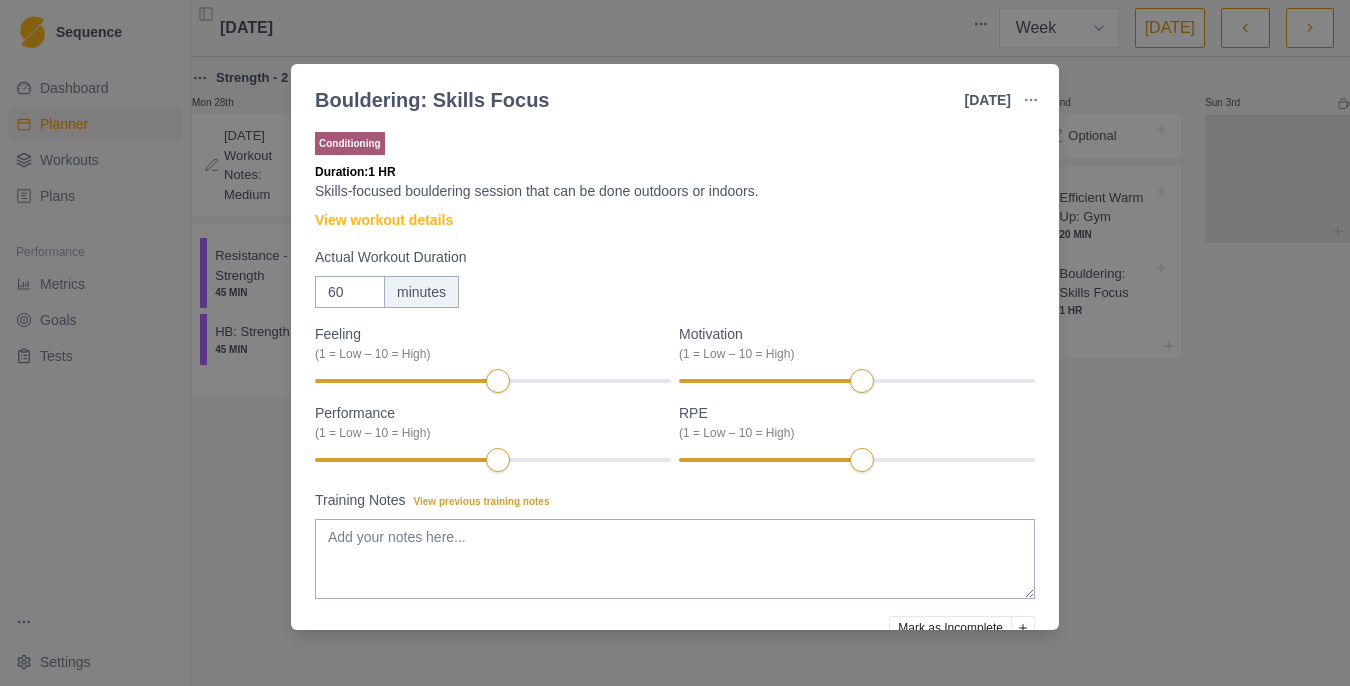 click on "Bouldering: Skills Focus [DATE] Link To Goal View Workout Metrics Edit Original Workout Reschedule Workout Remove From Schedule Conditioning Duration:  1 HR Skills-focused bouldering session that can be done outdoors or indoors.   View workout details Actual Workout Duration 60 minutes Feeling (1 = Low – 10 = High) Motivation (1 = Low – 10 = High) Performance (1 = Low – 10 = High) RPE (1 = Low – 10 = High) Training Notes View previous training notes Mark as Incomplete Complete Workout" at bounding box center [675, 343] 